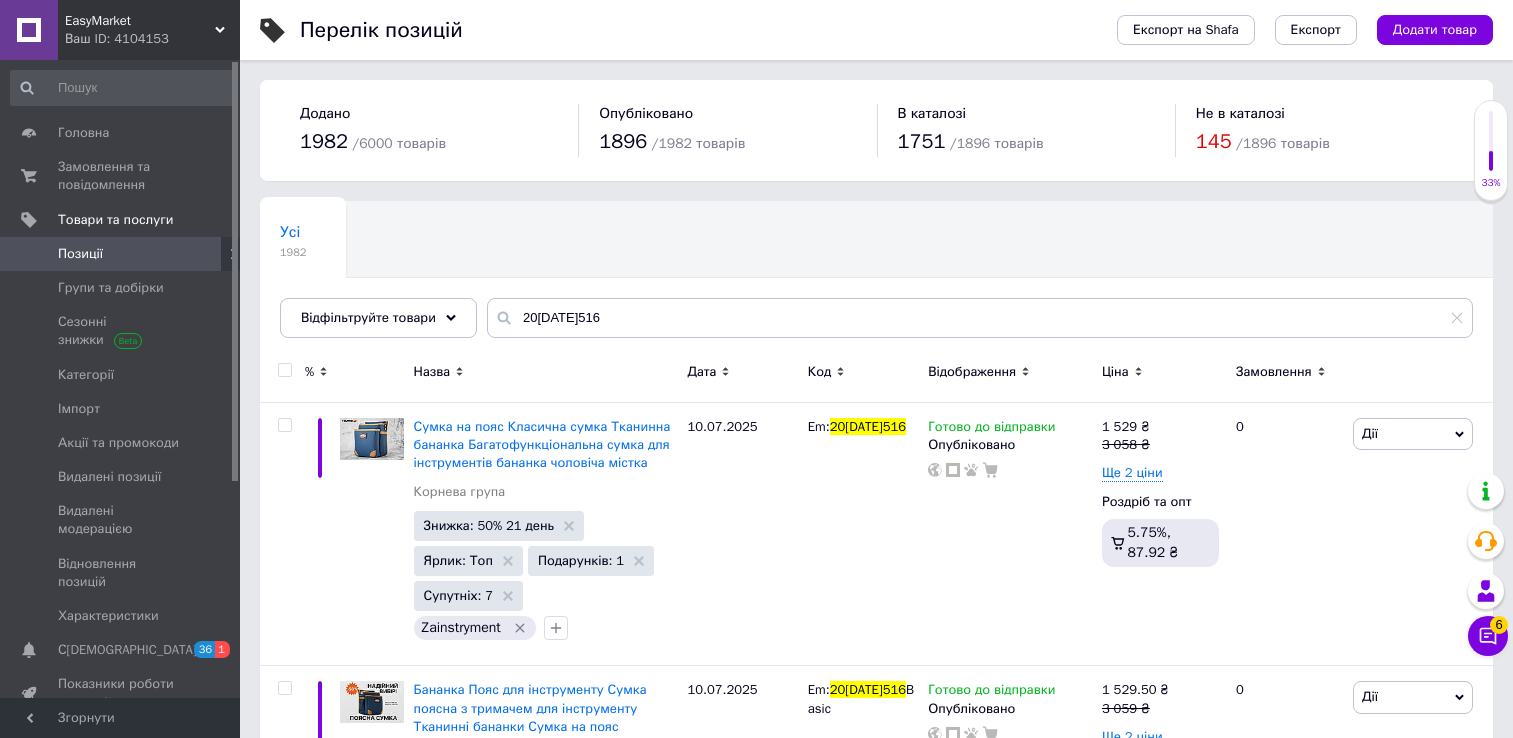 scroll, scrollTop: 31, scrollLeft: 0, axis: vertical 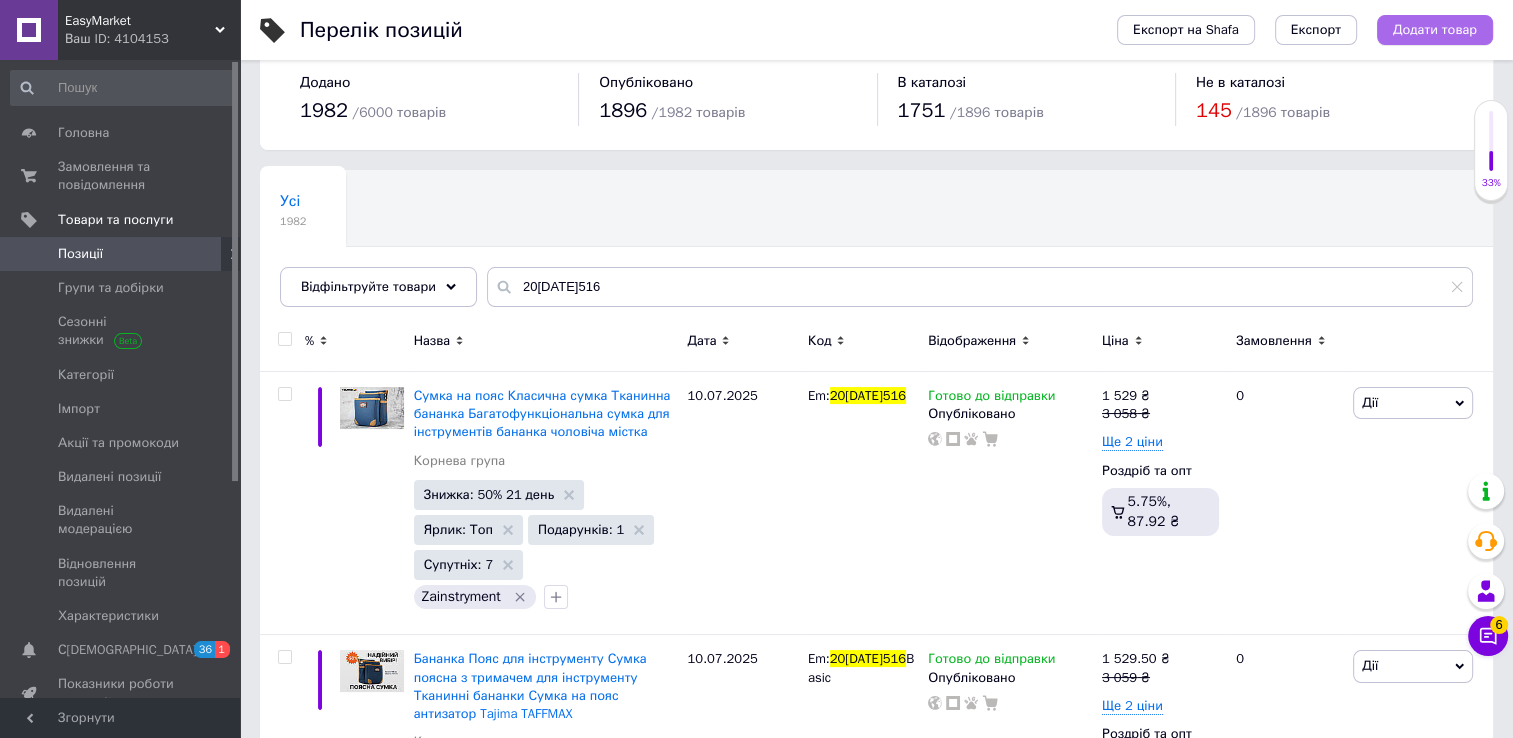click on "Додати товар" at bounding box center (1435, 30) 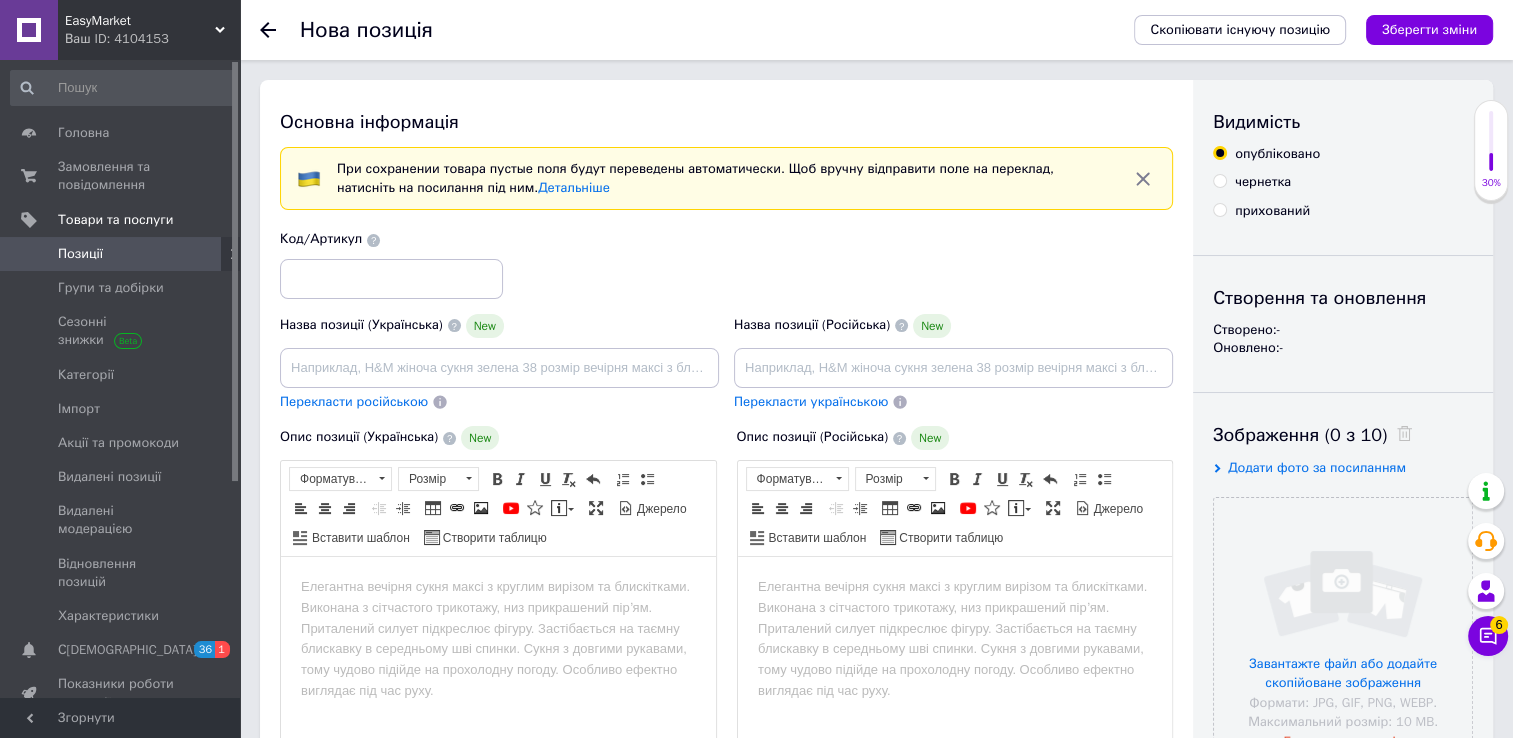 scroll, scrollTop: 0, scrollLeft: 0, axis: both 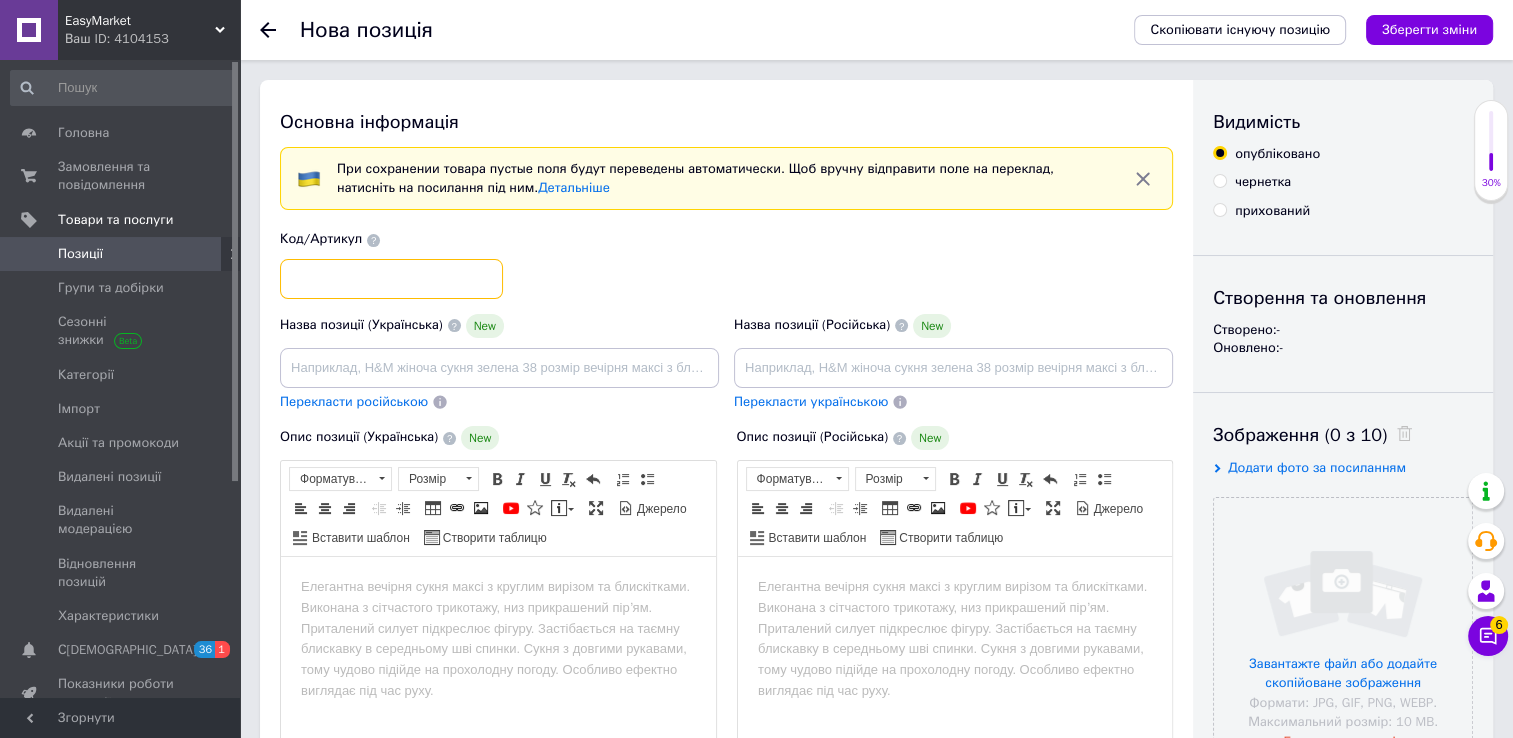 click at bounding box center (391, 279) 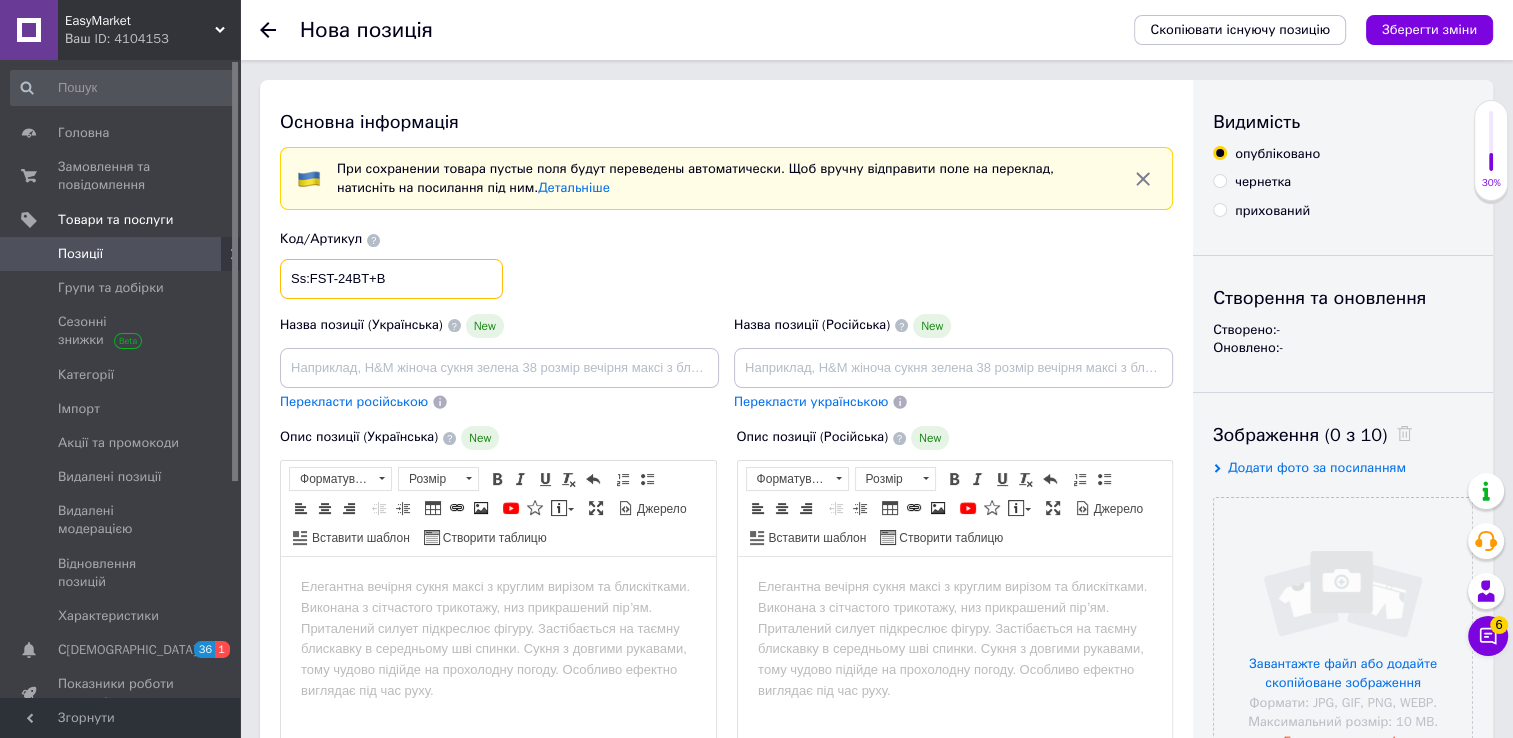 click at bounding box center (521, 479) 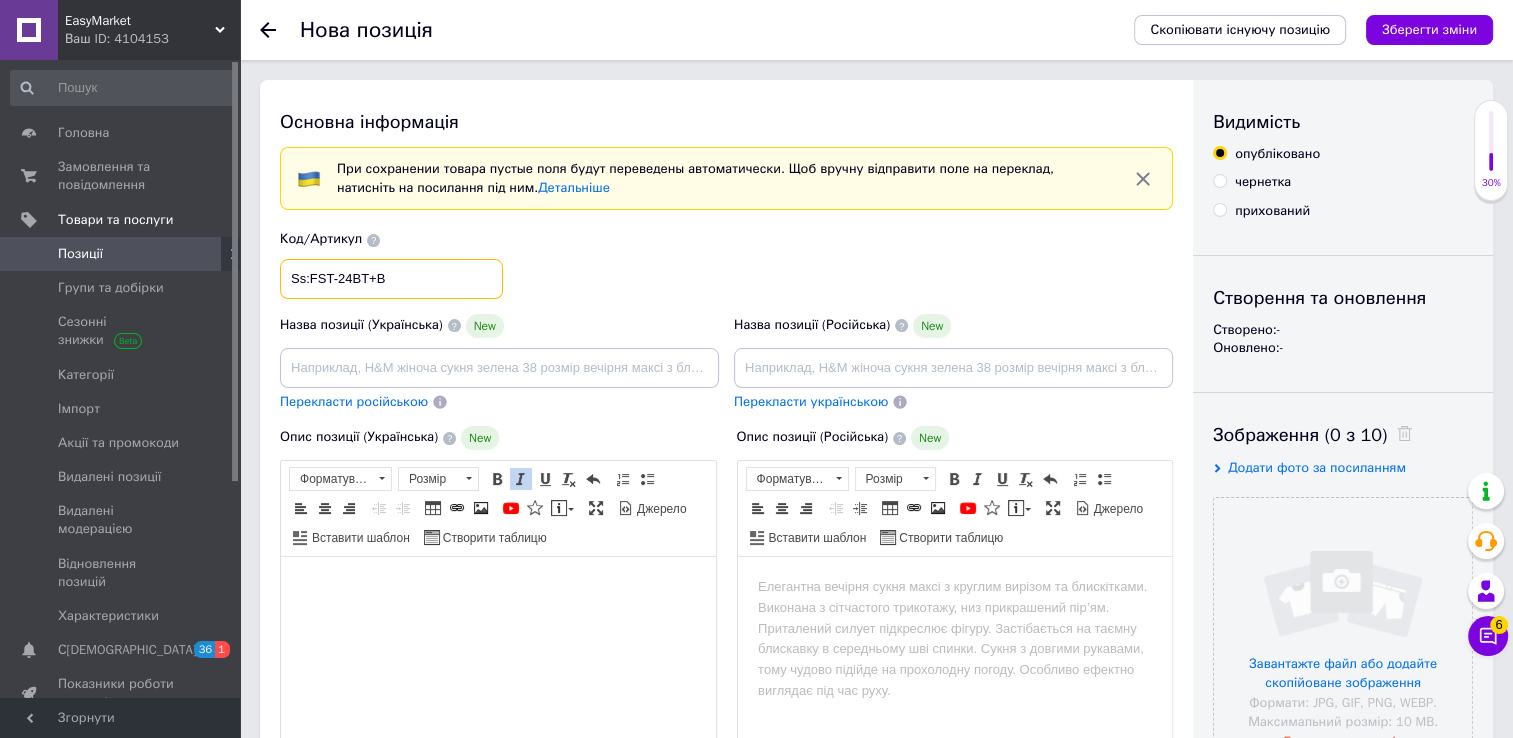 click on "Ss:FST-24BT+B" at bounding box center (391, 279) 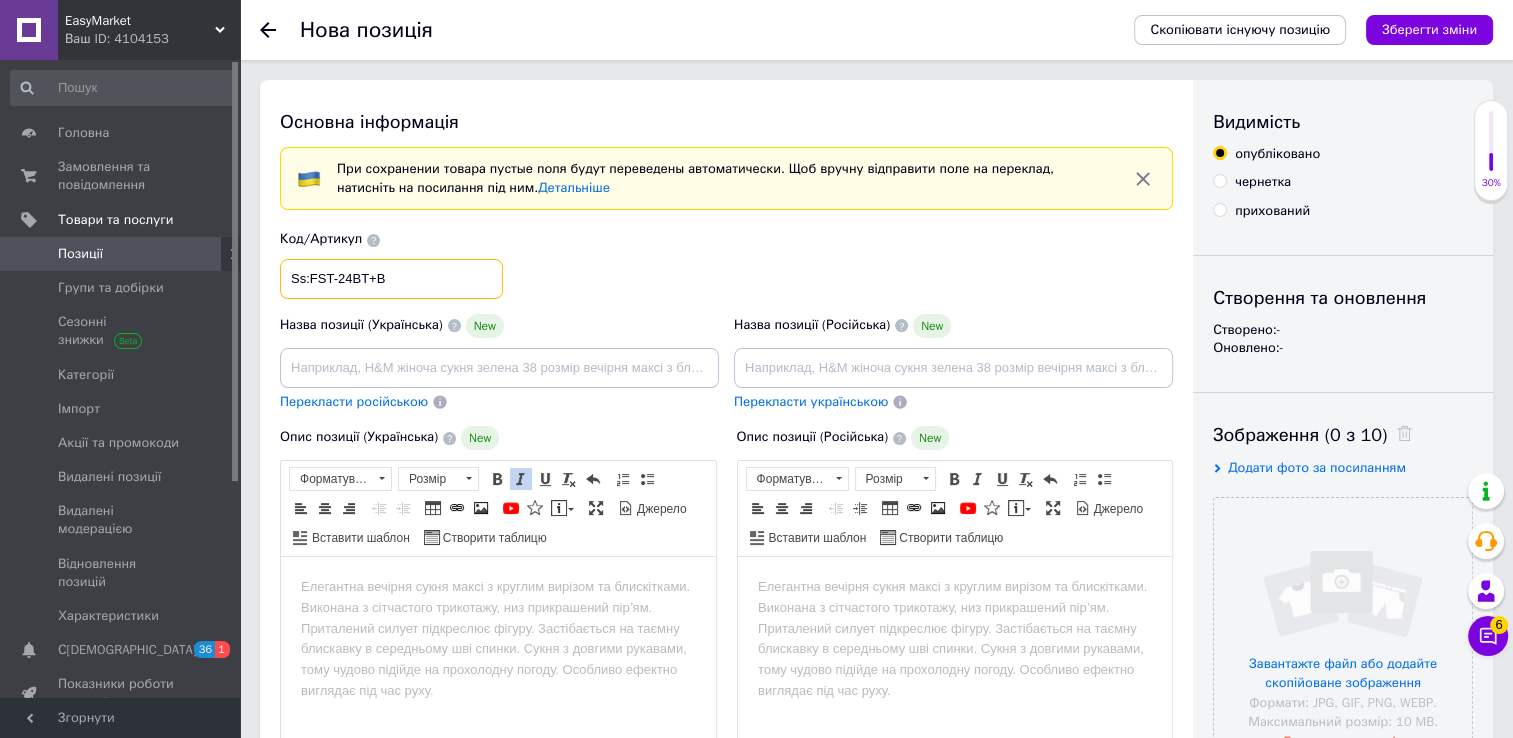 click on "Ss:FST-24BT+B" at bounding box center (391, 279) 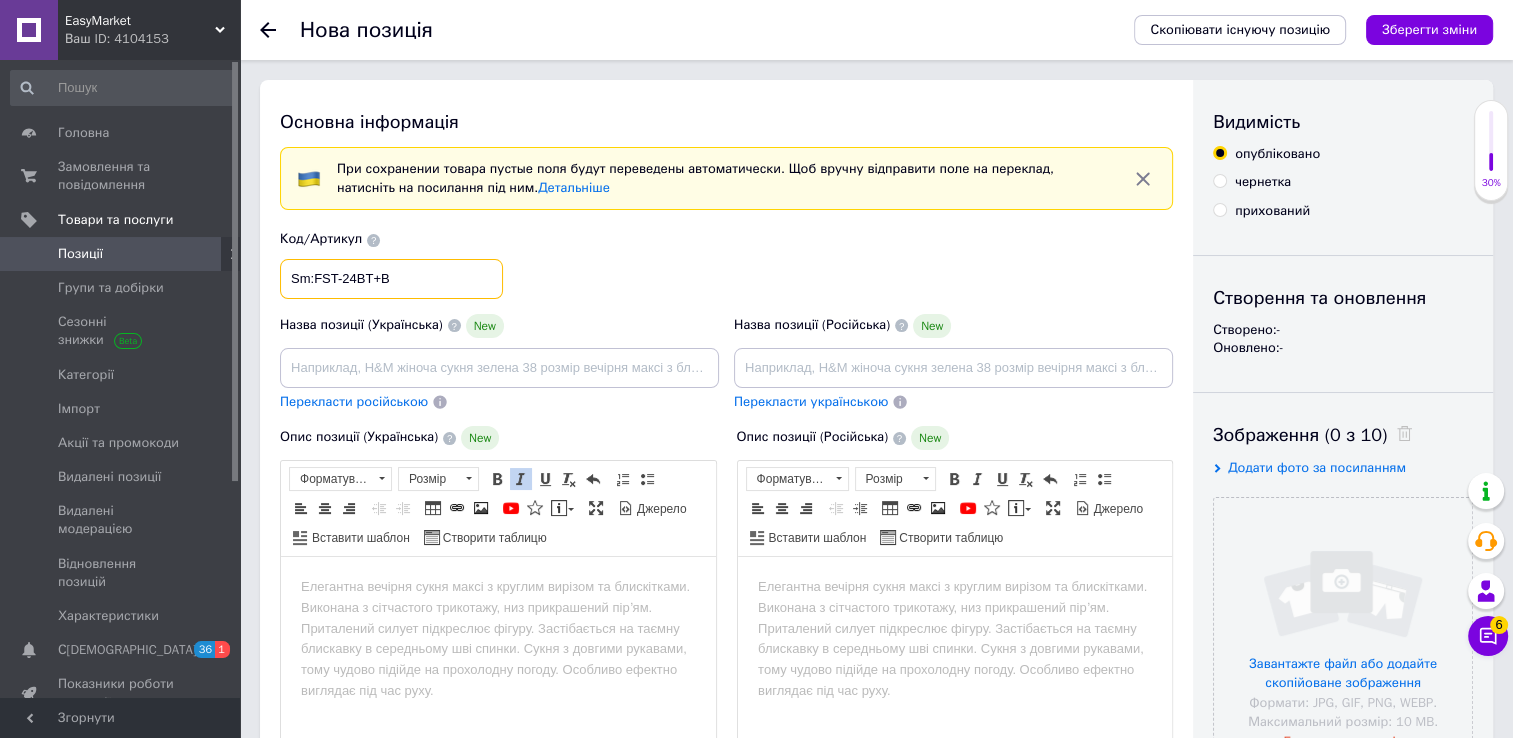type on "Sm:FST-24BT+B" 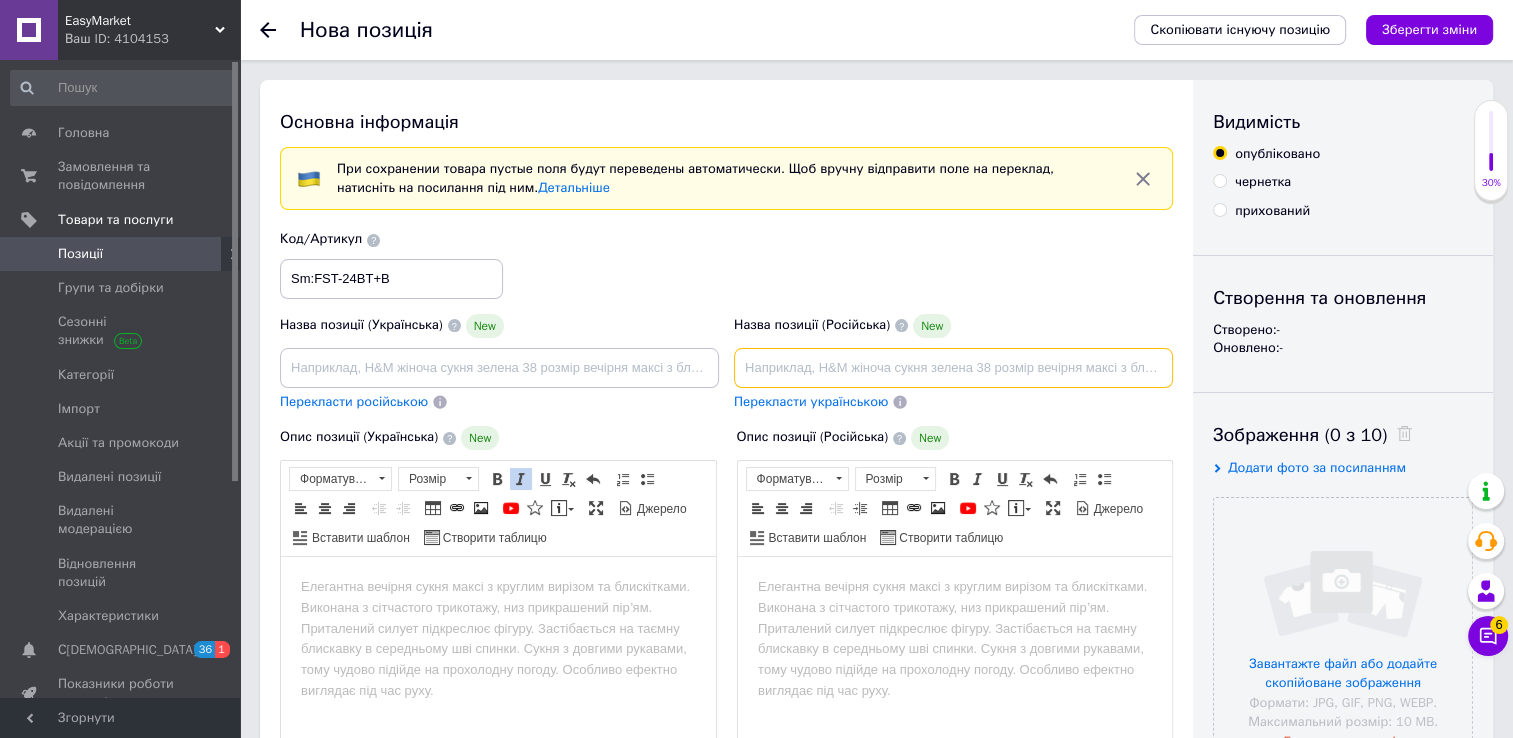 click at bounding box center [953, 368] 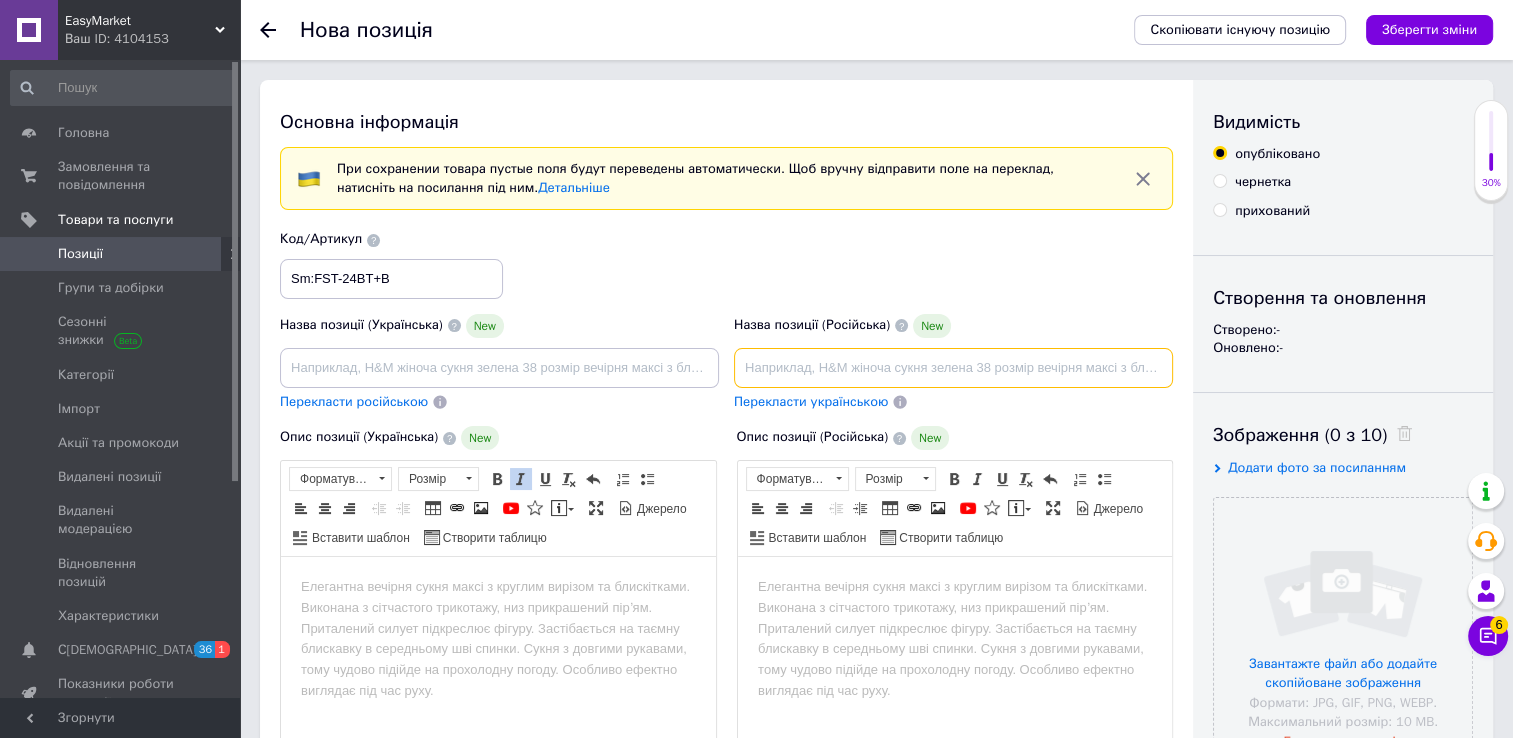paste on "Стол из ДСП II FST-24 Бетон+Белый Компьютерный стол с полками Прямой компьютерный стол" 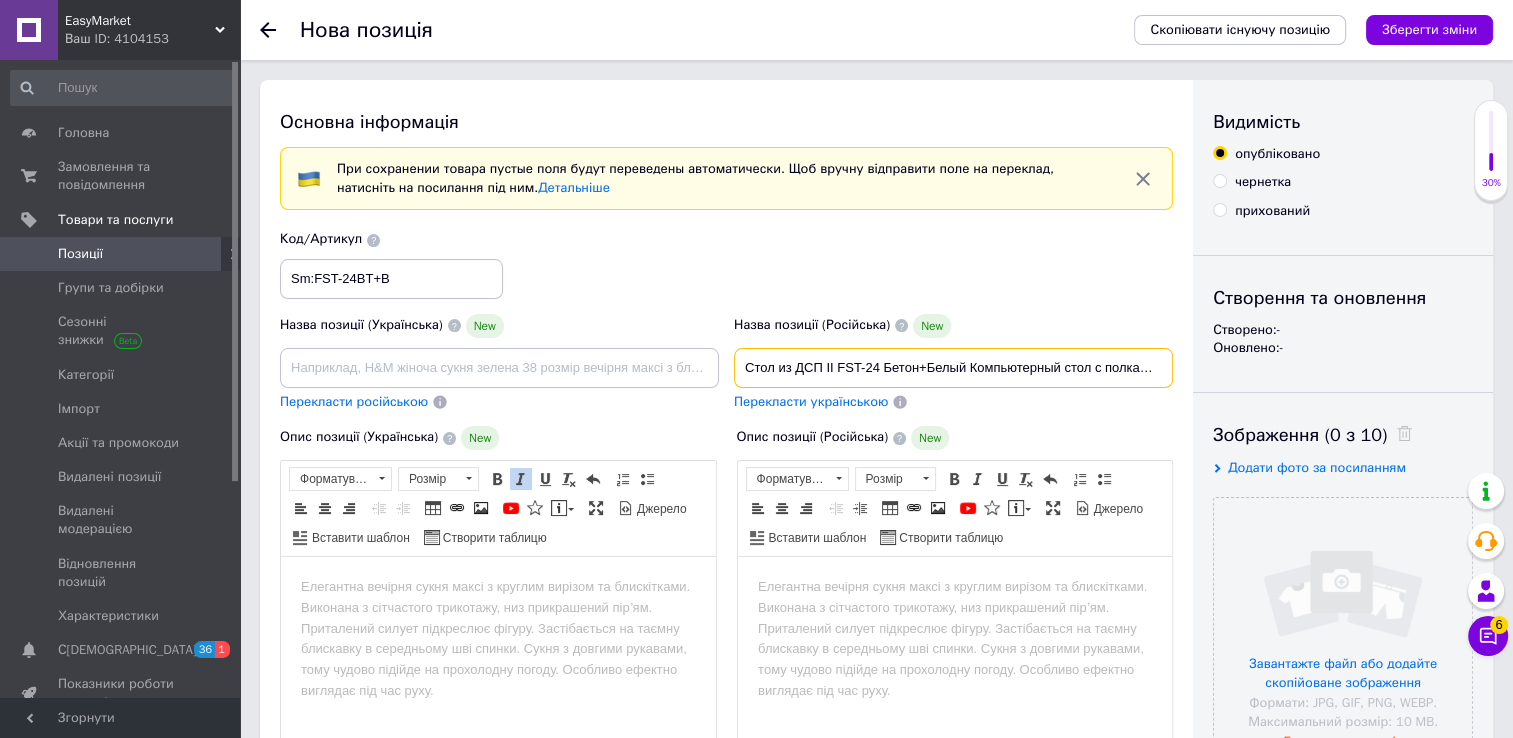 scroll, scrollTop: 0, scrollLeft: 173, axis: horizontal 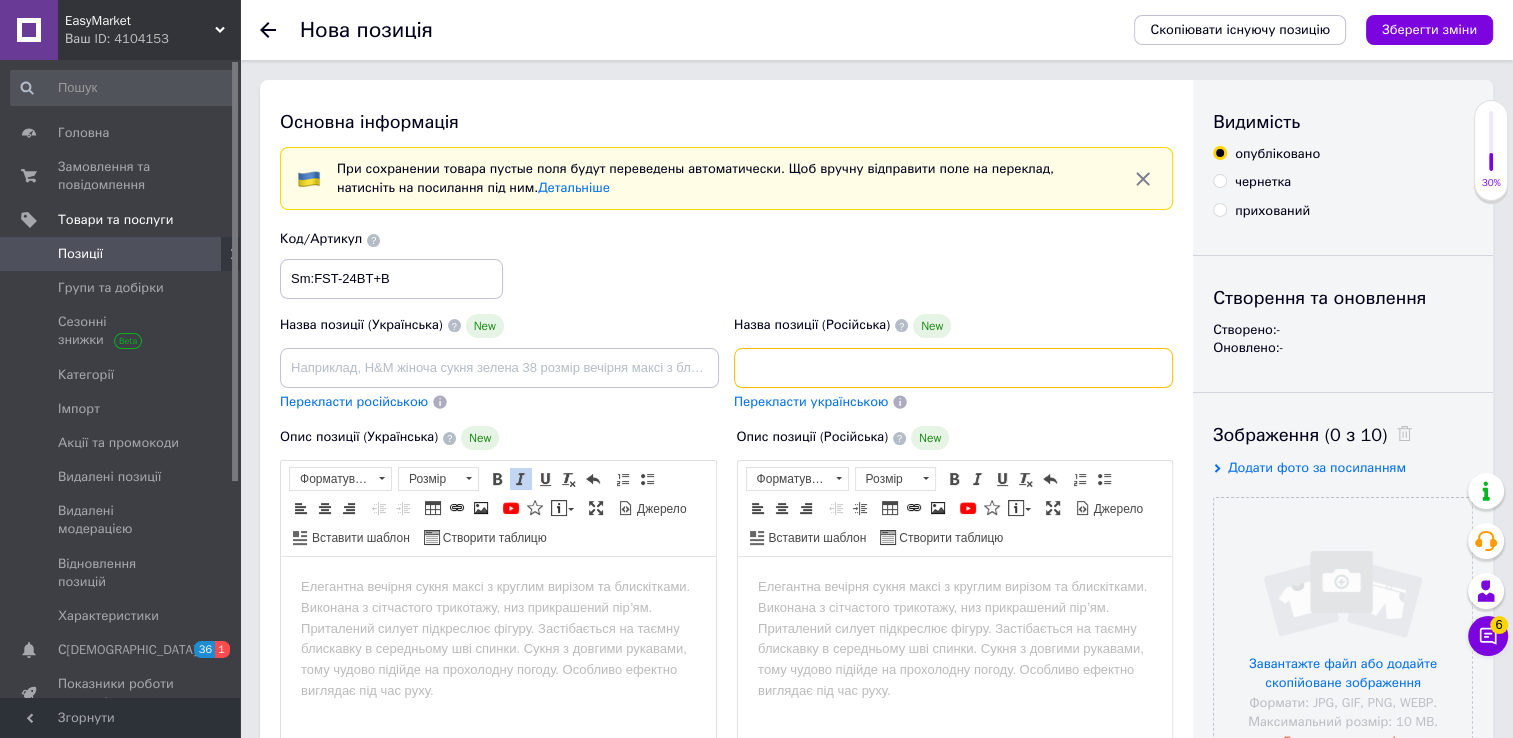 type on "Стол из ДСП II FST-24 Бетон+Белый Компьютерный стол с полками Прямой компьютерный стол 9999999999999999999999999999999999999999999" 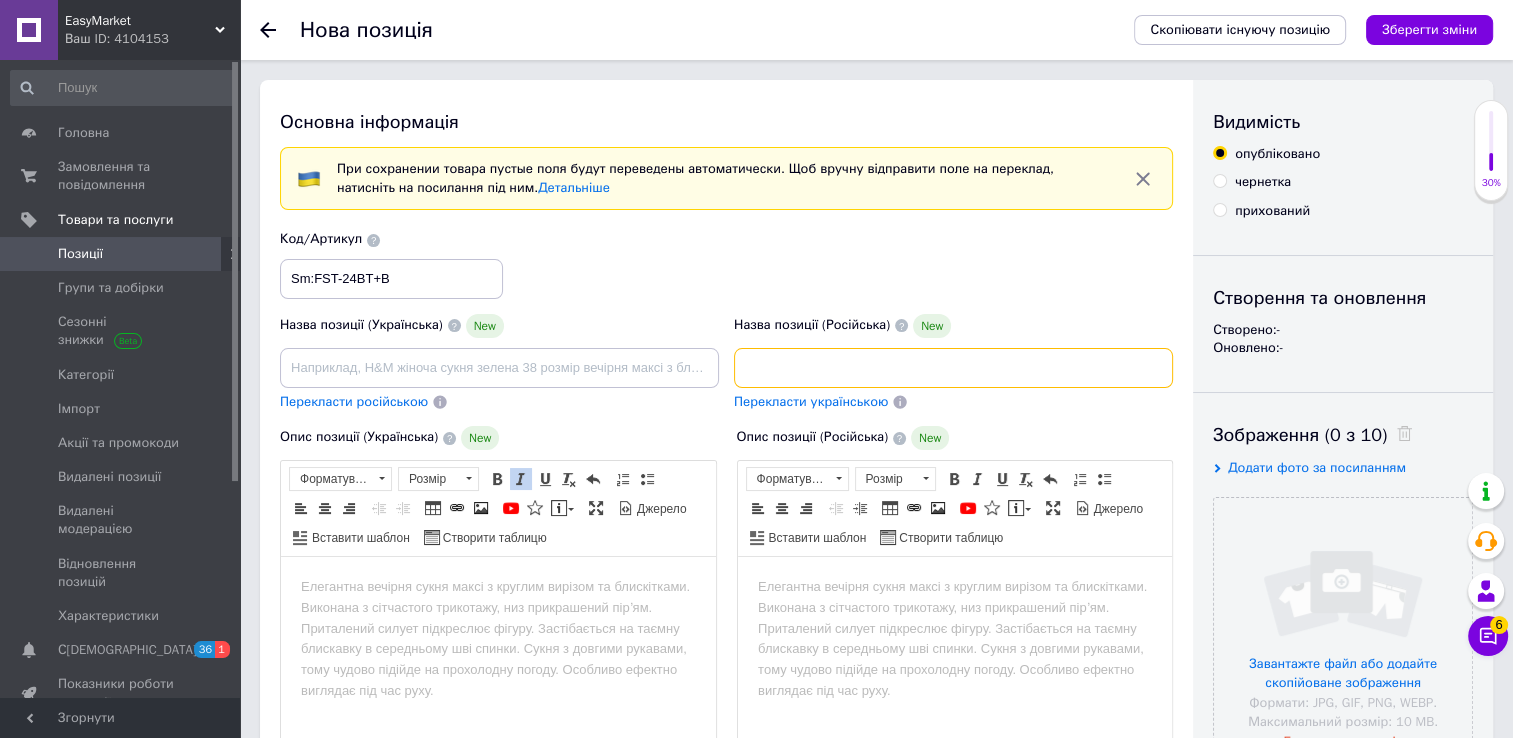 scroll, scrollTop: 0, scrollLeft: 484, axis: horizontal 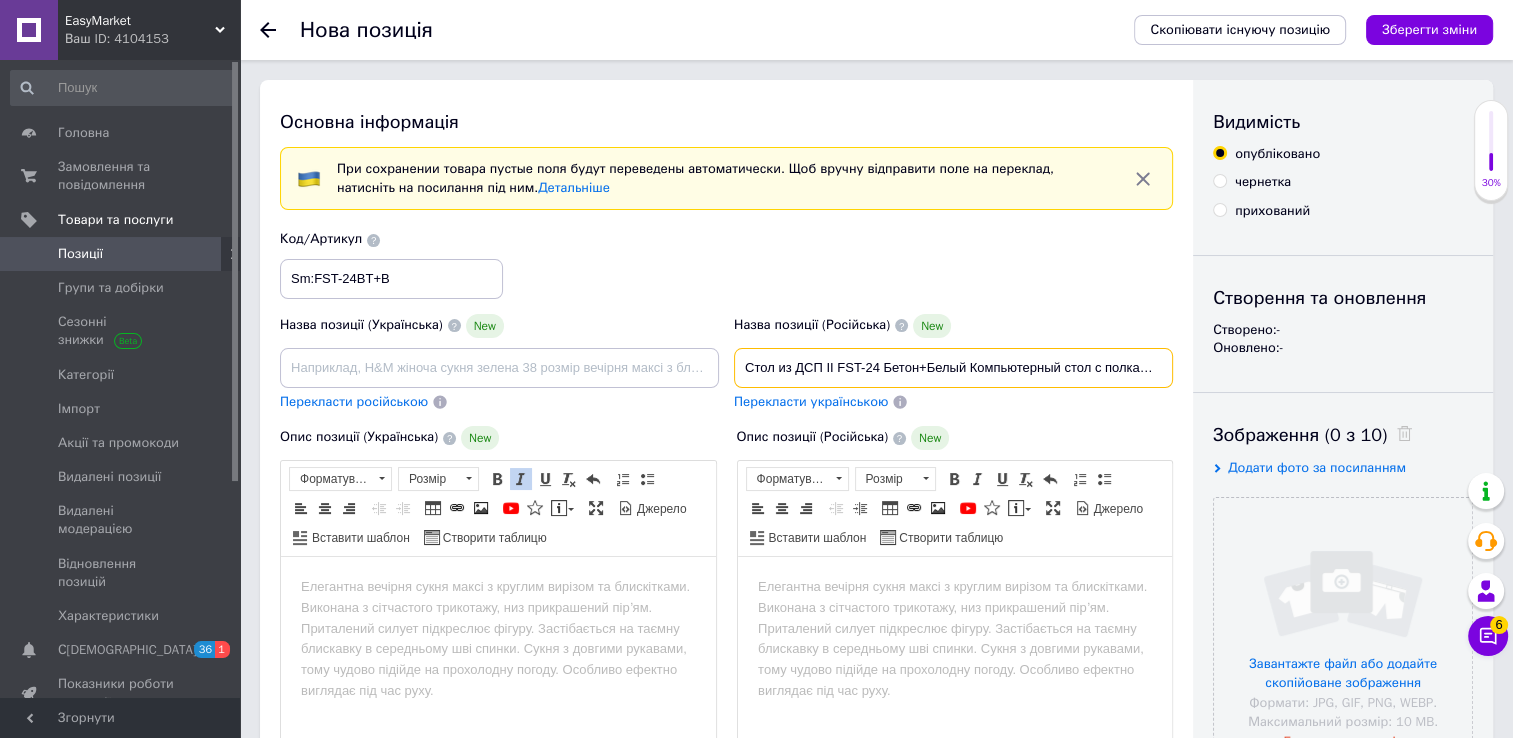 drag, startPoint x: 1144, startPoint y: 365, endPoint x: 660, endPoint y: 374, distance: 484.08368 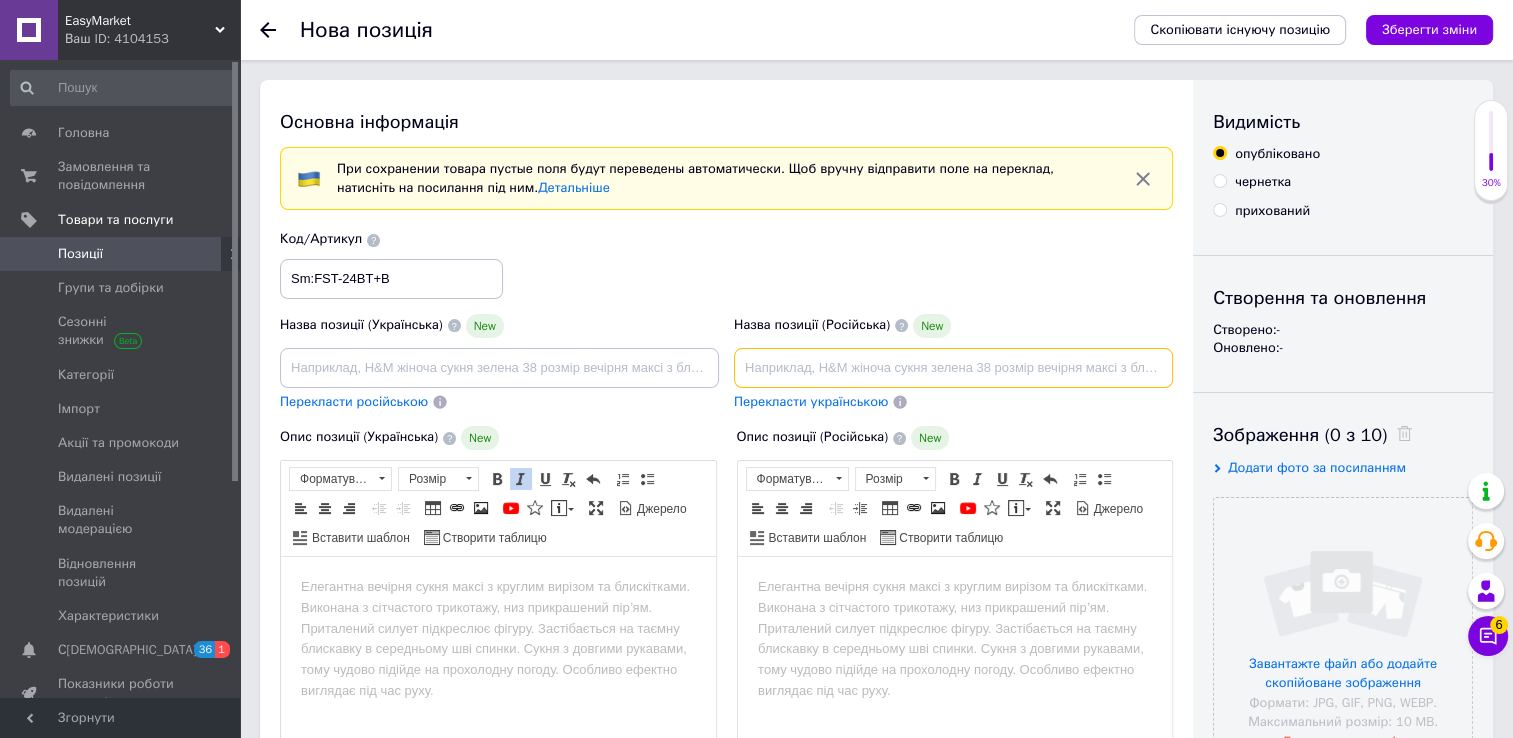 scroll, scrollTop: 2, scrollLeft: 0, axis: vertical 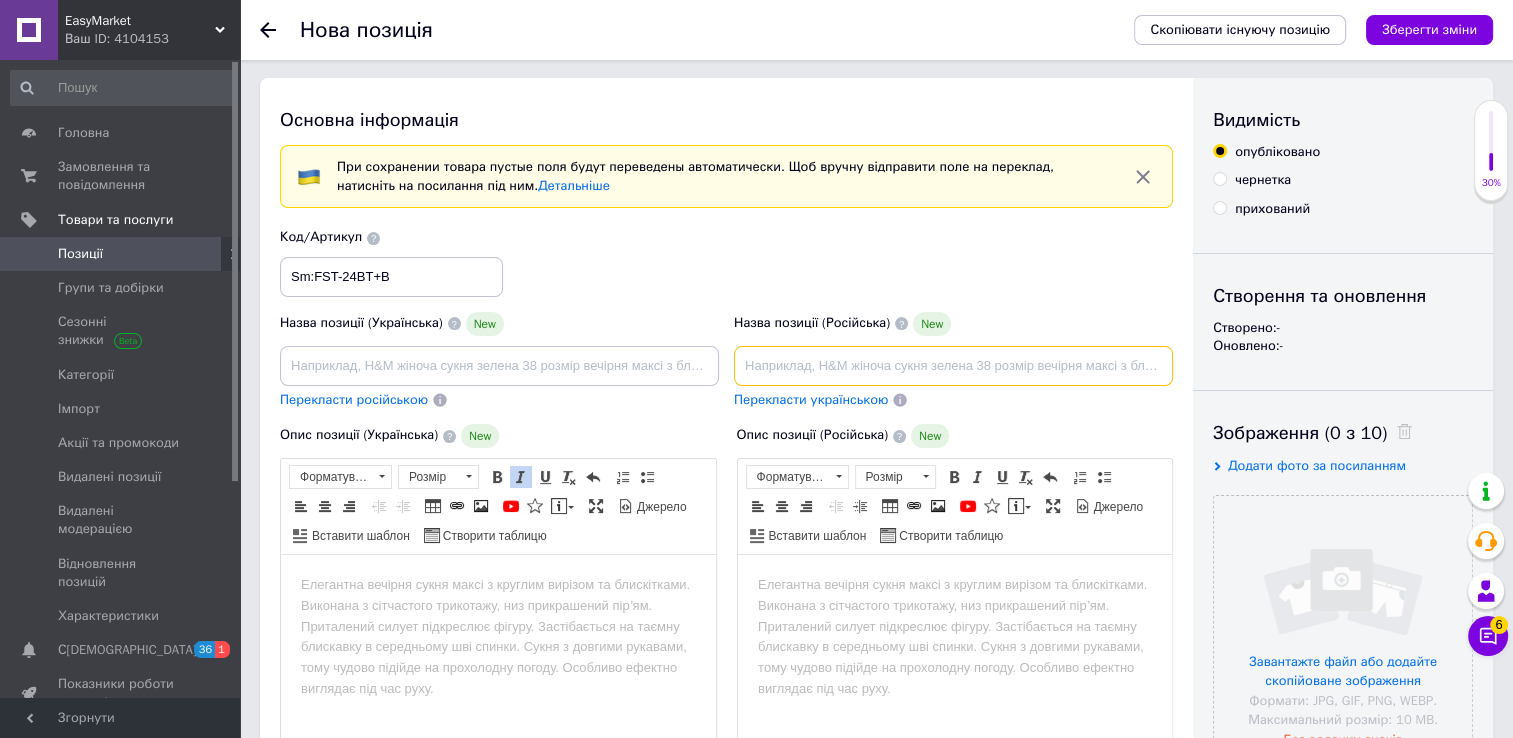 paste on "Стол из ДСП II FST-24 Бетон+Белый Компьютерный стол с полками Прямой компьютерный стол Современный компьютерный стол" 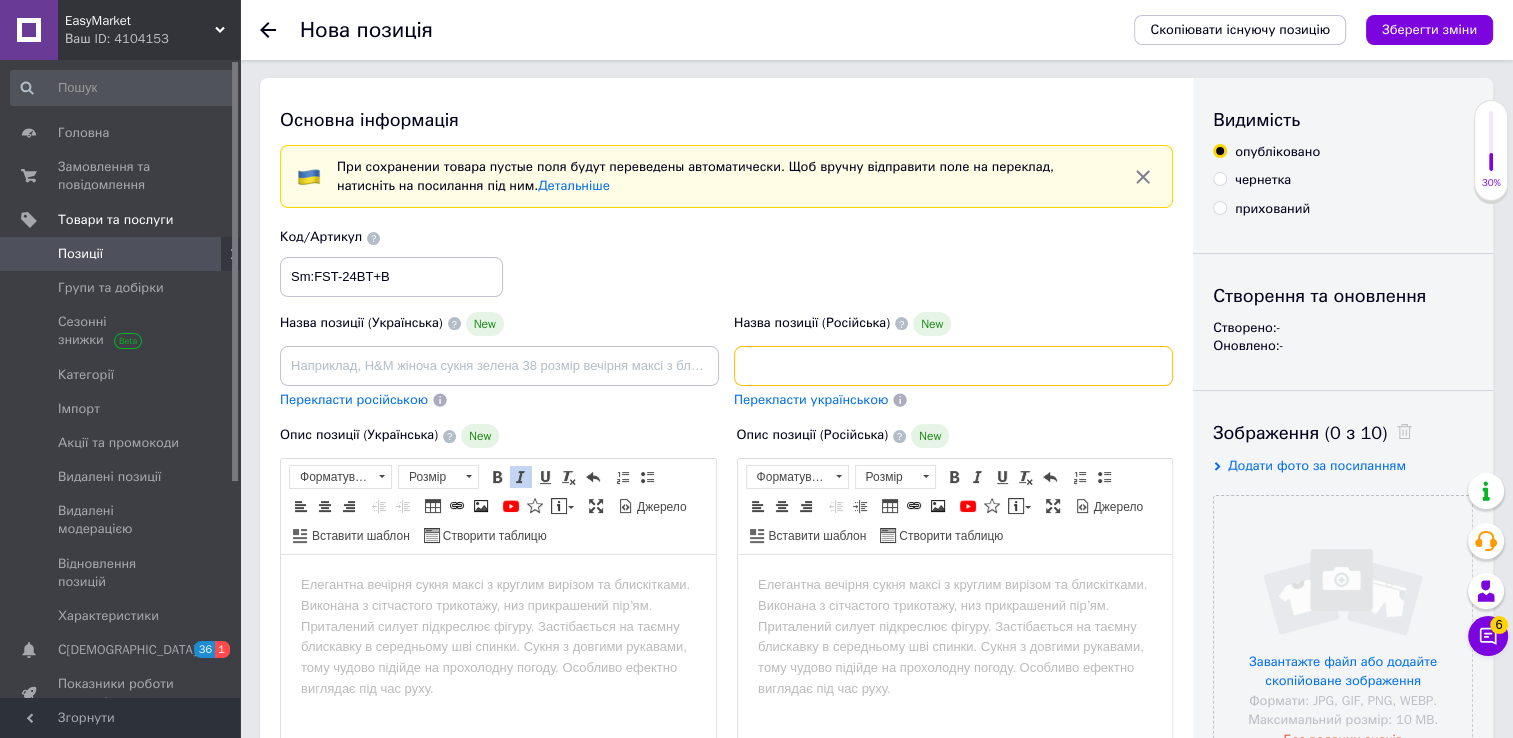 scroll, scrollTop: 0, scrollLeft: 483, axis: horizontal 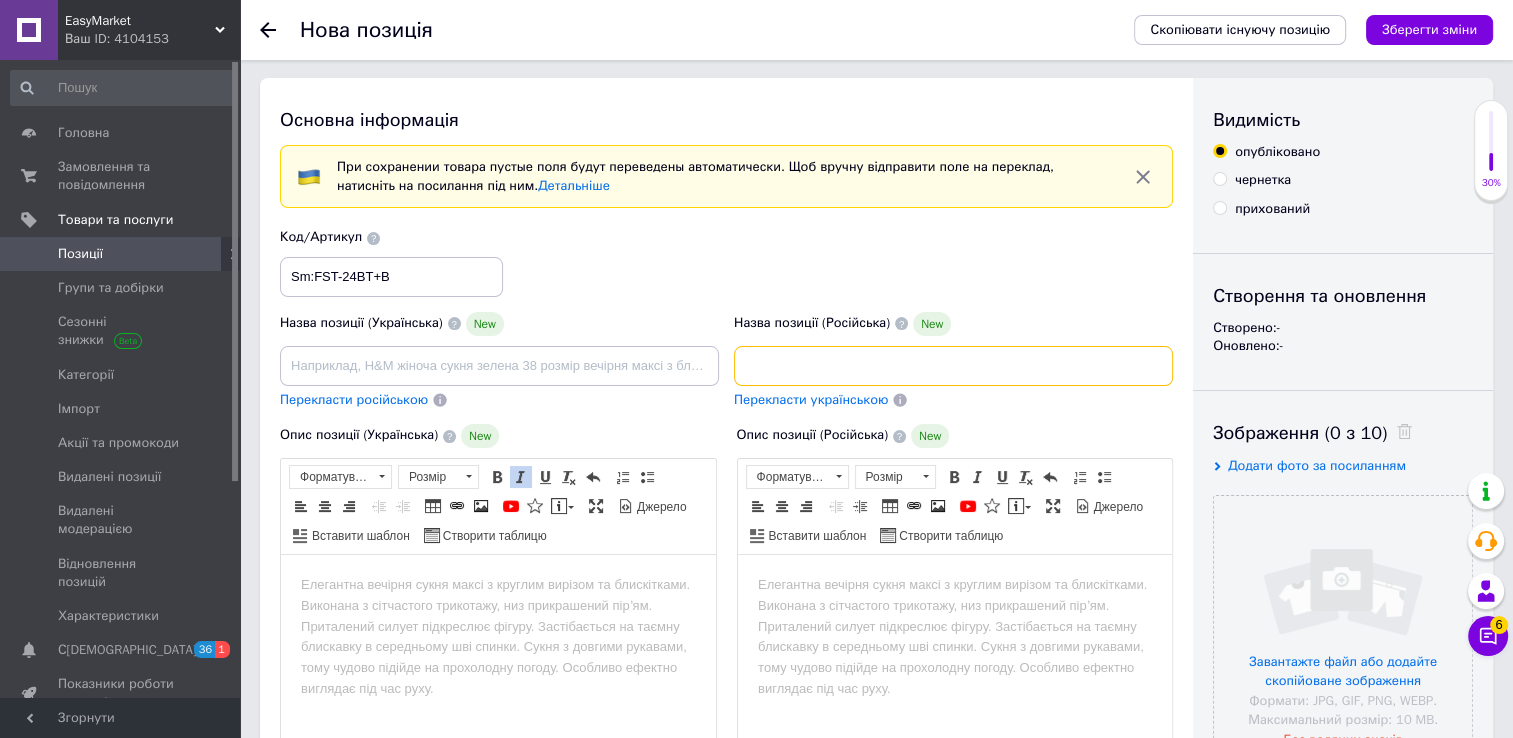 click on "Стол из ДСП II FST-24 Бетон+Белый Компьютерный стол с полками Прямой компьютерный стол Современный компьютерный стол99999999999999" at bounding box center (953, 366) 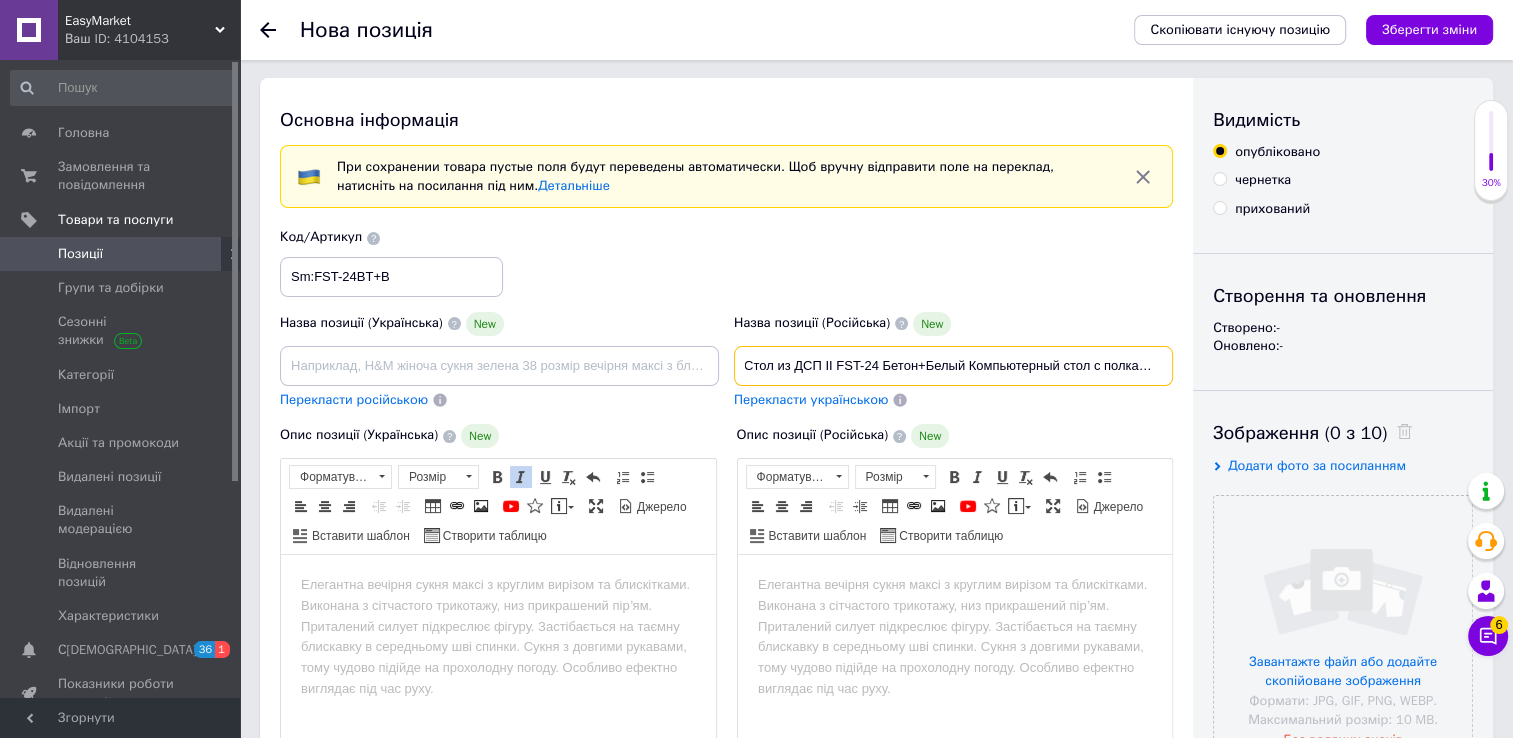 scroll, scrollTop: 0, scrollLeft: 0, axis: both 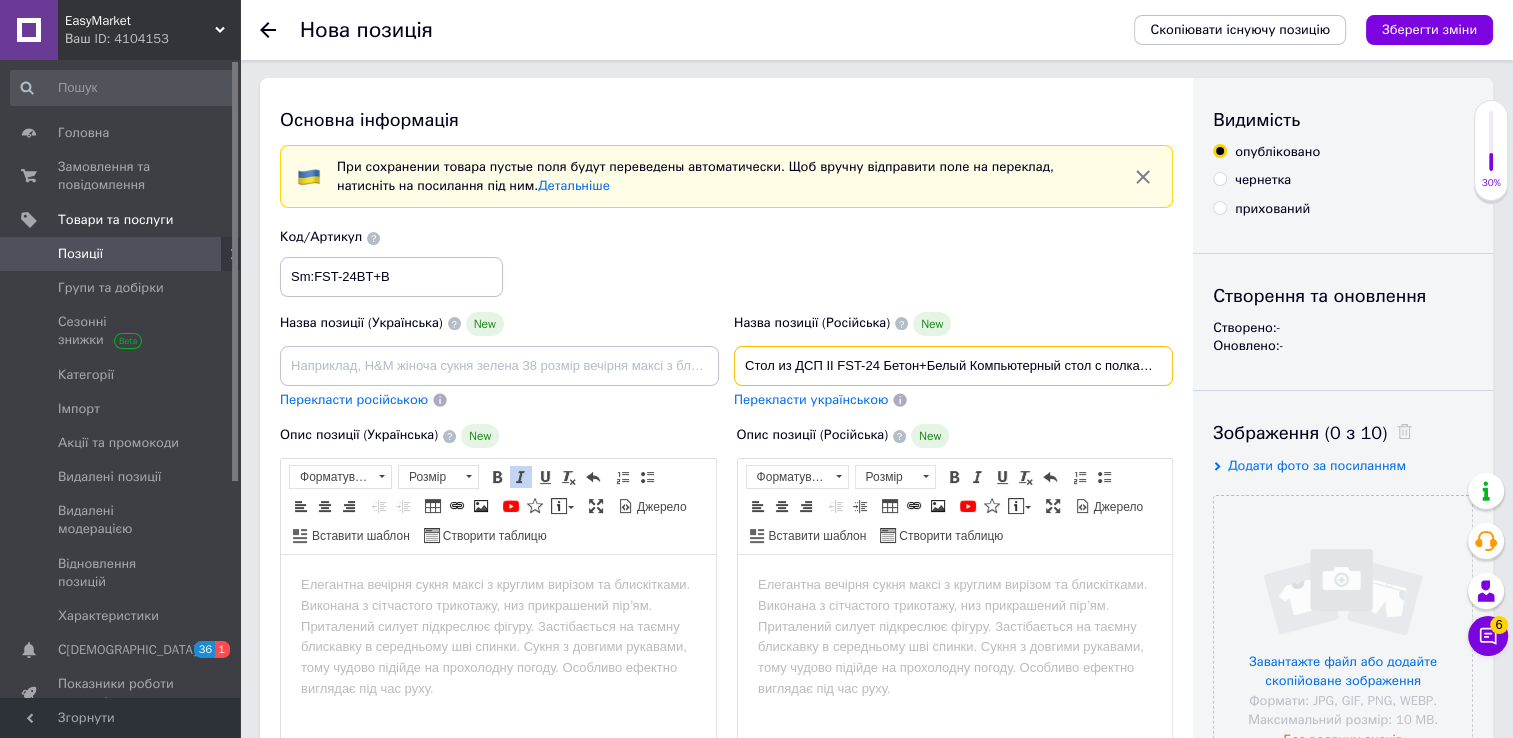 type on "Стол из ДСП II FST-24 Бетон+Белый Компьютерный стол с полками Прямой компьютерный стол Современный компьютерный стол" 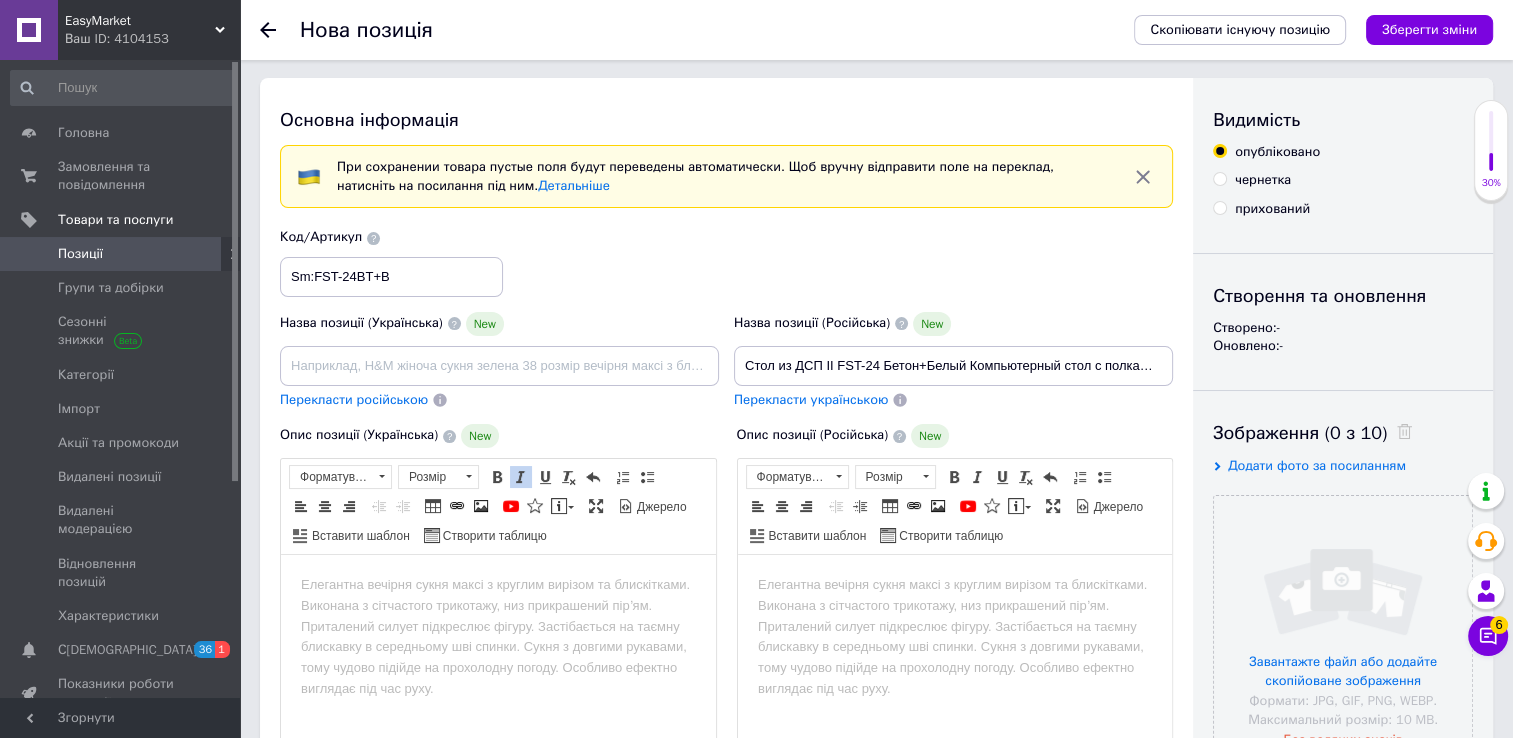click on "Перекласти українською" at bounding box center (811, 399) 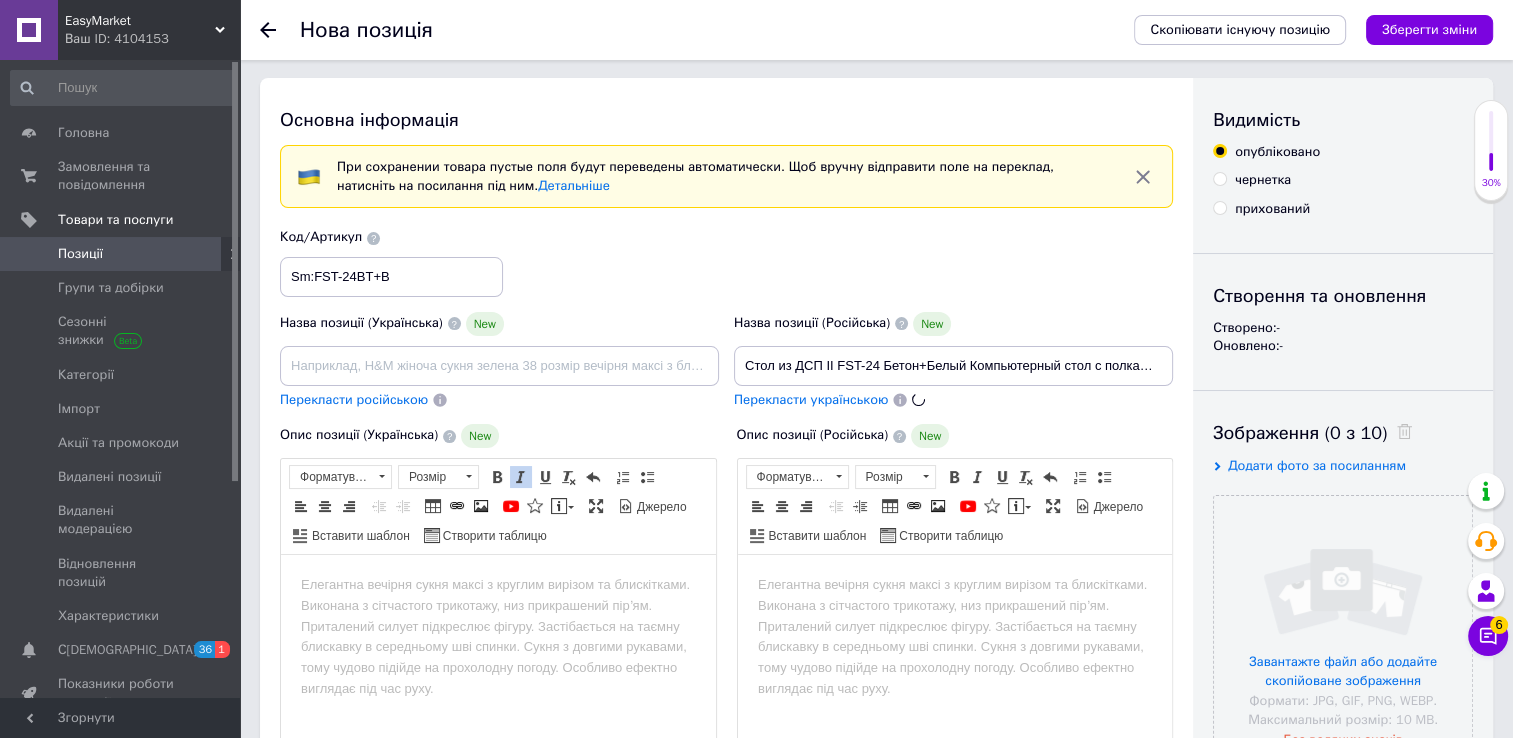 type on "Стіл із ДСП II FST-24 Бетон+Білий Комп'ютерний стіл із полицями Прямий комп'ютерний стіл Сучасний комп'ютерний стіл" 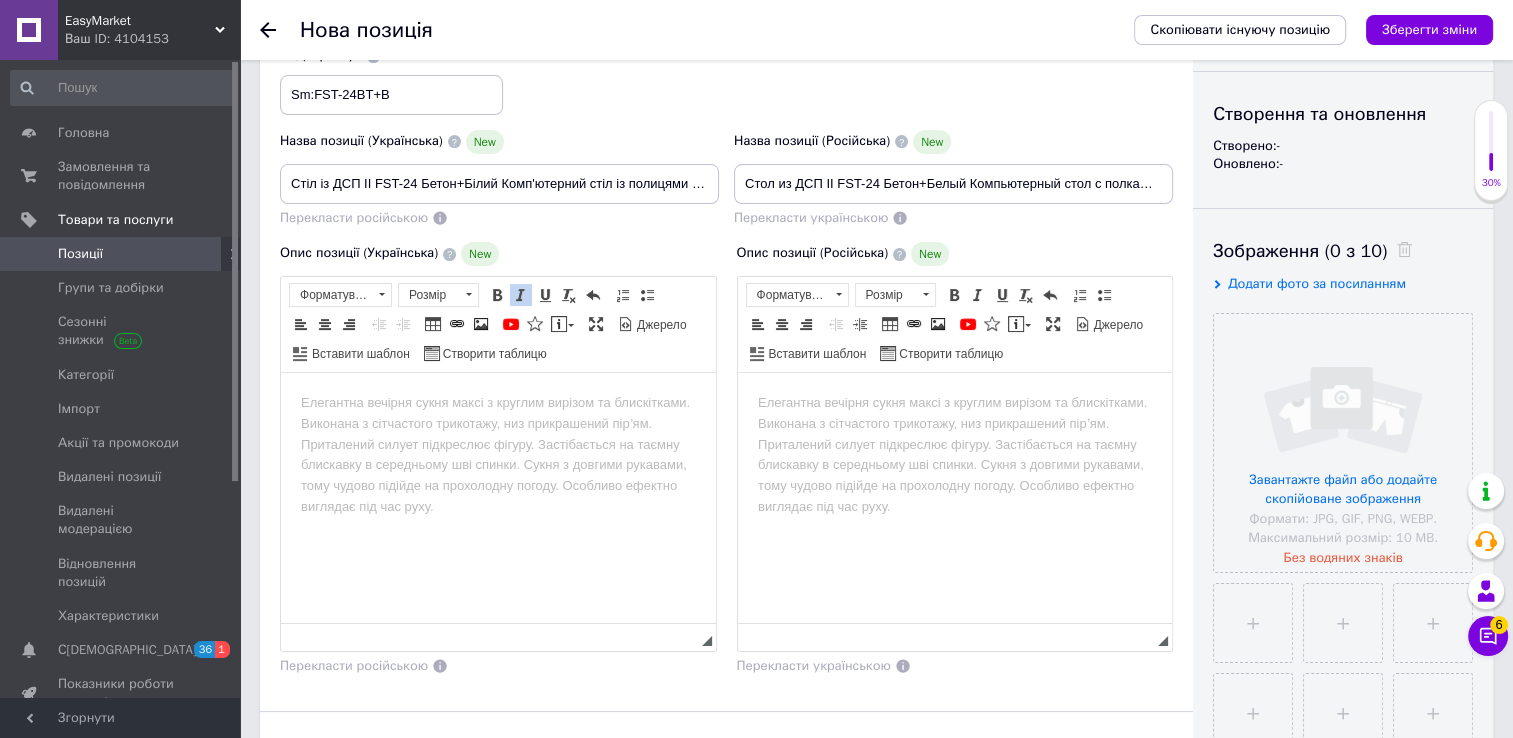 scroll, scrollTop: 182, scrollLeft: 0, axis: vertical 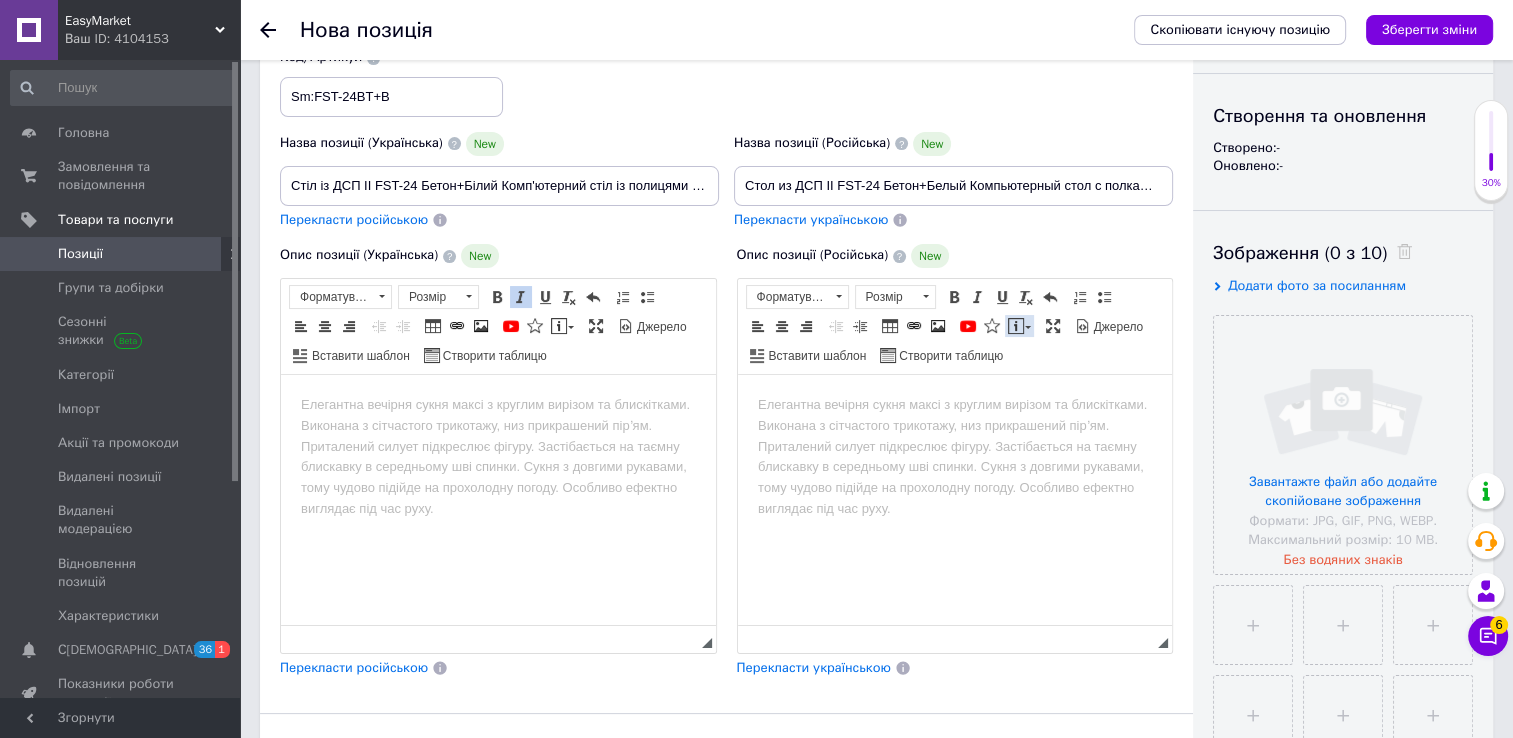 click at bounding box center (1016, 326) 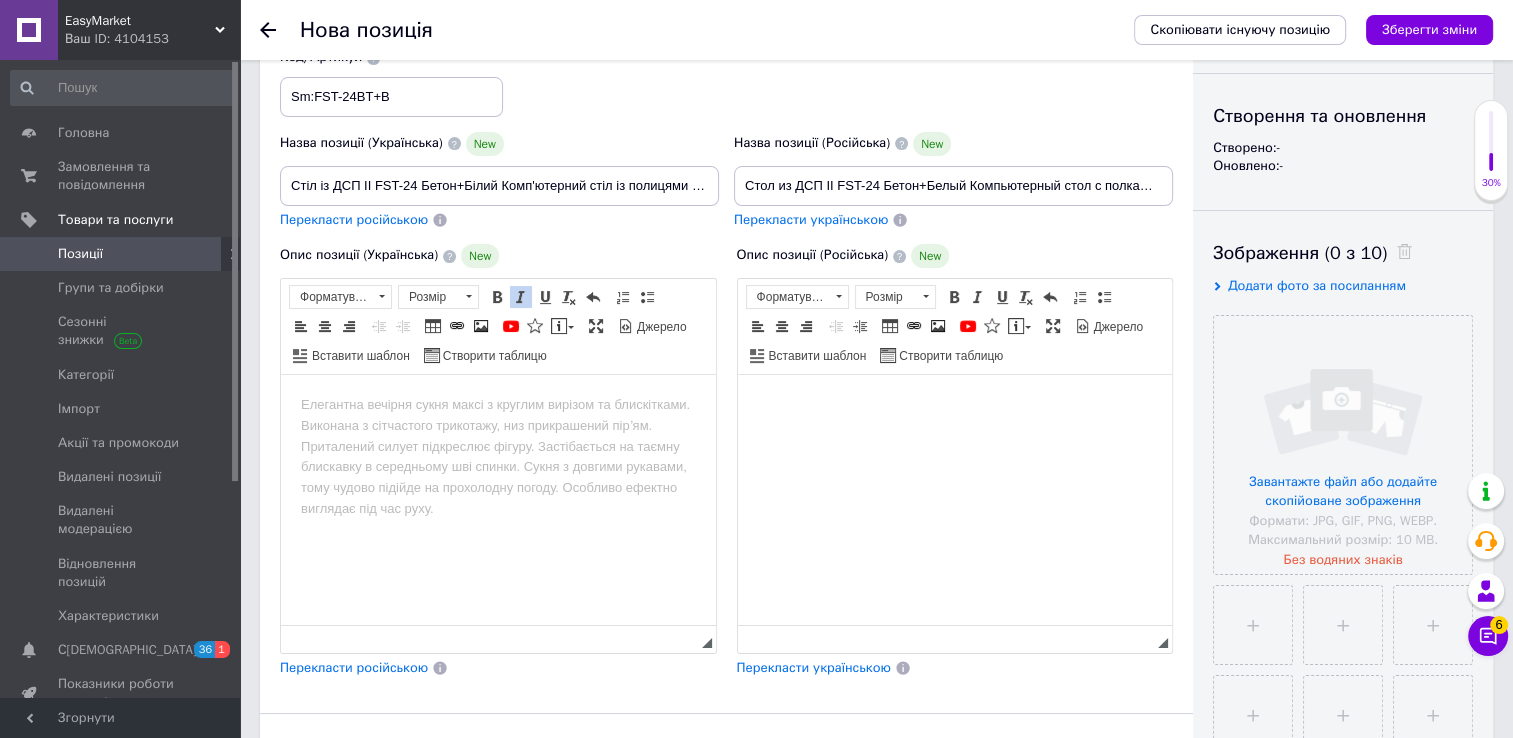 scroll, scrollTop: 0, scrollLeft: 0, axis: both 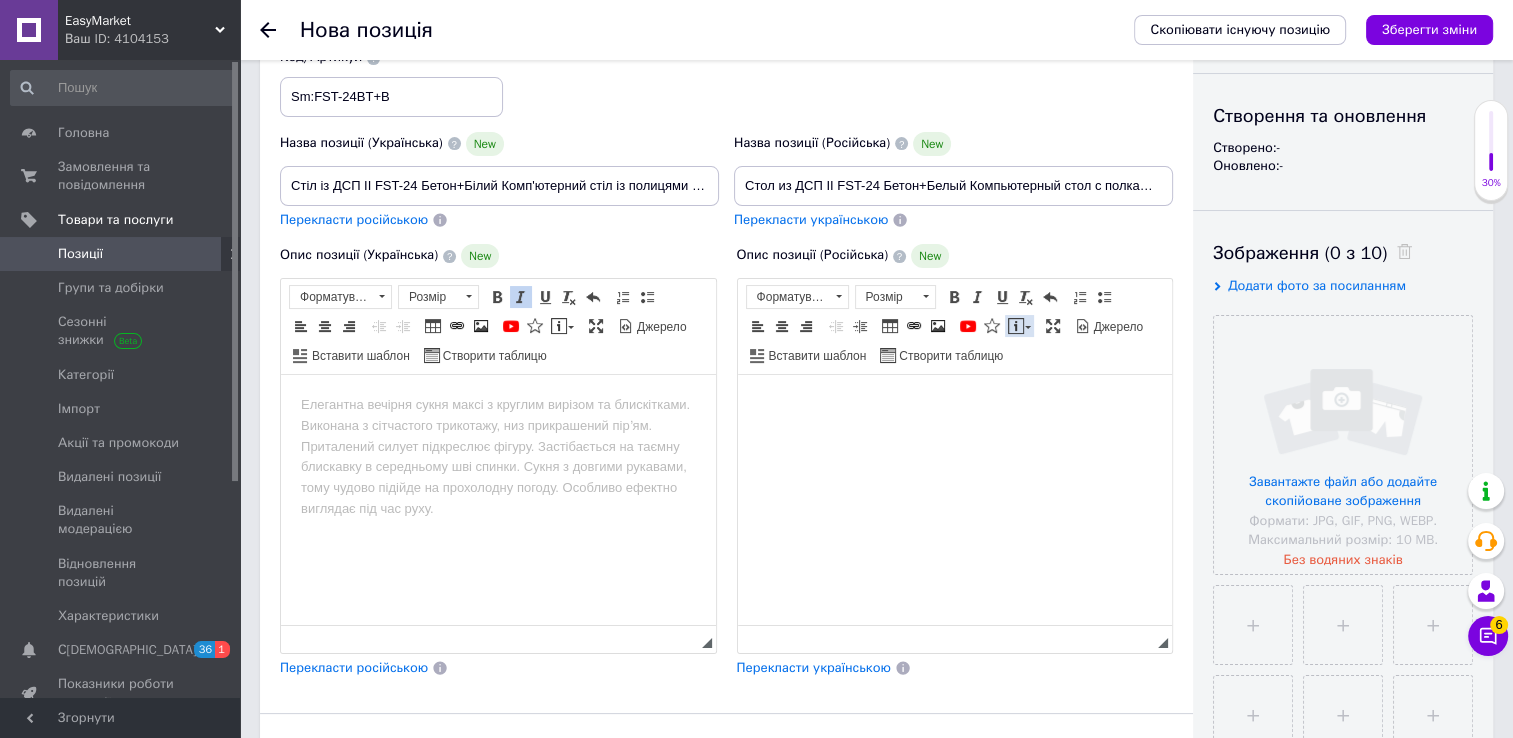 click on "Вставити повідомлення" at bounding box center [1019, 326] 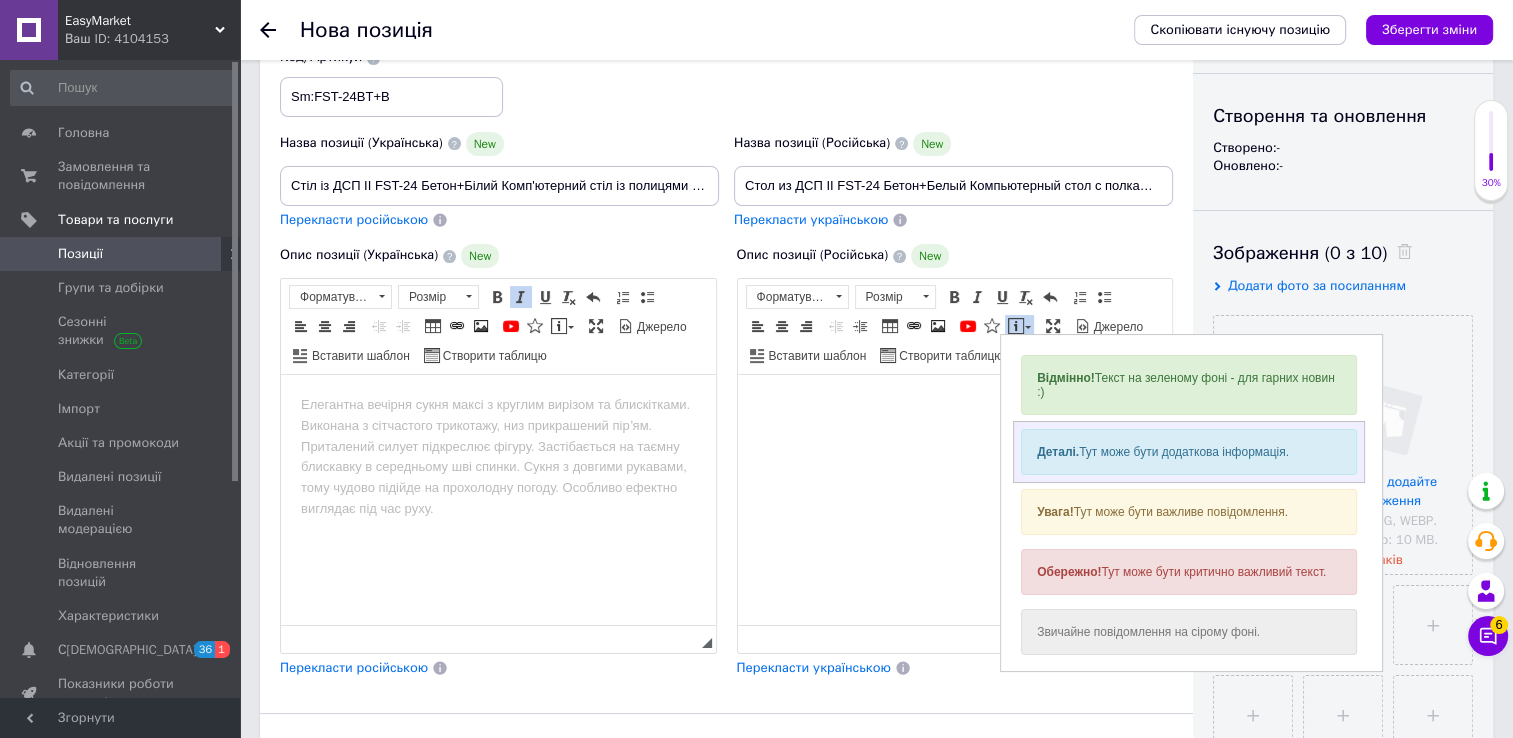 click on "Деталі.  Тут може бути додаткова інформація." at bounding box center (1189, 452) 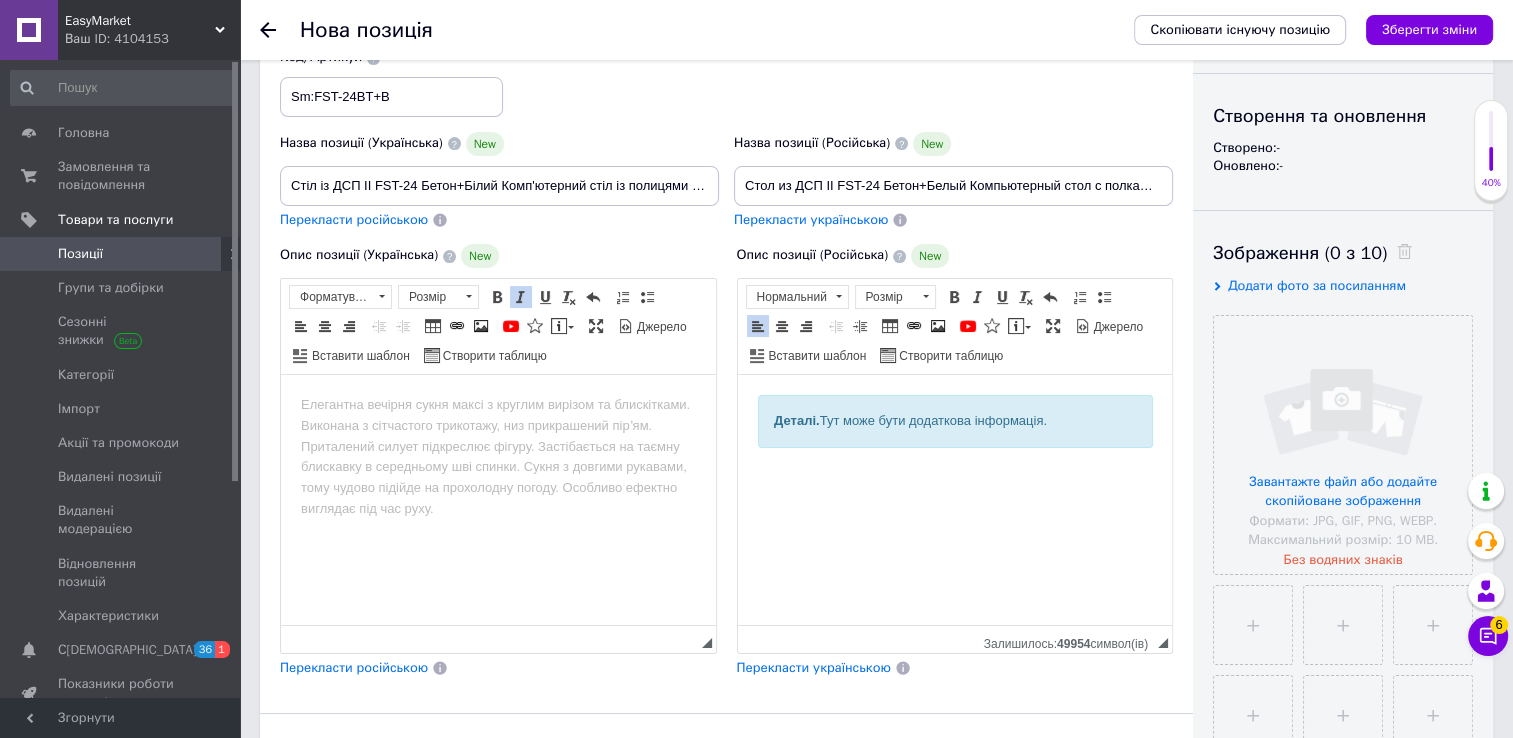 drag, startPoint x: 1050, startPoint y: 425, endPoint x: 763, endPoint y: 427, distance: 287.00696 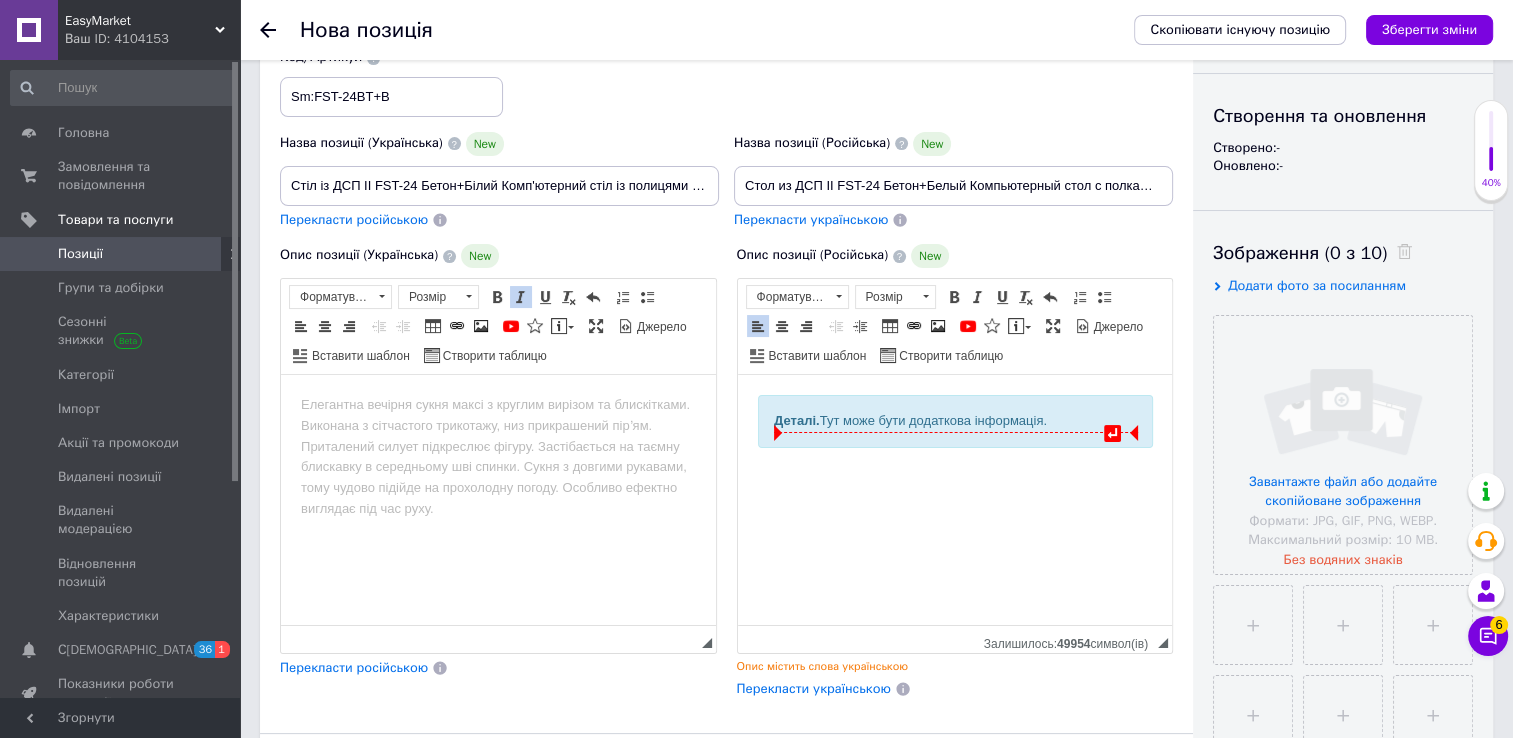 type 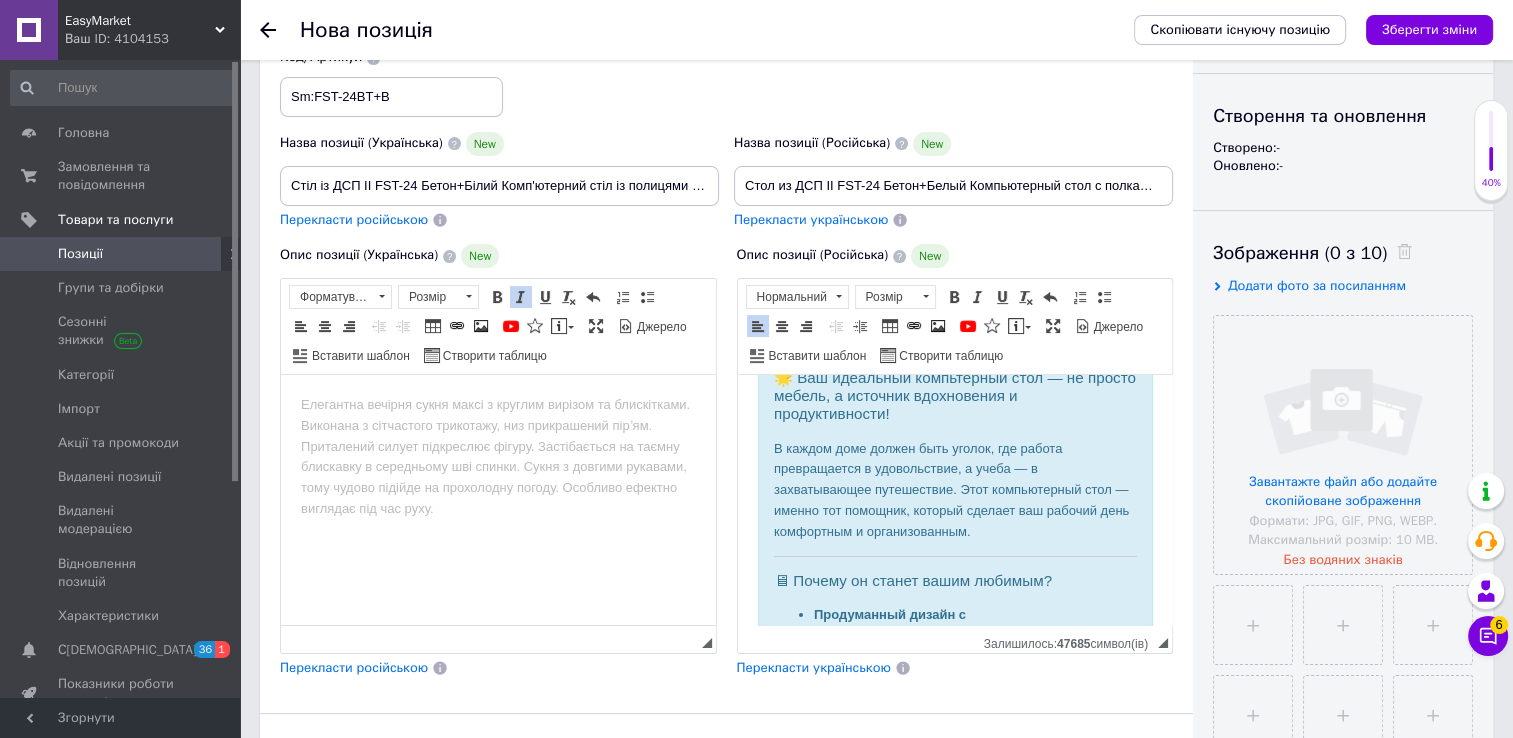 scroll, scrollTop: 0, scrollLeft: 0, axis: both 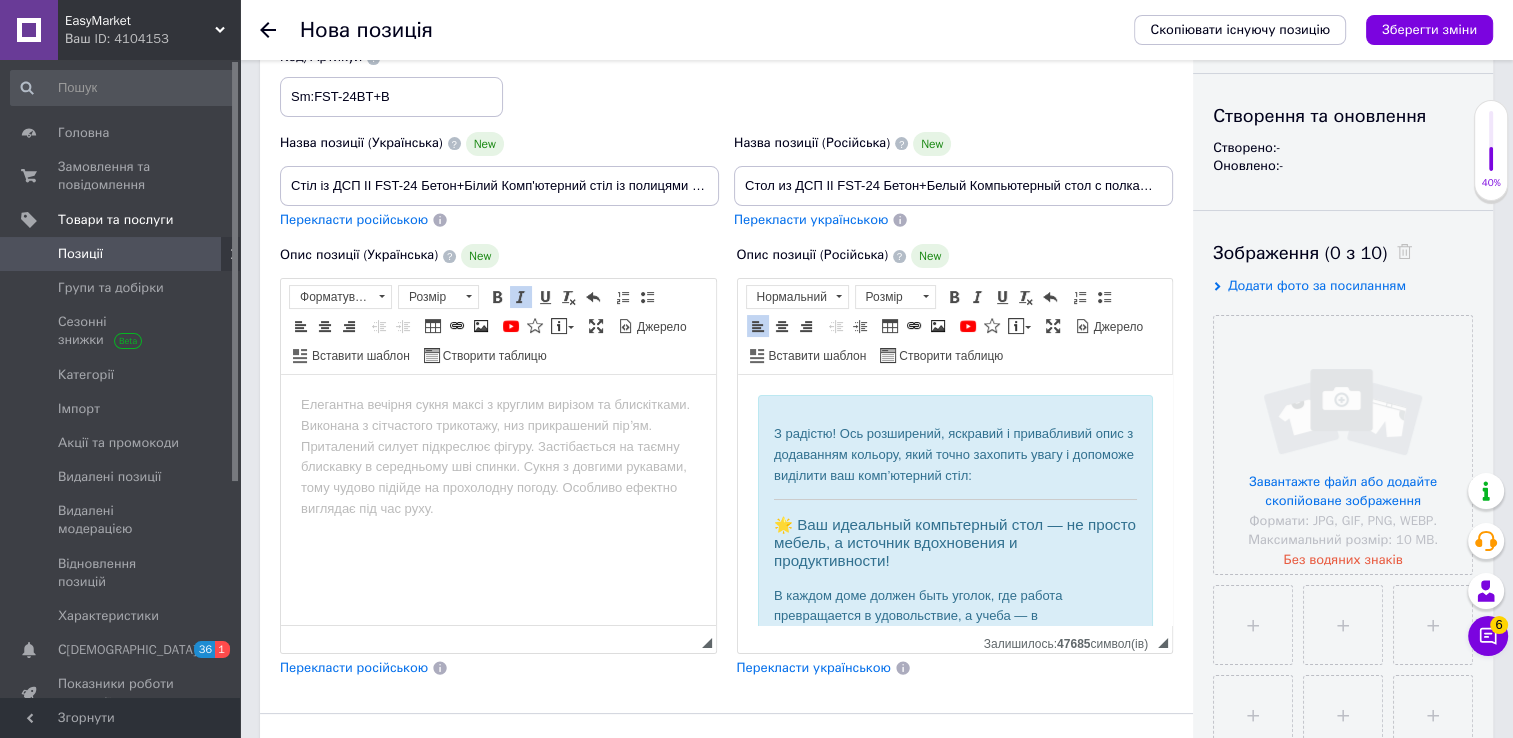 drag, startPoint x: 767, startPoint y: 429, endPoint x: 1025, endPoint y: 496, distance: 266.55768 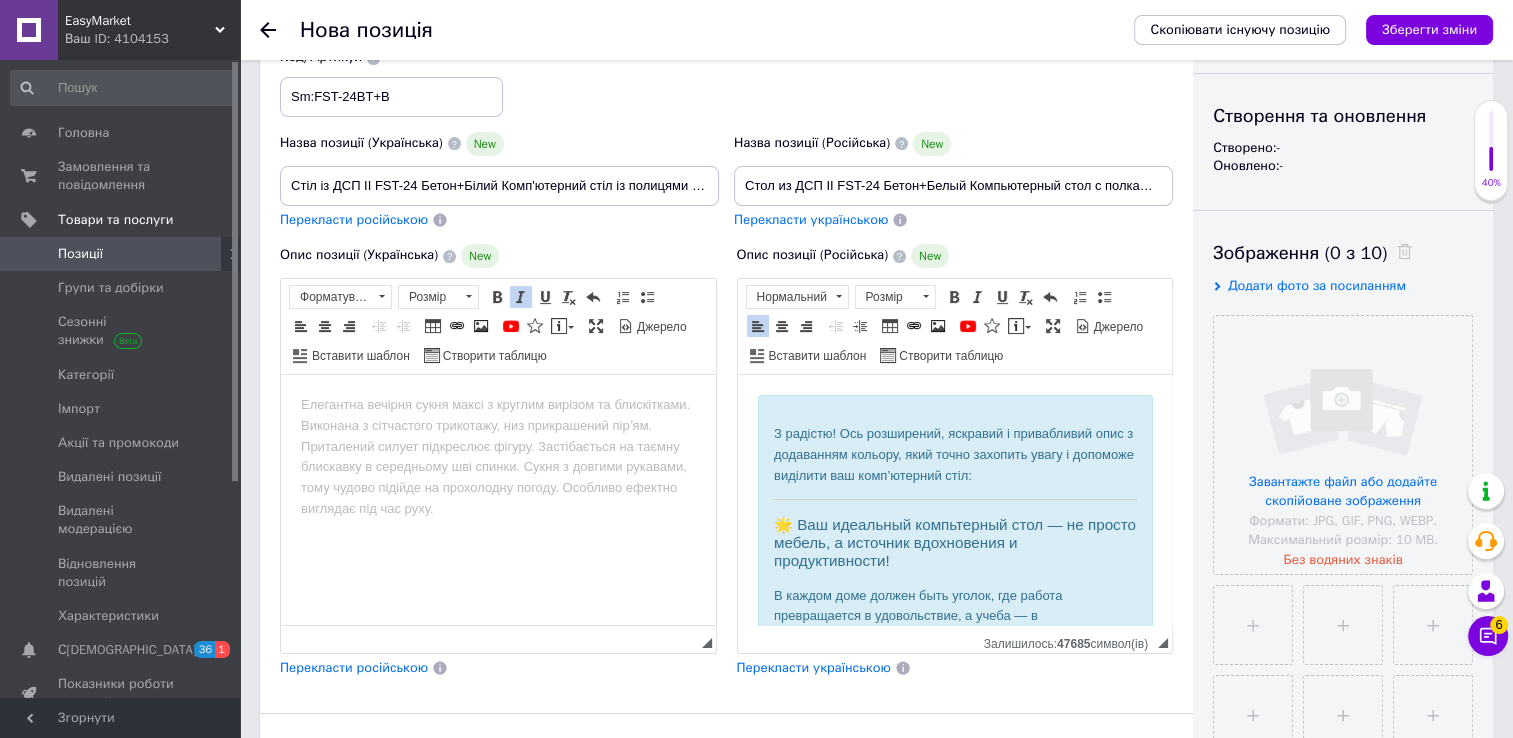 click on "З радістю! Ось розширений, яскравий і привабливий опис з додаванням кольору, який точно захопить увагу і допоможе виділити ваш комп’ютерний стіл: 🌟 Ваш идеальный компьтерный стол — не просто мебель, а источник вдохновения и продуктивности! В каждом доме должен быть уголок, где работа превращается в удовольствие, а учеба — в захватывающее путешествие. Этот компьютерный стол — именно тот помощник, который сделает ваш рабочий день комфортным и организованным. 🖥 Почему он станет вашим любимым? Продуманный дизайн с функциональностью на первом месте." at bounding box center (954, 1250) 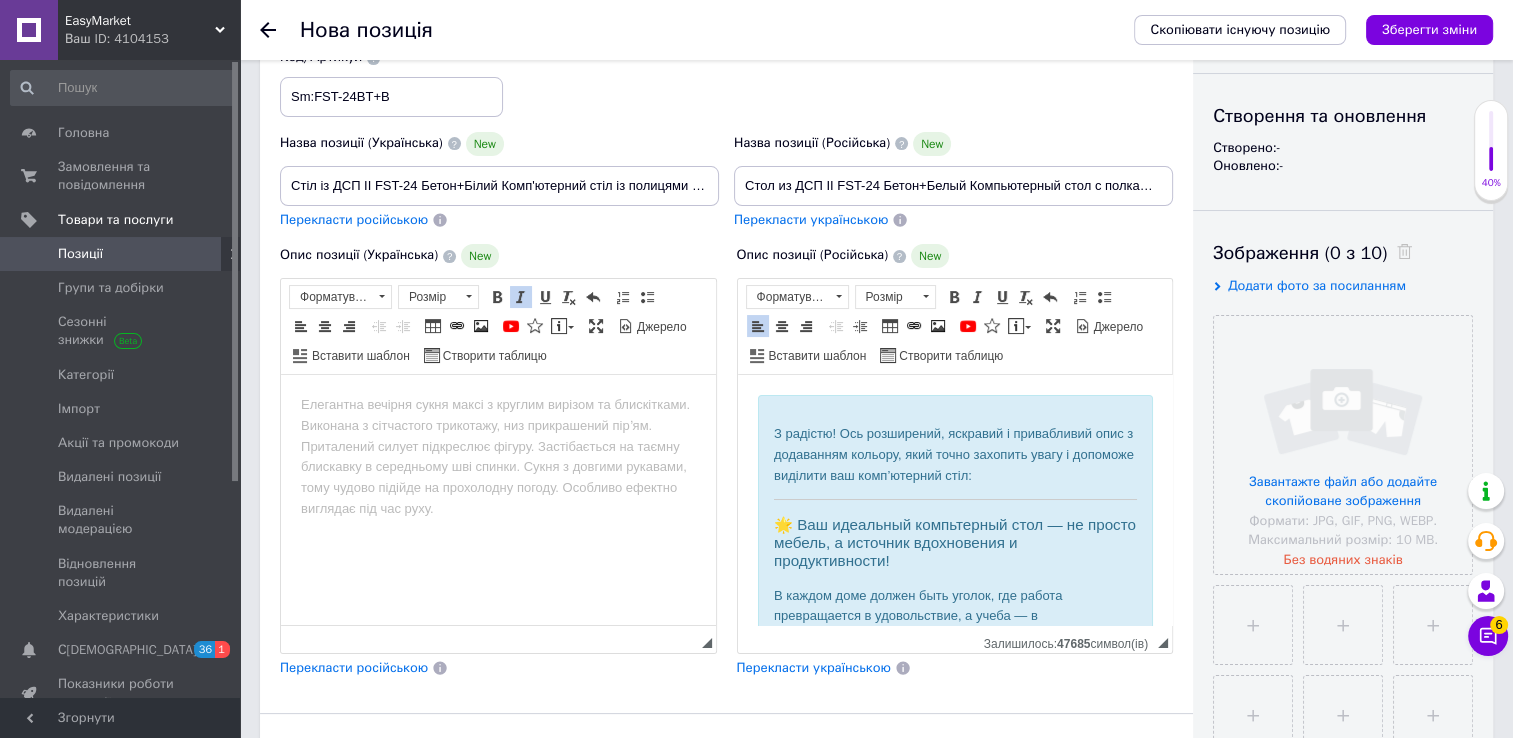 click on "З радістю! Ось розширений, яскравий і привабливий опис з додаванням кольору, який точно захопить увагу і допоможе виділити ваш комп’ютерний стіл: 🌟 Ваш идеальный компьтерный стол — не просто мебель, а источник вдохновения и продуктивности! В каждом доме должен быть уголок, где работа превращается в удовольствие, а учеба — в захватывающее путешествие. Этот компьютерный стол — именно тот помощник, который сделает ваш рабочий день комфортным и организованным. 🖥 Почему он станет вашим любимым? Продуманный дизайн с функциональностью на первом месте." at bounding box center [954, 1250] 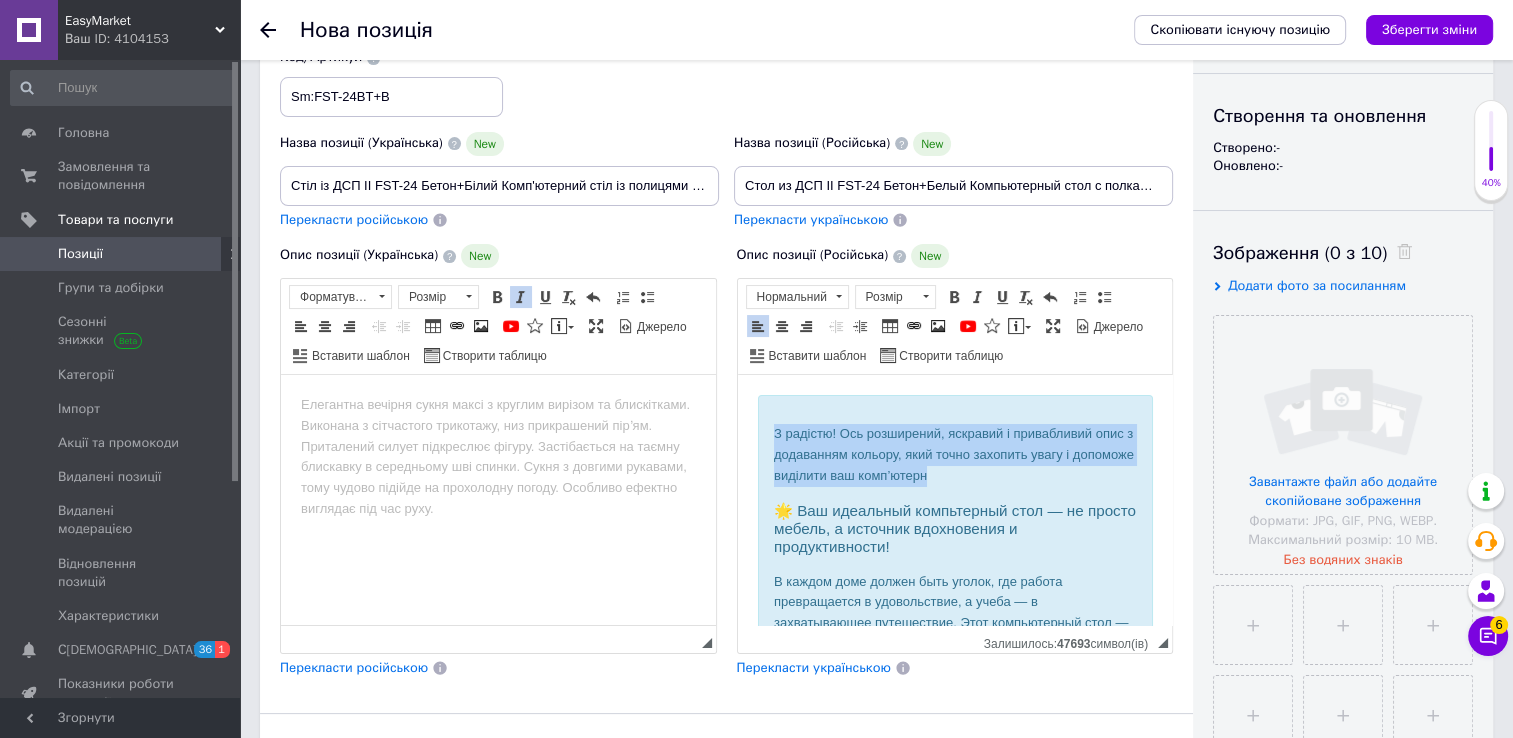 drag, startPoint x: 971, startPoint y: 476, endPoint x: 756, endPoint y: 423, distance: 221.43622 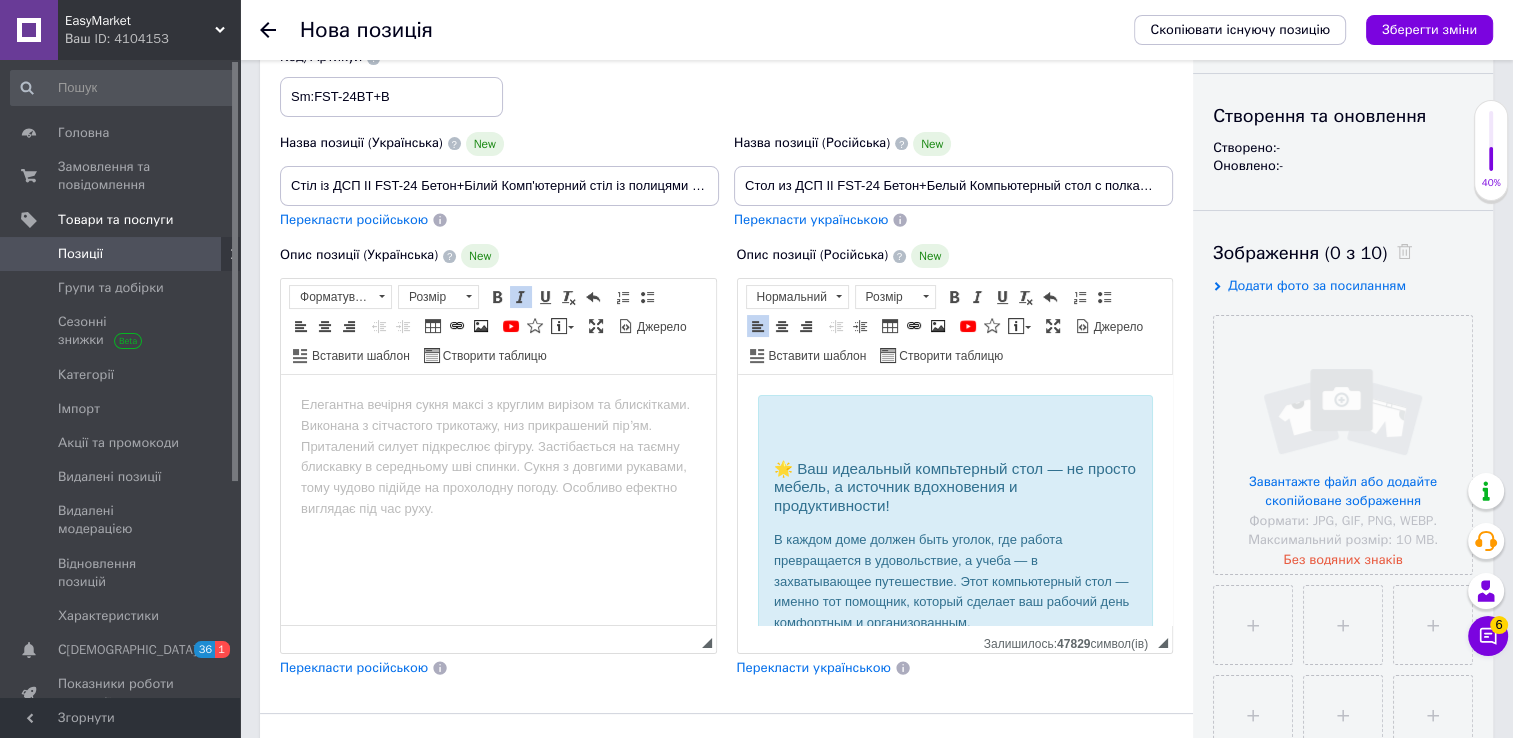 click on "🌟 Ваш идеальный компьтерный стол — не просто мебель, а источник вдохновения и продуктивности!" at bounding box center (954, 487) 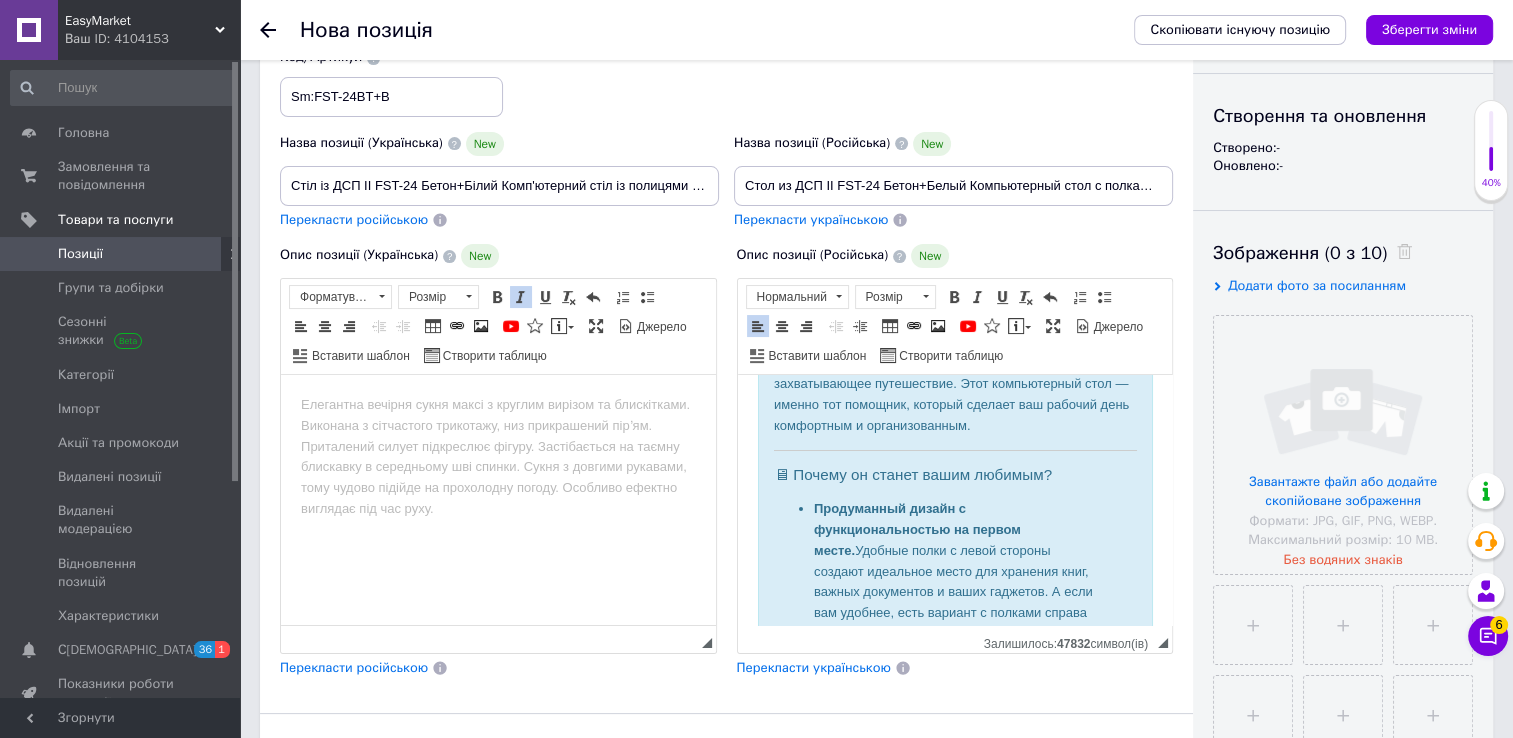 scroll, scrollTop: 144, scrollLeft: 0, axis: vertical 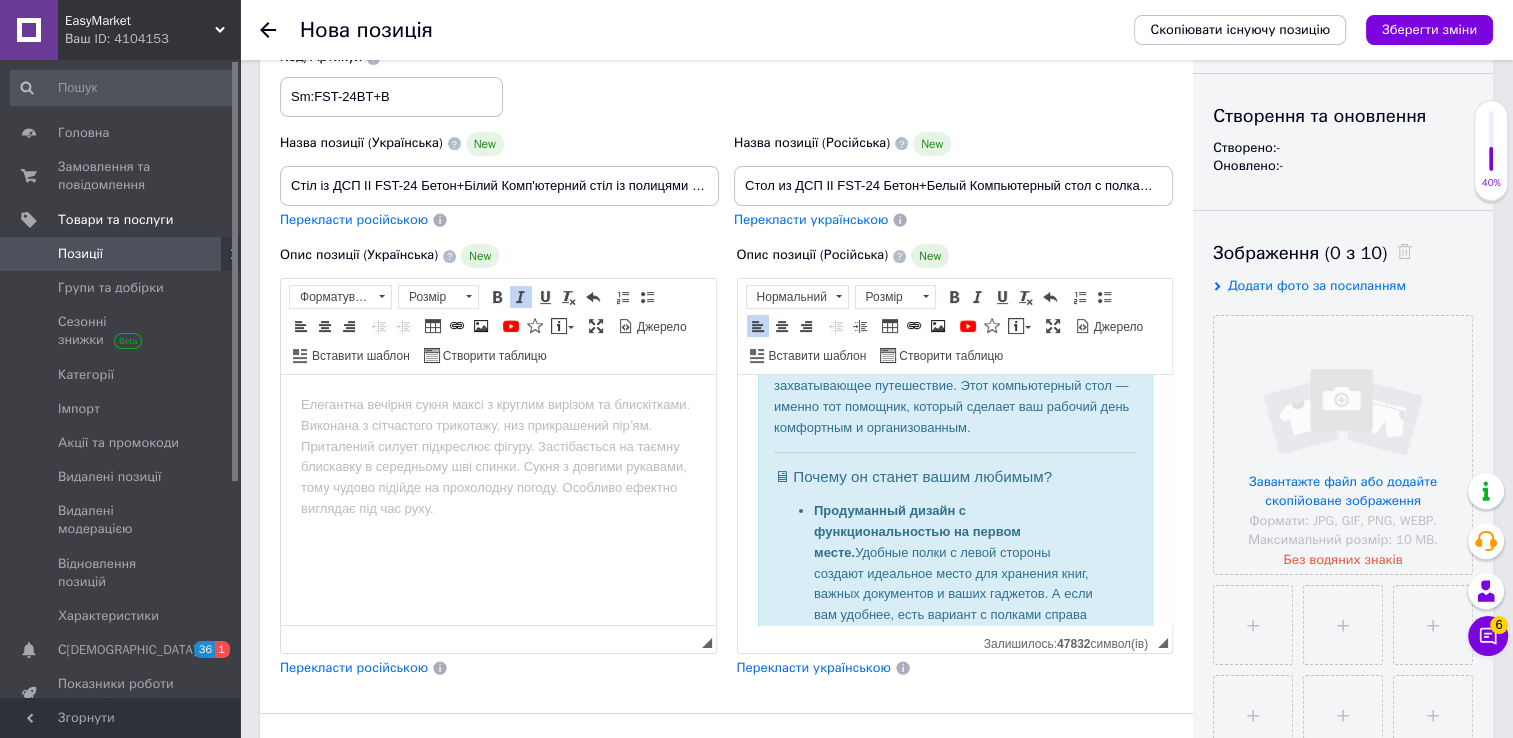 click on "🌟 Ваш идеальный компьтерный стол — не просто мебель, а источник вдохновения и продуктивности! В каждом доме должен быть уголок, где работа превращается в удовольствие, а учеба — в захватывающее путешествие. Этот компьютерный стол — именно тот помощник, который сделает ваш рабочий день комфортным и организованным. 🖥 Почему он станет вашим любимым? Продуманный дизайн с функциональностью на первом месте. Стильный цвет «Бетон + Белый» Надежность и долговечность. Идеальные габариты: 🎯 Особенности, которые вы полюбите: Удобство и порядок: Легкий уход:" at bounding box center (954, 1053) 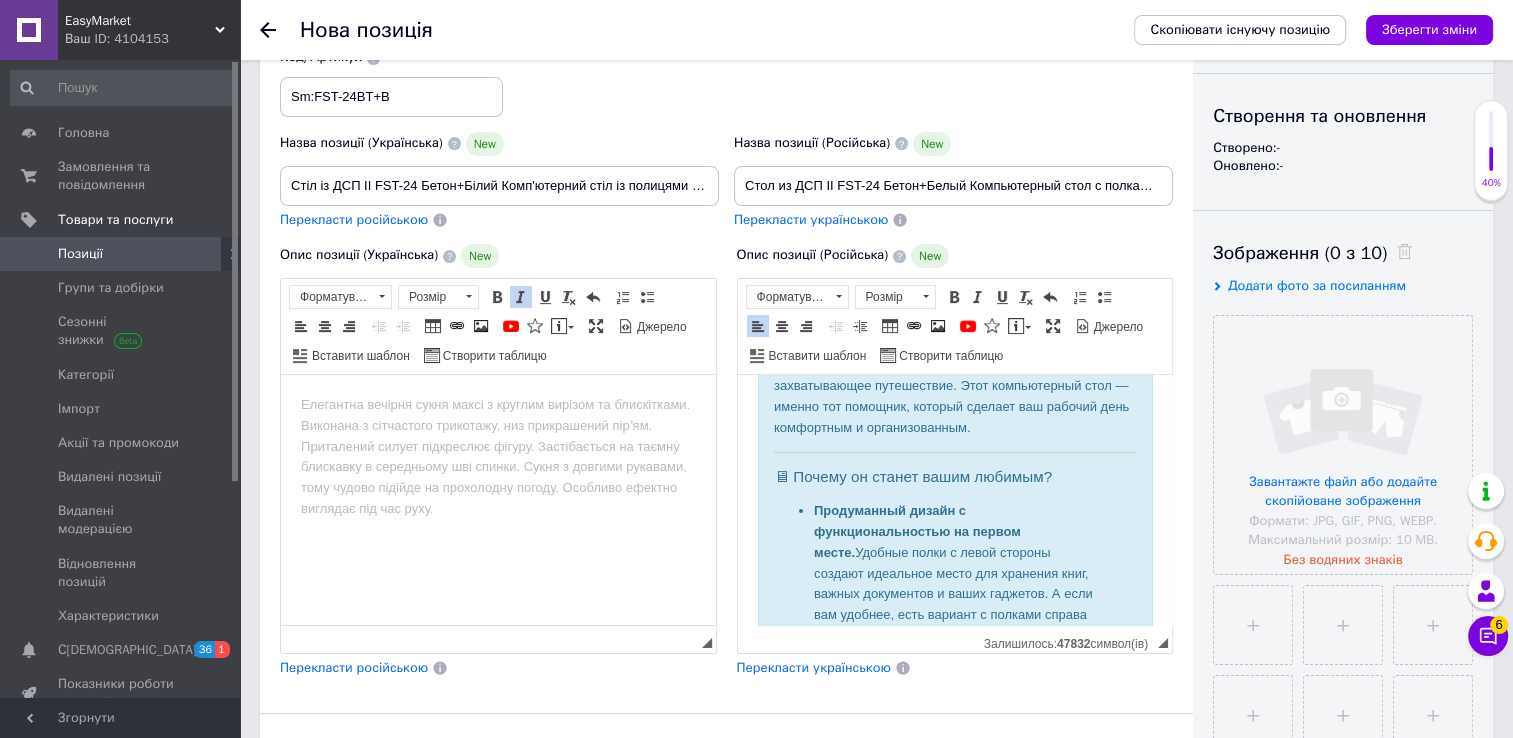 click on "В каждом доме должен быть уголок, где работа превращается в удовольствие, а учеба — в захватывающее путешествие. Этот компьютерный стол — именно тот помощник, который сделает ваш рабочий день комфортным и организованным." at bounding box center [954, 387] 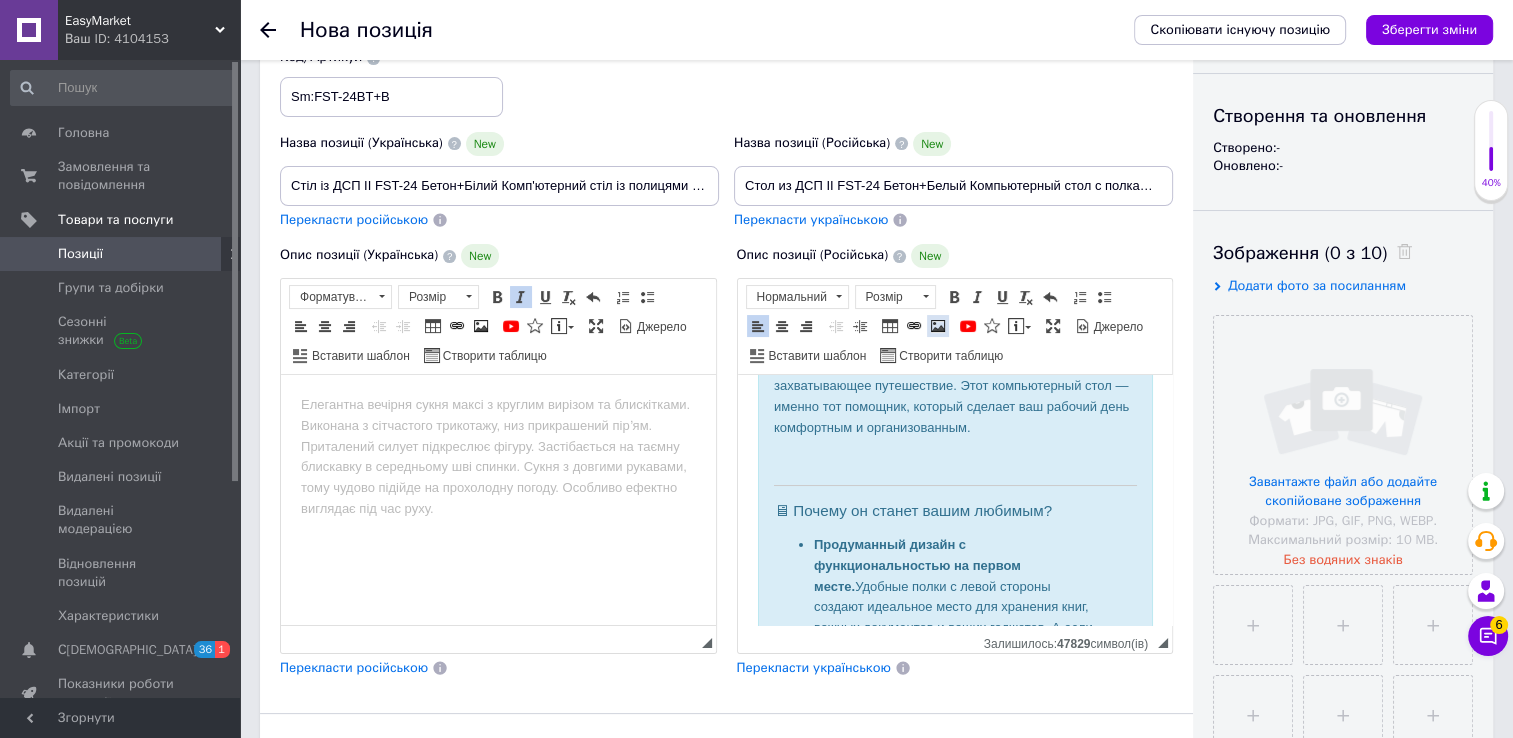click at bounding box center (938, 326) 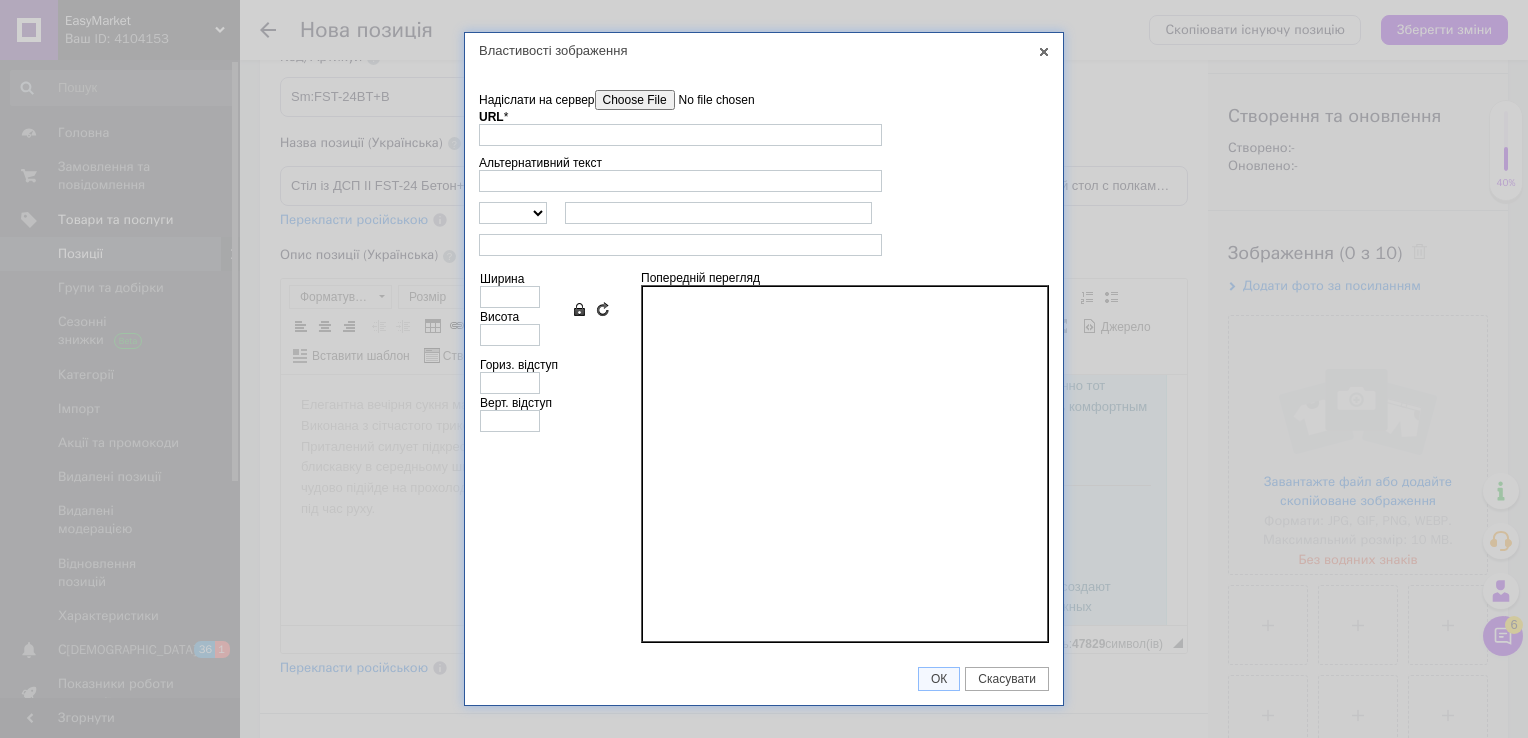 click on "Надіслати на сервер" at bounding box center (708, 100) 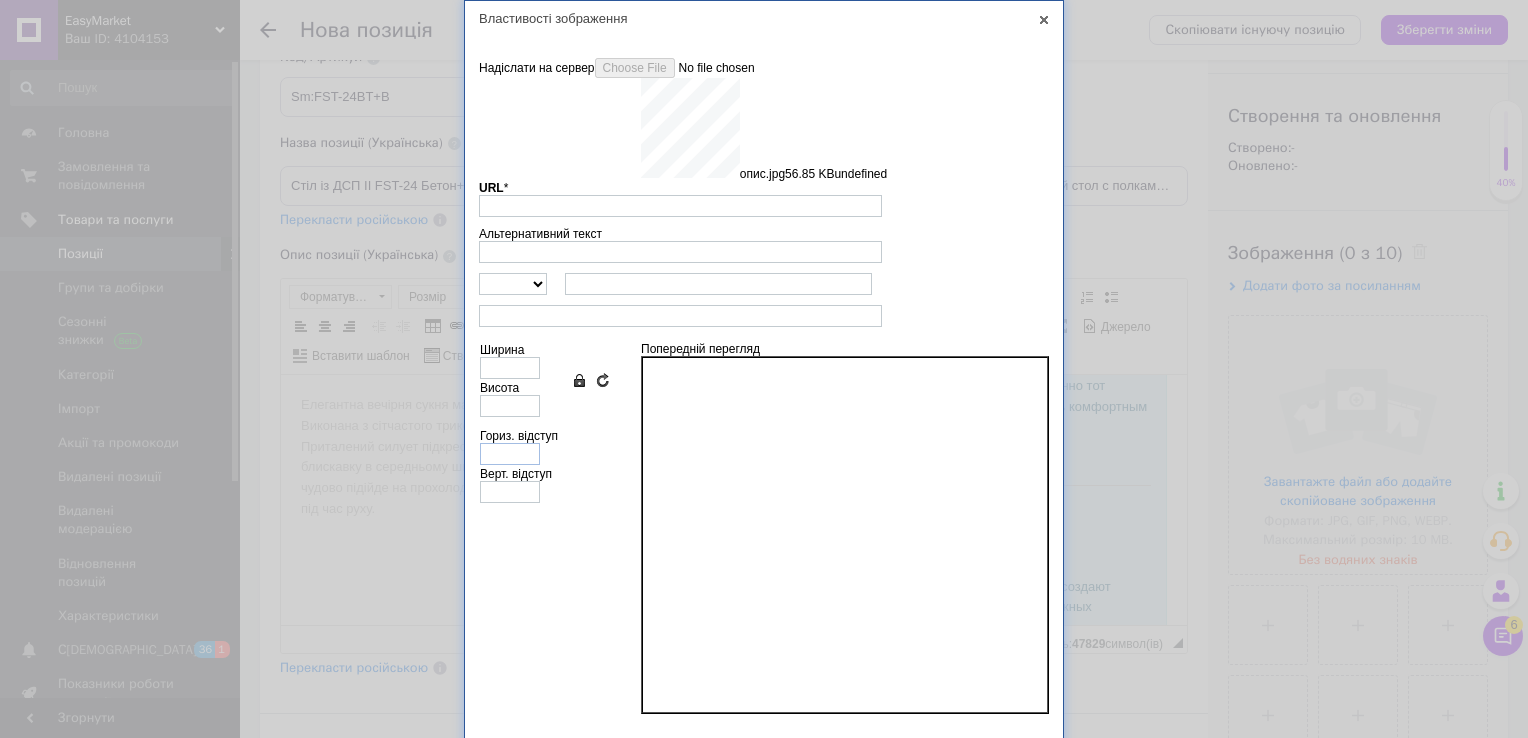 type on "[URL][DOMAIN_NAME]" 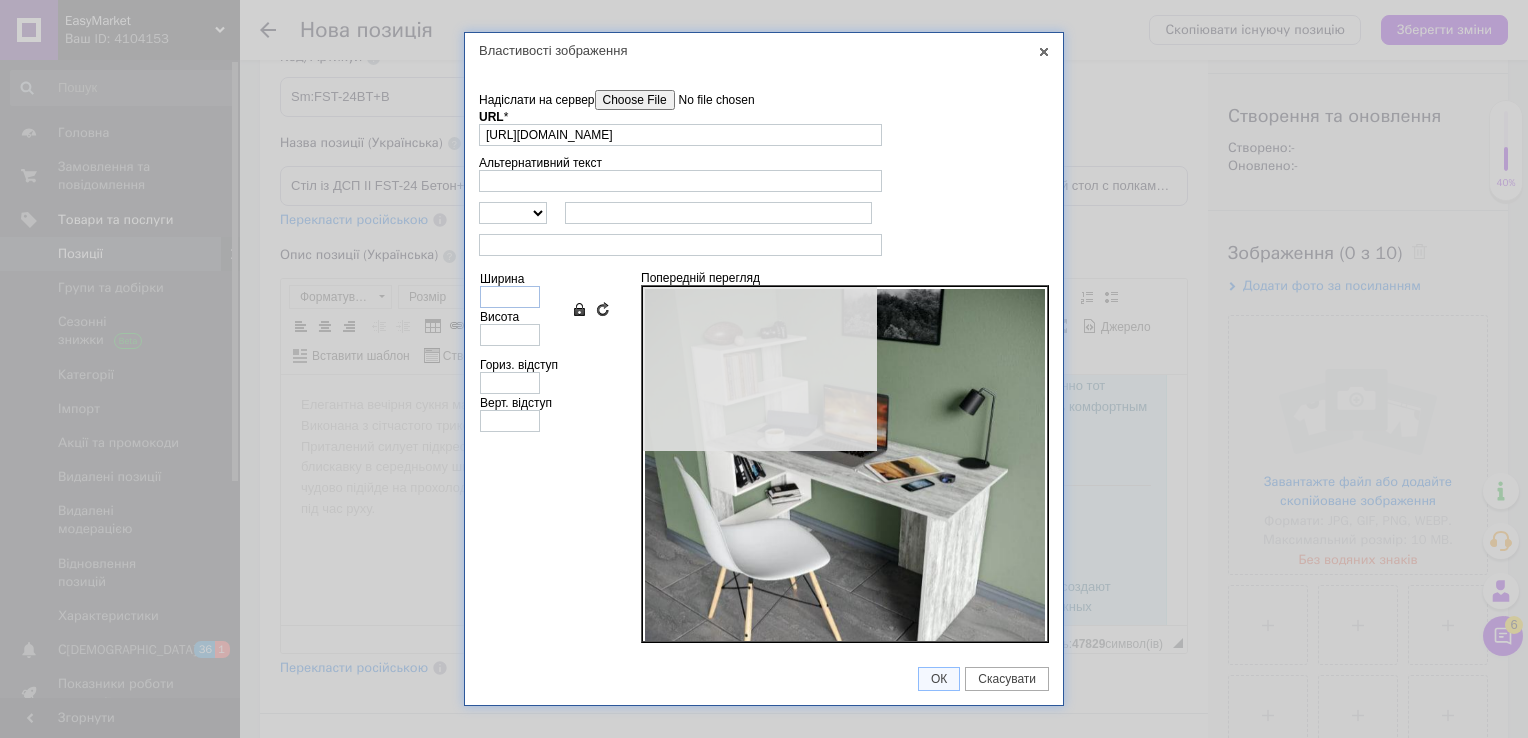 type on "582" 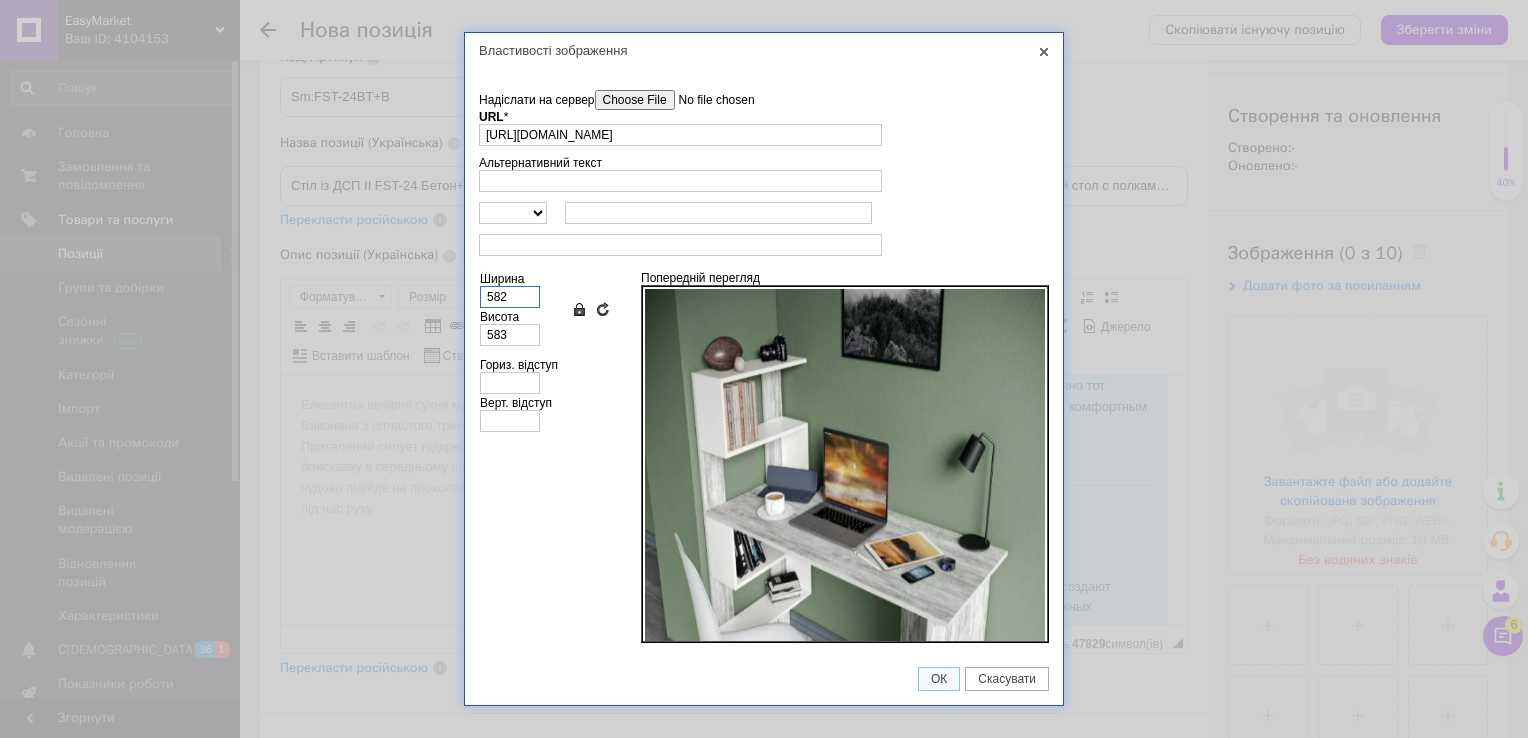 click on "582" at bounding box center (510, 297) 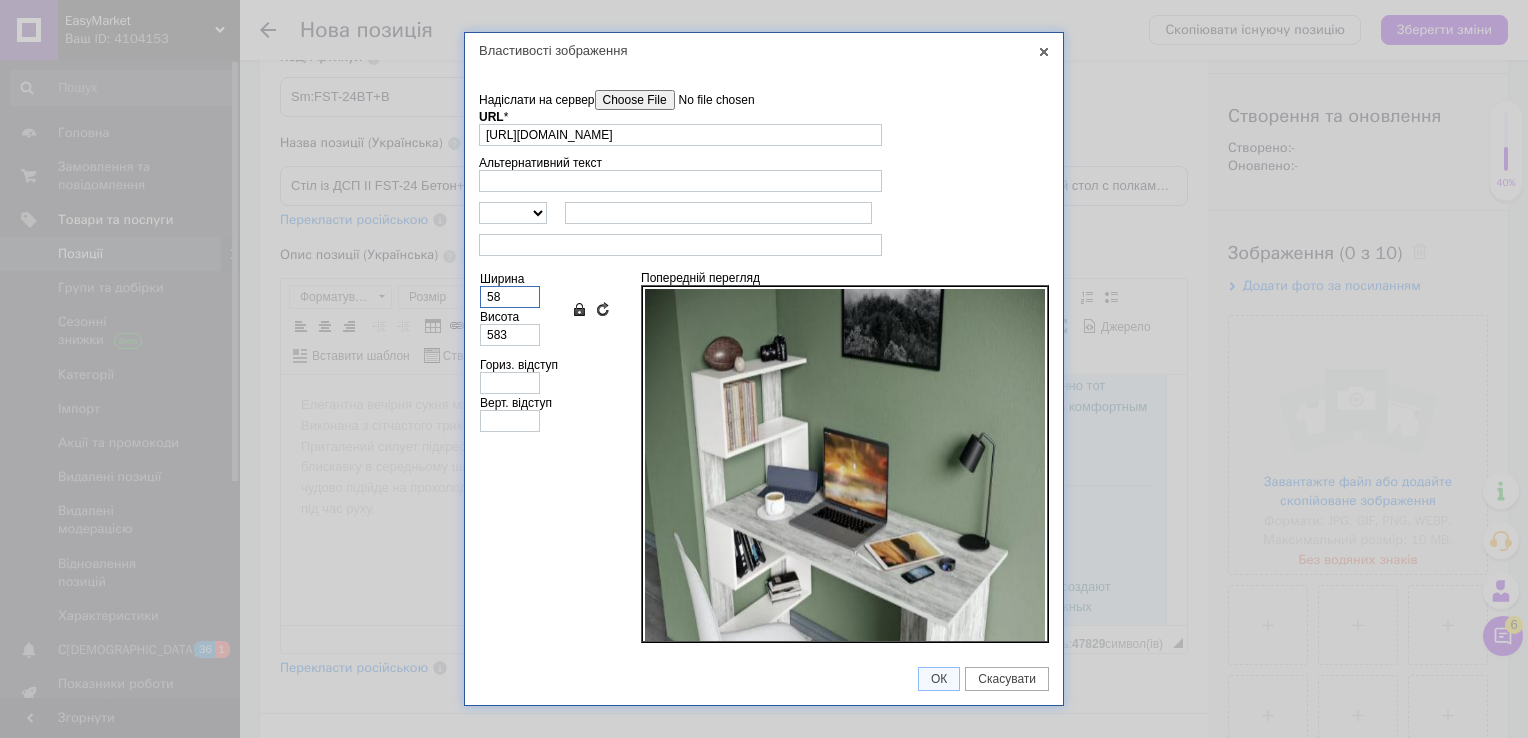 type on "58" 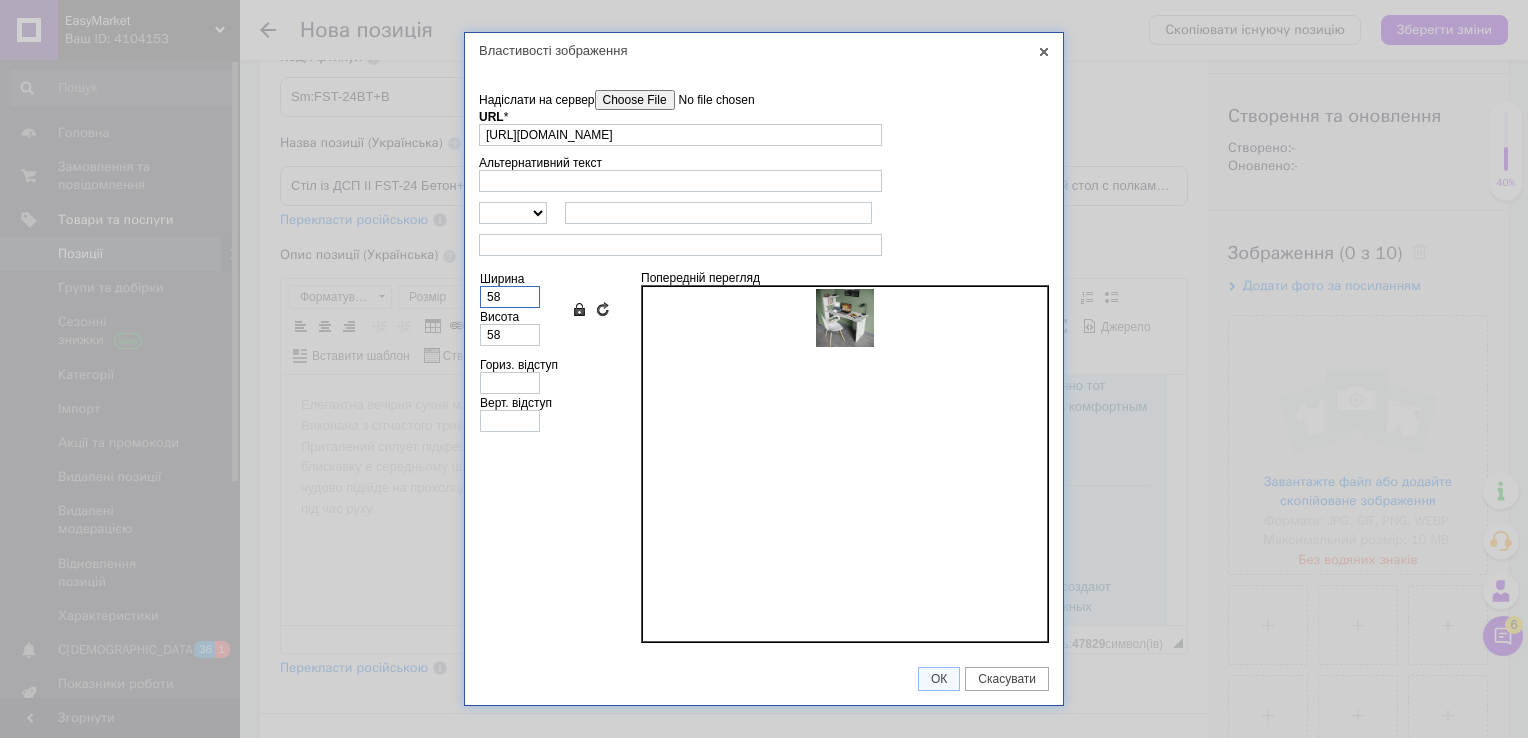 type on "5" 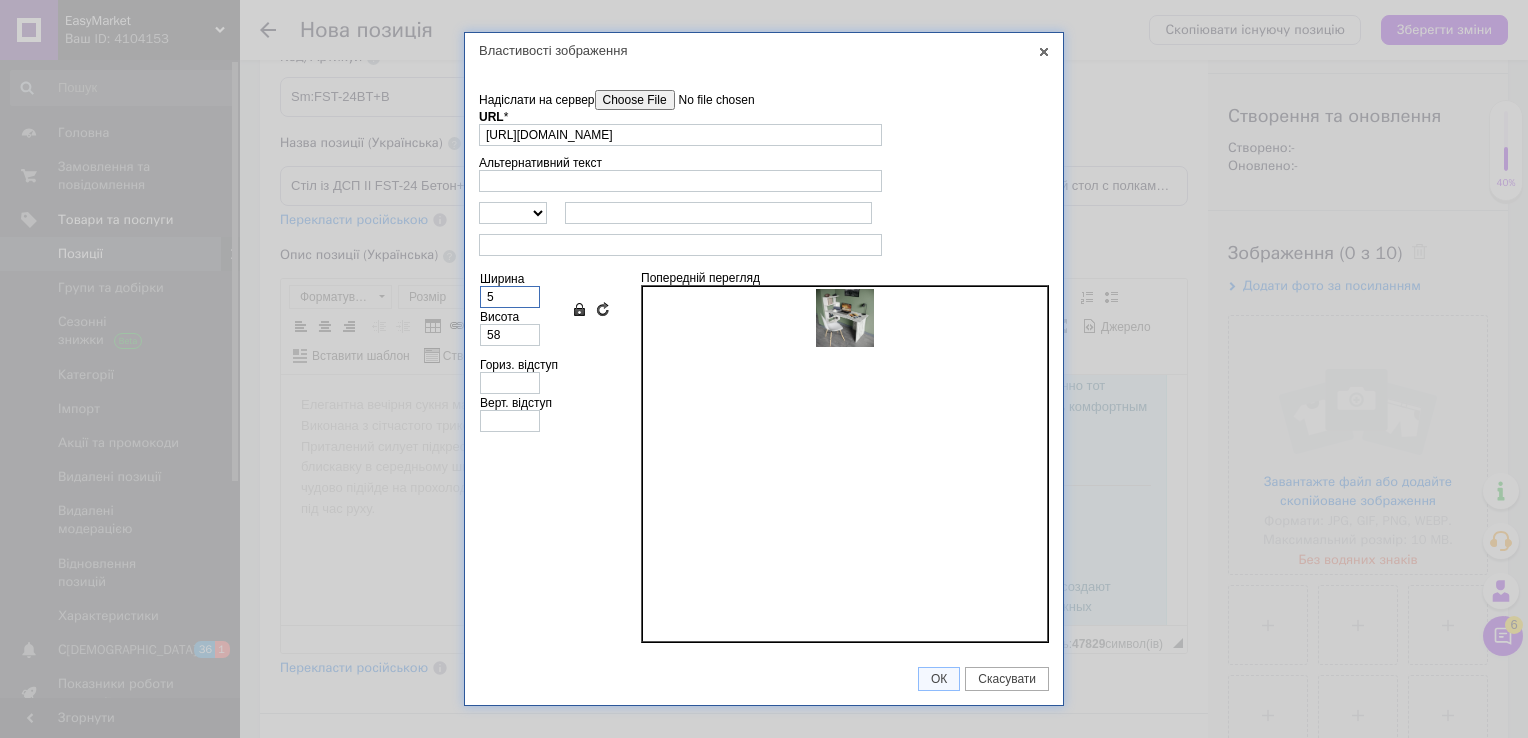 type on "5" 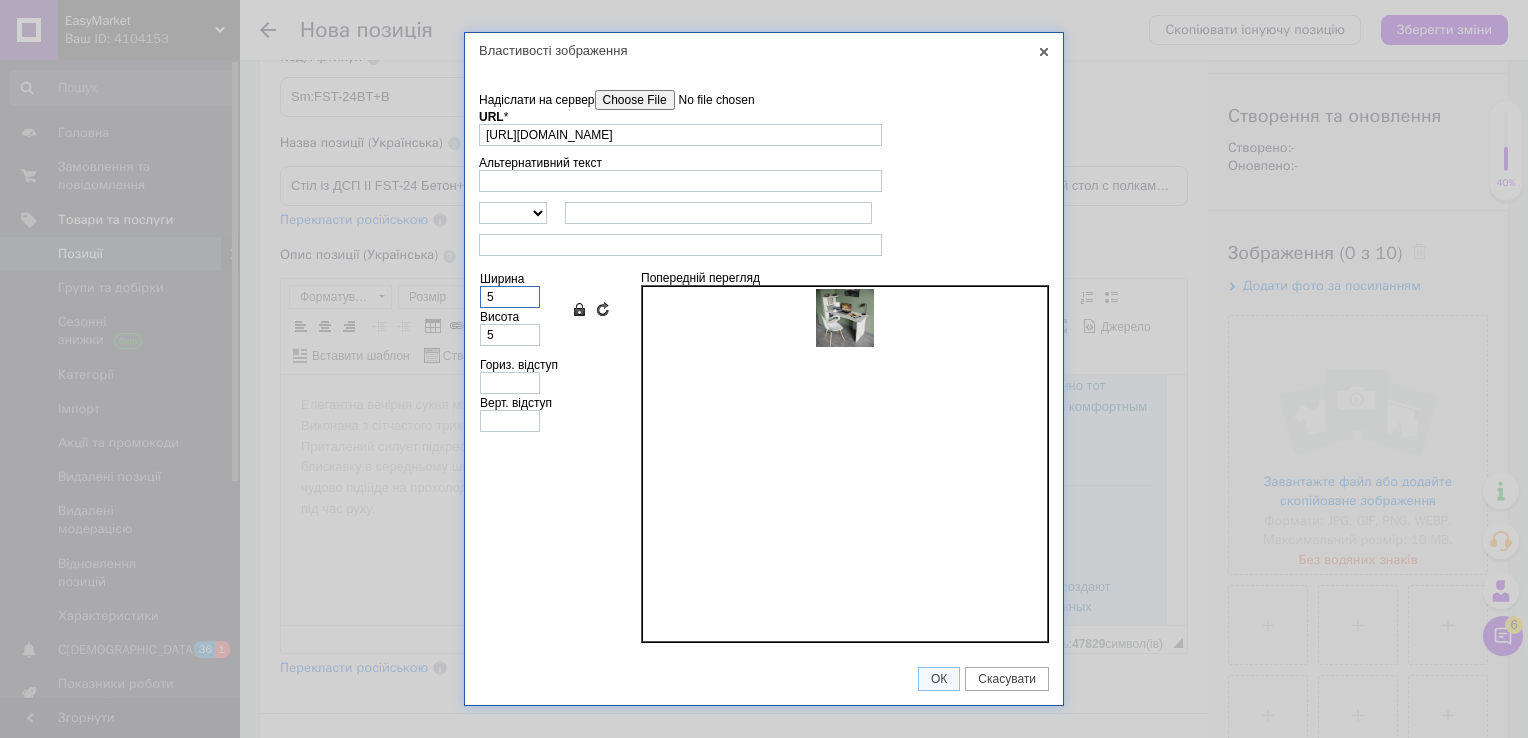 type 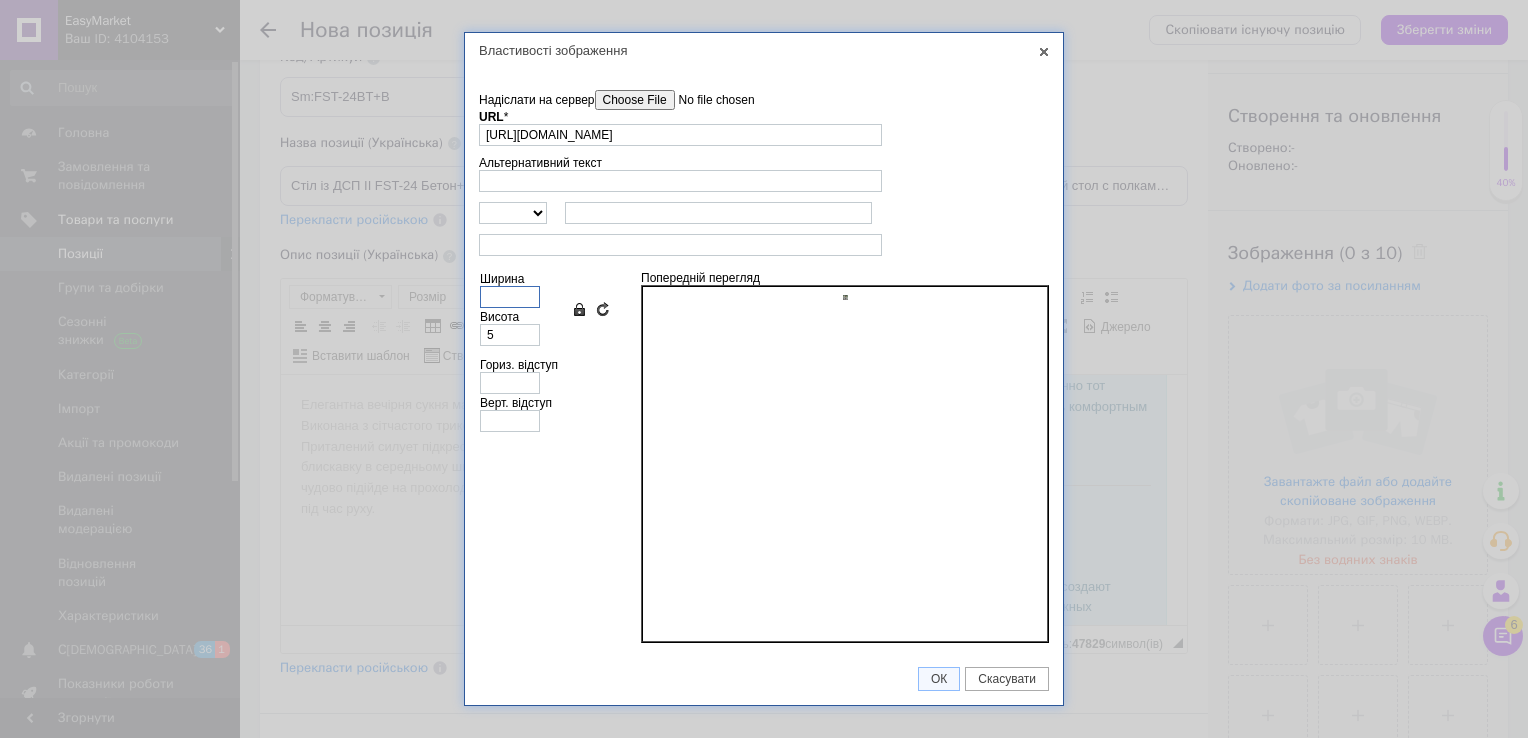 type 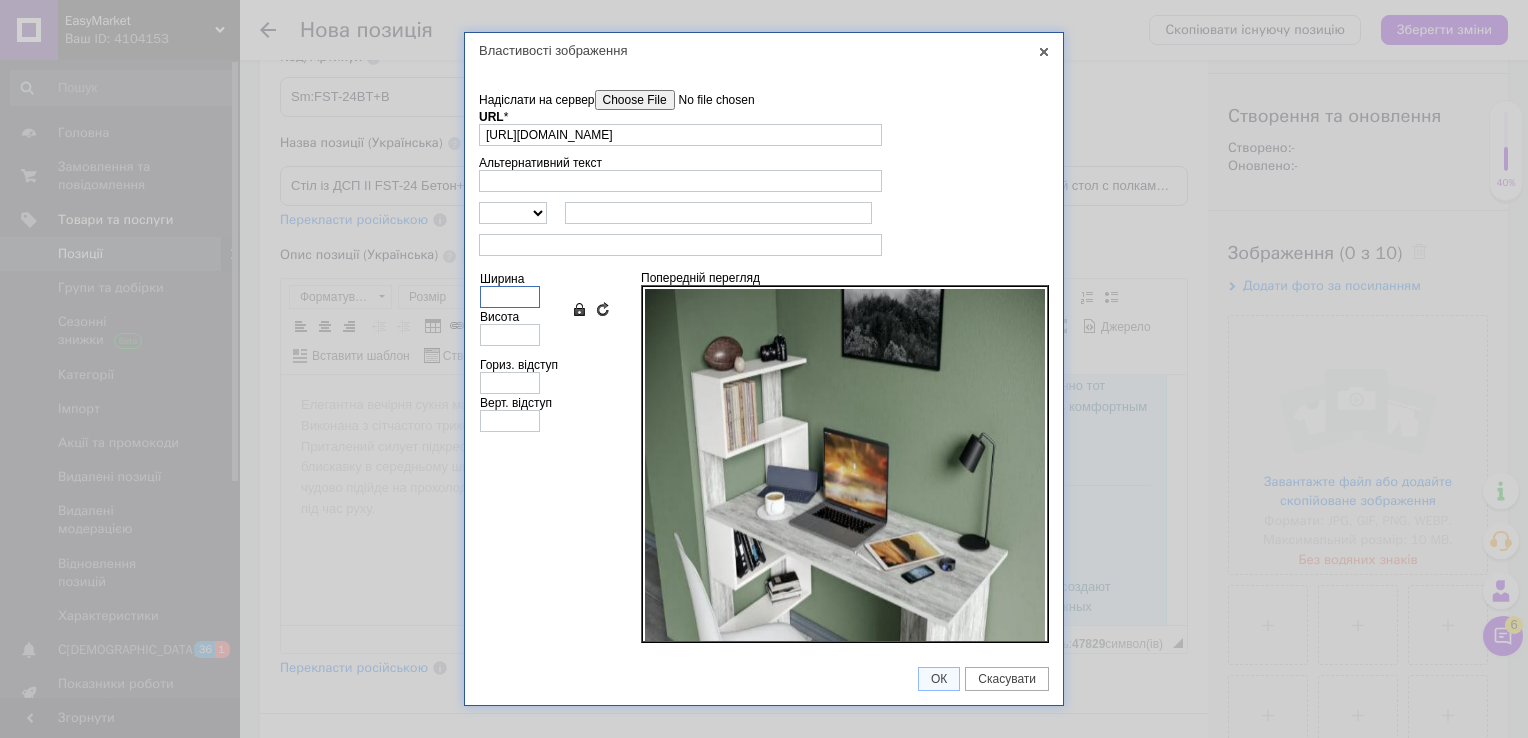 type on "3" 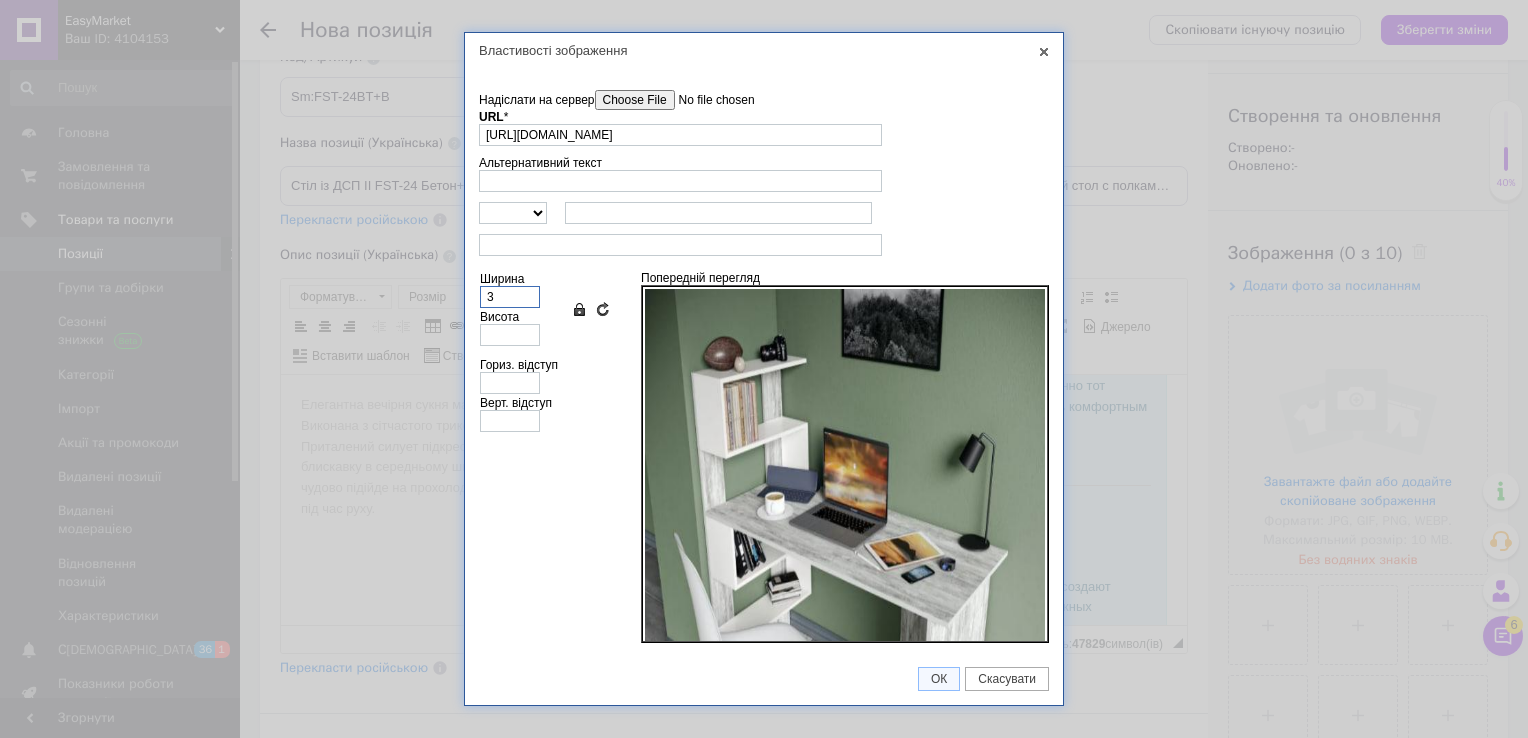 type on "3" 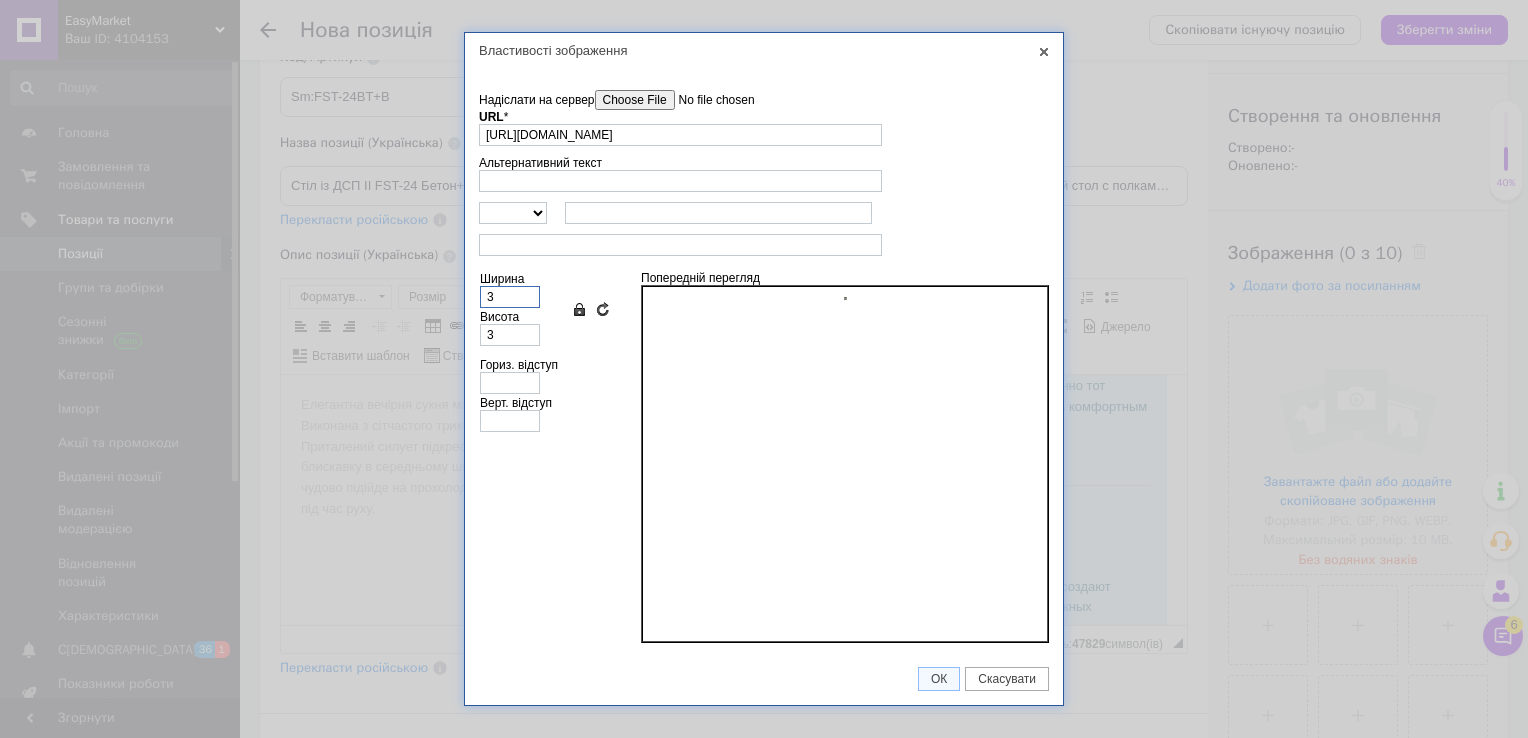 type on "35" 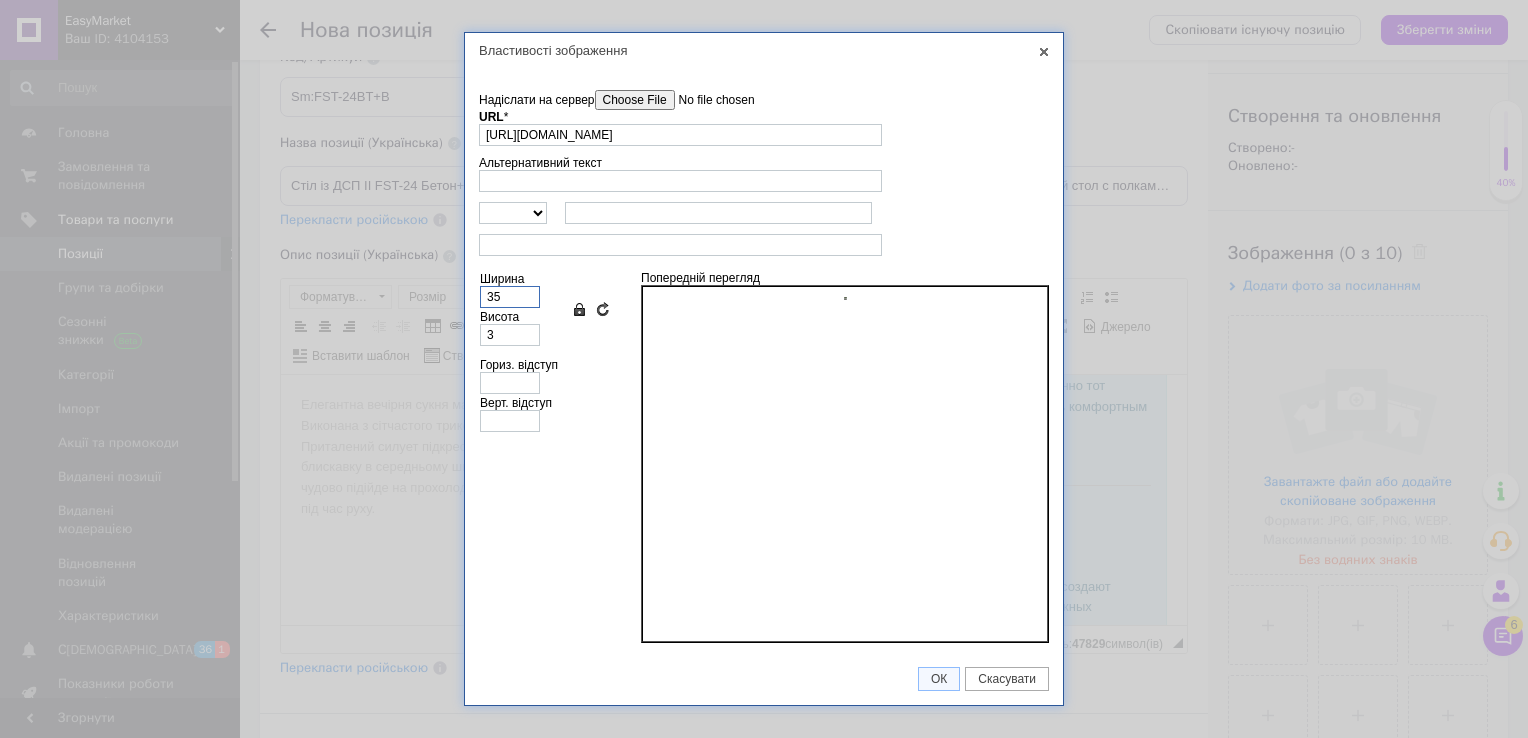 type on "35" 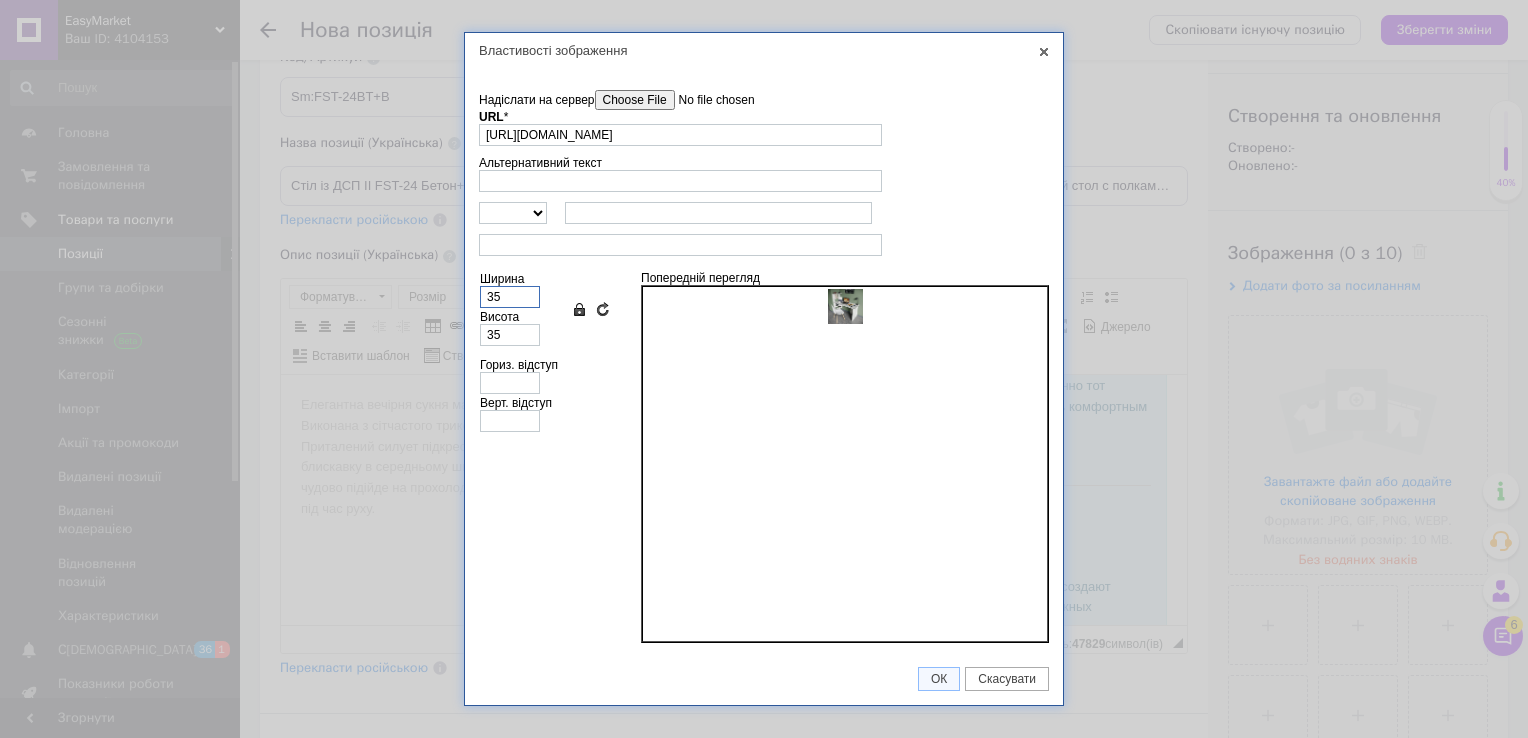 type on "350" 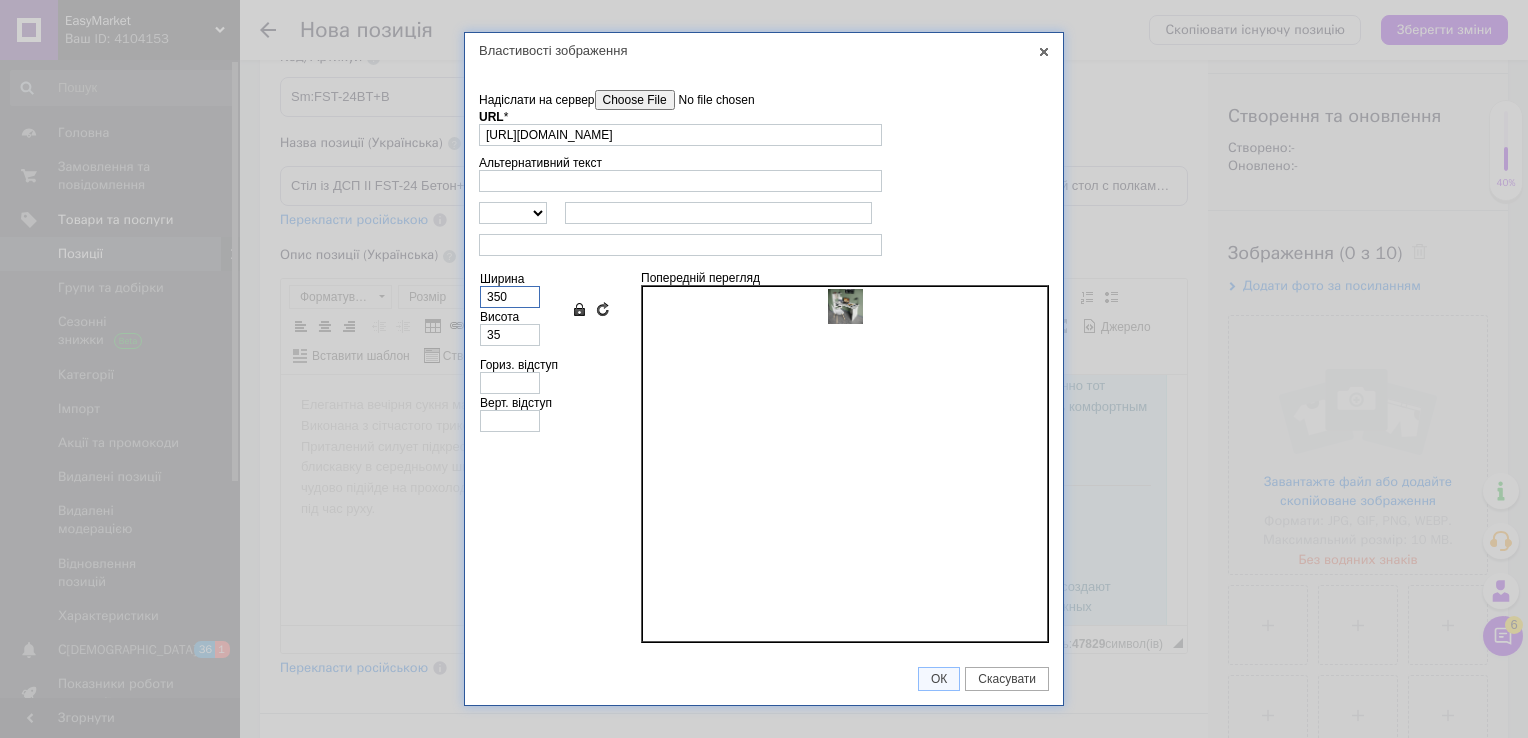 type on "351" 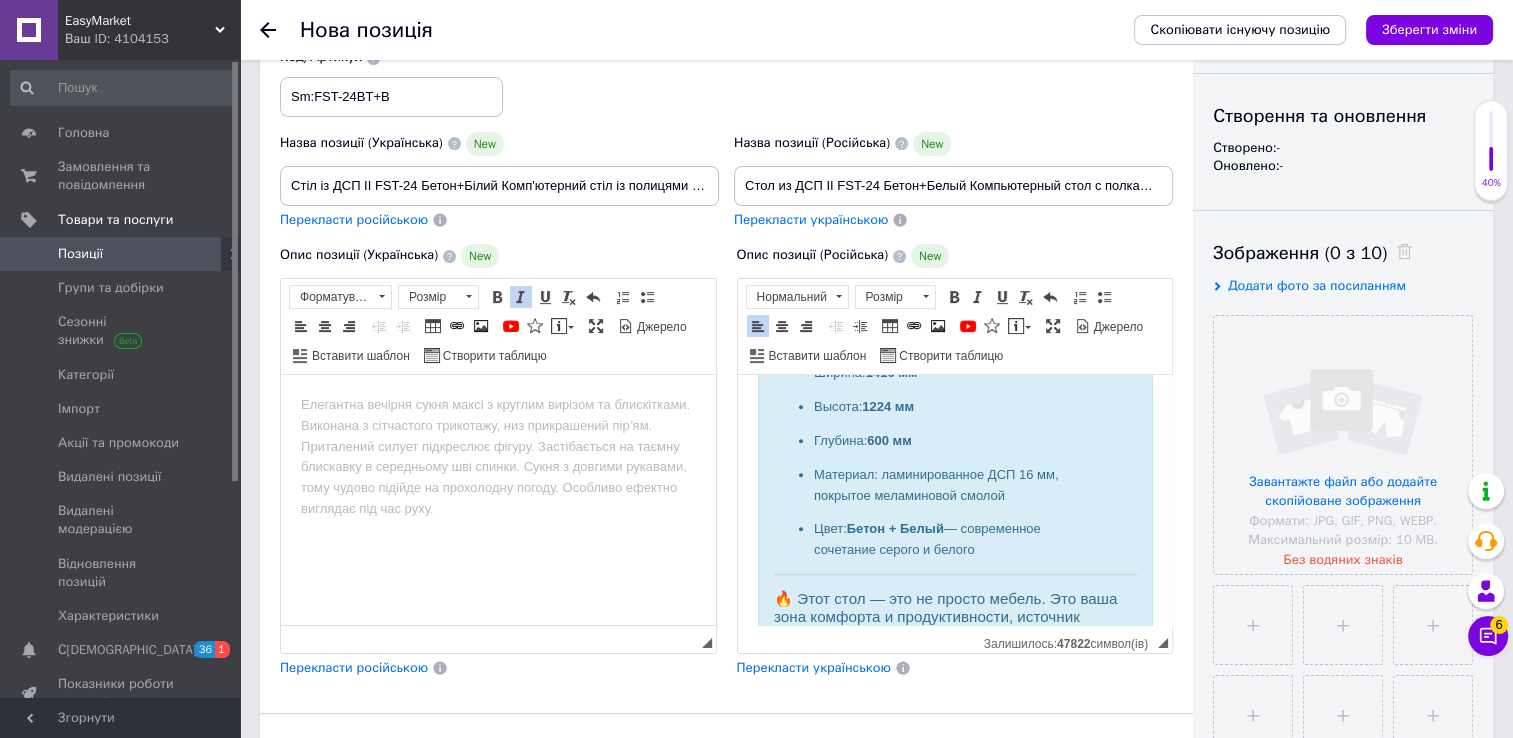 scroll, scrollTop: 1557, scrollLeft: 0, axis: vertical 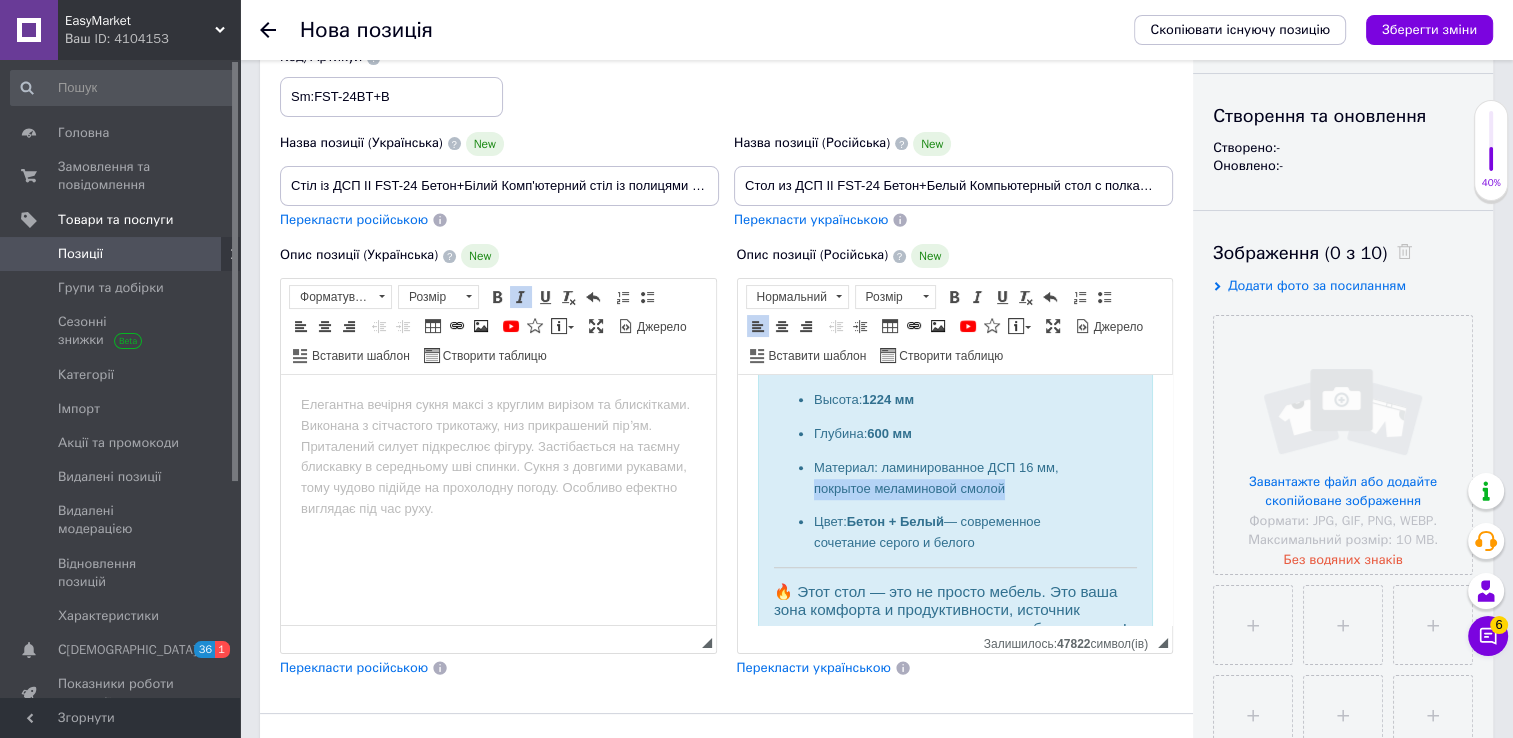 drag, startPoint x: 1012, startPoint y: 531, endPoint x: 812, endPoint y: 534, distance: 200.02249 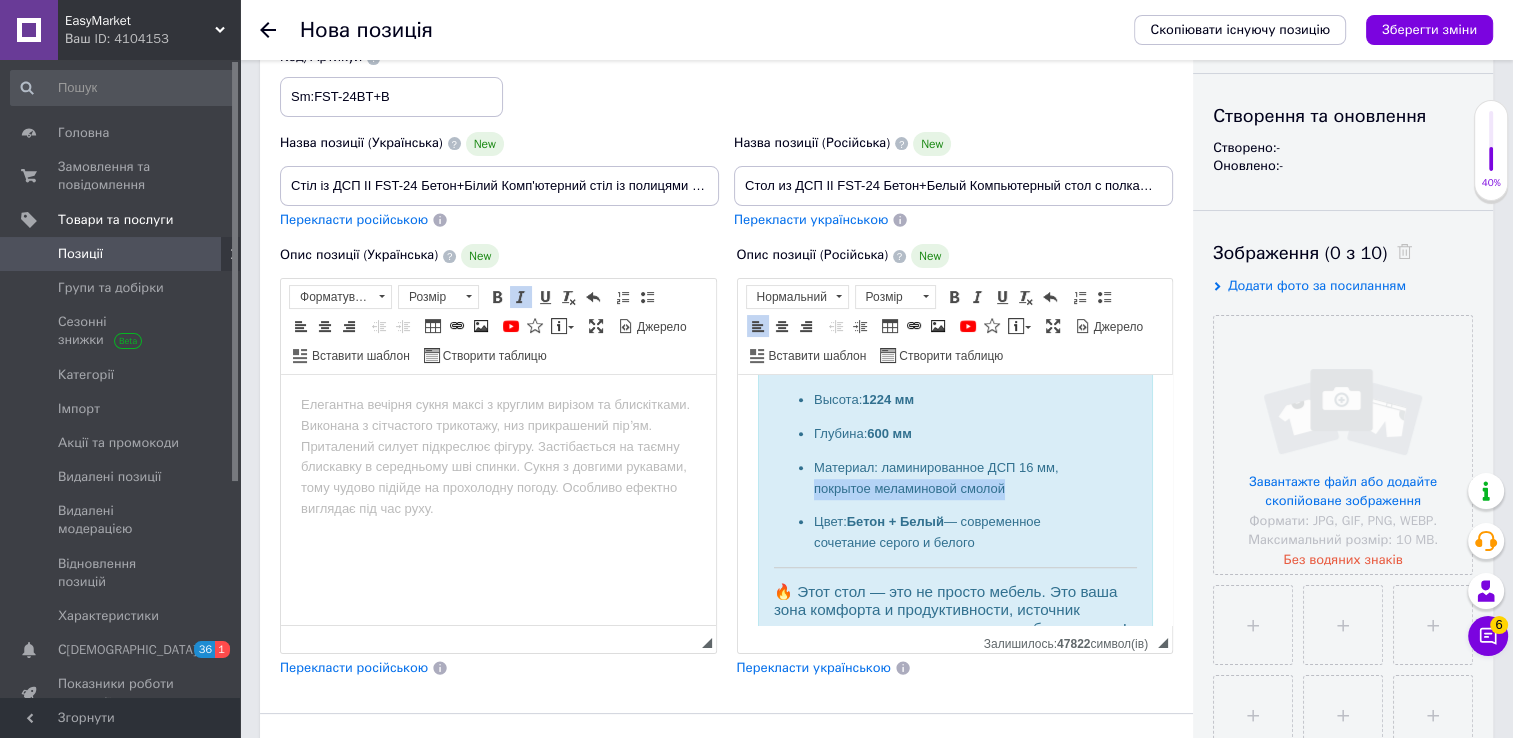 click on "Материал: ламинированное ДСП 16 мм, покрытое меламиновой смолой" at bounding box center (954, 479) 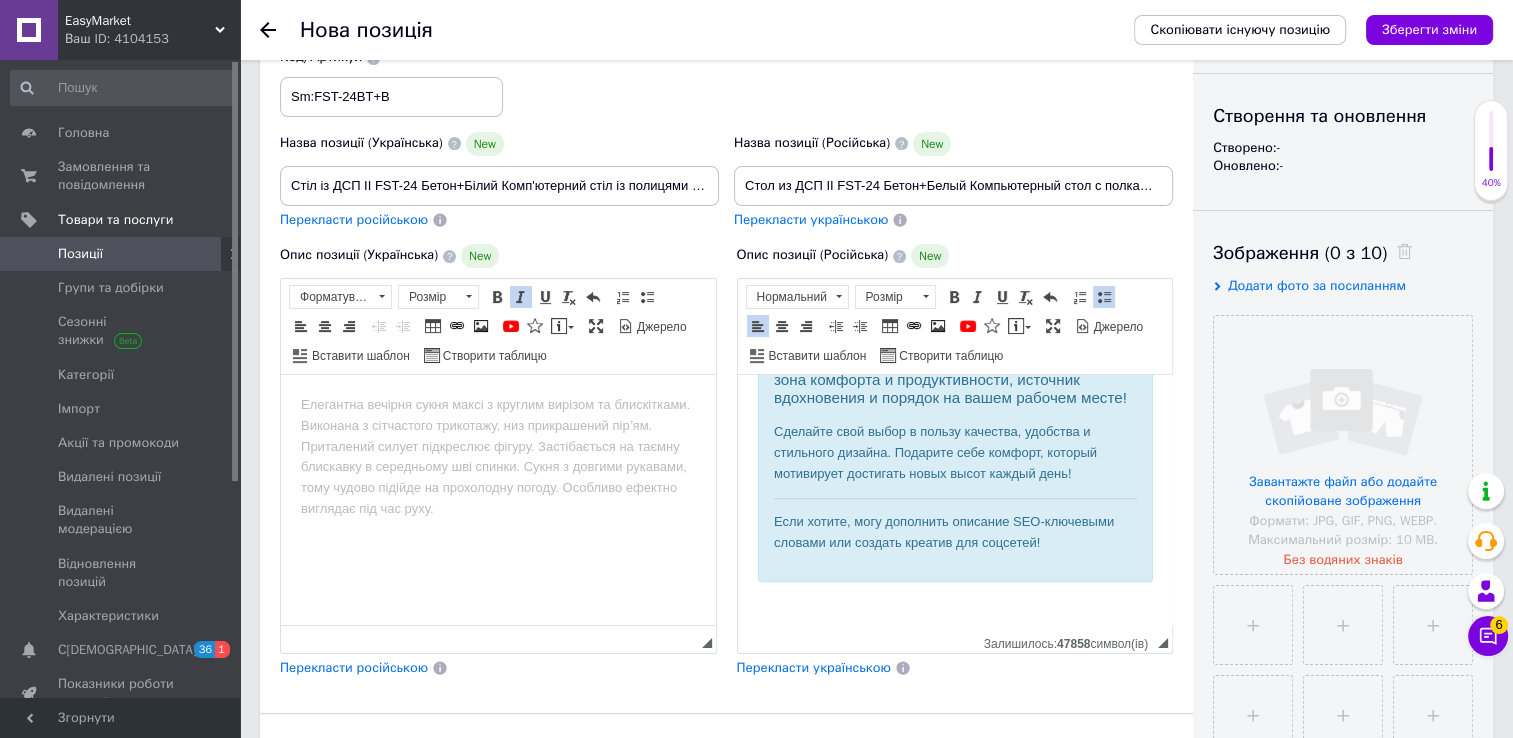 scroll, scrollTop: 1779, scrollLeft: 0, axis: vertical 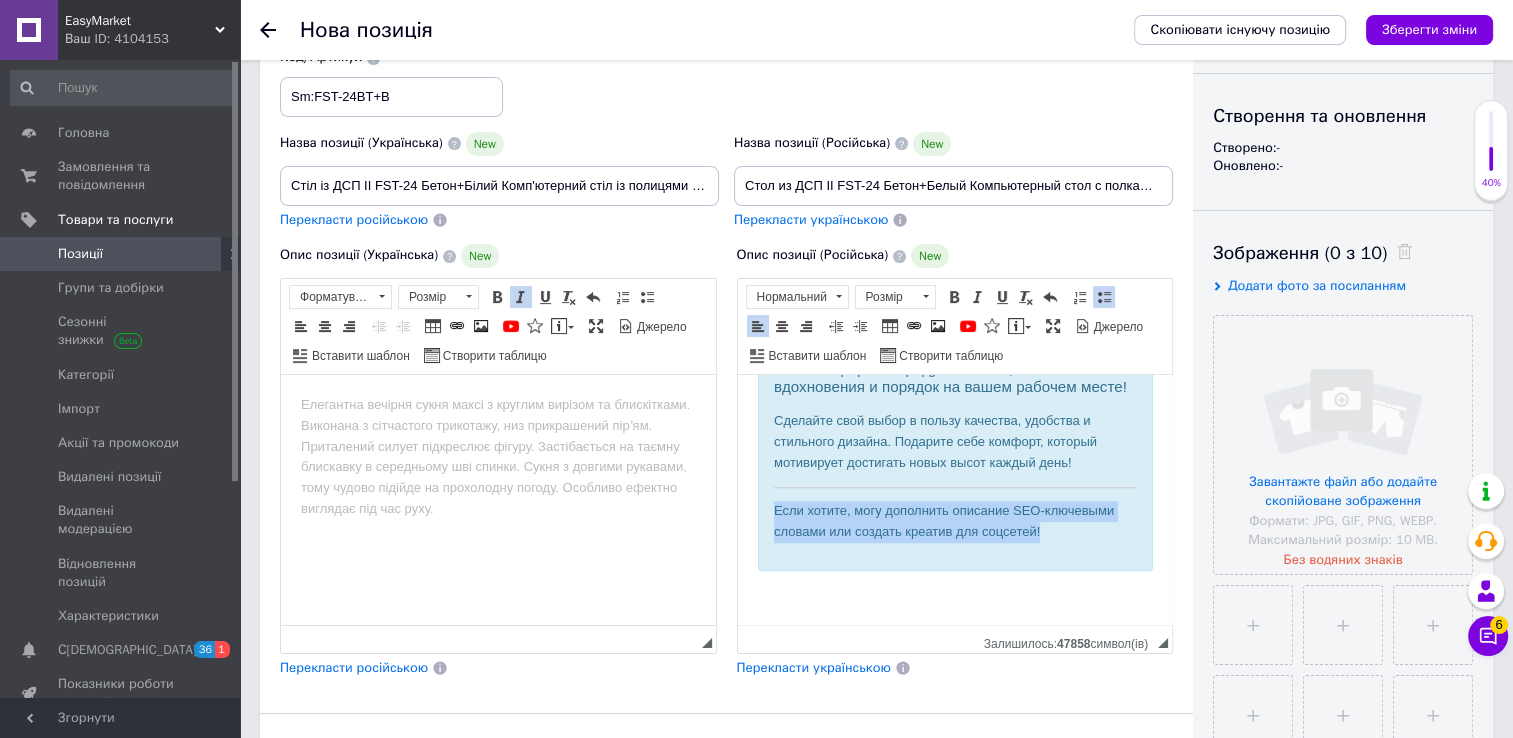 drag, startPoint x: 998, startPoint y: 577, endPoint x: 772, endPoint y: 524, distance: 232.13142 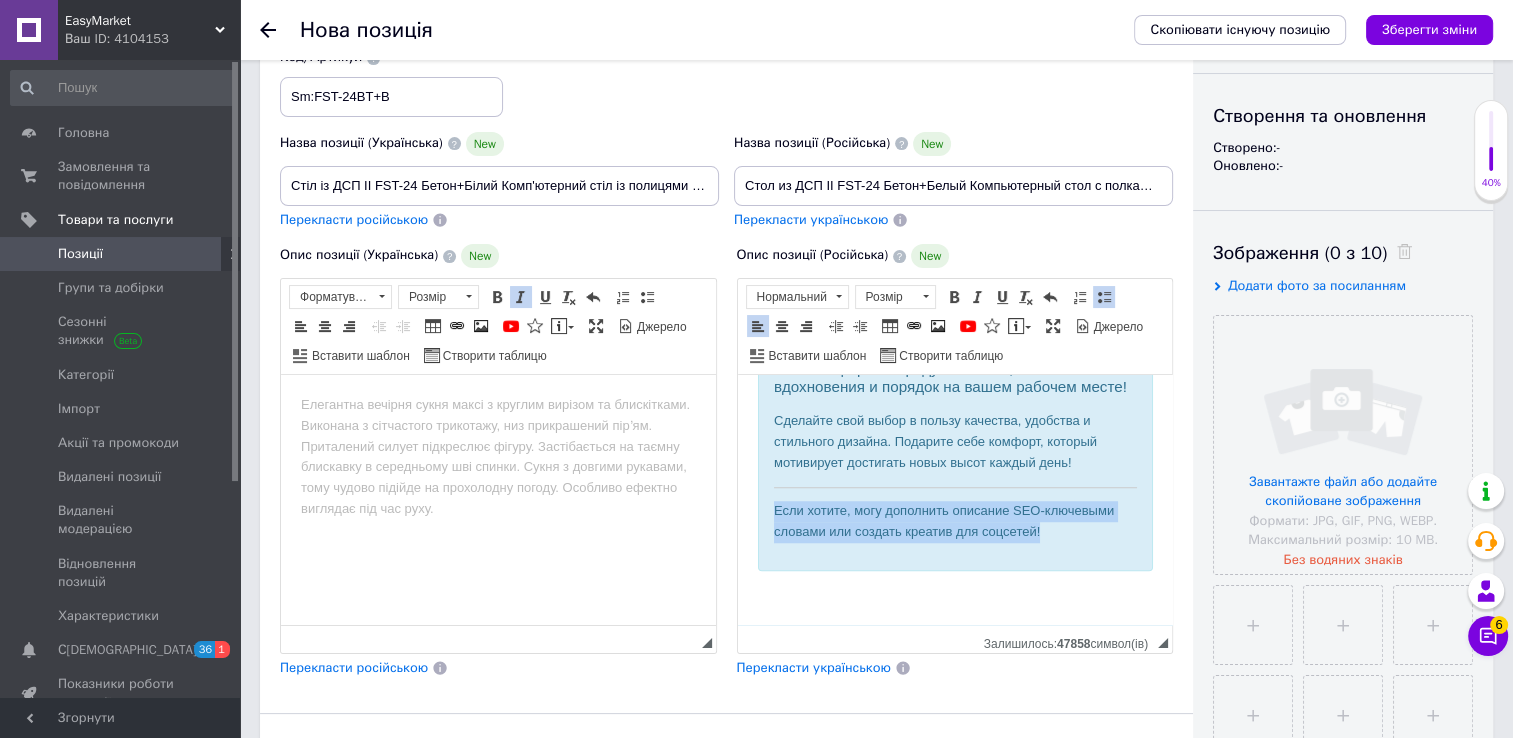 click on "🌟 Ваш идеальный компьтерный стол — не просто мебель, а источник вдохновения и продуктивности! В каждом доме должен быть уголок, где работа превращается в удовольствие, а учеба — в захватывающее путешествие. Этот компьютерный стол — именно тот помощник, который сделает ваш рабочий день комфортным и организованным. 🖥 Почему он станет вашим любимым? Продуманный дизайн с функциональностью на первом месте. Стильный цвет «Бетон + Белый» Надежность и долговечность. Идеальные габариты: 🎯 Особенности, которые вы полюбите: Удобство и порядок: Легкий уход:" at bounding box center (954, -406) 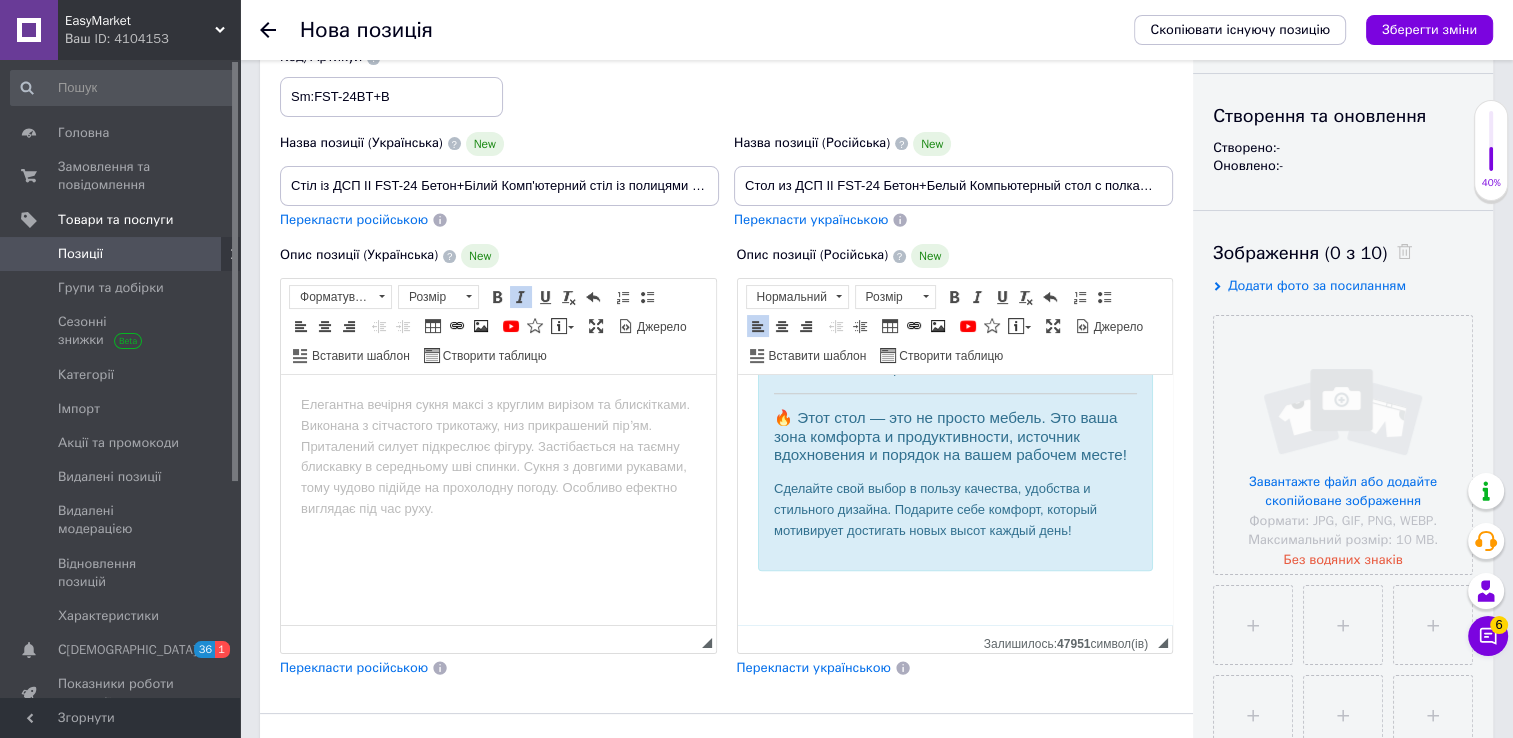scroll, scrollTop: 176, scrollLeft: 0, axis: vertical 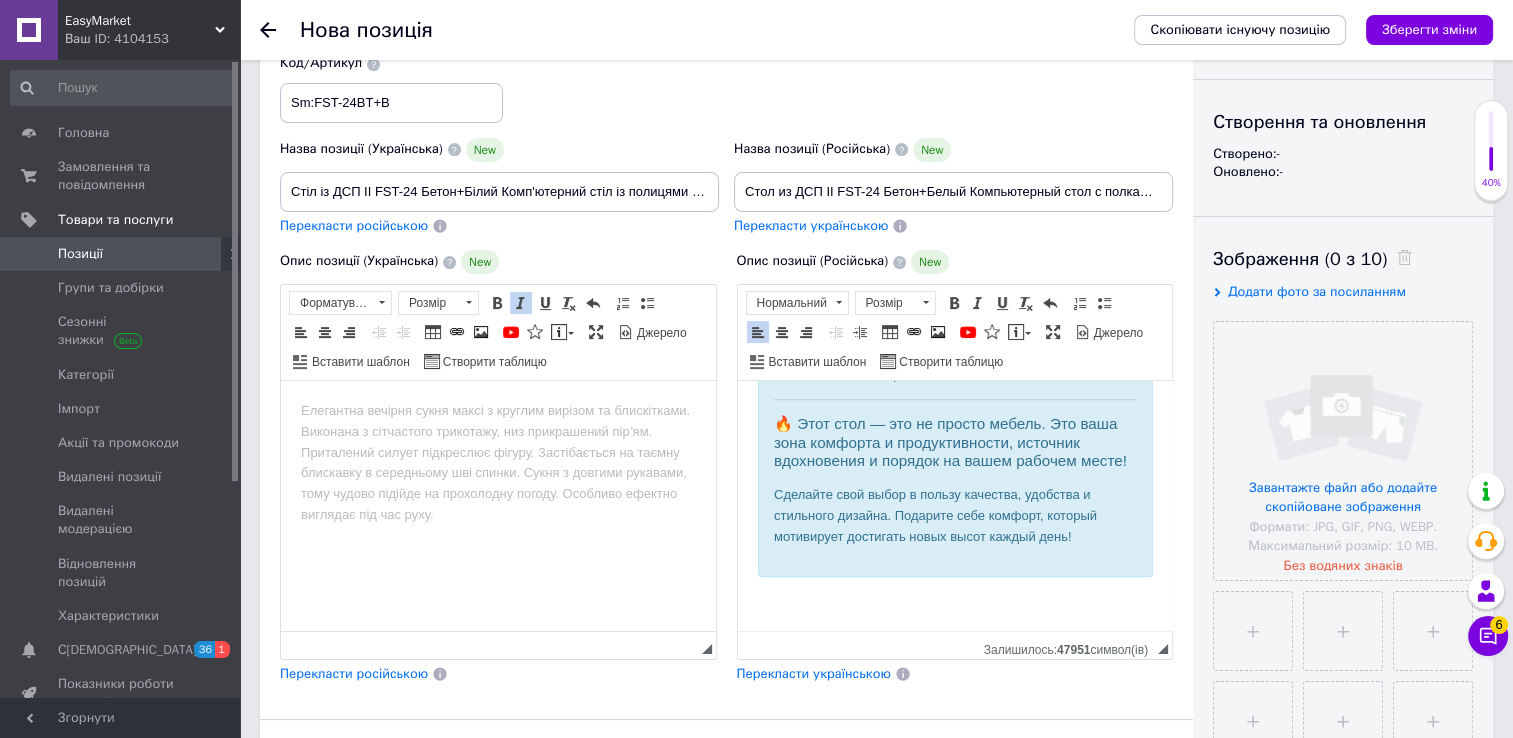 click on "Перекласти українською" at bounding box center (814, 673) 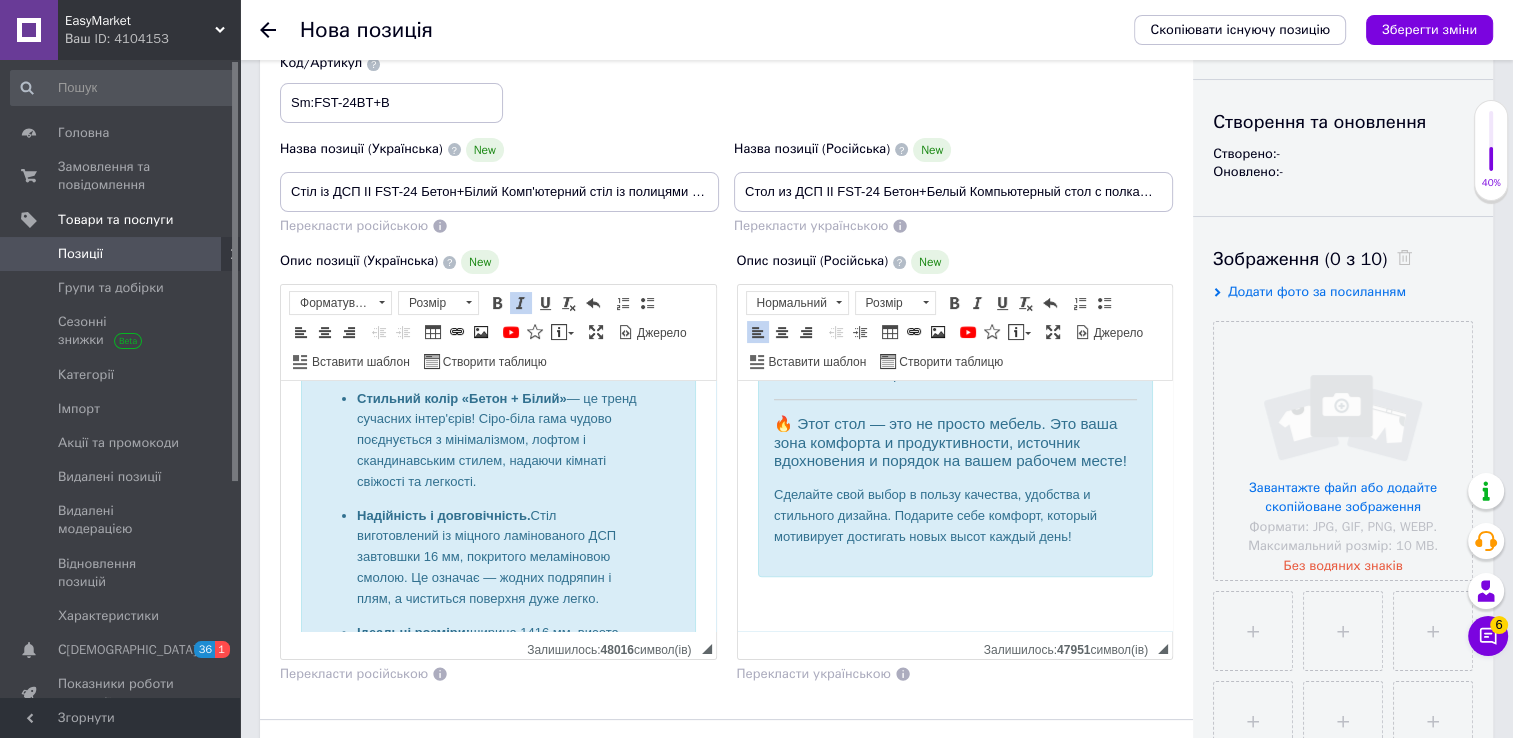 scroll, scrollTop: 794, scrollLeft: 0, axis: vertical 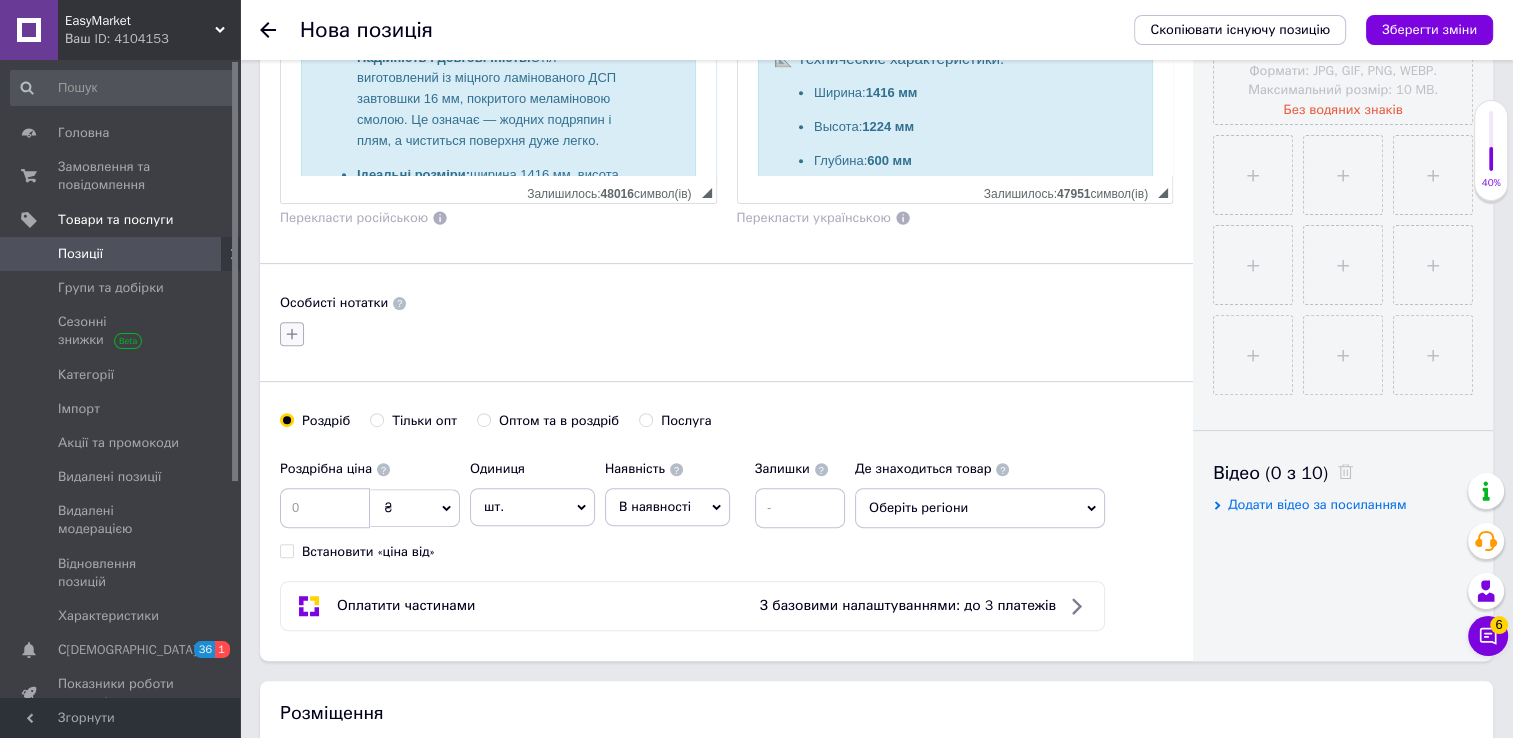 click 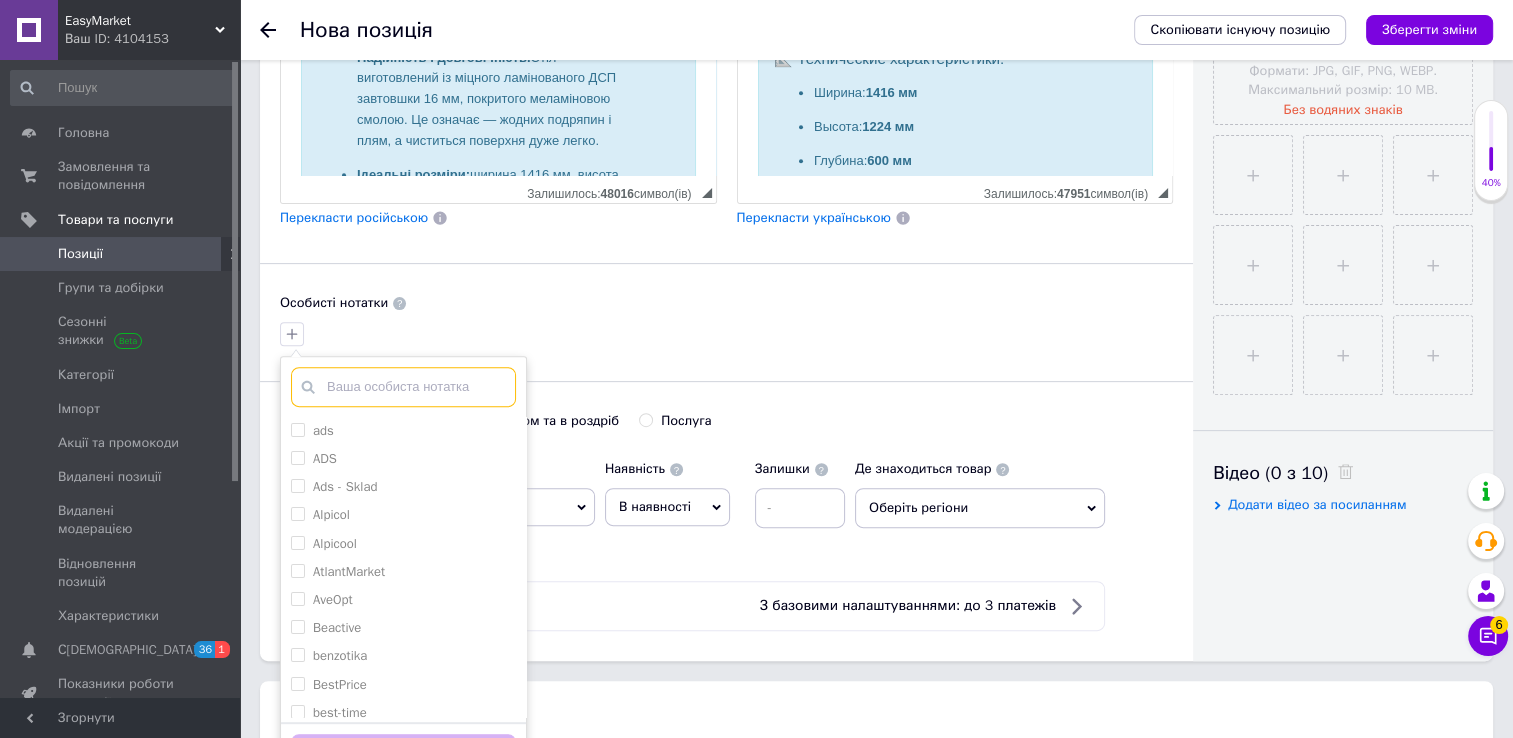 paste on "бетон\білий очікування 2-7 днів звичайно" 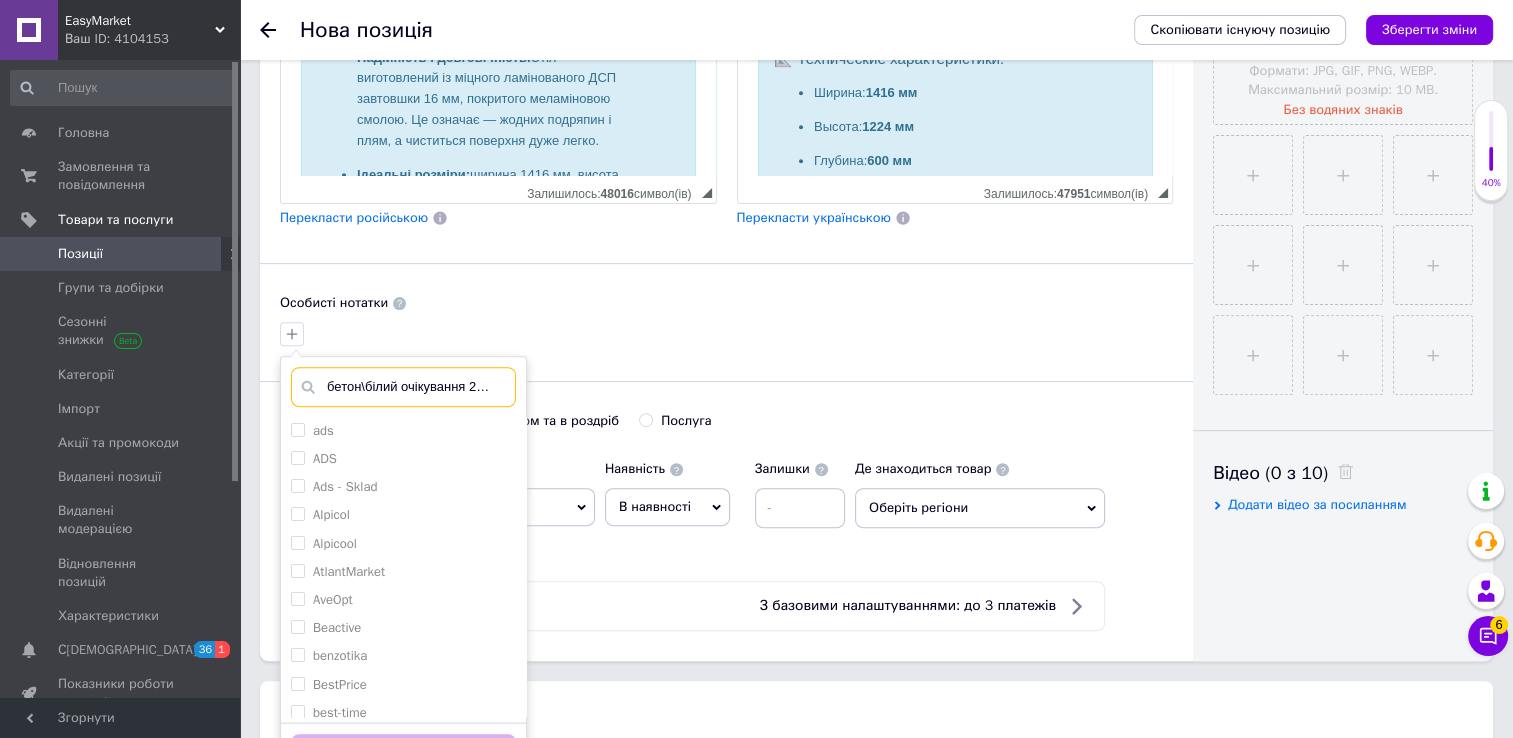 scroll, scrollTop: 0, scrollLeft: 84, axis: horizontal 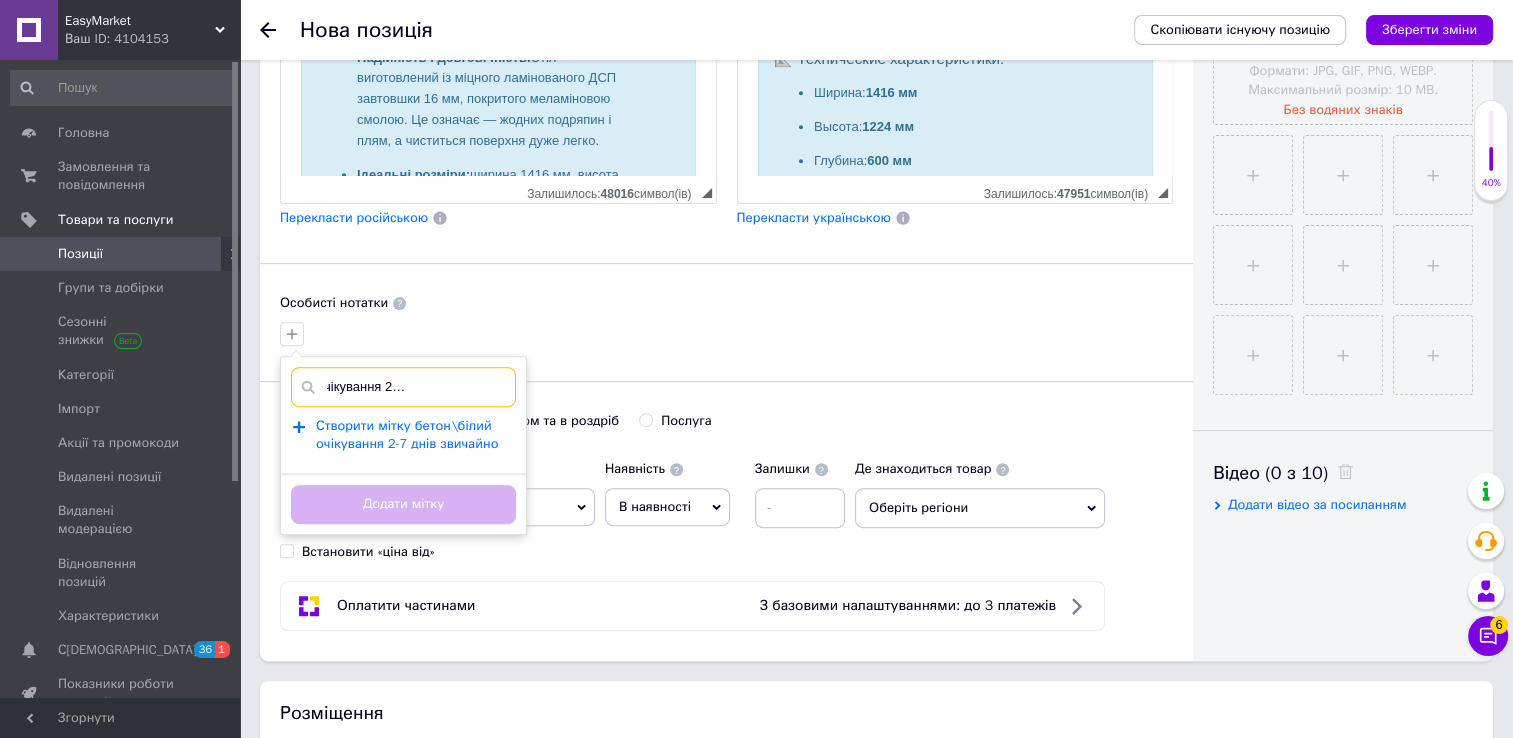 type on "бетон\білий очікування 2-7 днів звичайно" 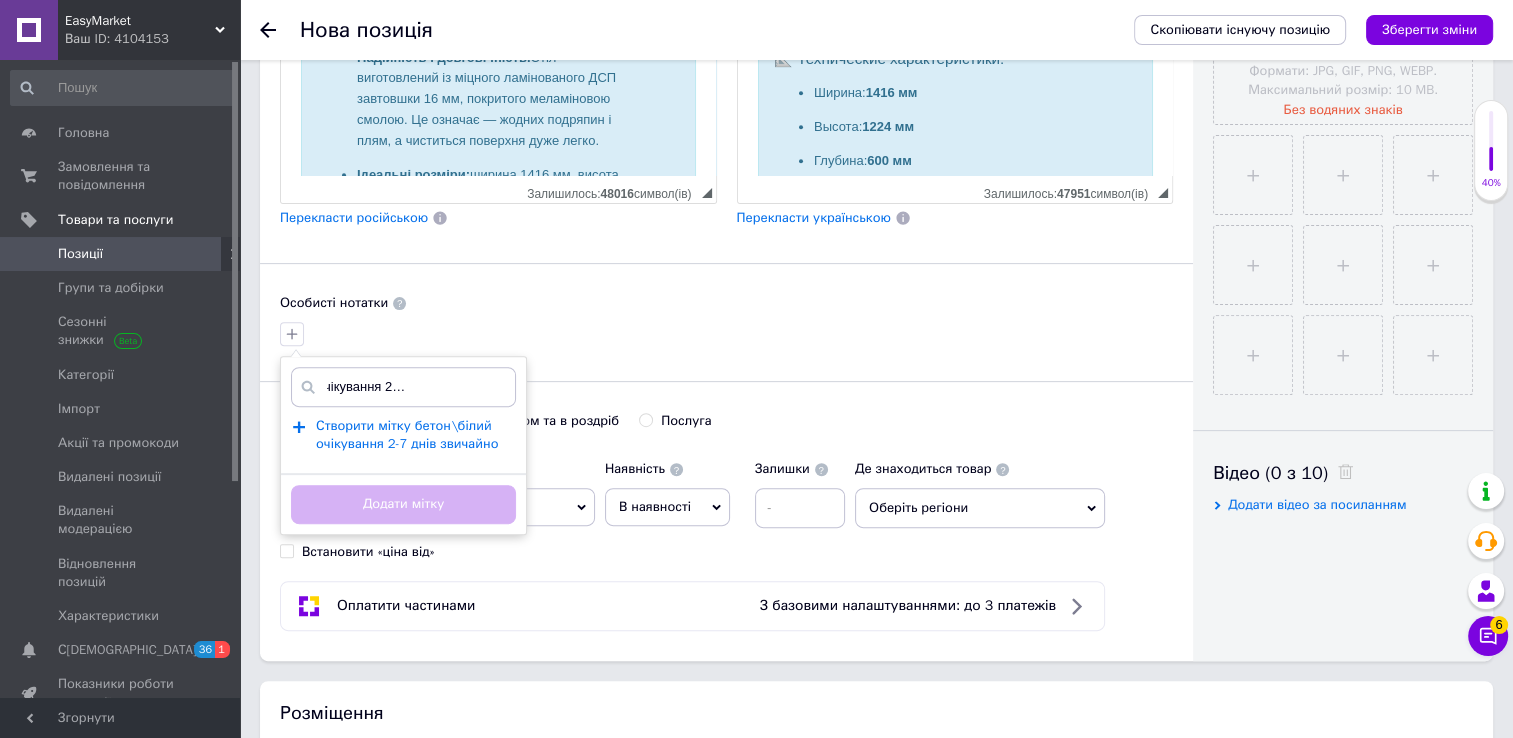 click on "Створити мітку   бетон\білий очікування 2-7 днів звичайно" at bounding box center [407, 435] 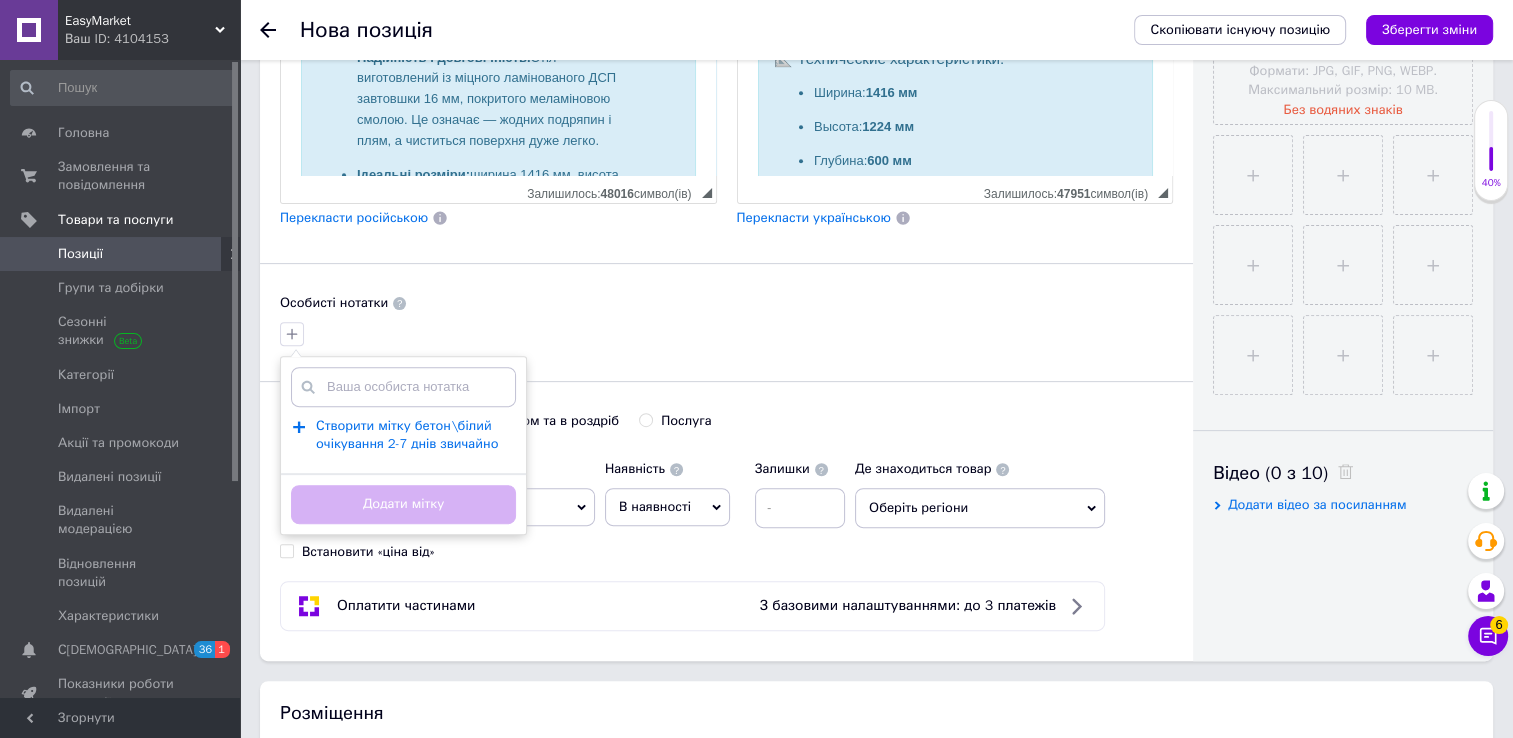 scroll, scrollTop: 0, scrollLeft: 0, axis: both 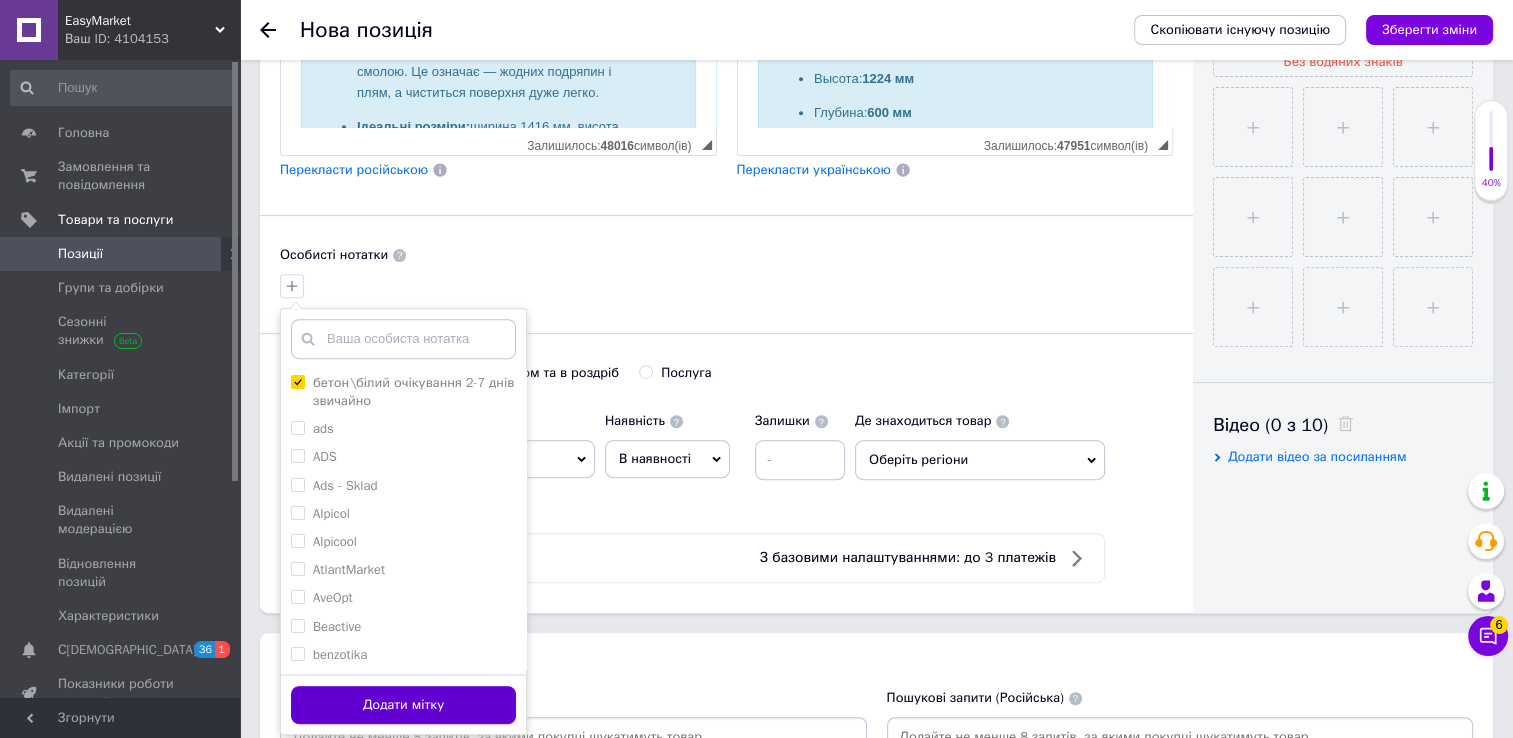 click on "Додати мітку" at bounding box center [403, 705] 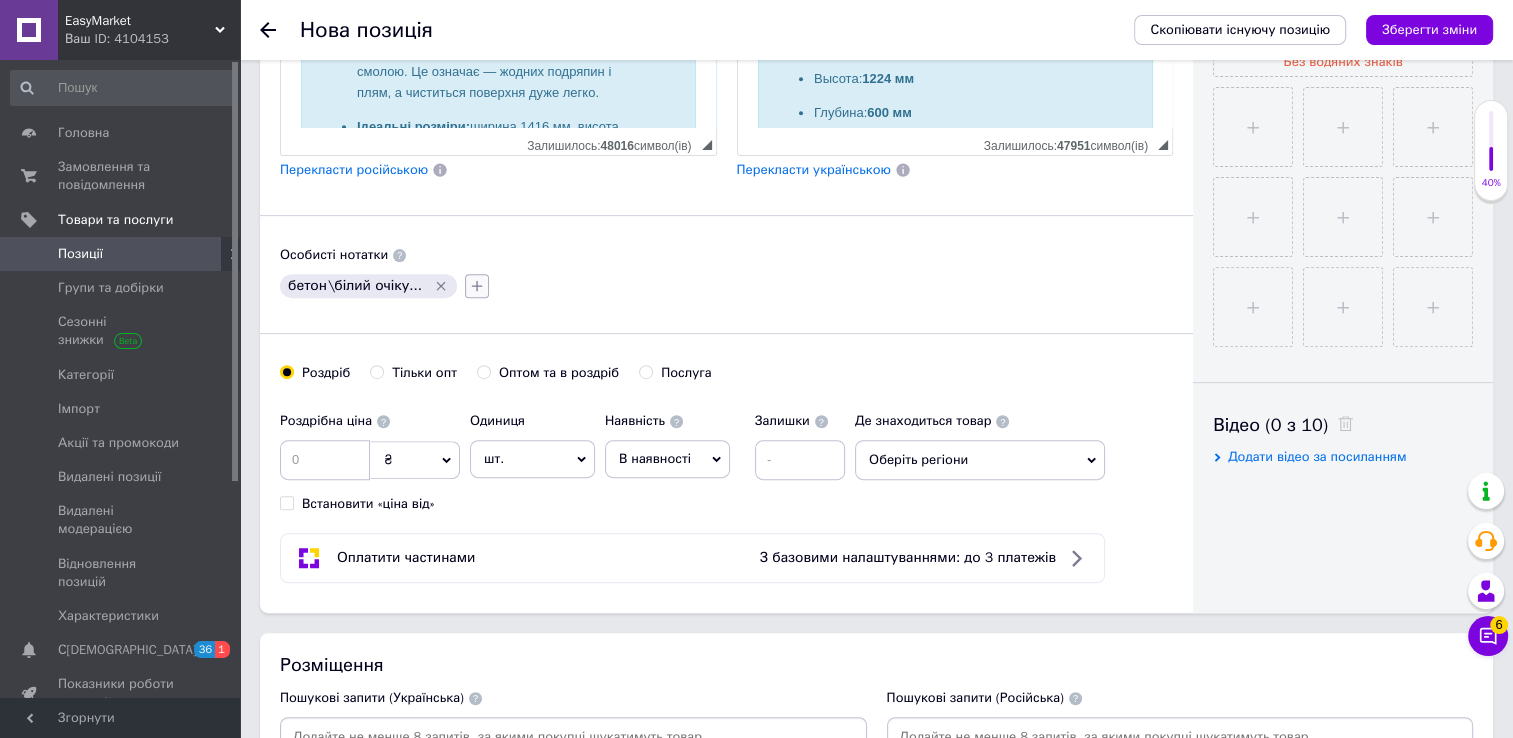 click at bounding box center [477, 286] 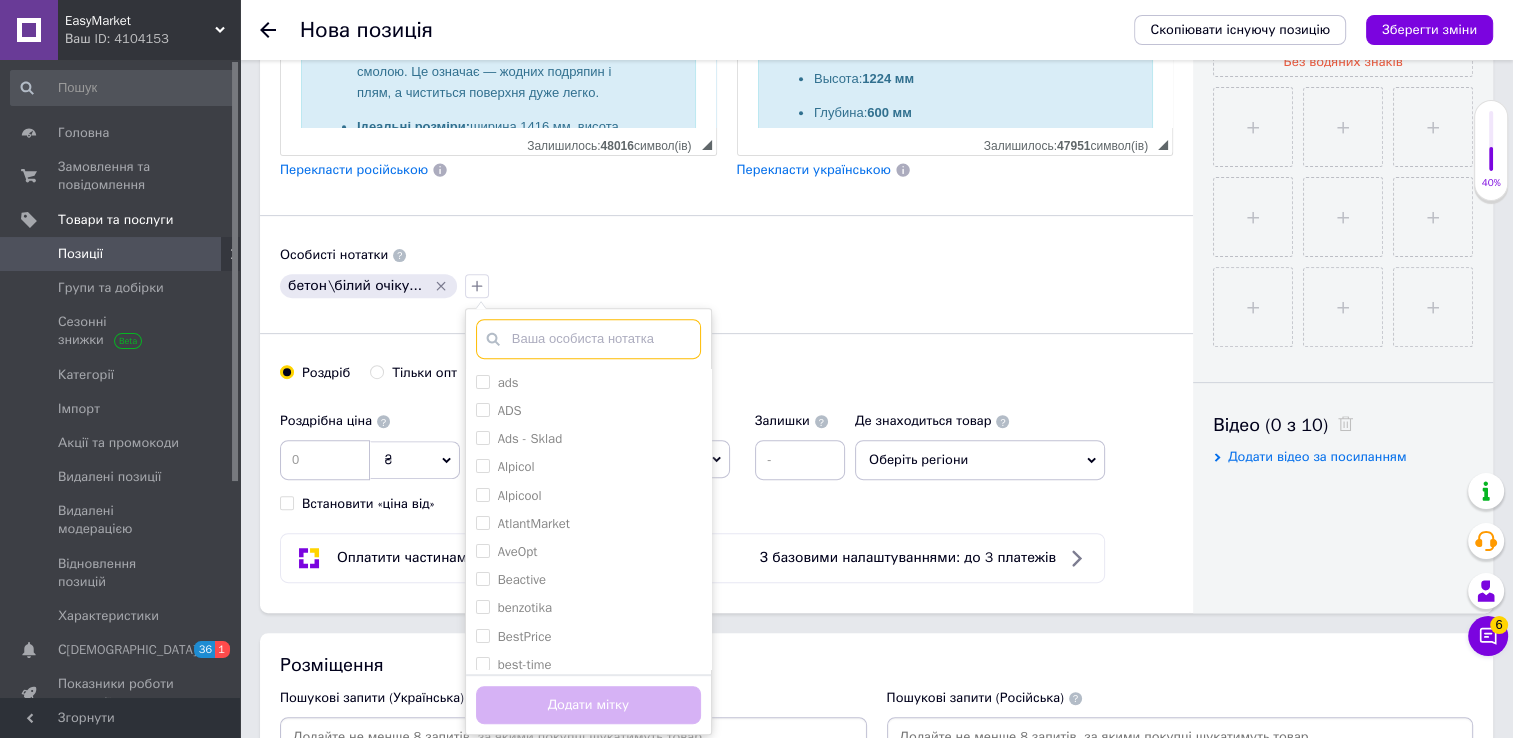 paste on "Flamecame" 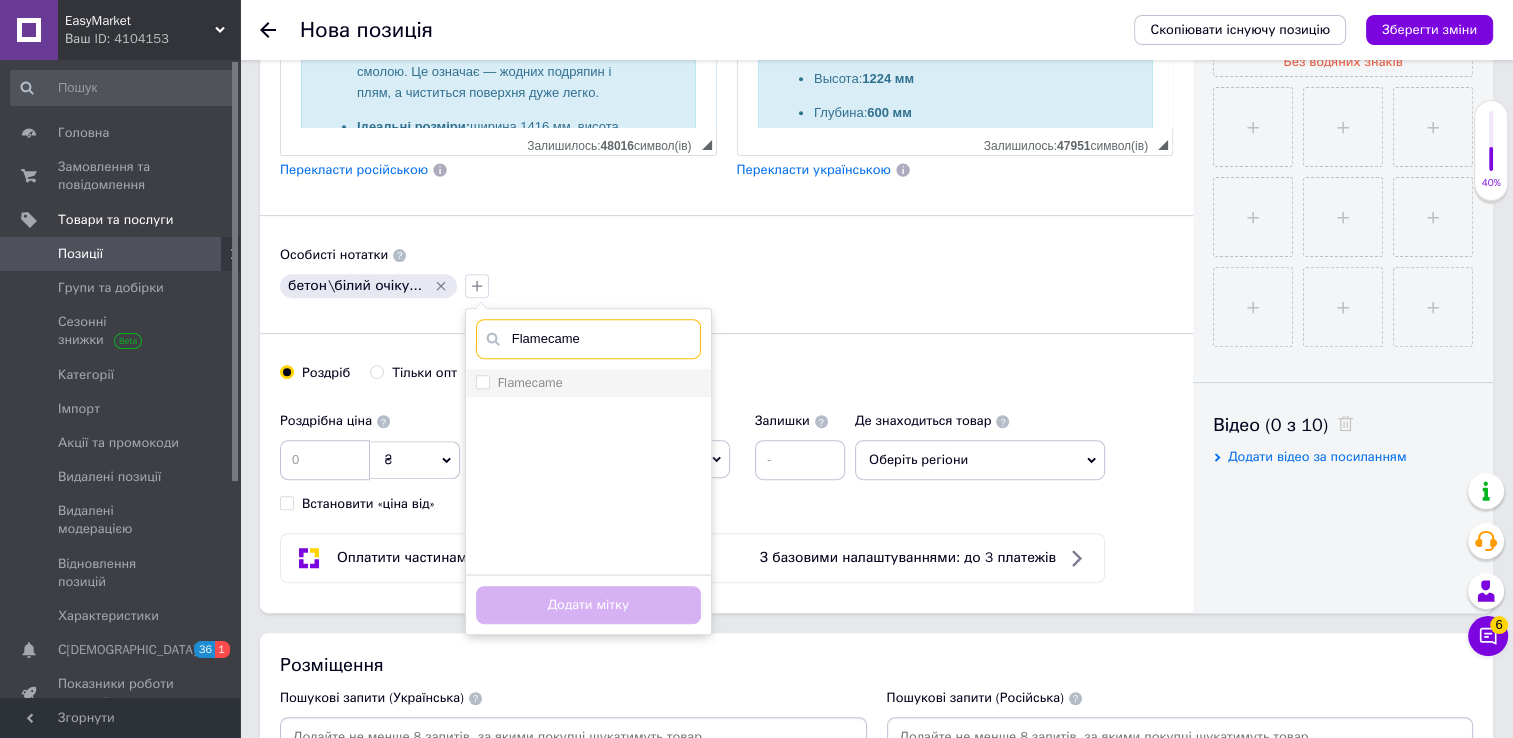 type on "Flamecame" 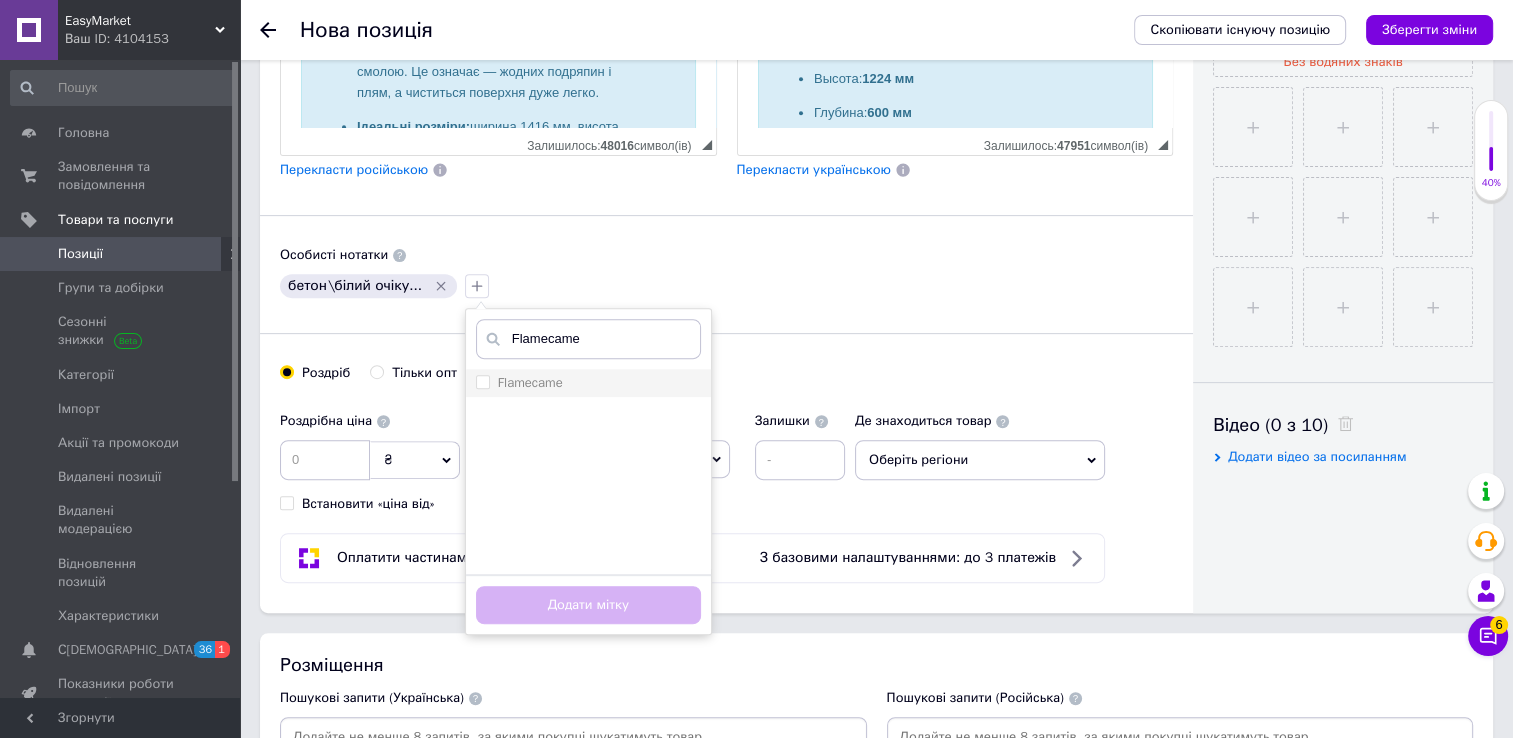 click on "Flamecame" at bounding box center [588, 383] 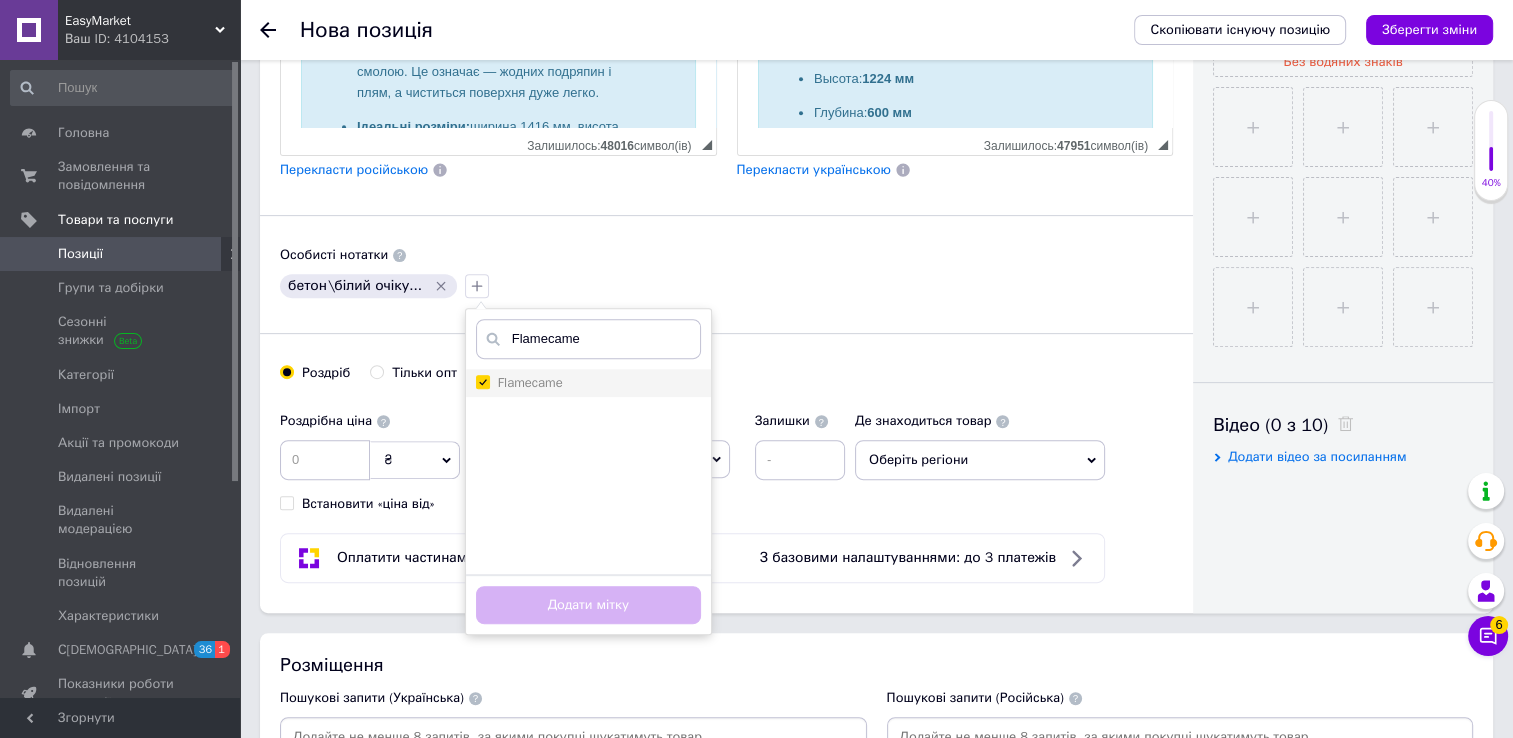 checkbox on "true" 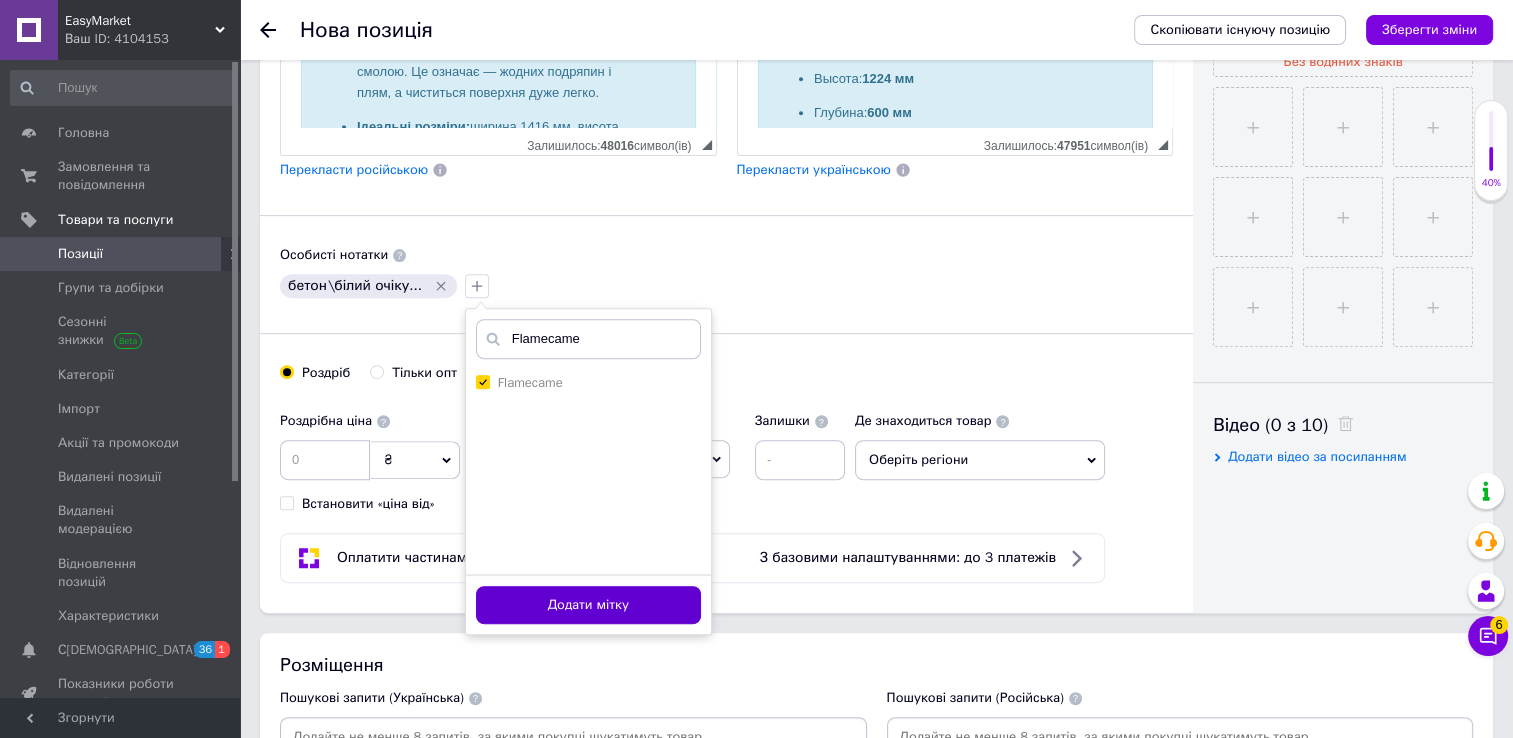 click on "Додати мітку" at bounding box center [588, 605] 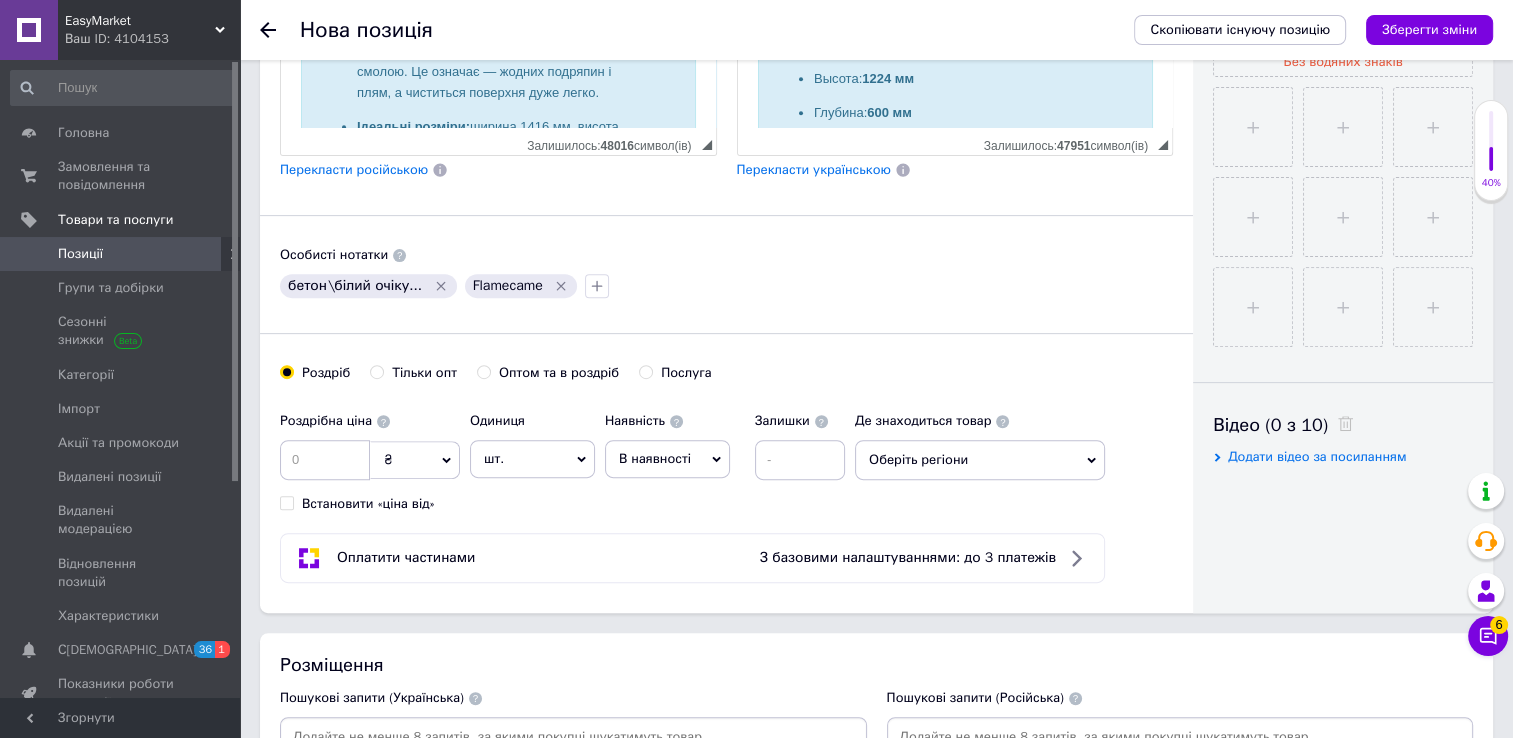 click on "[PERSON_NAME] опт Оптом та в роздріб Послуга" at bounding box center (726, 383) 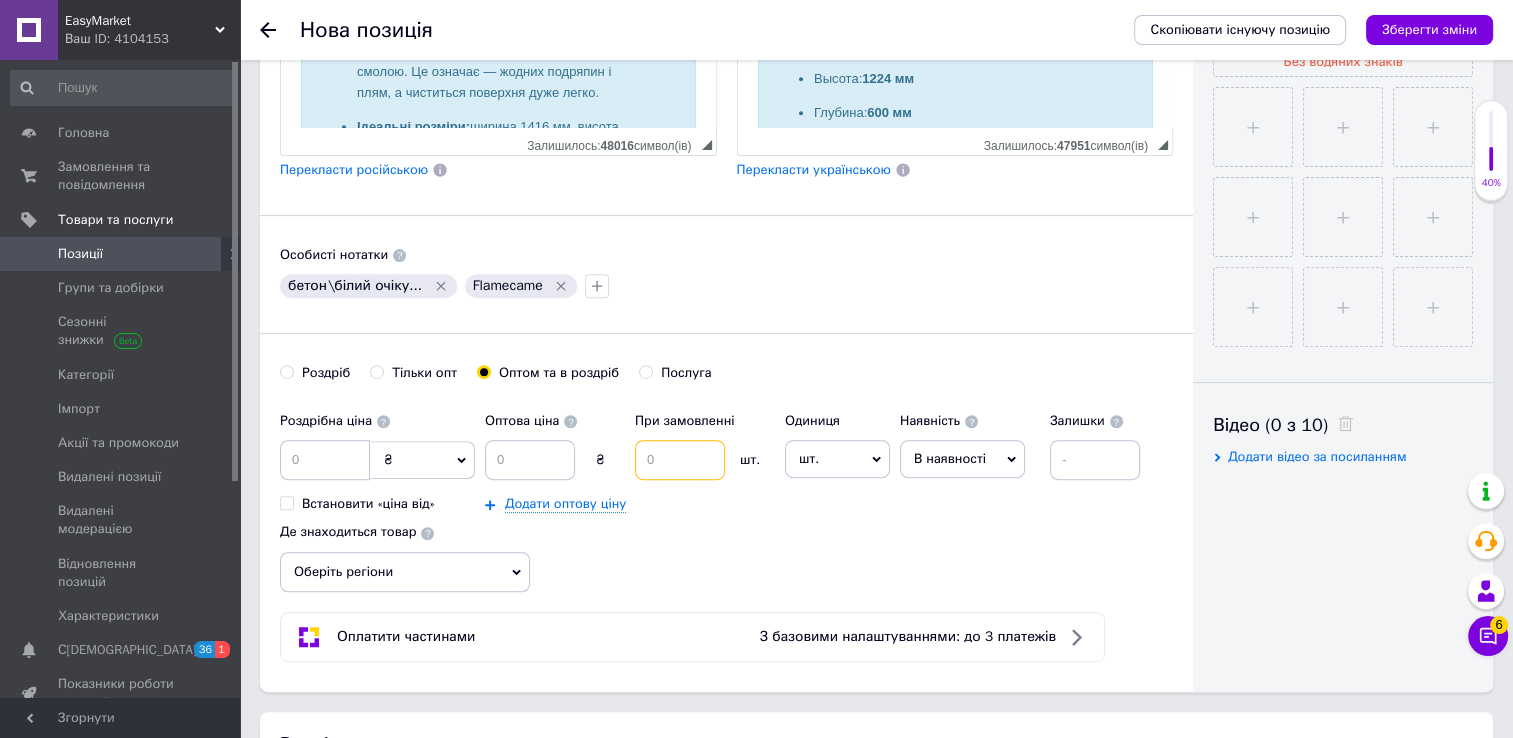 click at bounding box center (680, 460) 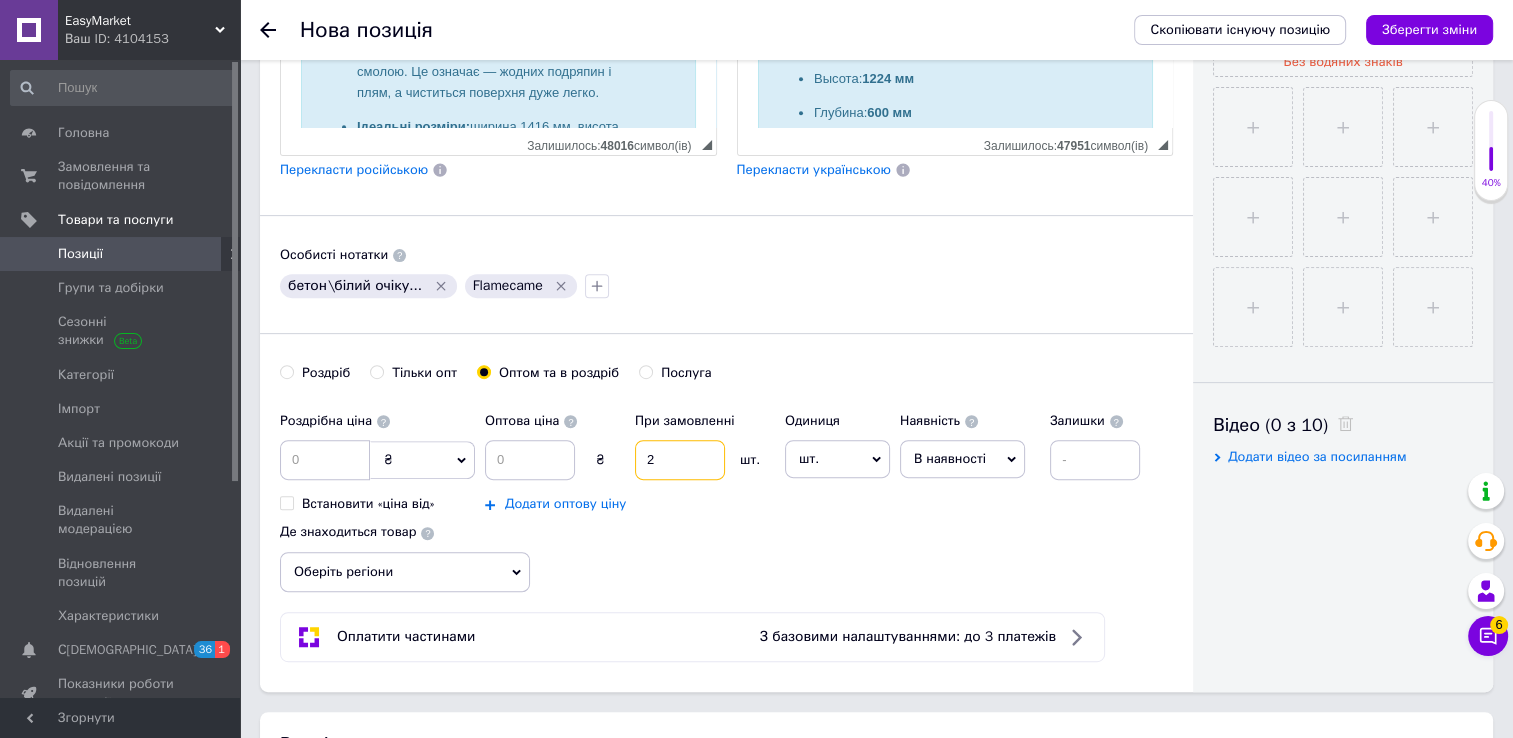 type on "2" 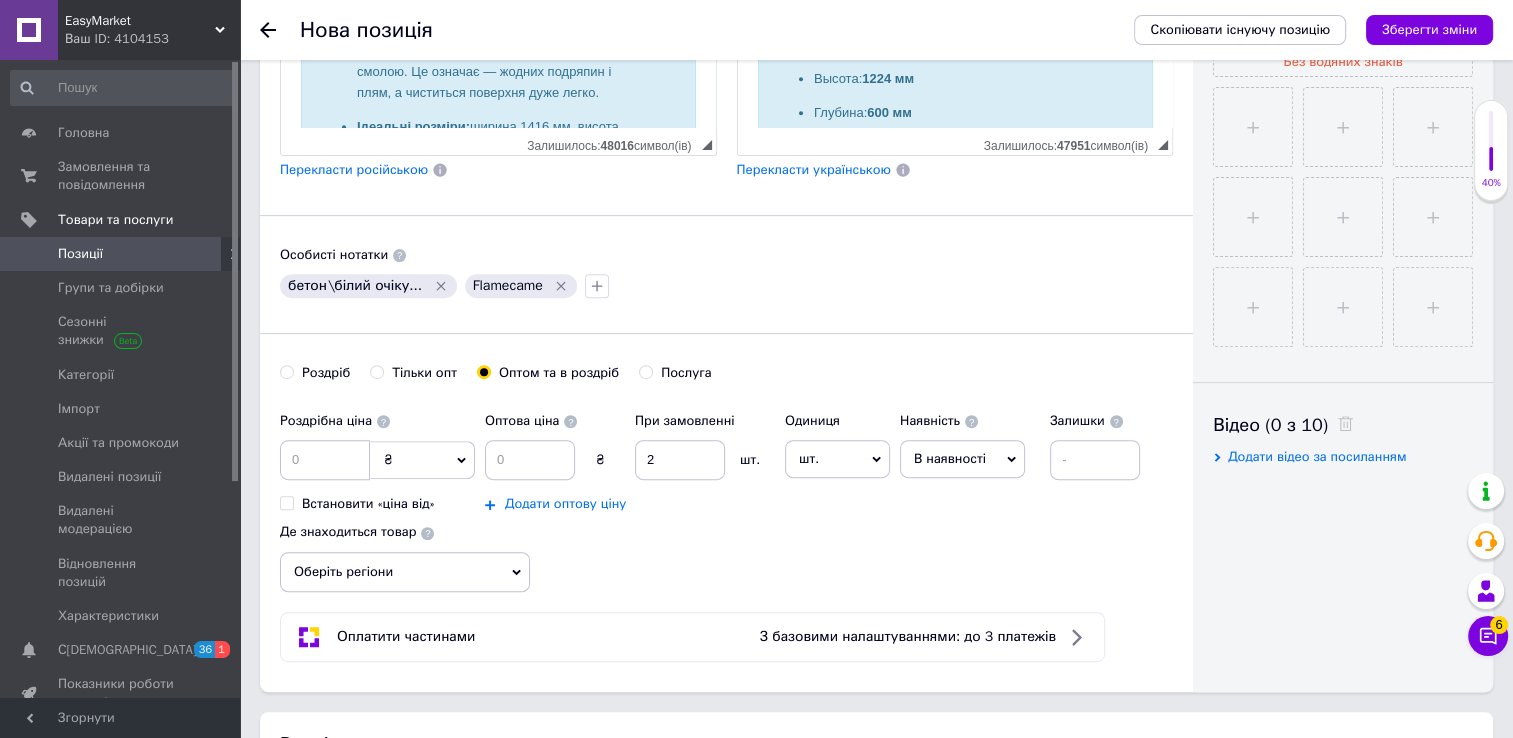 click on "Додати оптову ціну" at bounding box center (565, 504) 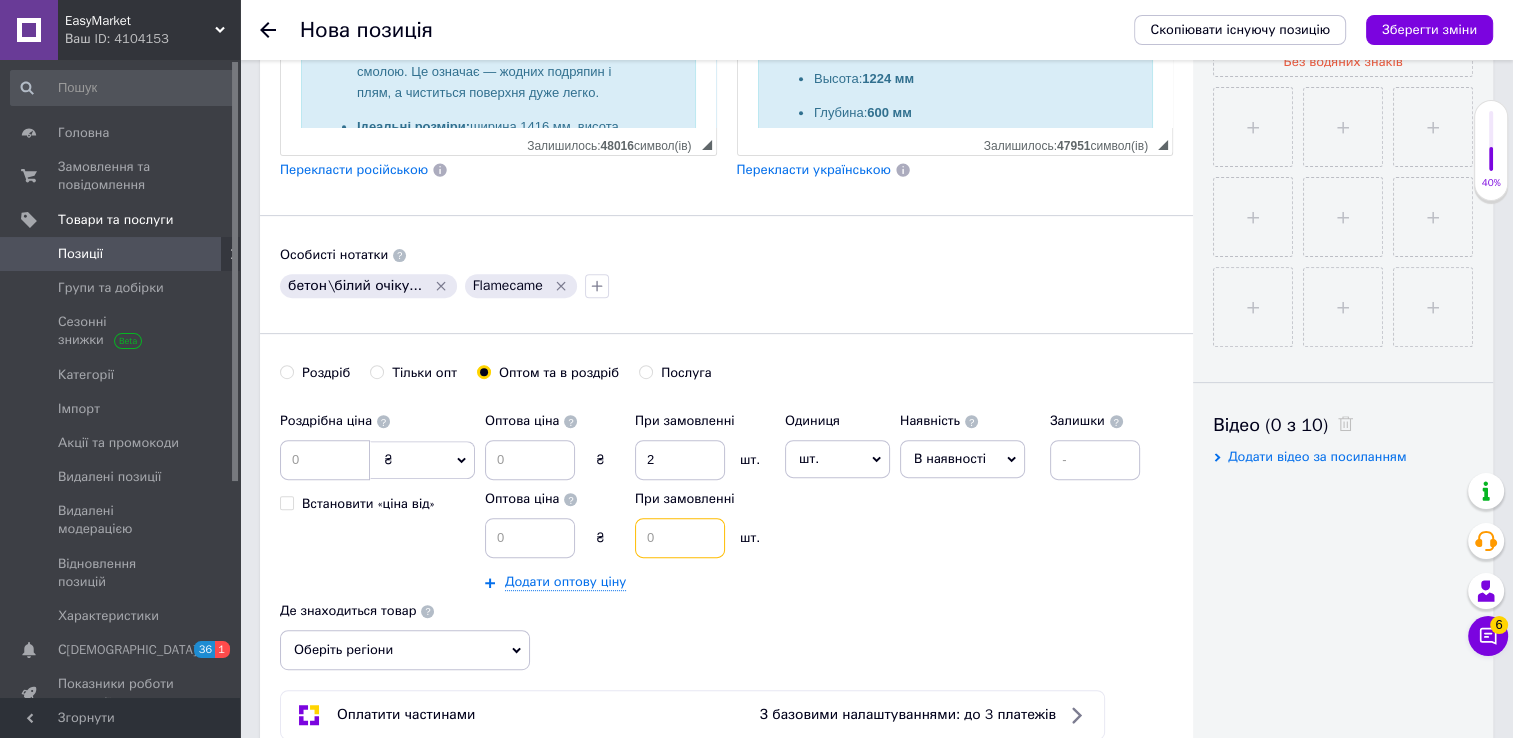 click at bounding box center [680, 538] 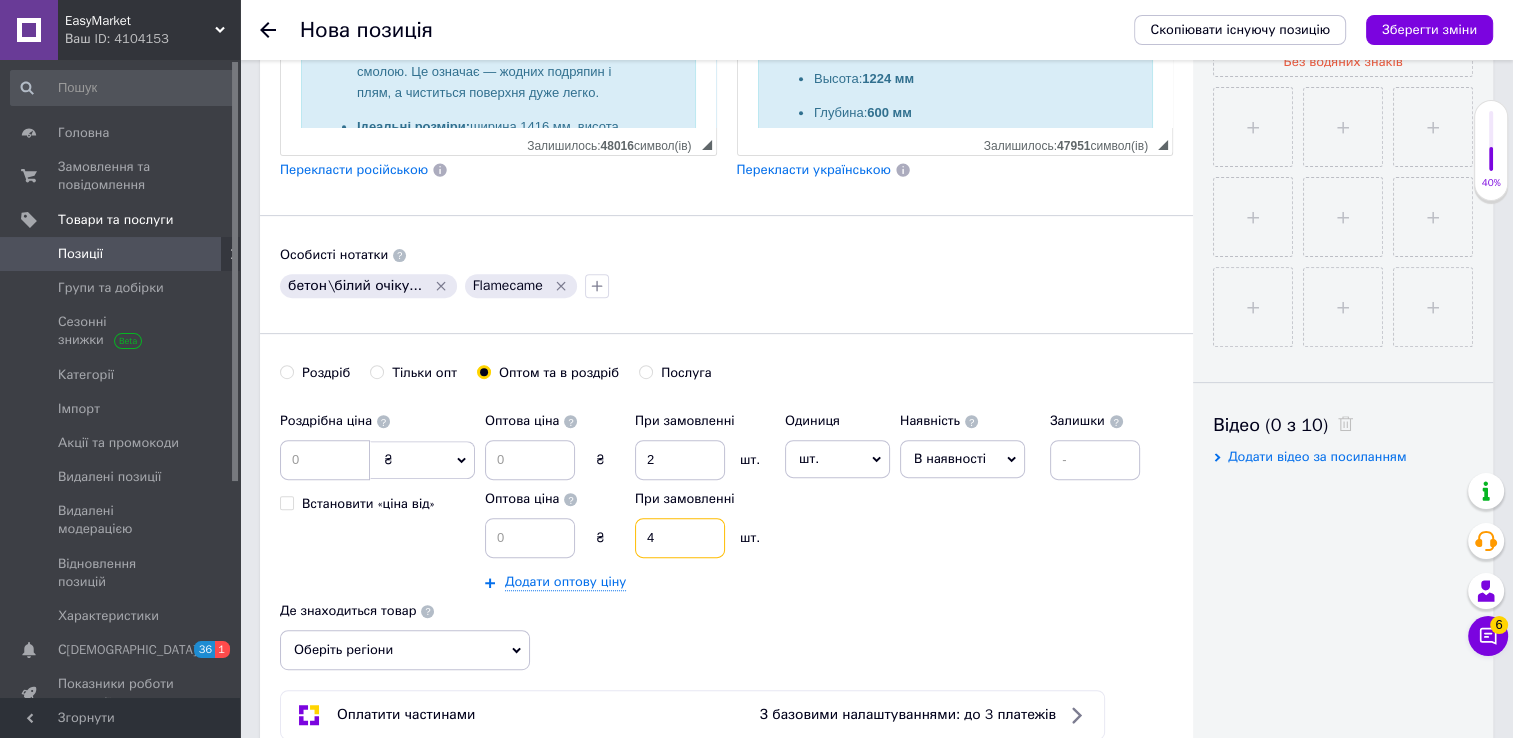 type on "4" 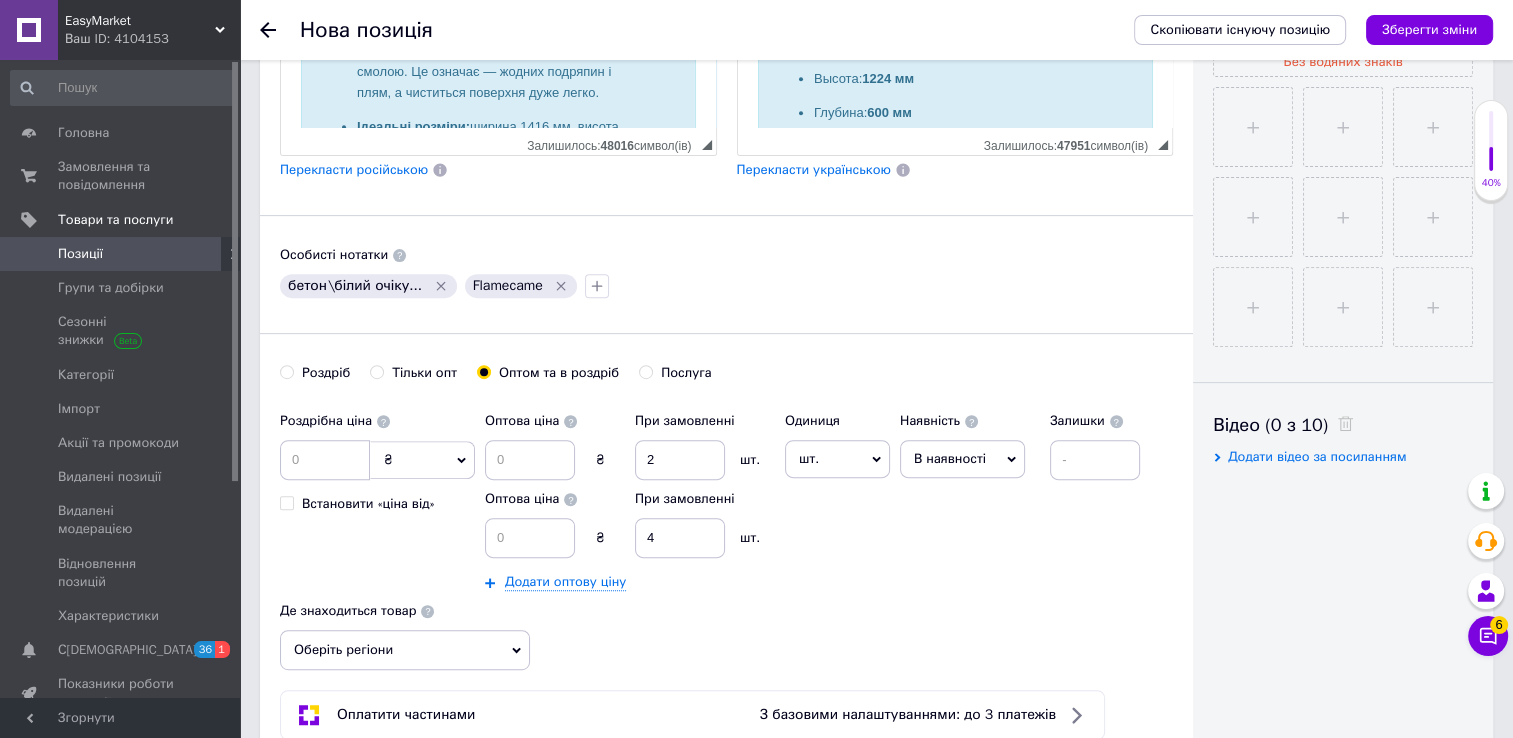 click on "шт." at bounding box center [837, 459] 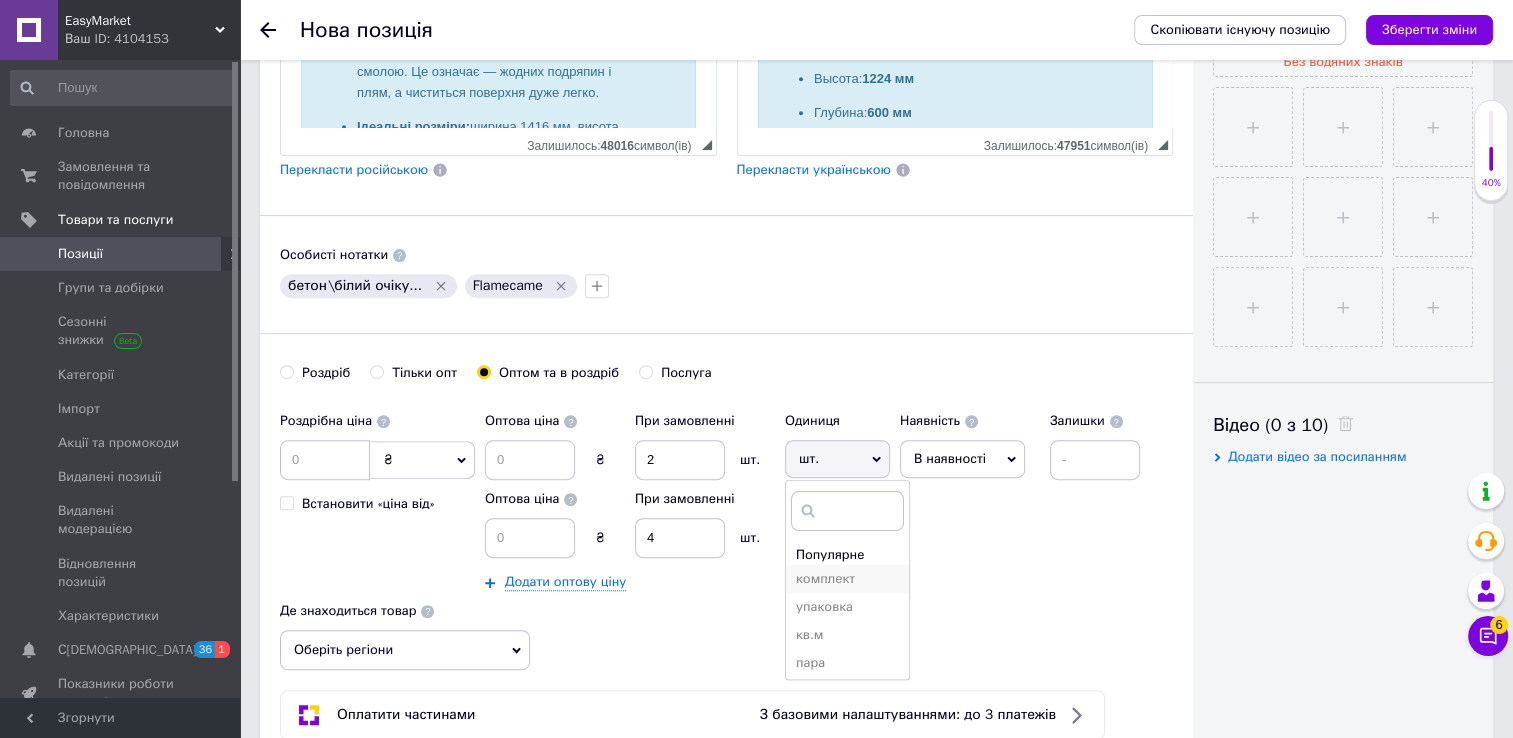 click on "комплект" at bounding box center [847, 579] 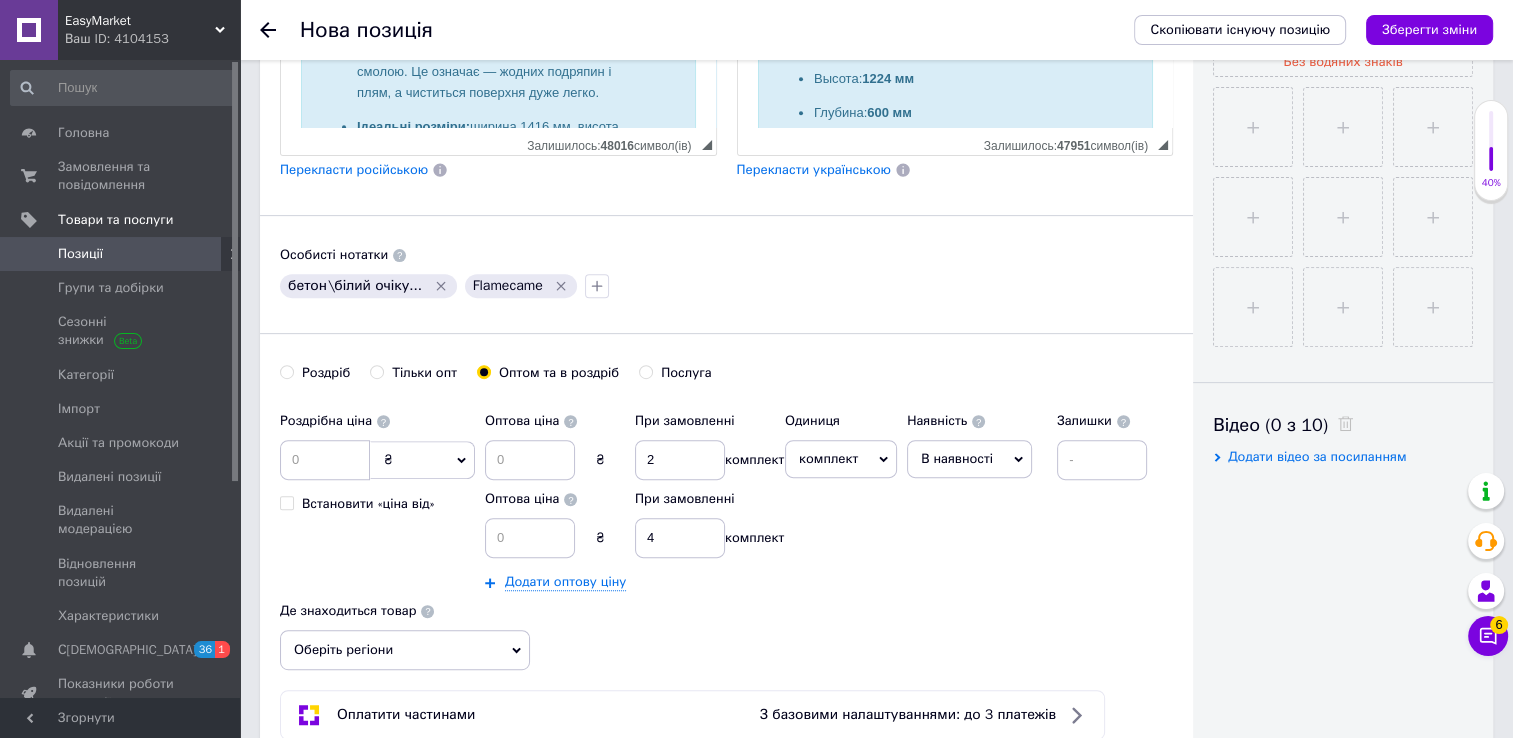drag, startPoint x: 981, startPoint y: 457, endPoint x: 987, endPoint y: 495, distance: 38.470768 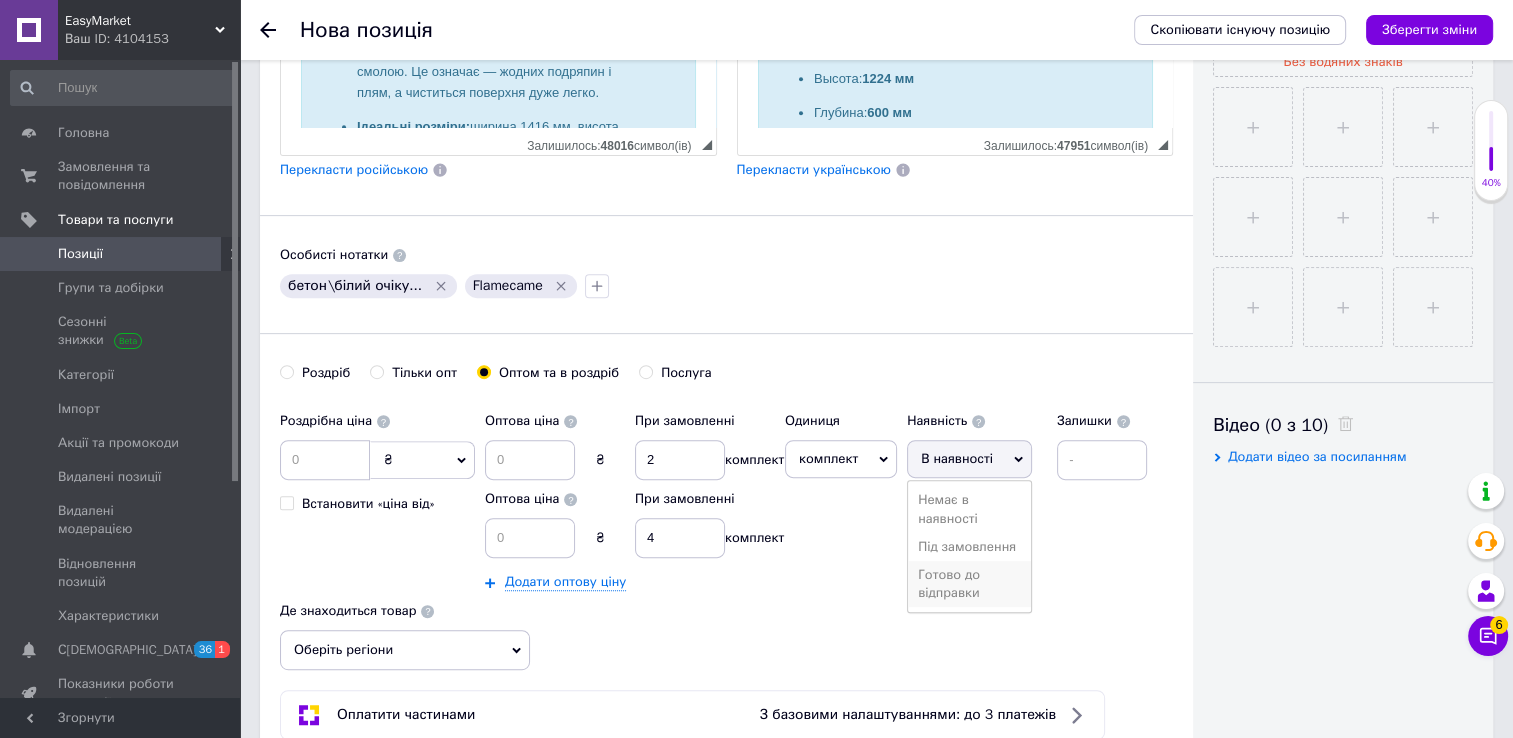 click on "Готово до відправки" at bounding box center [969, 584] 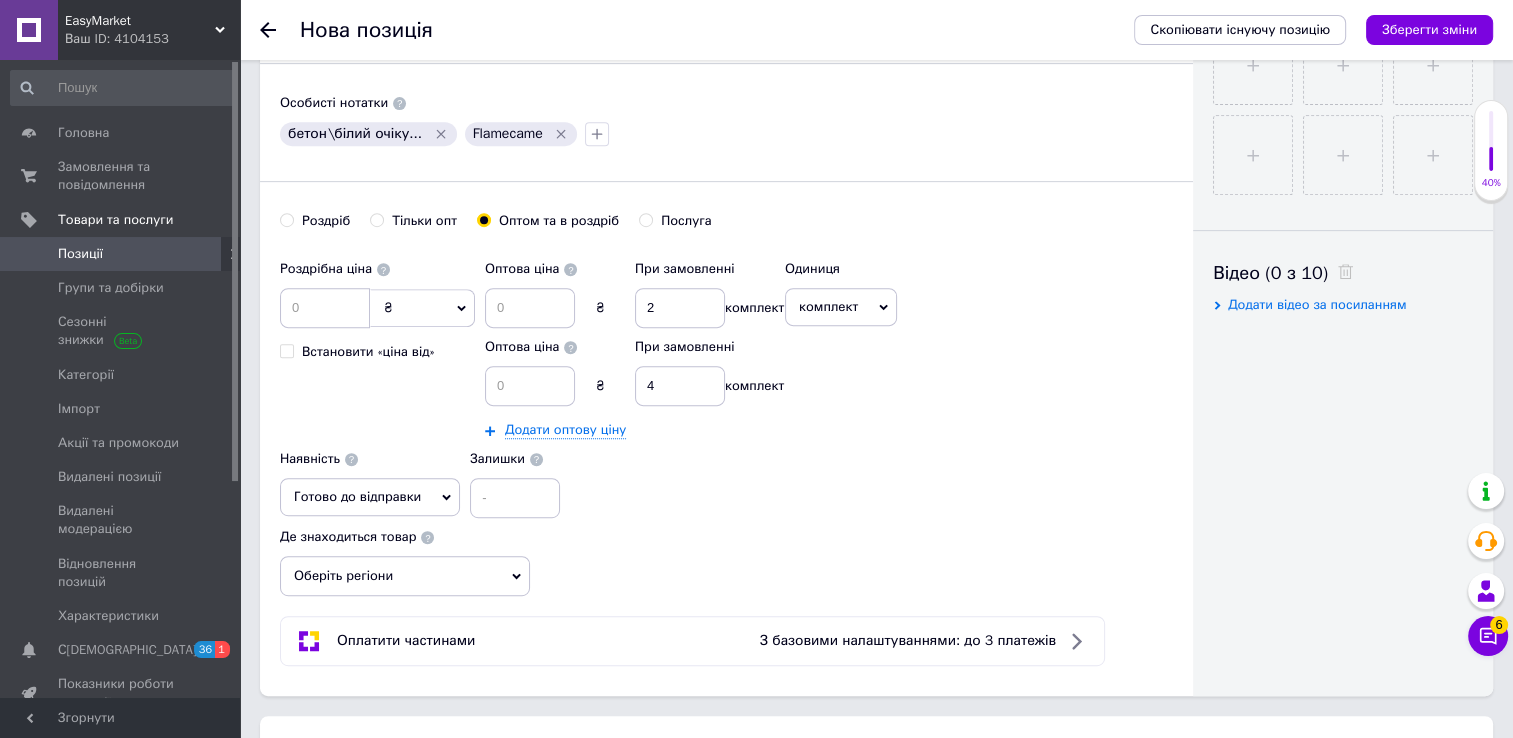 scroll, scrollTop: 831, scrollLeft: 0, axis: vertical 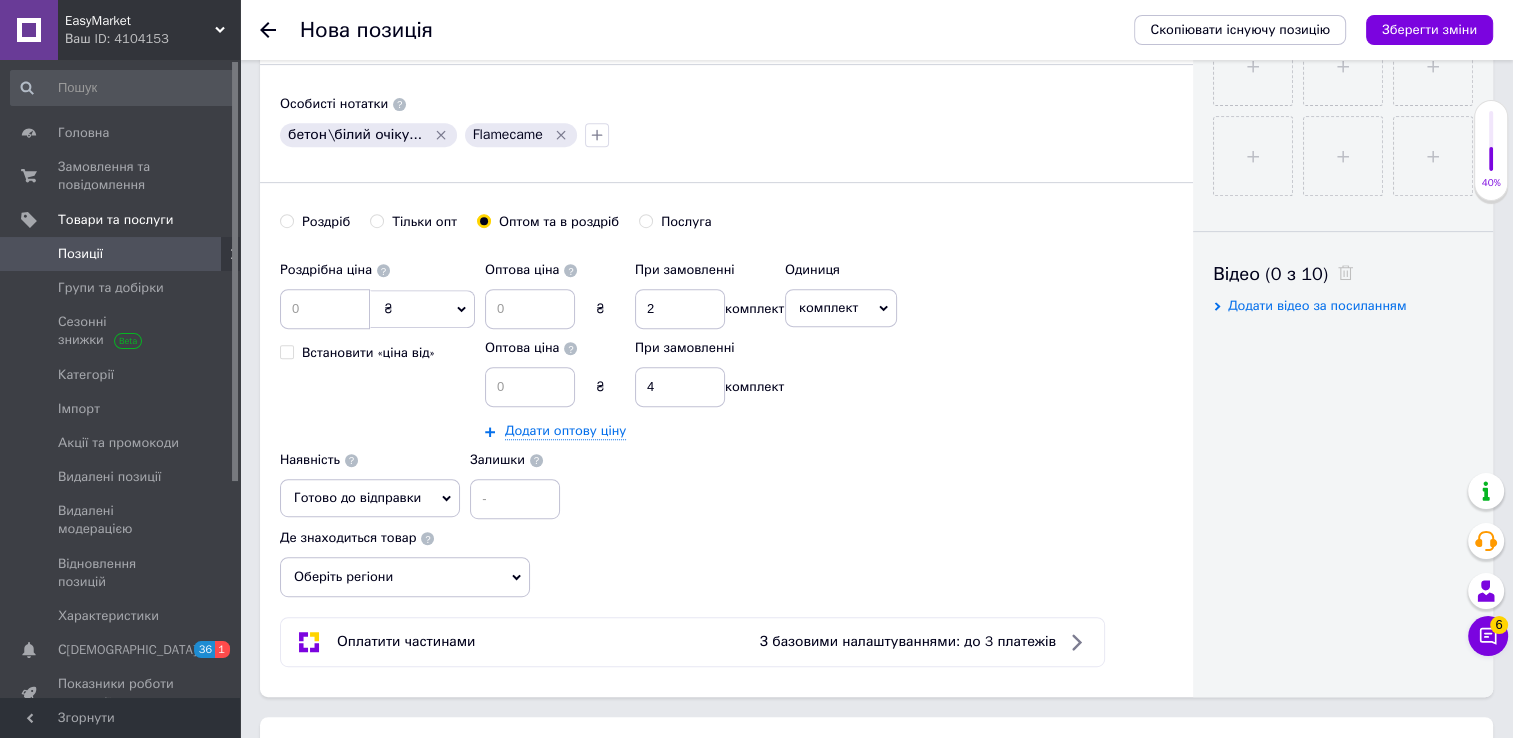 click on "Оберіть регіони" at bounding box center (405, 577) 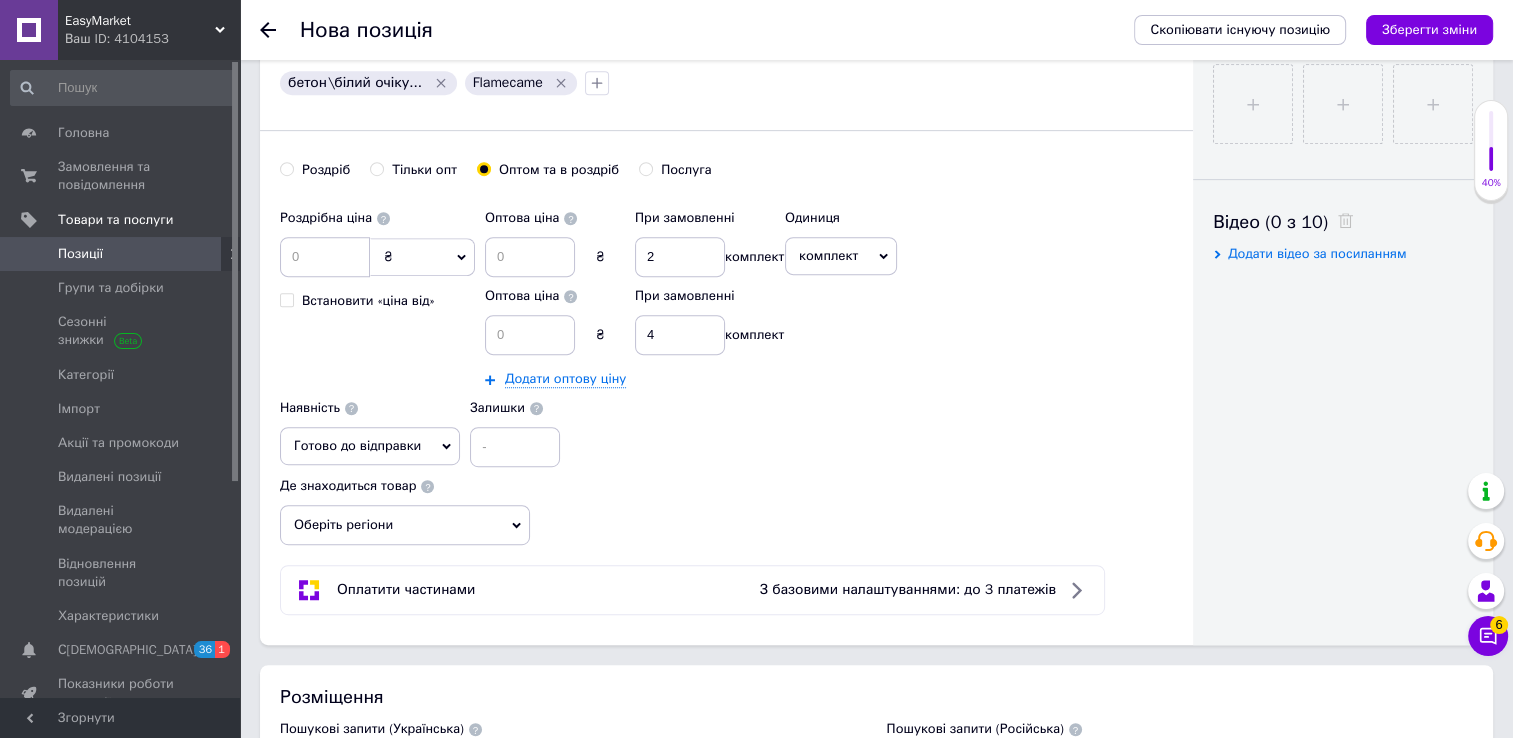 click on "Оберіть регіони" at bounding box center [405, 525] 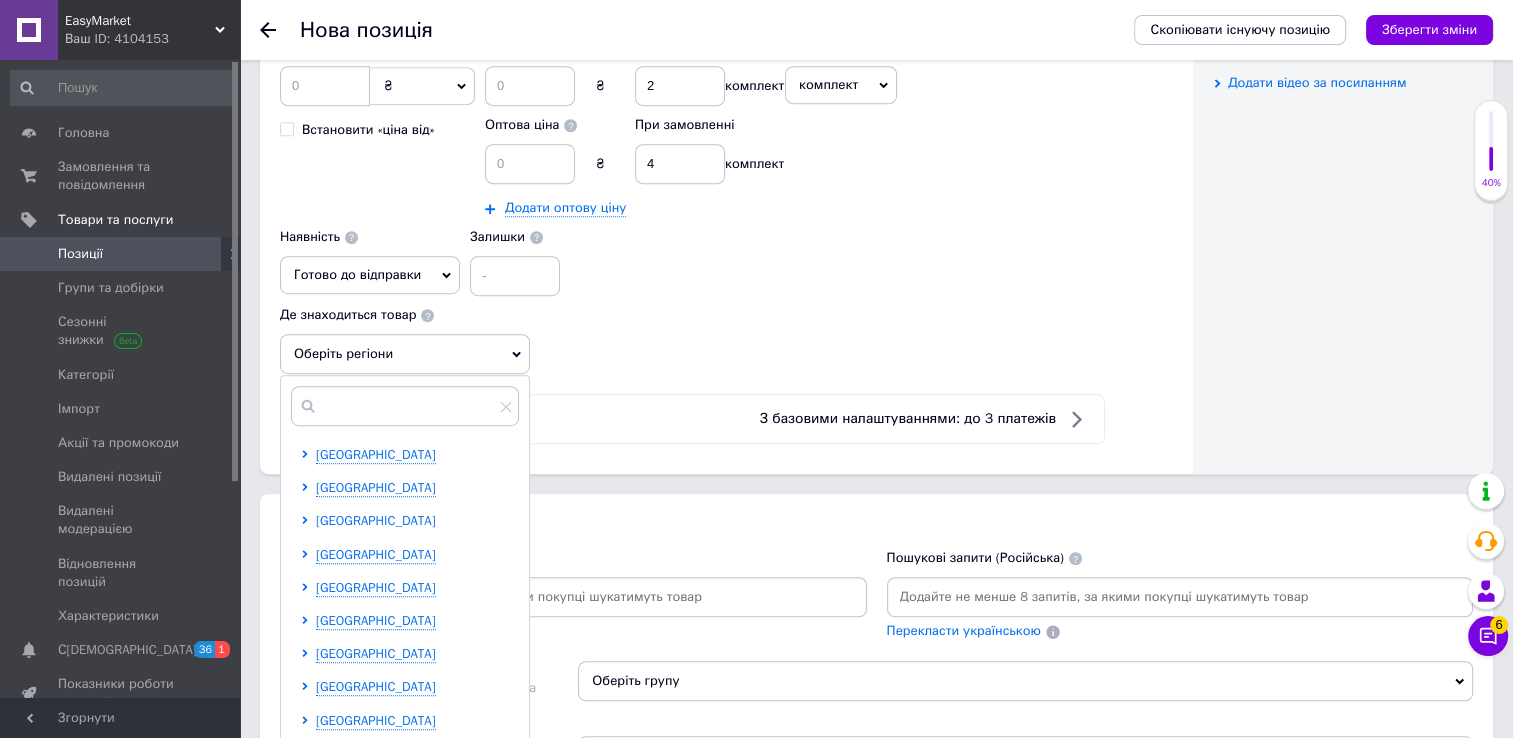 scroll, scrollTop: 1055, scrollLeft: 0, axis: vertical 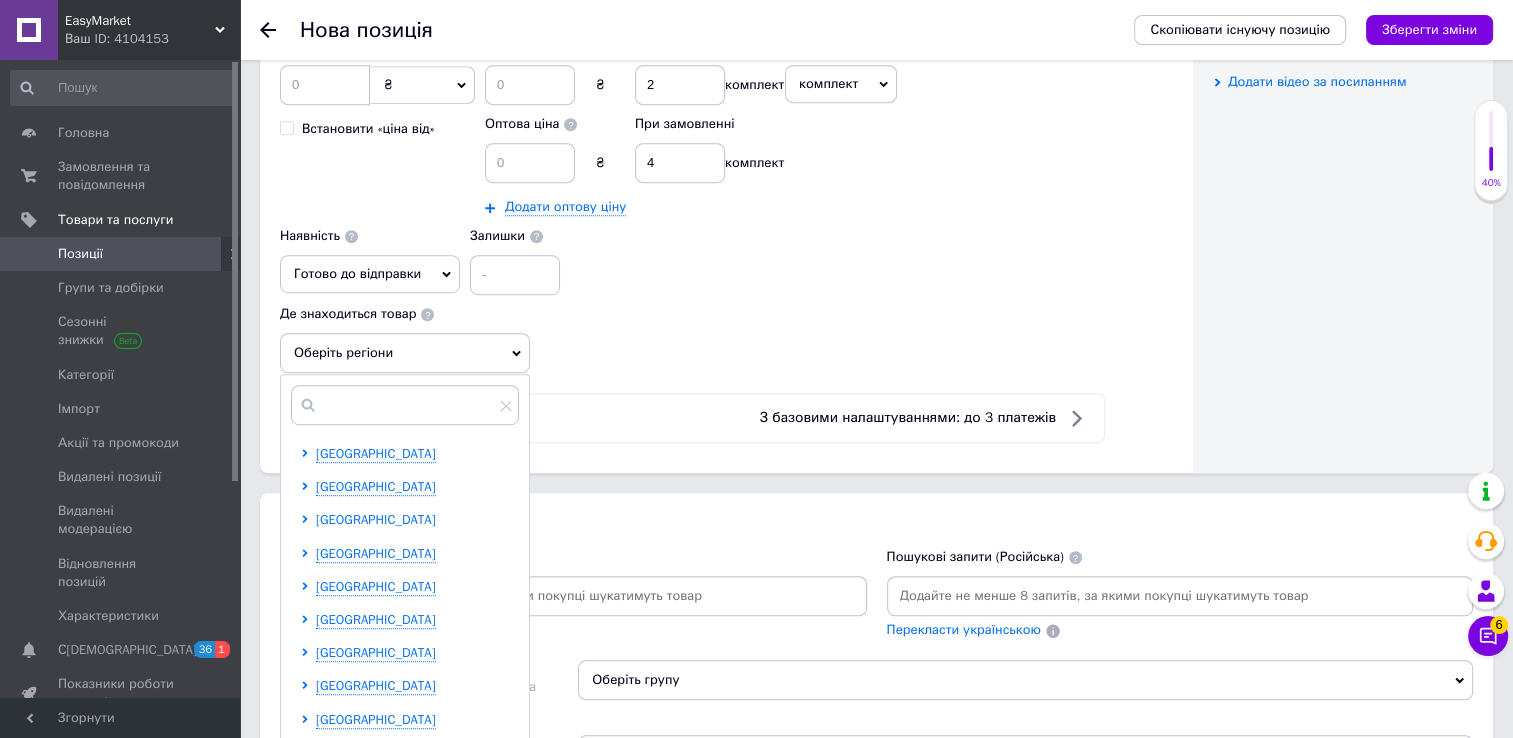 click on "[GEOGRAPHIC_DATA]" at bounding box center (376, 519) 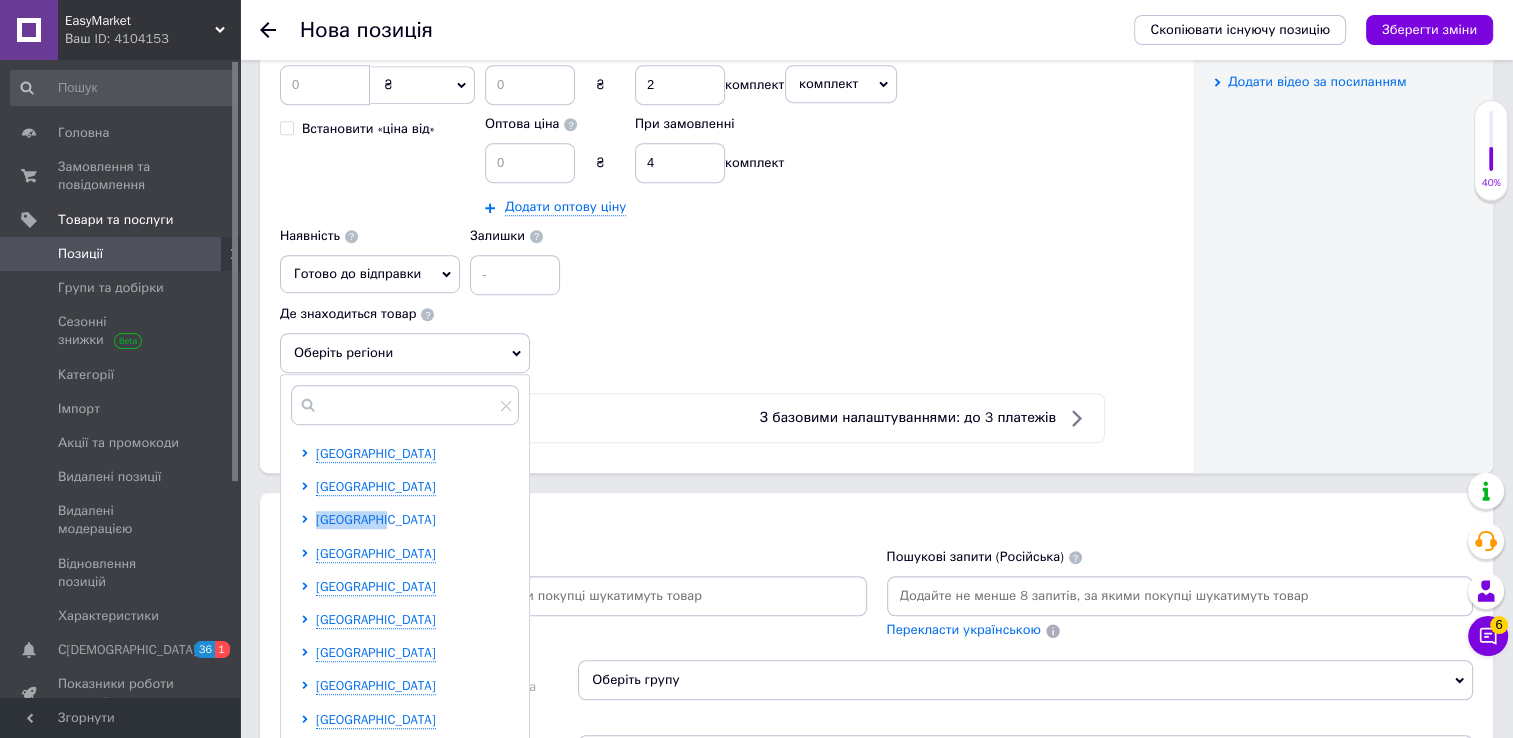 click on "[GEOGRAPHIC_DATA]" at bounding box center (376, 519) 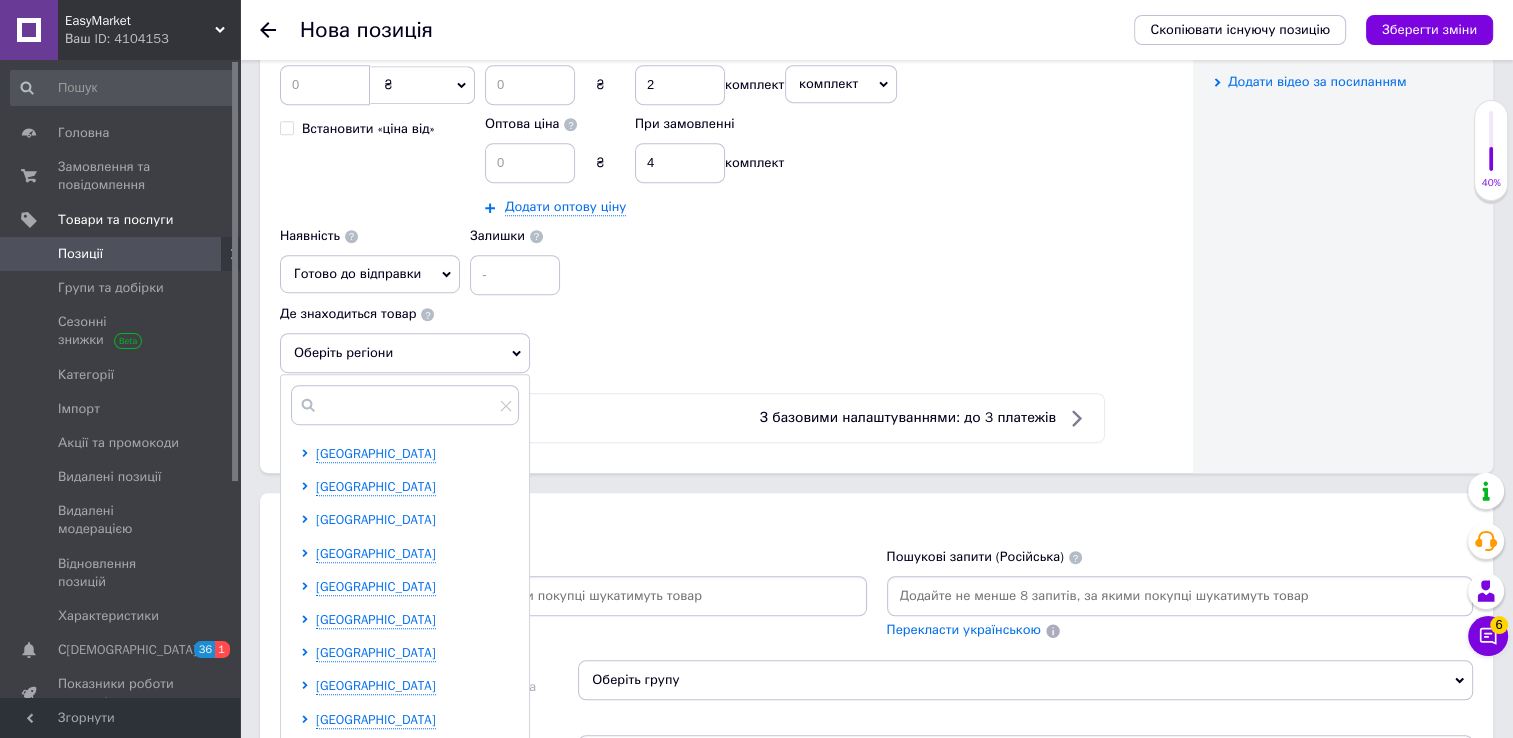 drag, startPoint x: 349, startPoint y: 515, endPoint x: 307, endPoint y: 511, distance: 42.190044 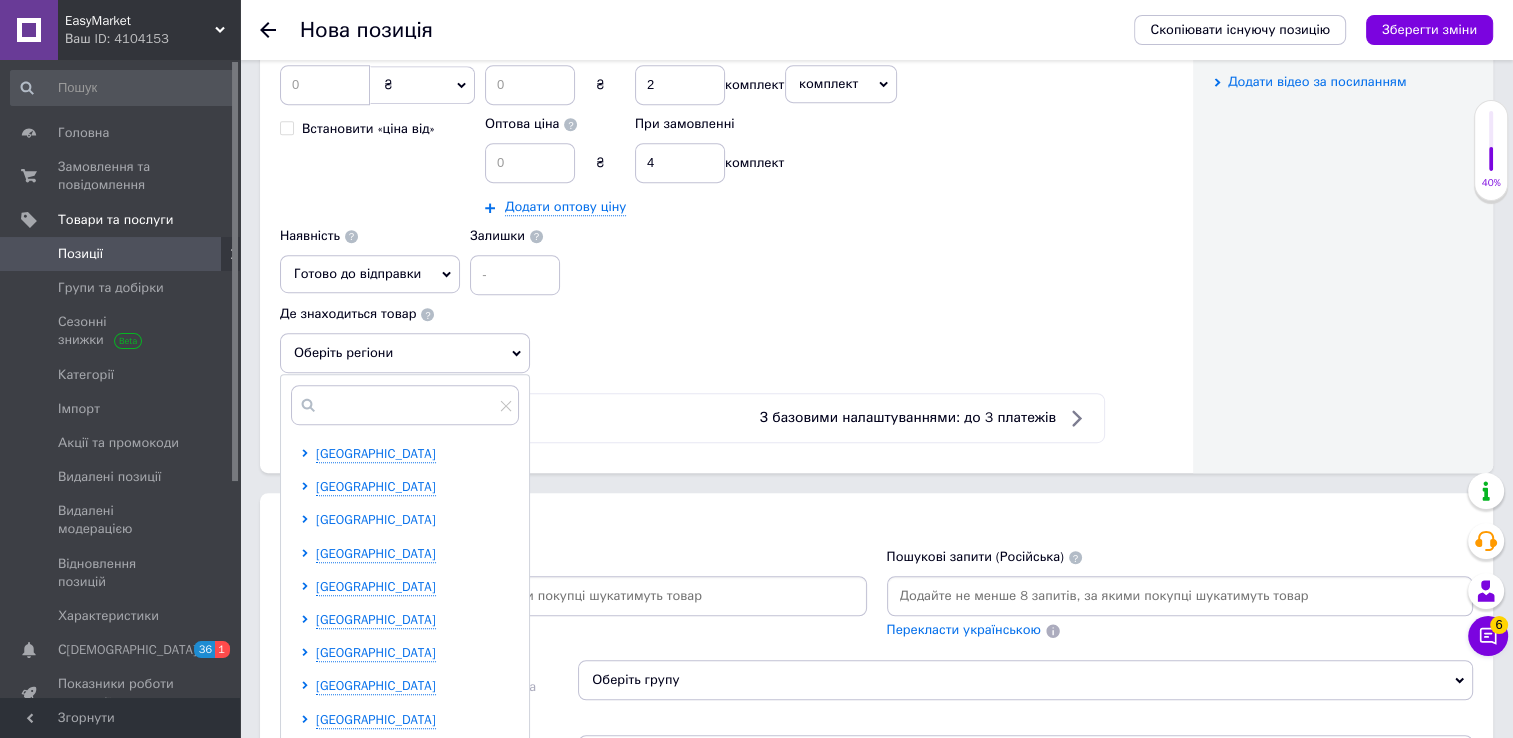 click 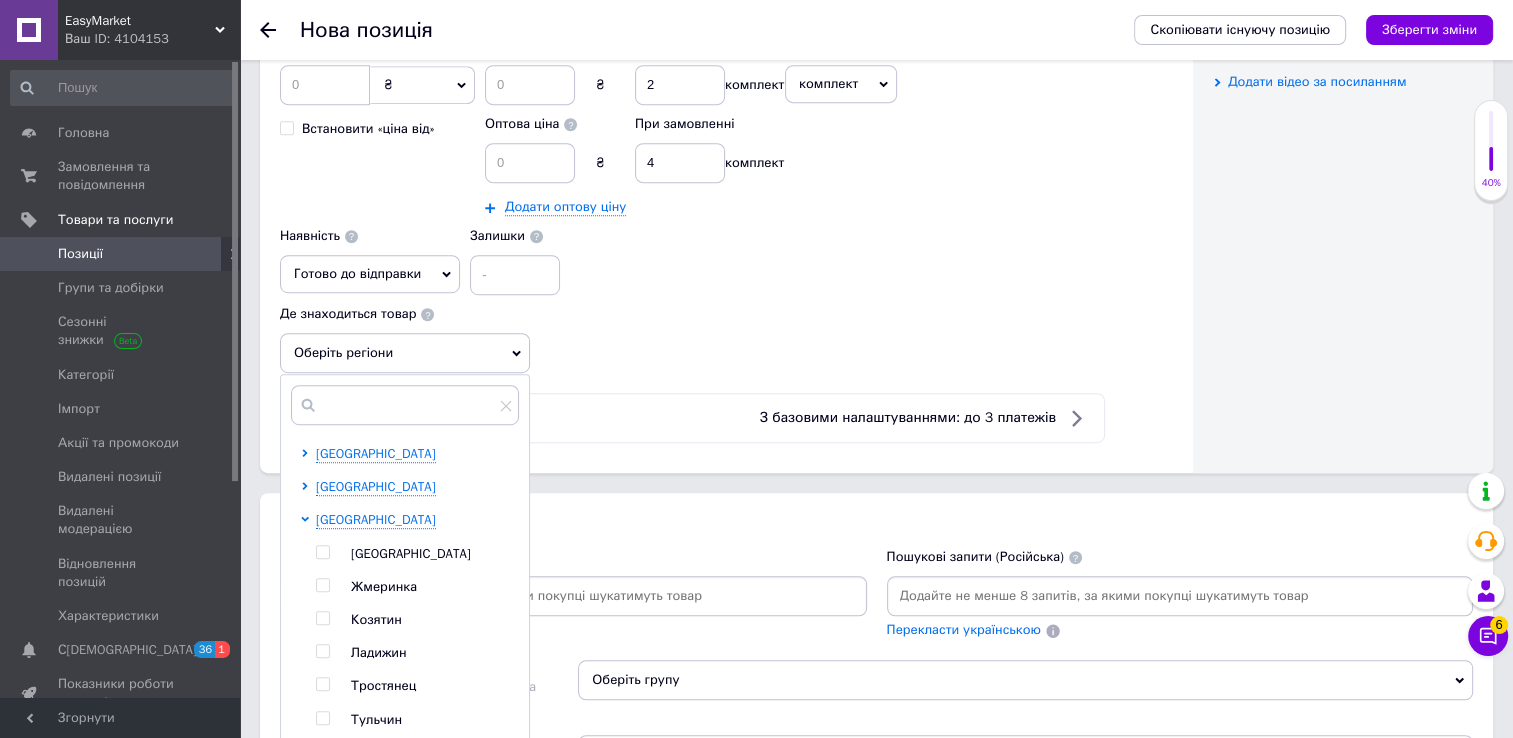 click at bounding box center (322, 552) 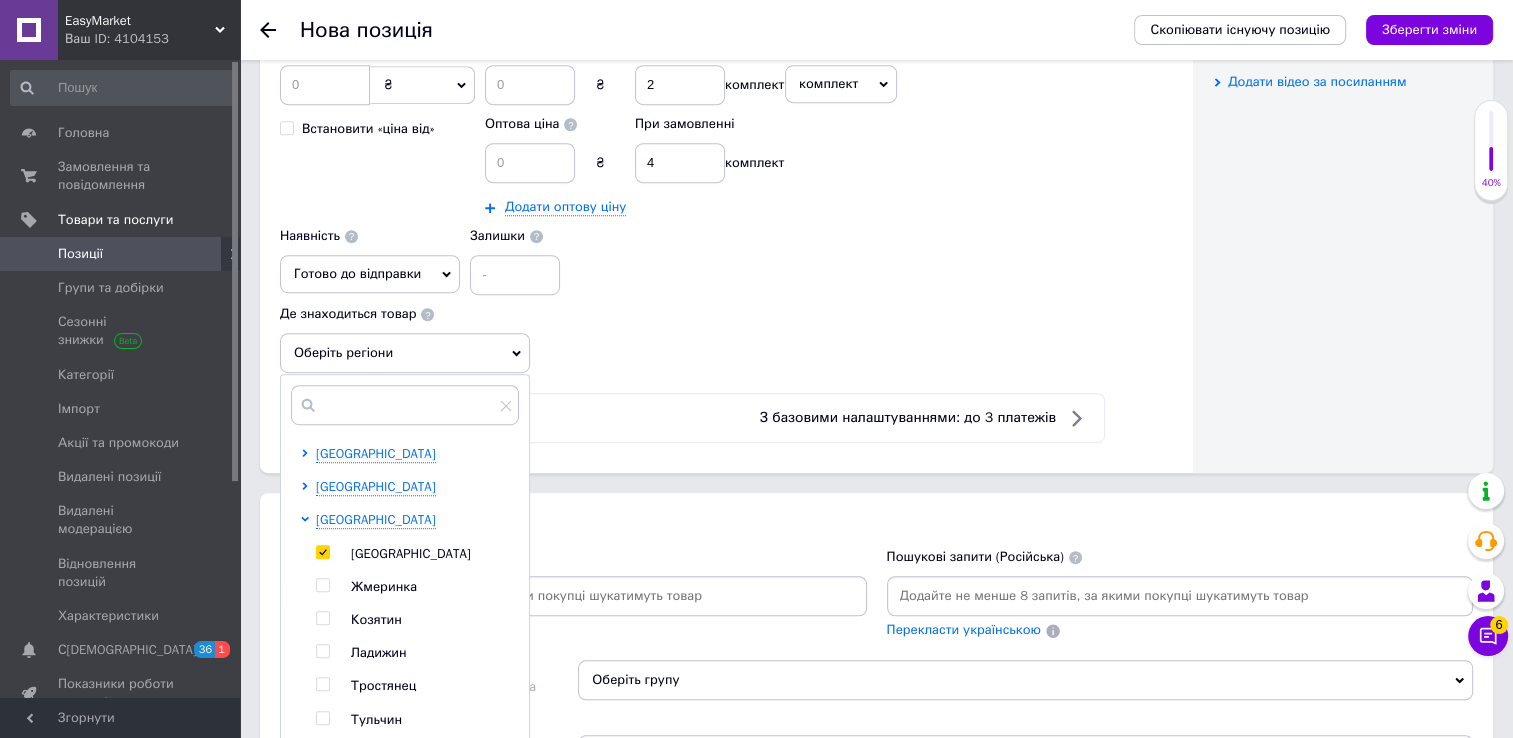 checkbox on "true" 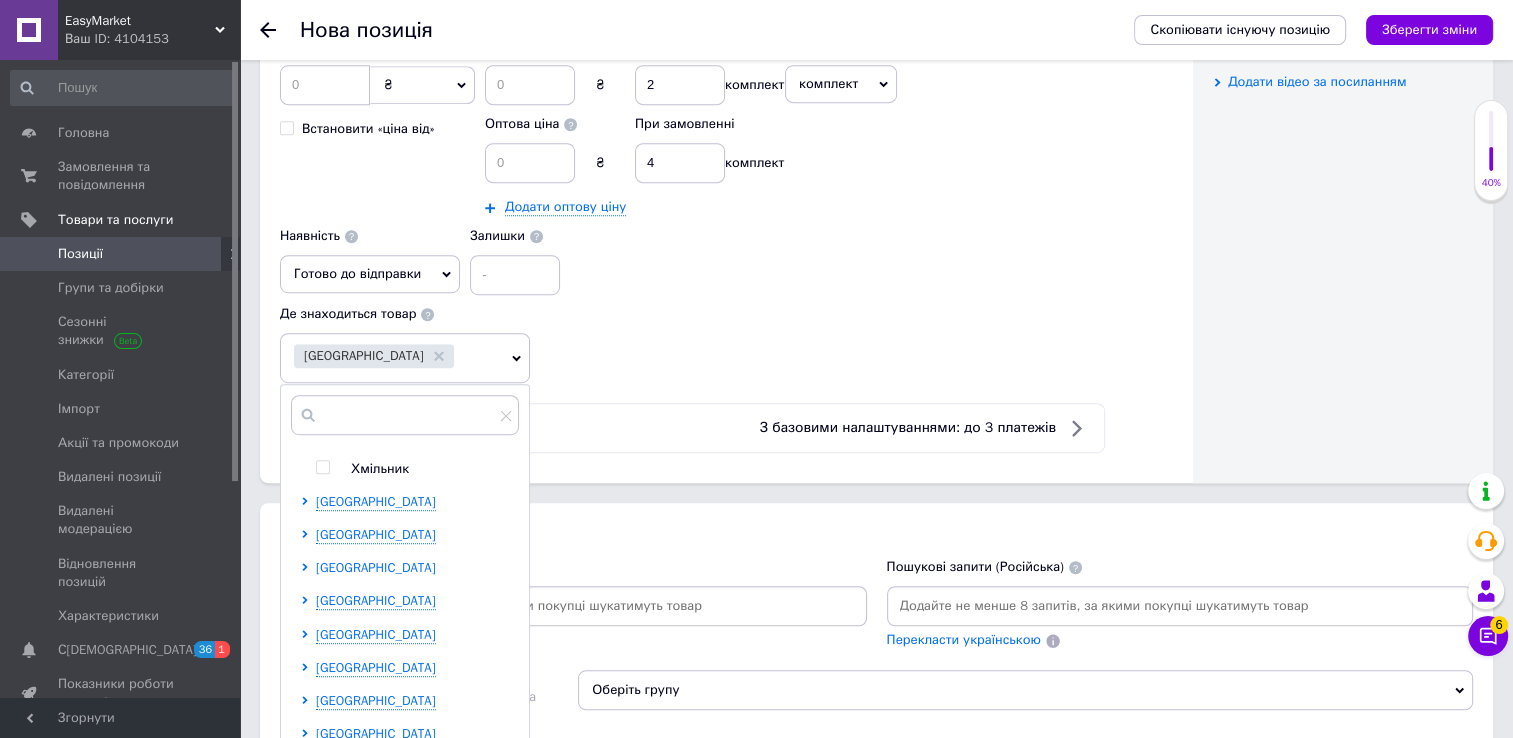 scroll, scrollTop: 290, scrollLeft: 0, axis: vertical 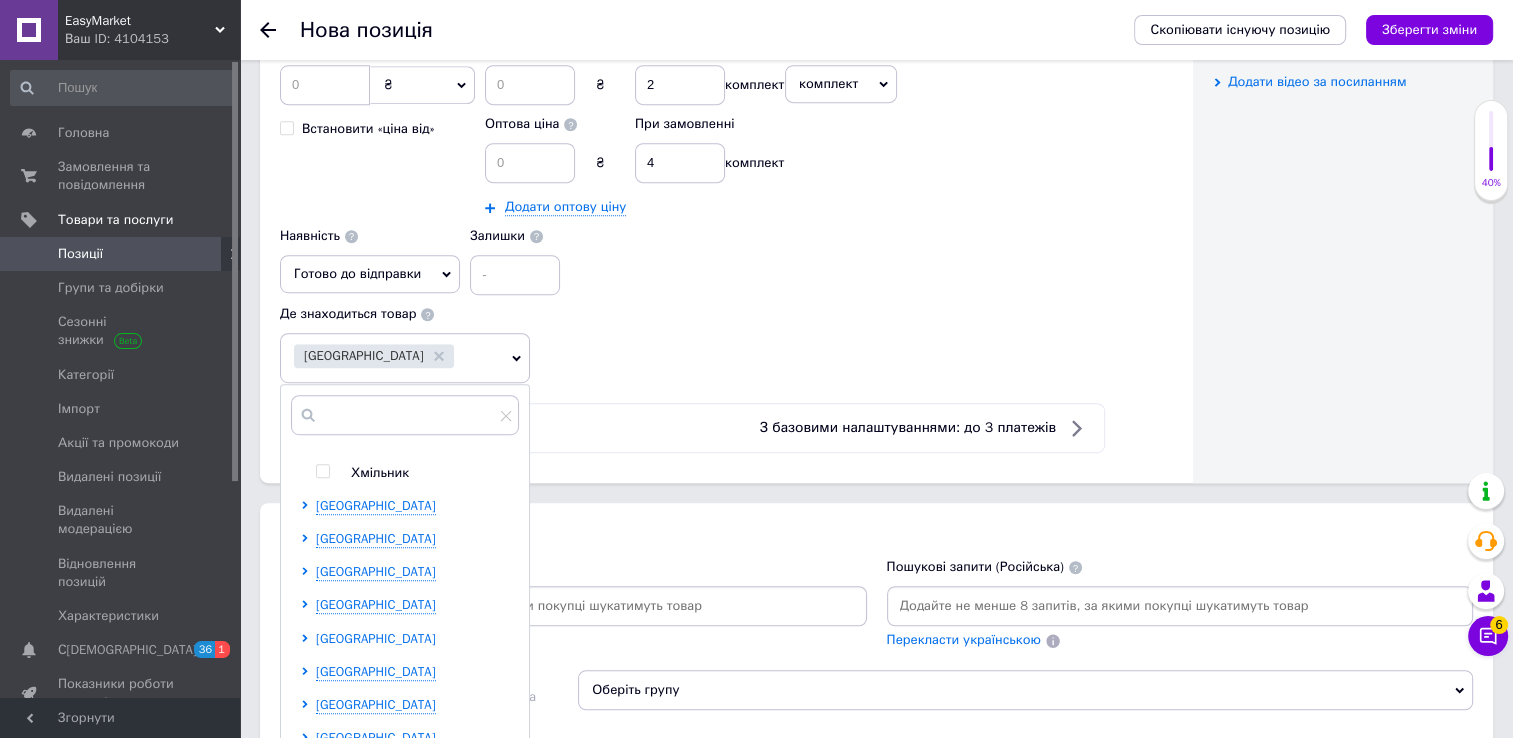 click 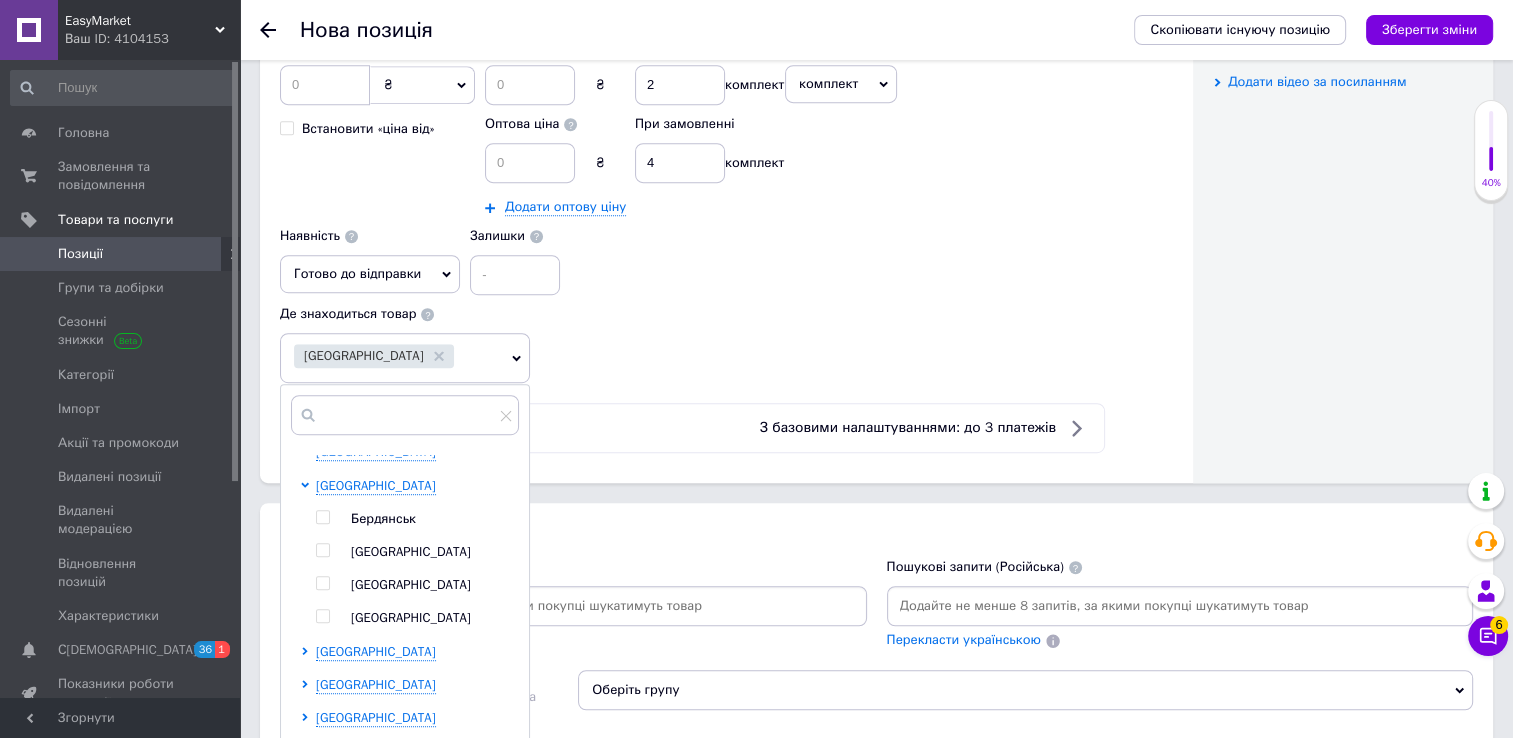 scroll, scrollTop: 440, scrollLeft: 0, axis: vertical 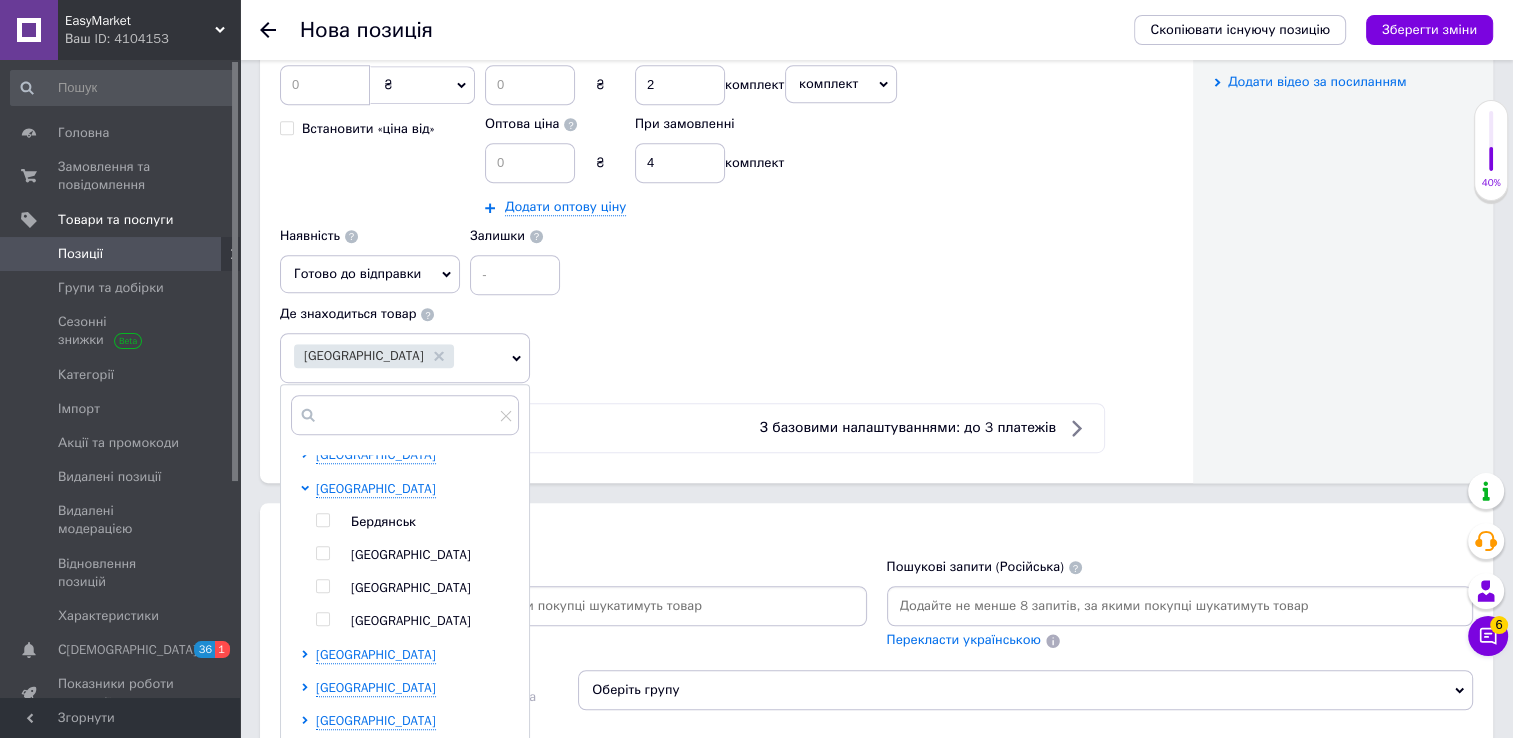 click at bounding box center [322, 586] 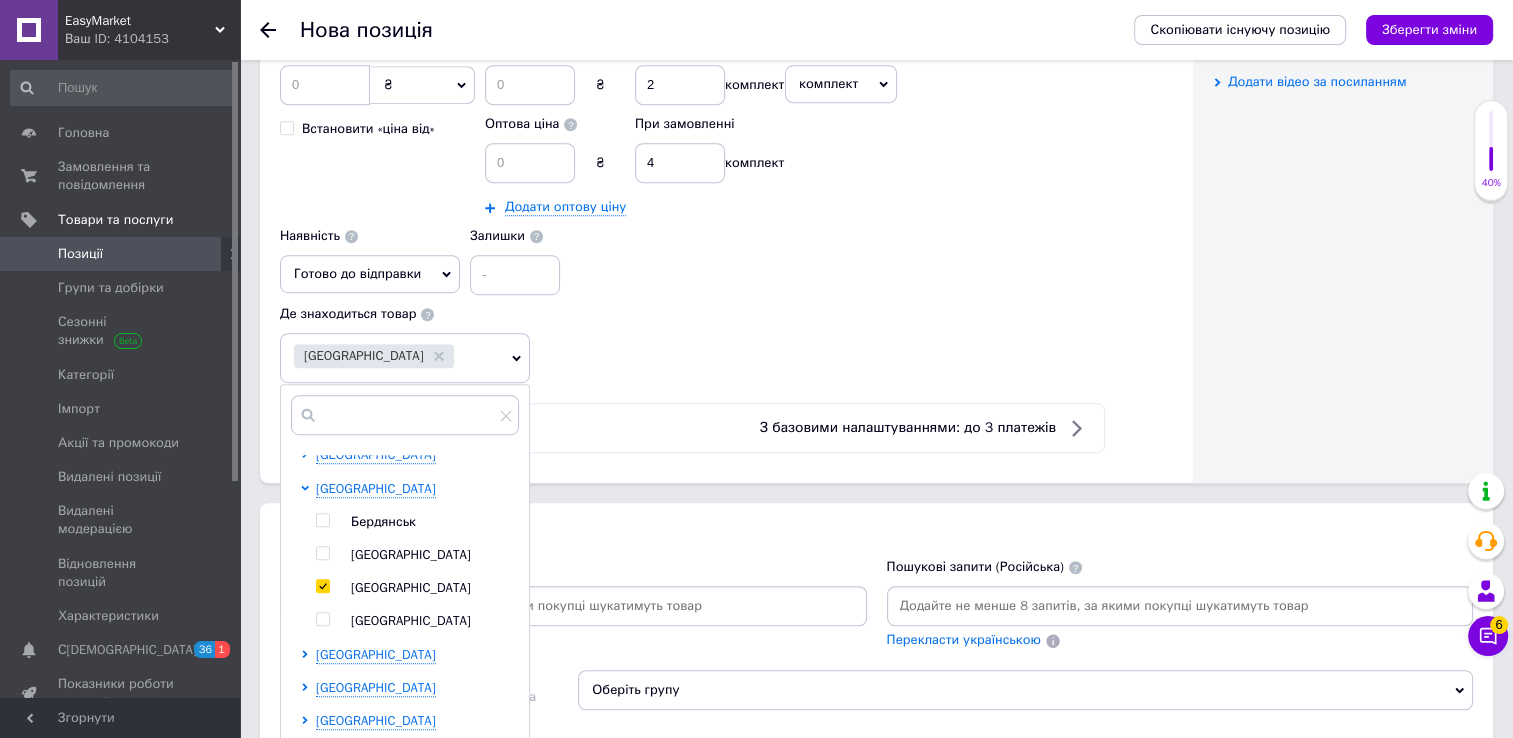 click at bounding box center [322, 586] 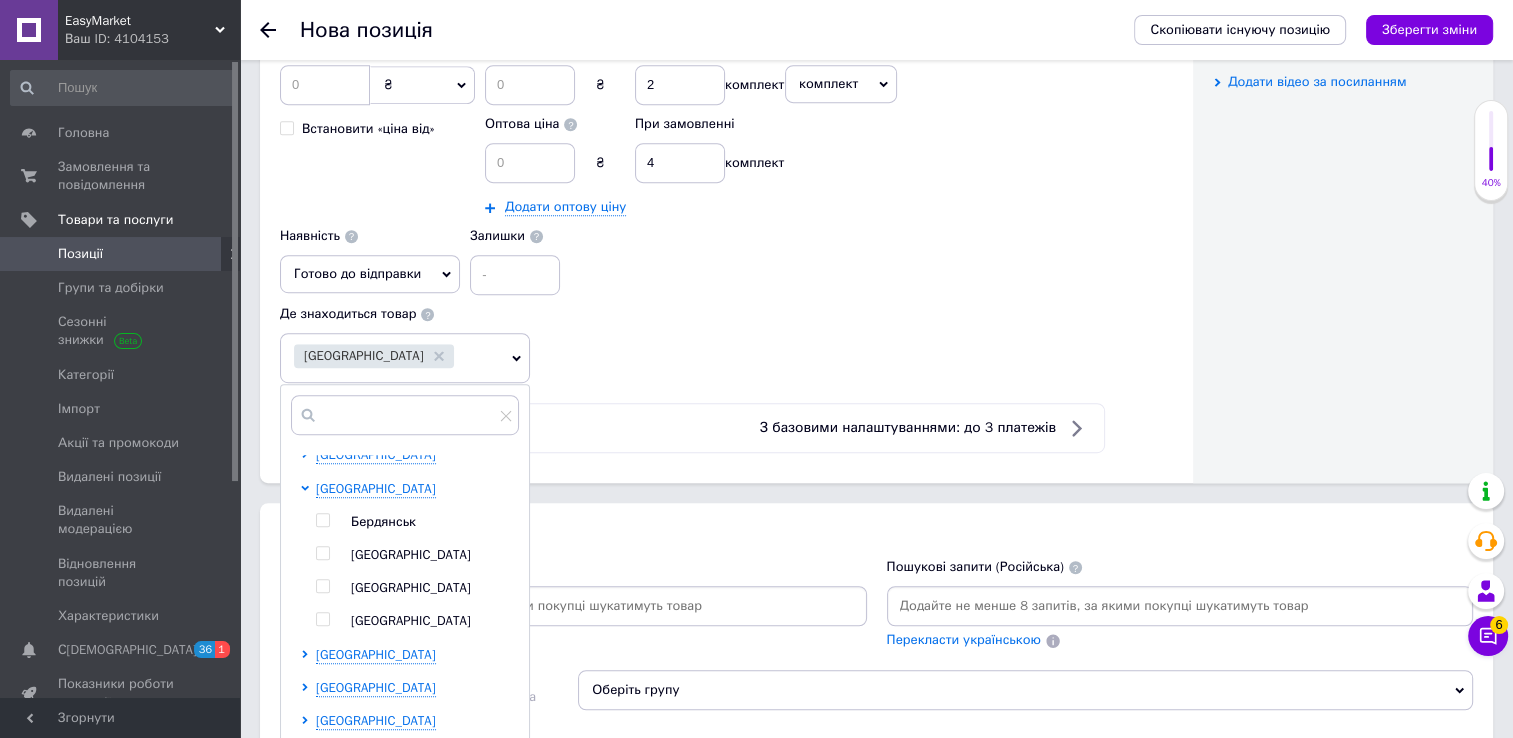 checkbox on "false" 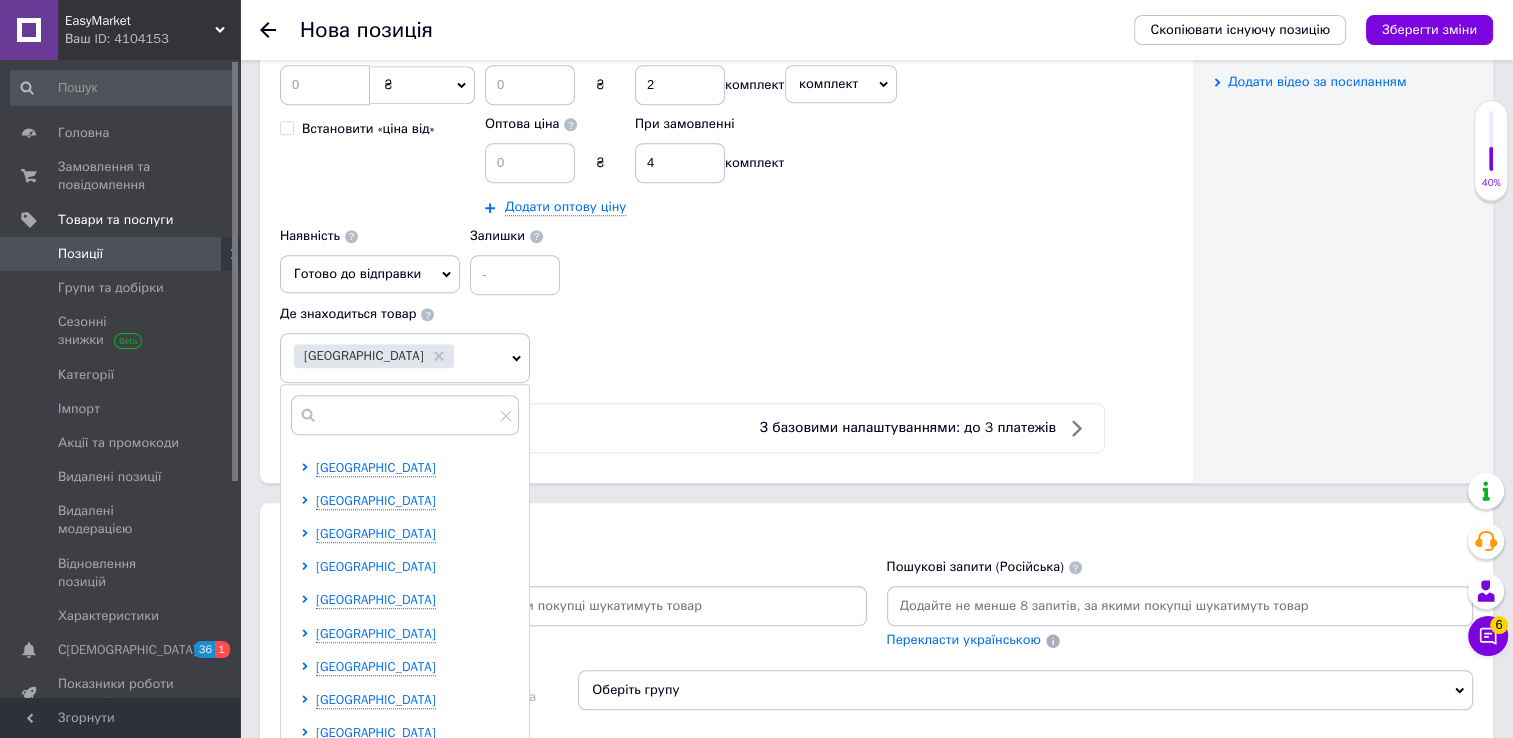 scroll, scrollTop: 624, scrollLeft: 0, axis: vertical 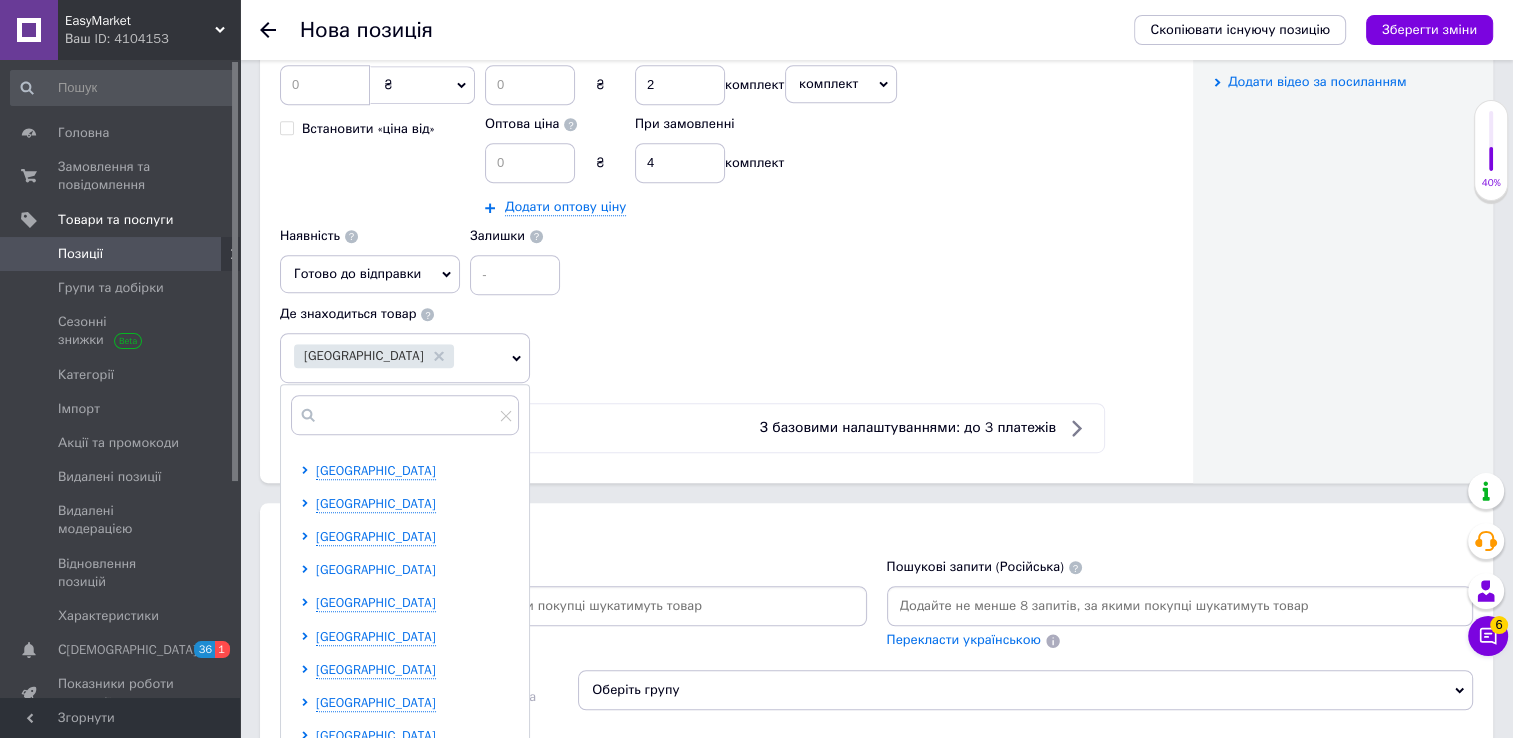 click 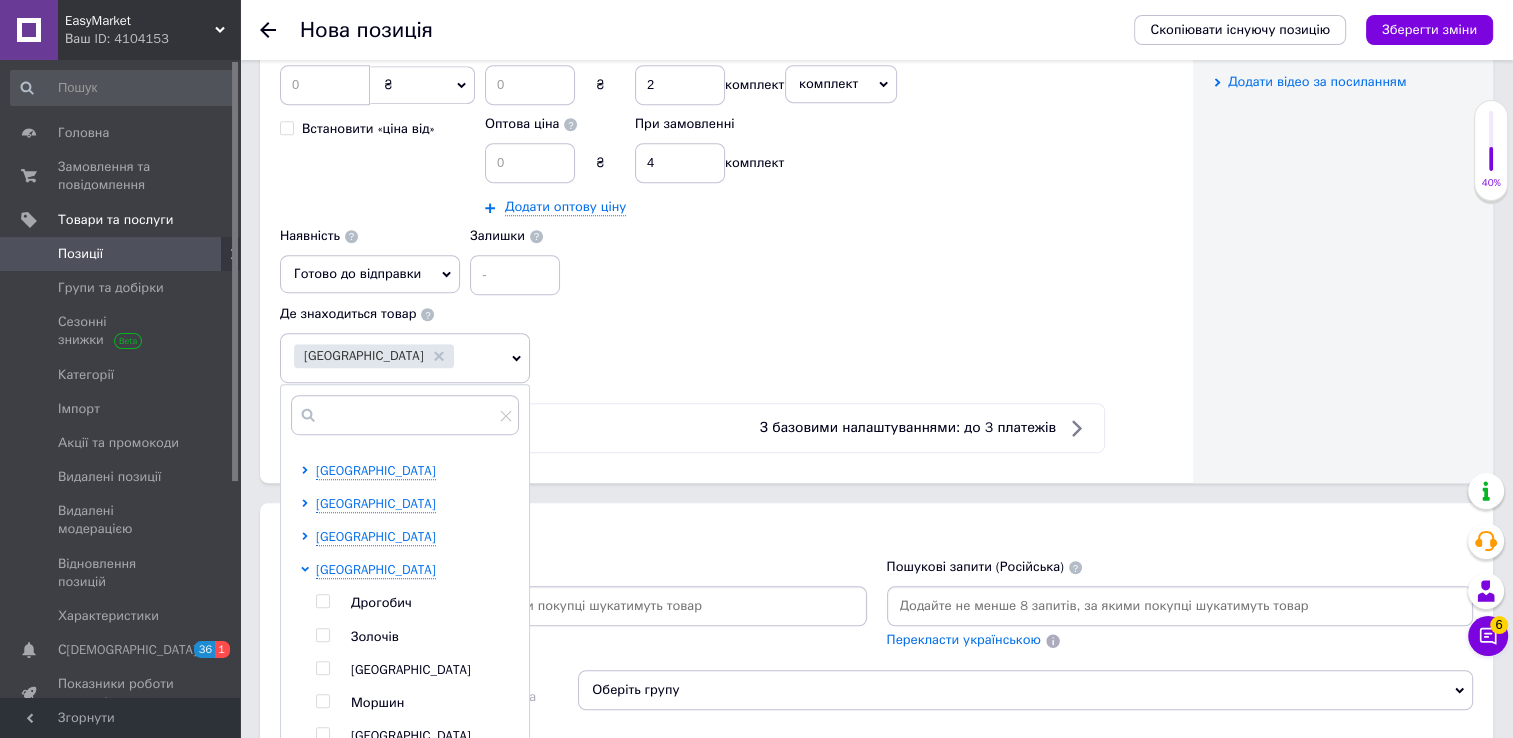 click at bounding box center (322, 668) 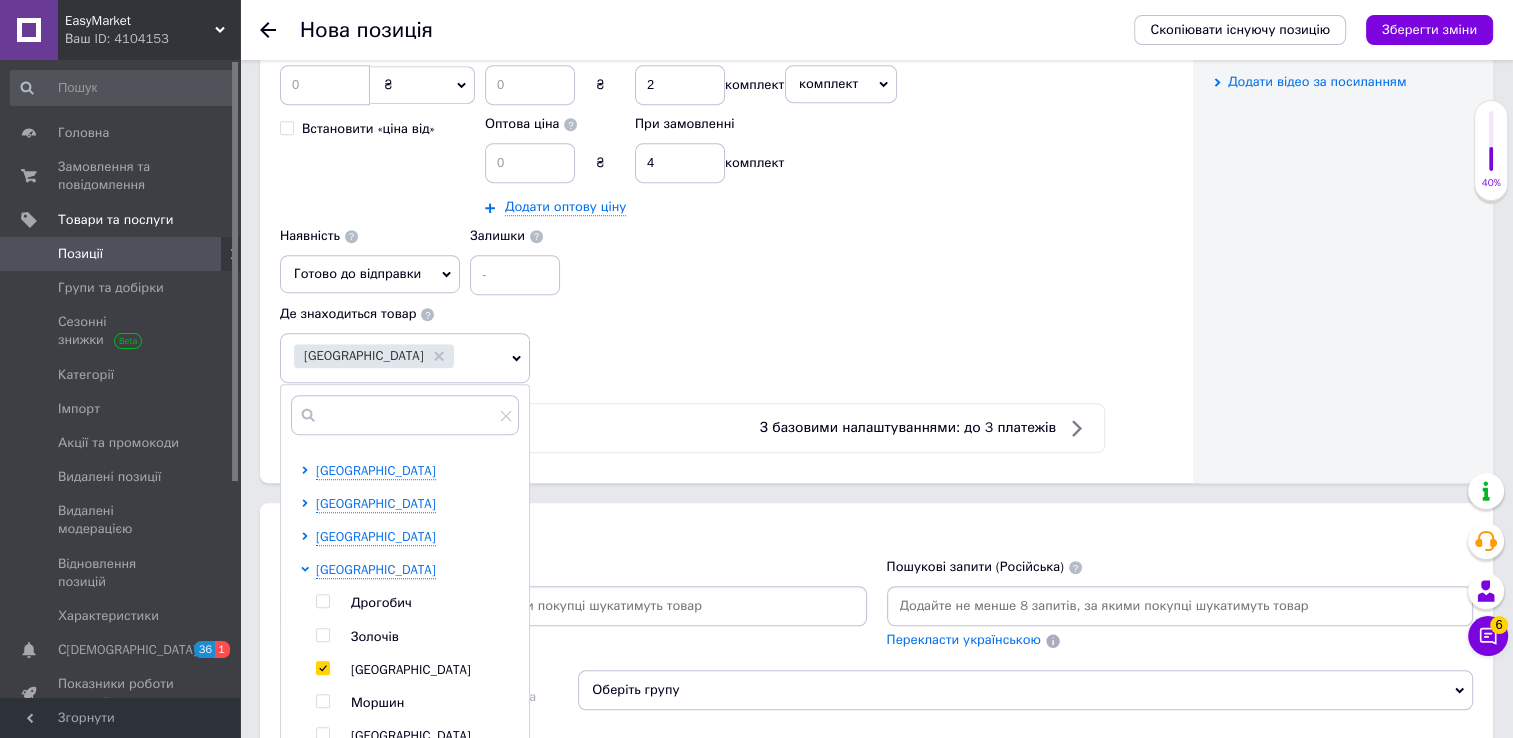 click at bounding box center [322, 668] 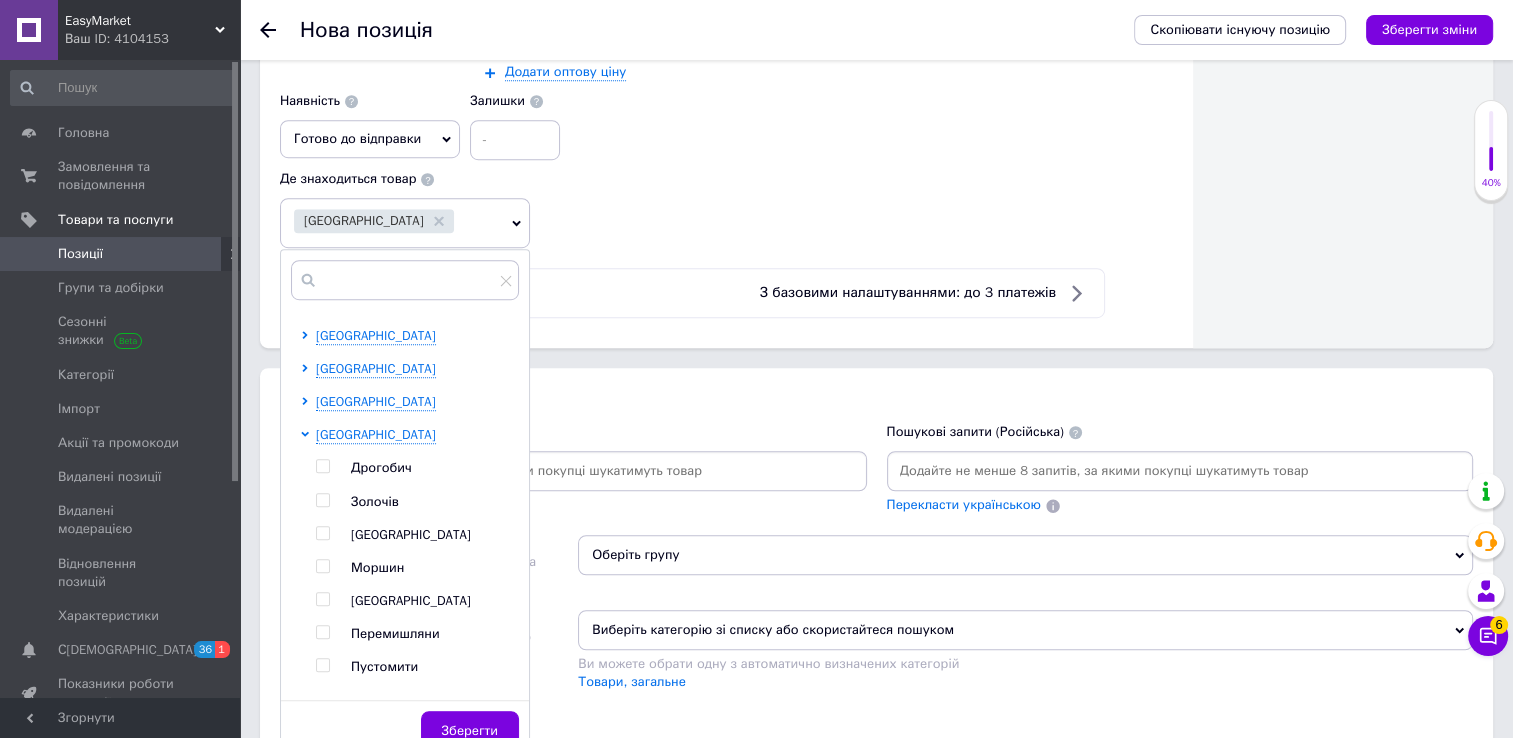 scroll, scrollTop: 1188, scrollLeft: 0, axis: vertical 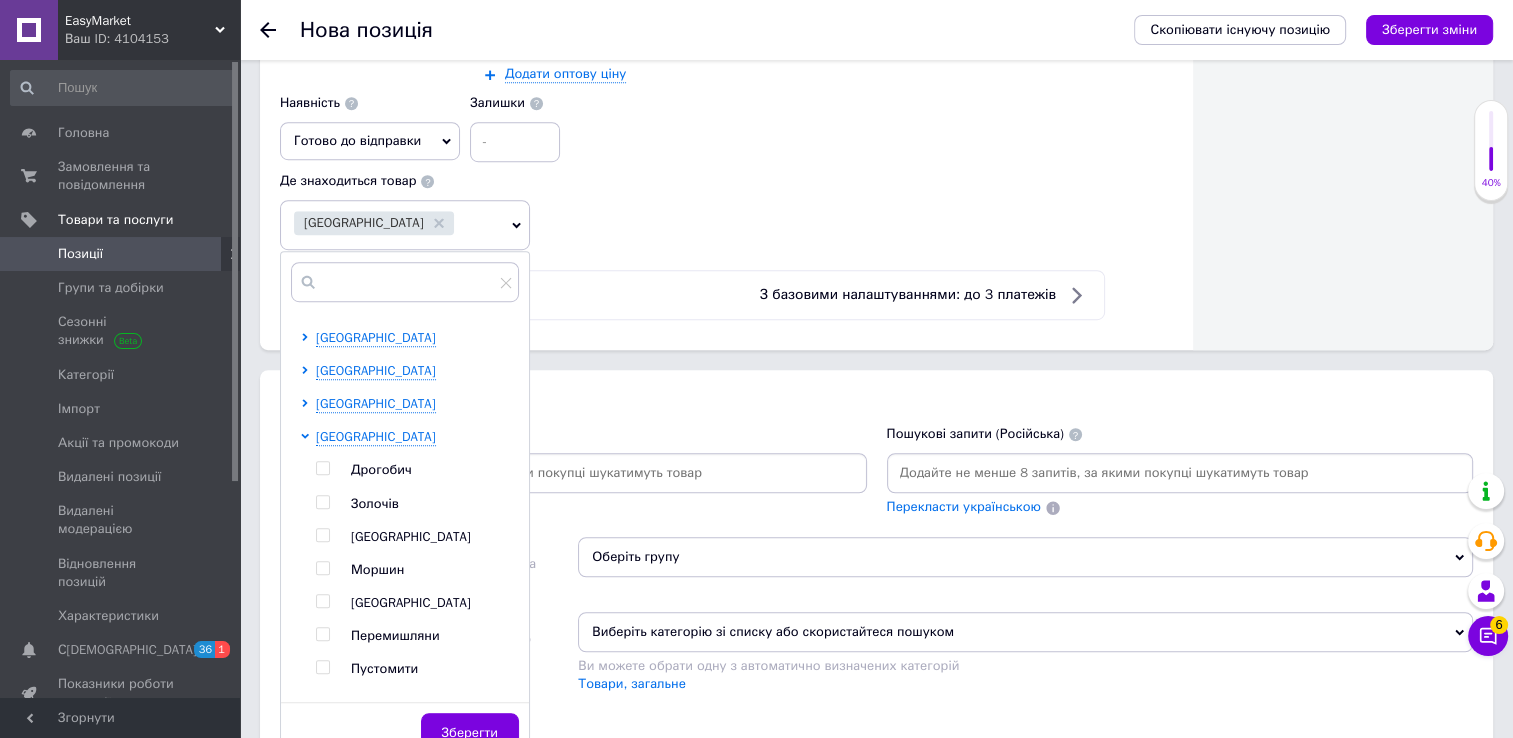 click at bounding box center [322, 535] 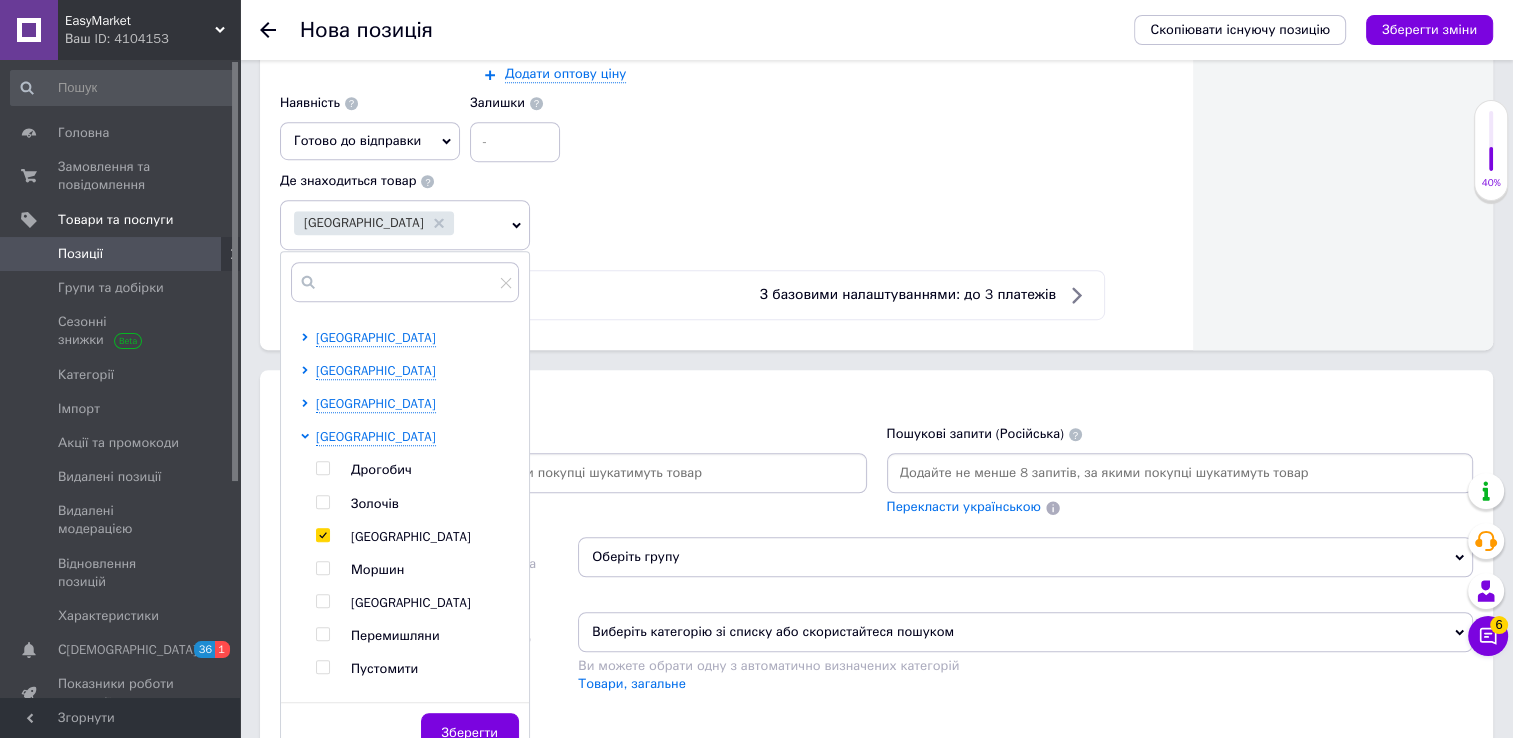 checkbox on "true" 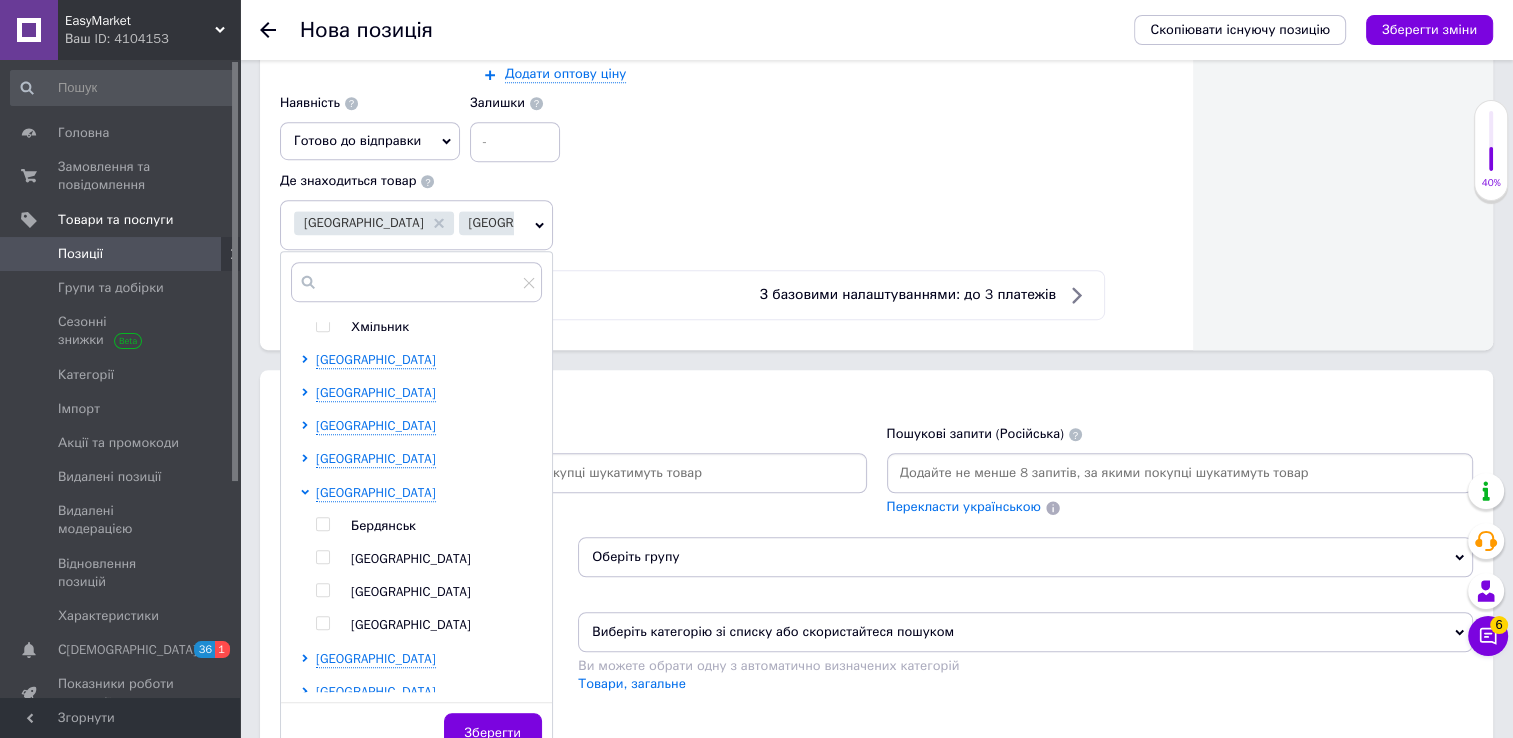 scroll, scrollTop: 304, scrollLeft: 0, axis: vertical 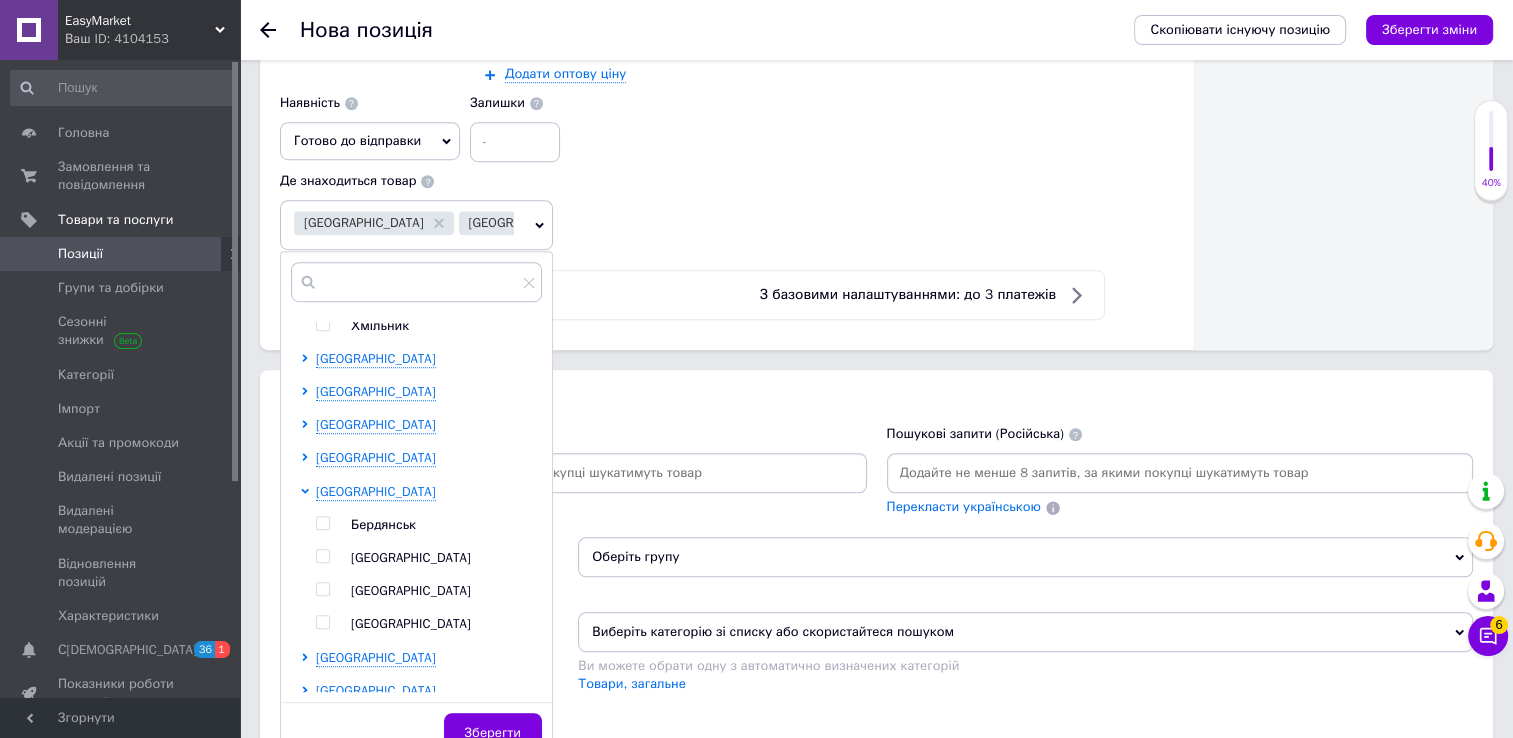 click at bounding box center (322, 589) 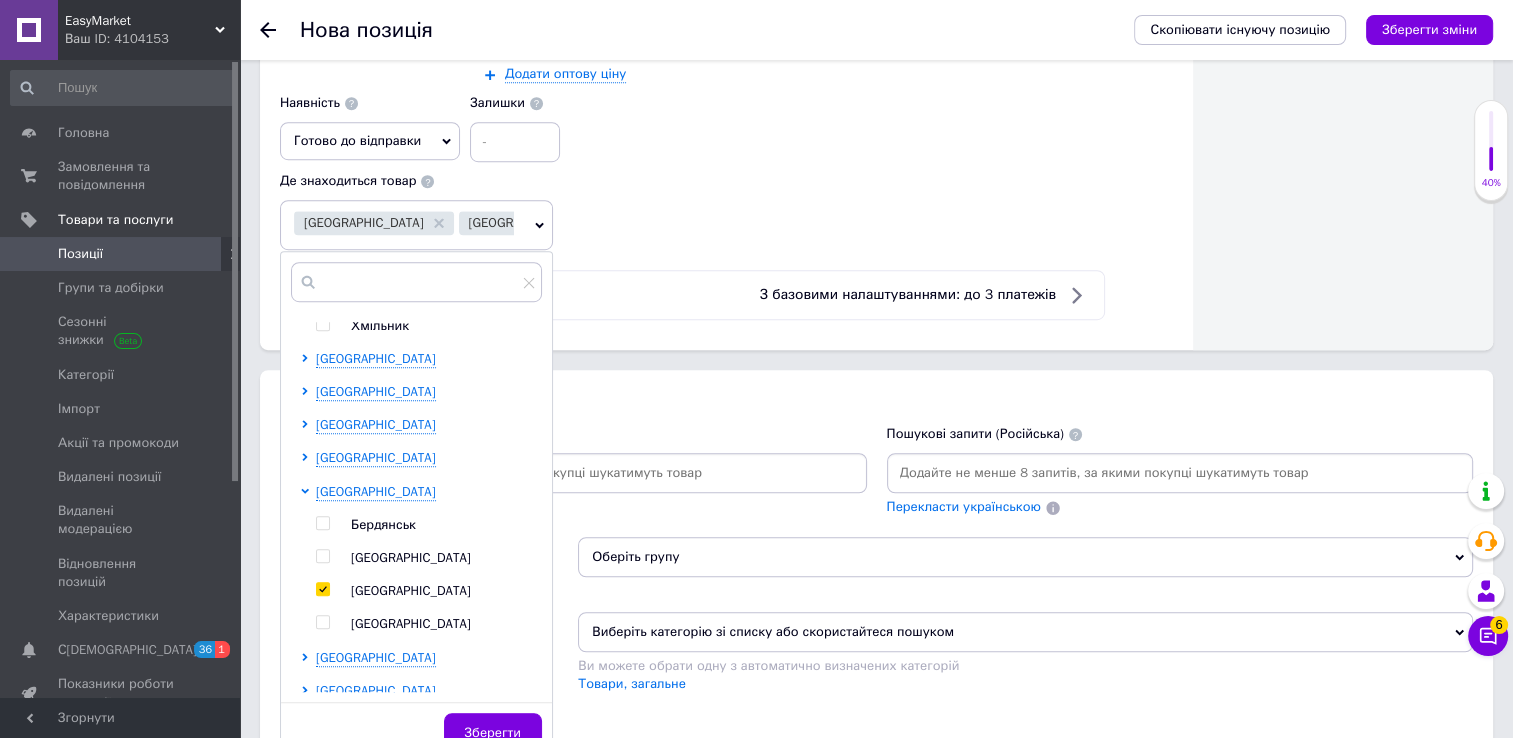 checkbox on "true" 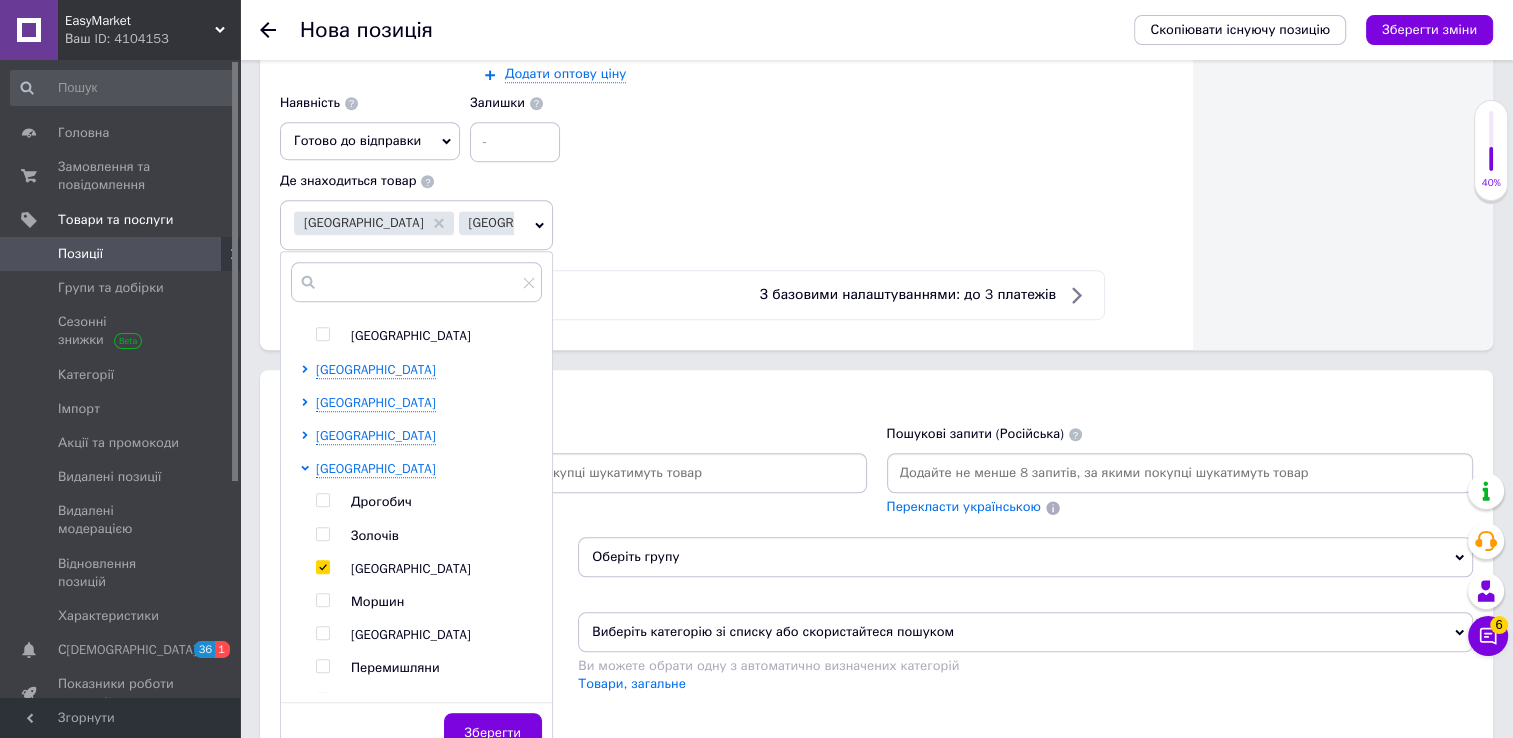 scroll, scrollTop: 590, scrollLeft: 0, axis: vertical 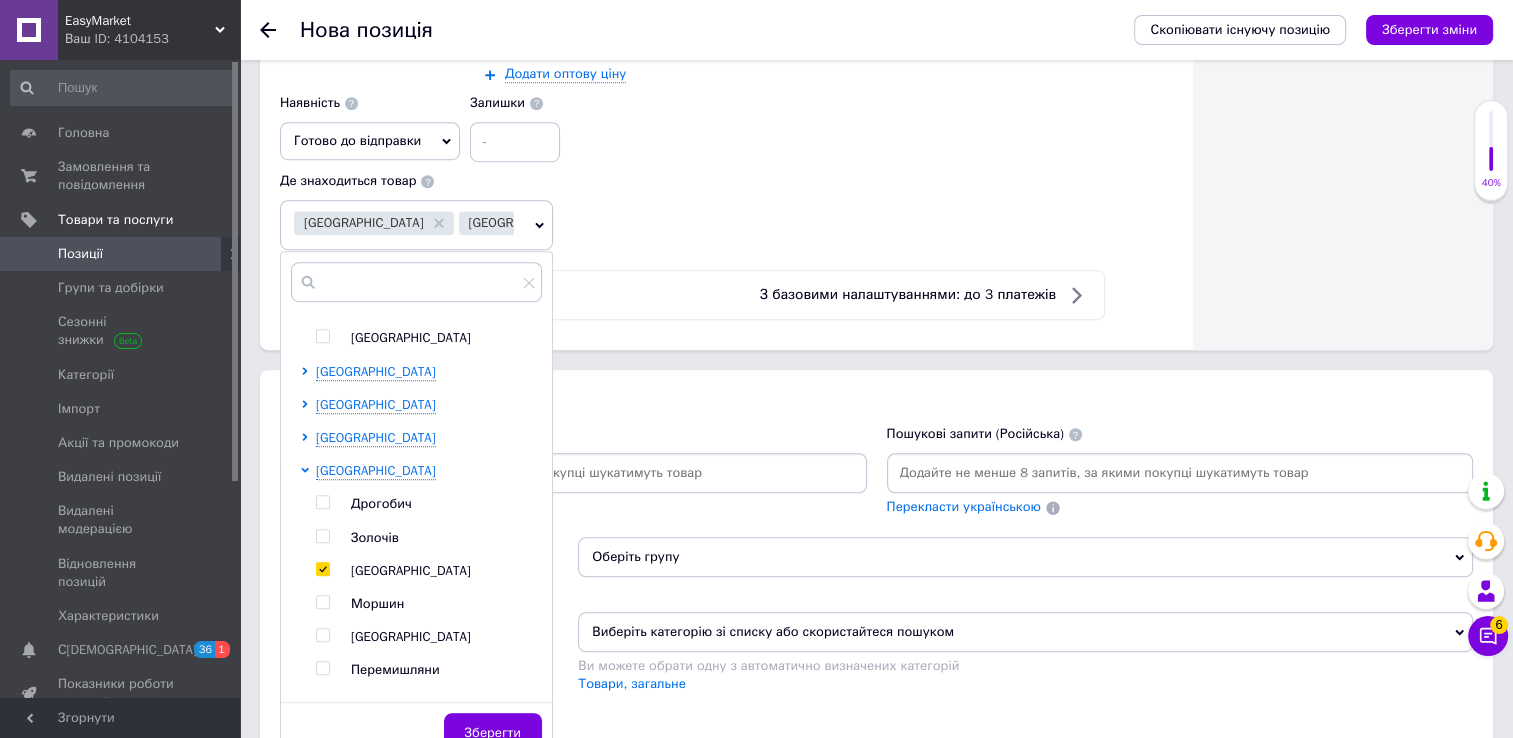 click on "Зберегти" at bounding box center [493, 733] 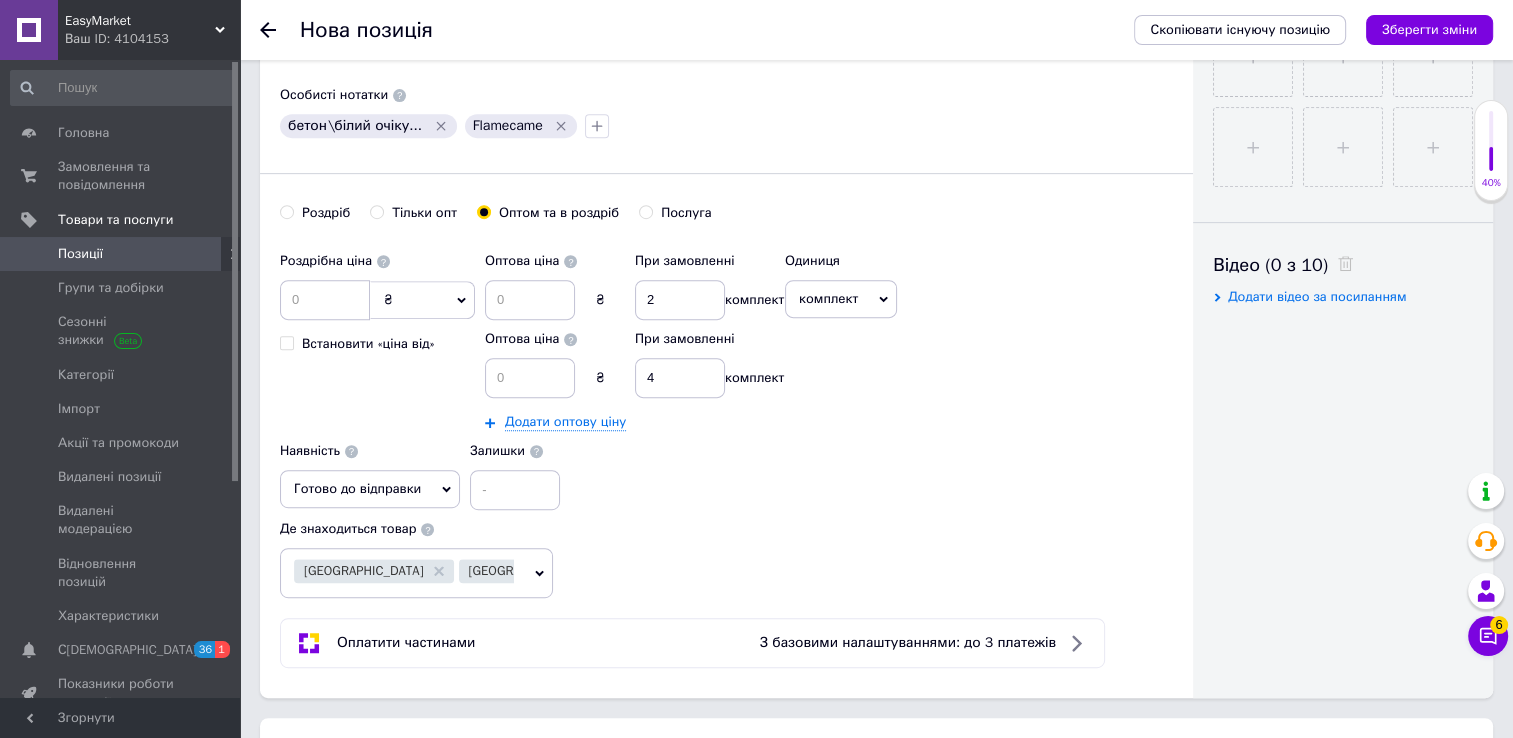 scroll, scrollTop: 840, scrollLeft: 0, axis: vertical 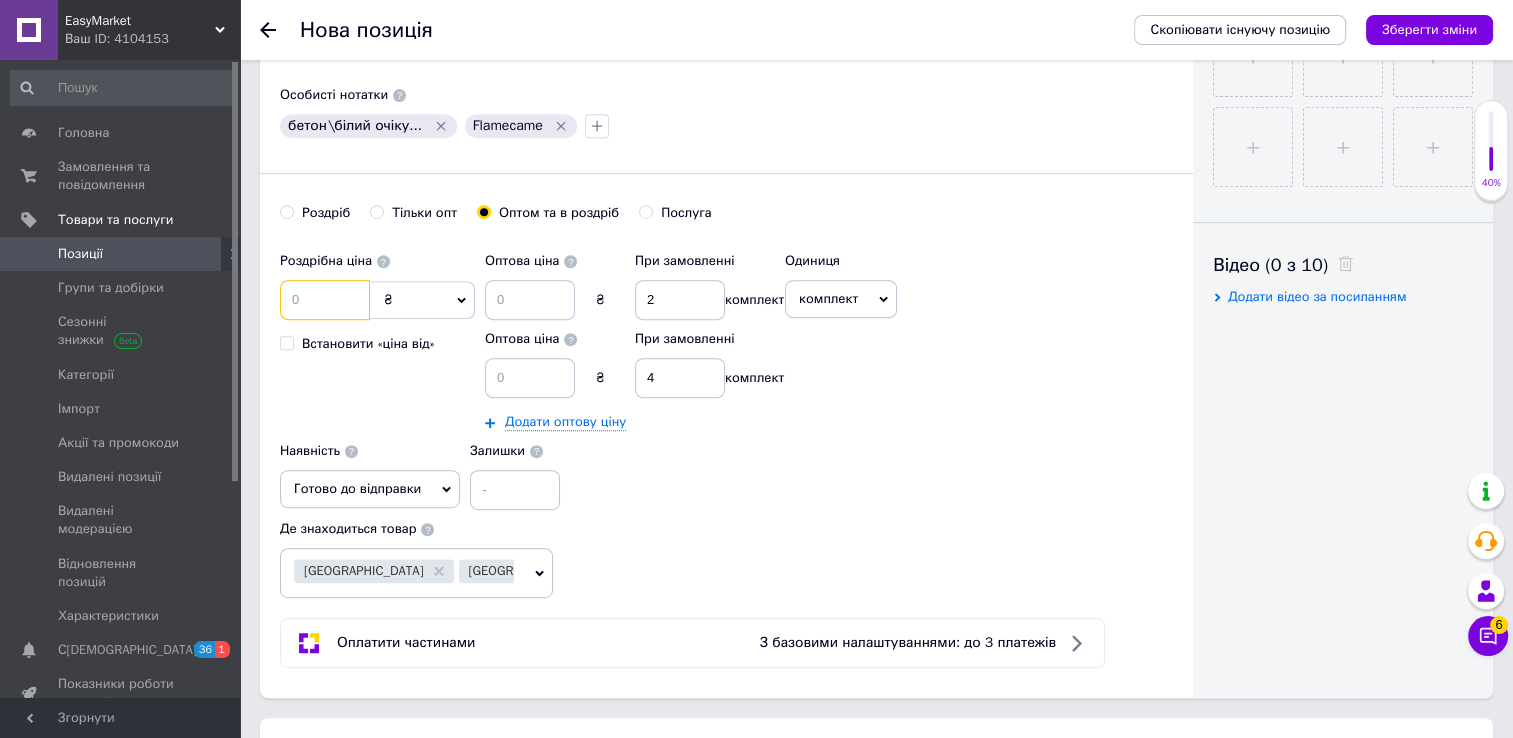 click at bounding box center (325, 300) 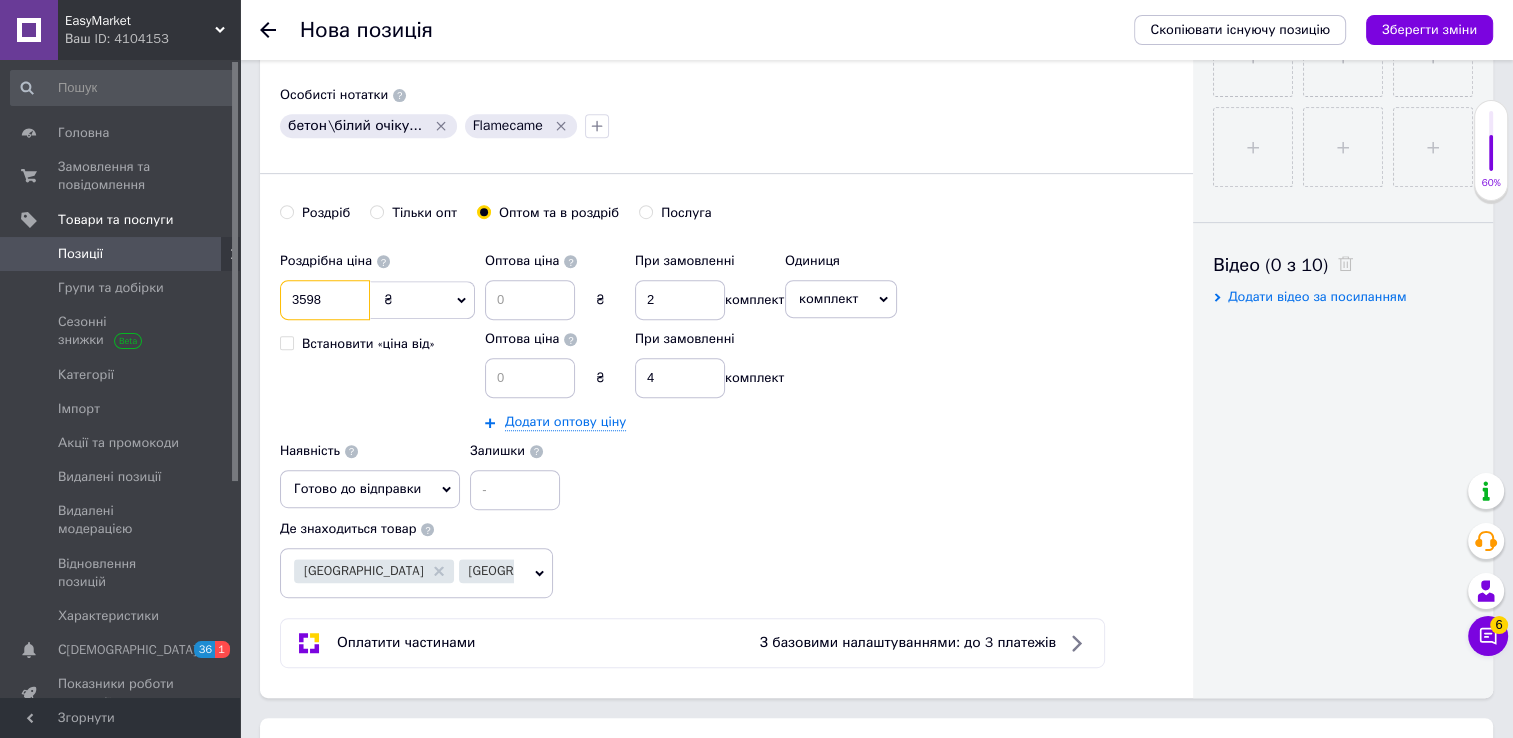 type on "3598" 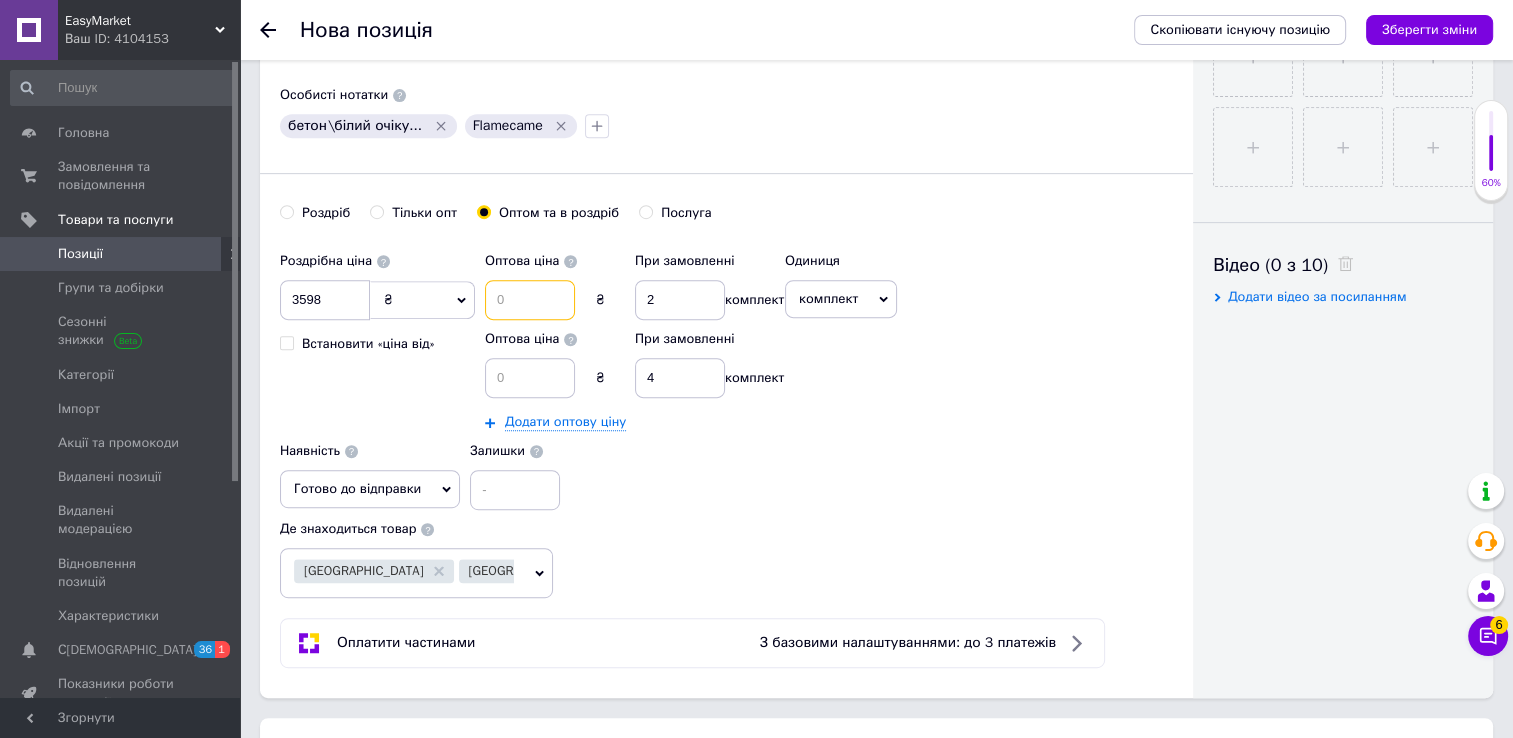 click at bounding box center [530, 300] 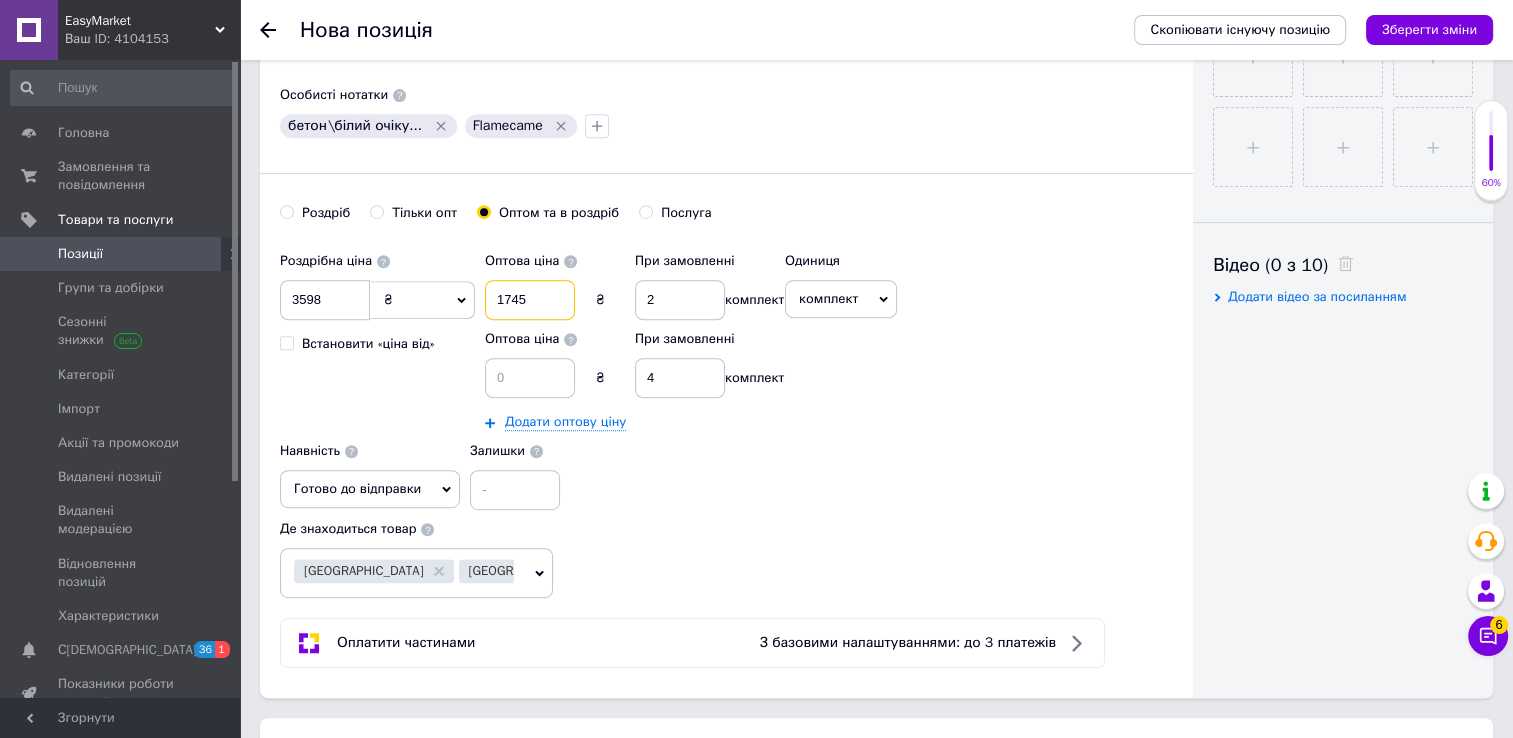 type on "1745" 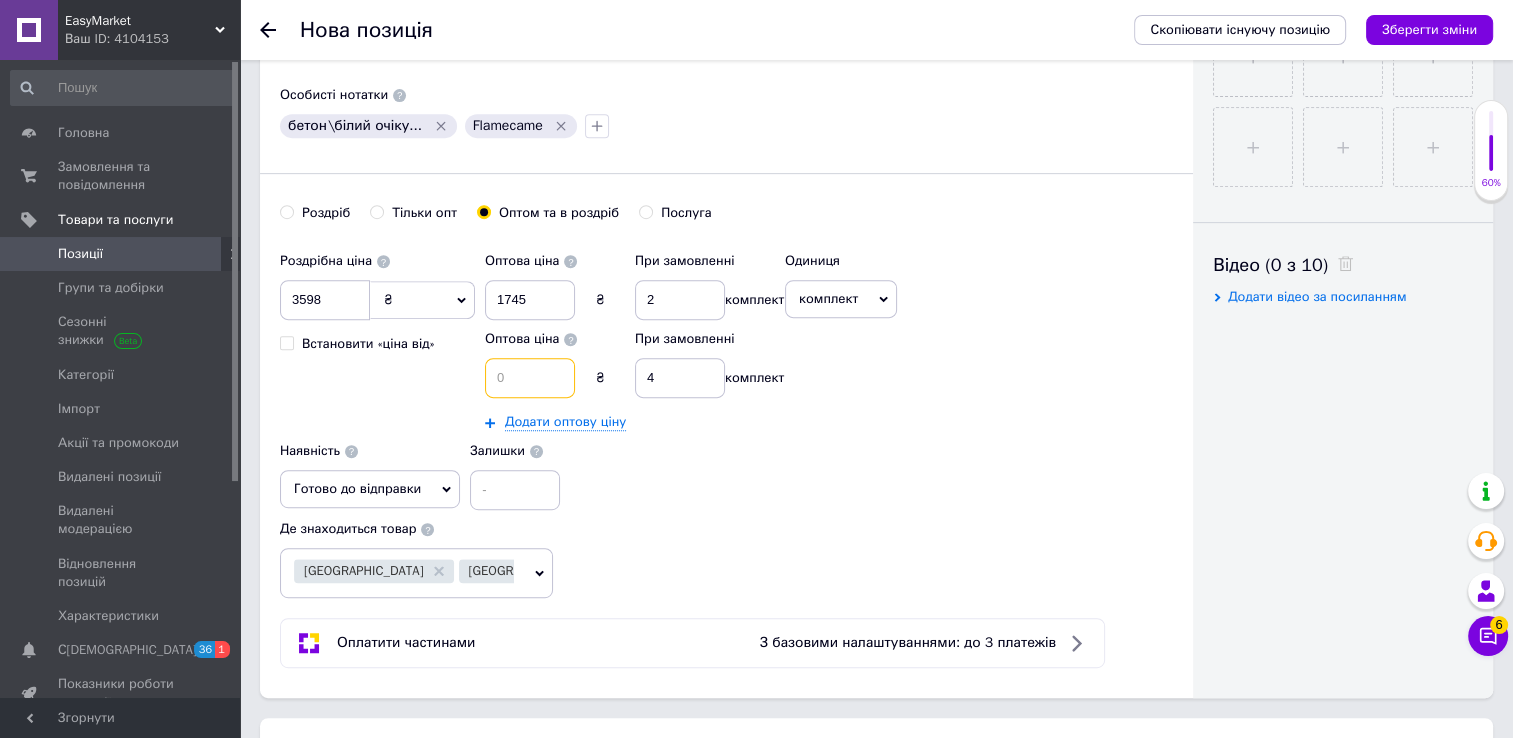 click at bounding box center (530, 378) 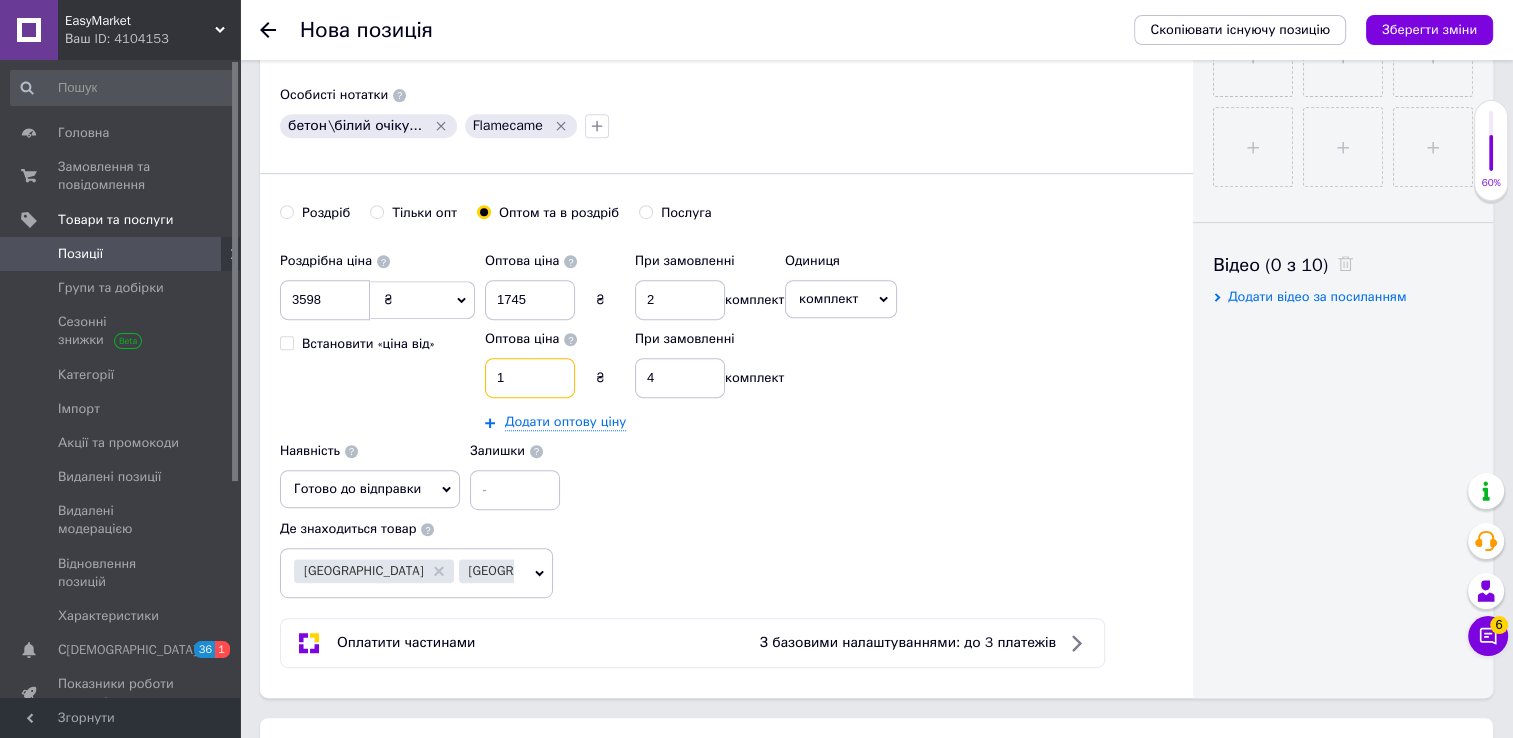 click on "1" at bounding box center [530, 378] 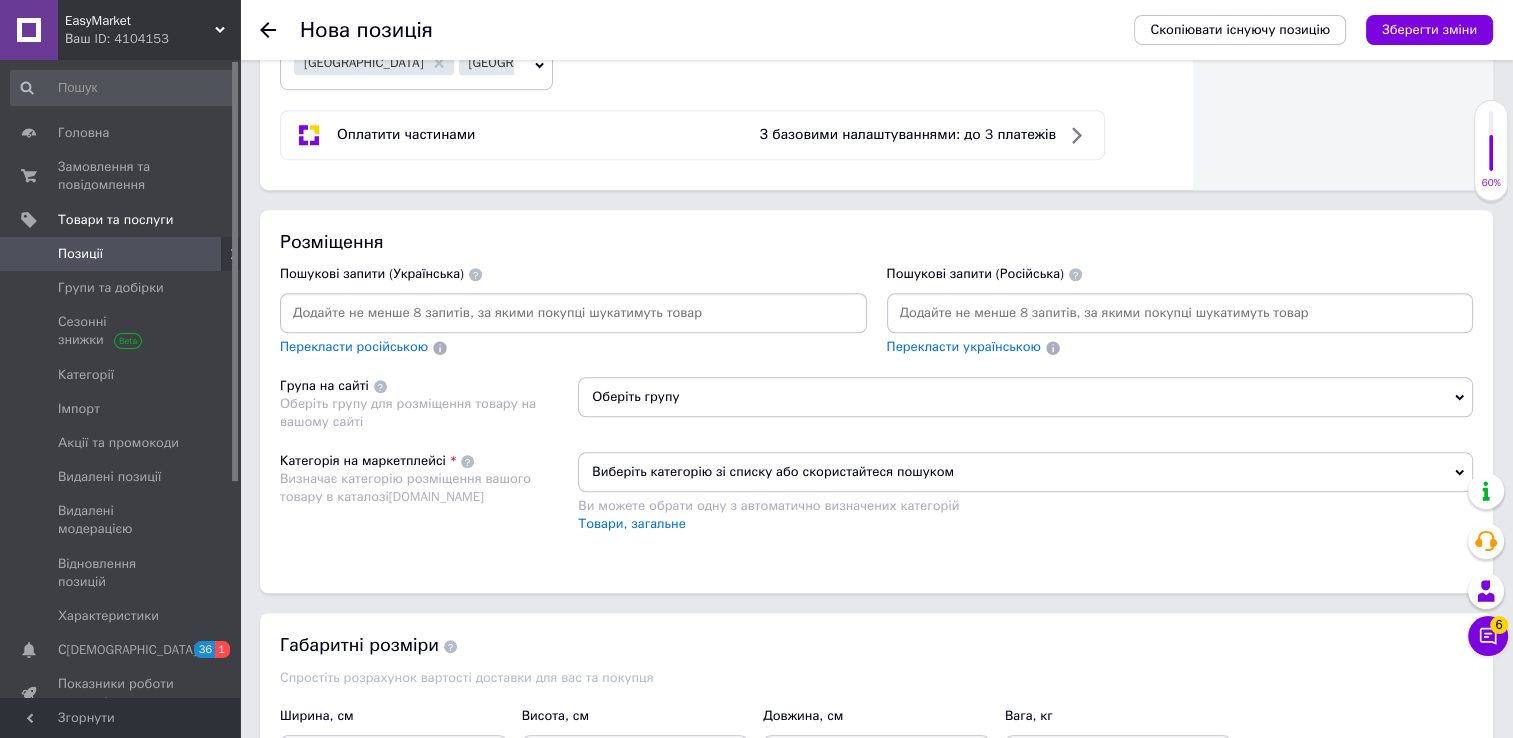 scroll, scrollTop: 1347, scrollLeft: 0, axis: vertical 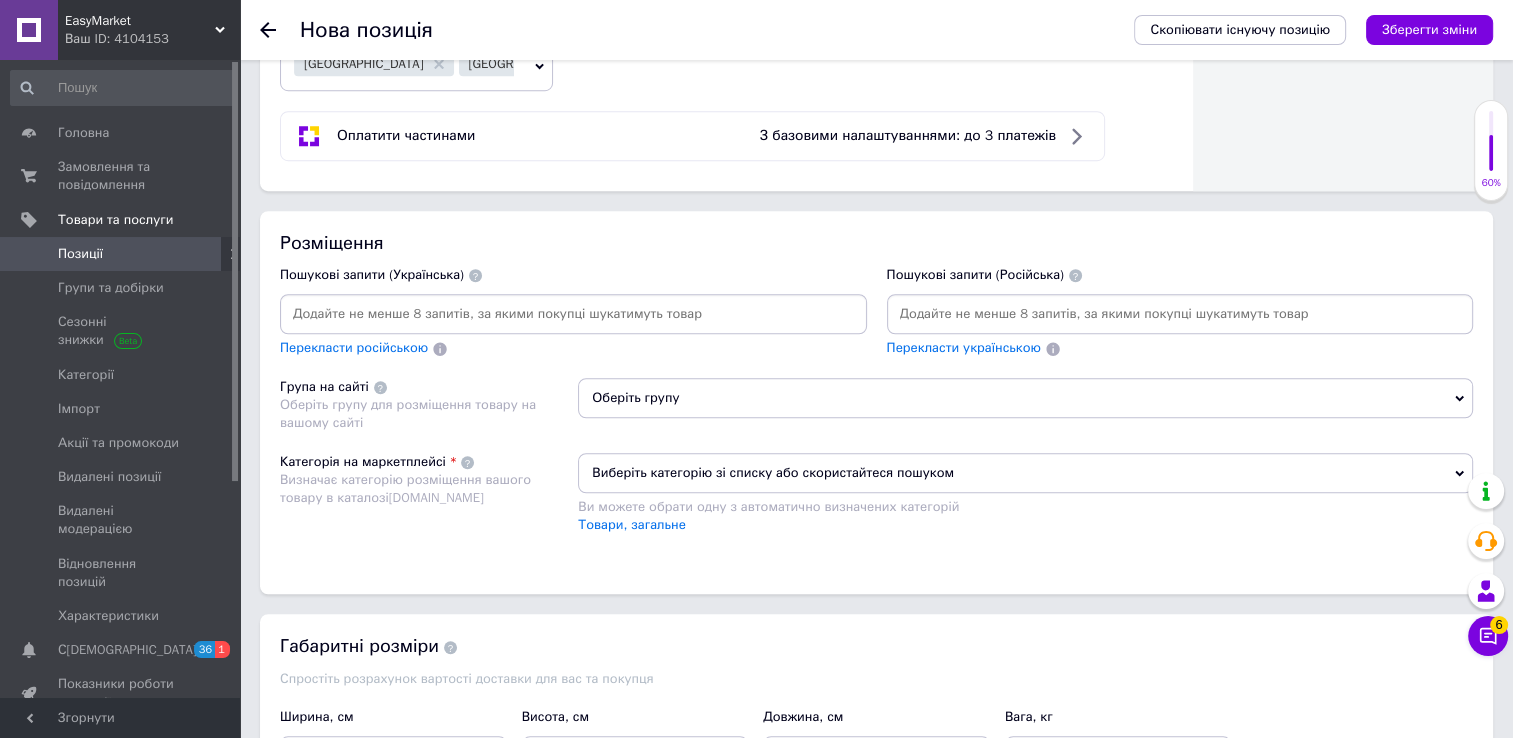 type on "1709" 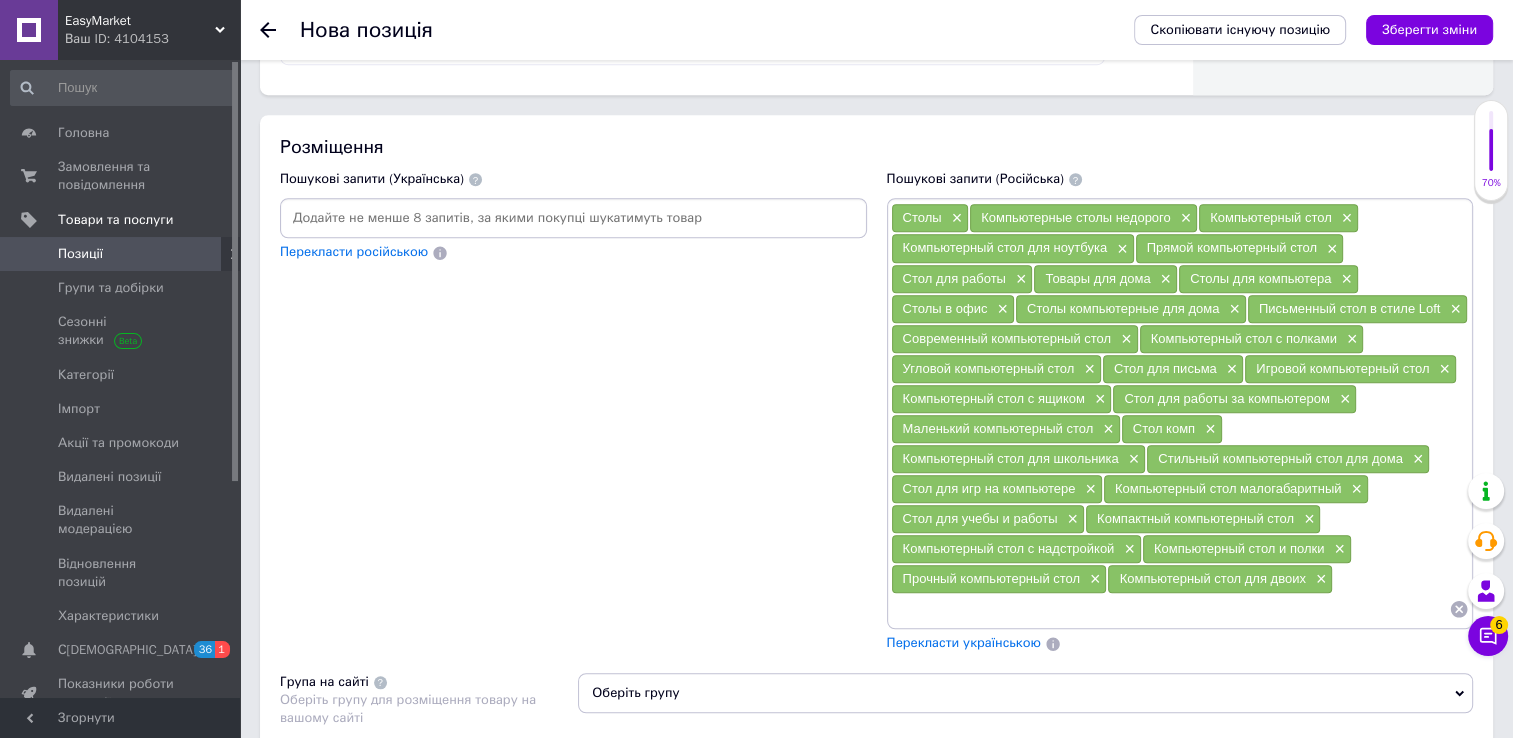 scroll, scrollTop: 1476, scrollLeft: 0, axis: vertical 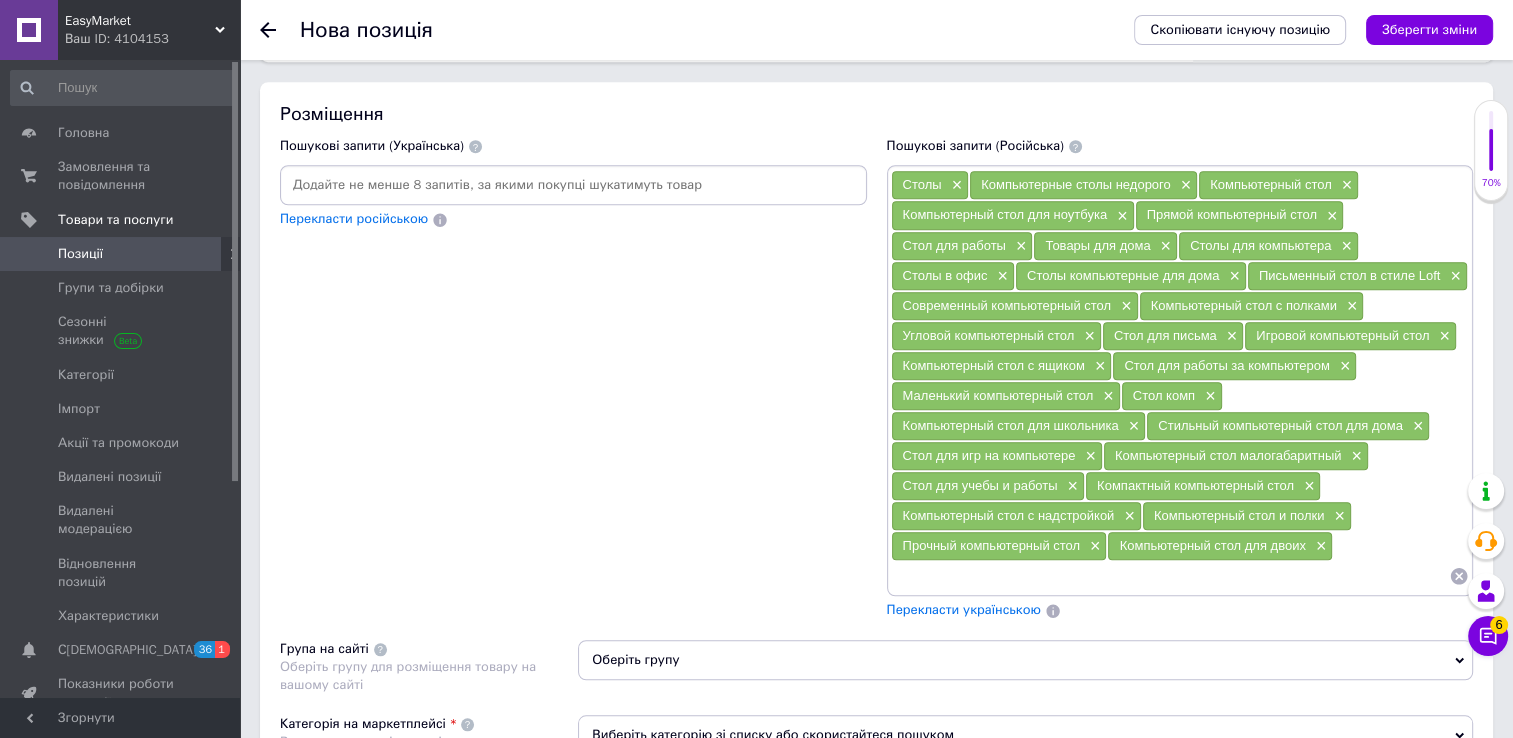 click on "Перекласти українською" at bounding box center [964, 609] 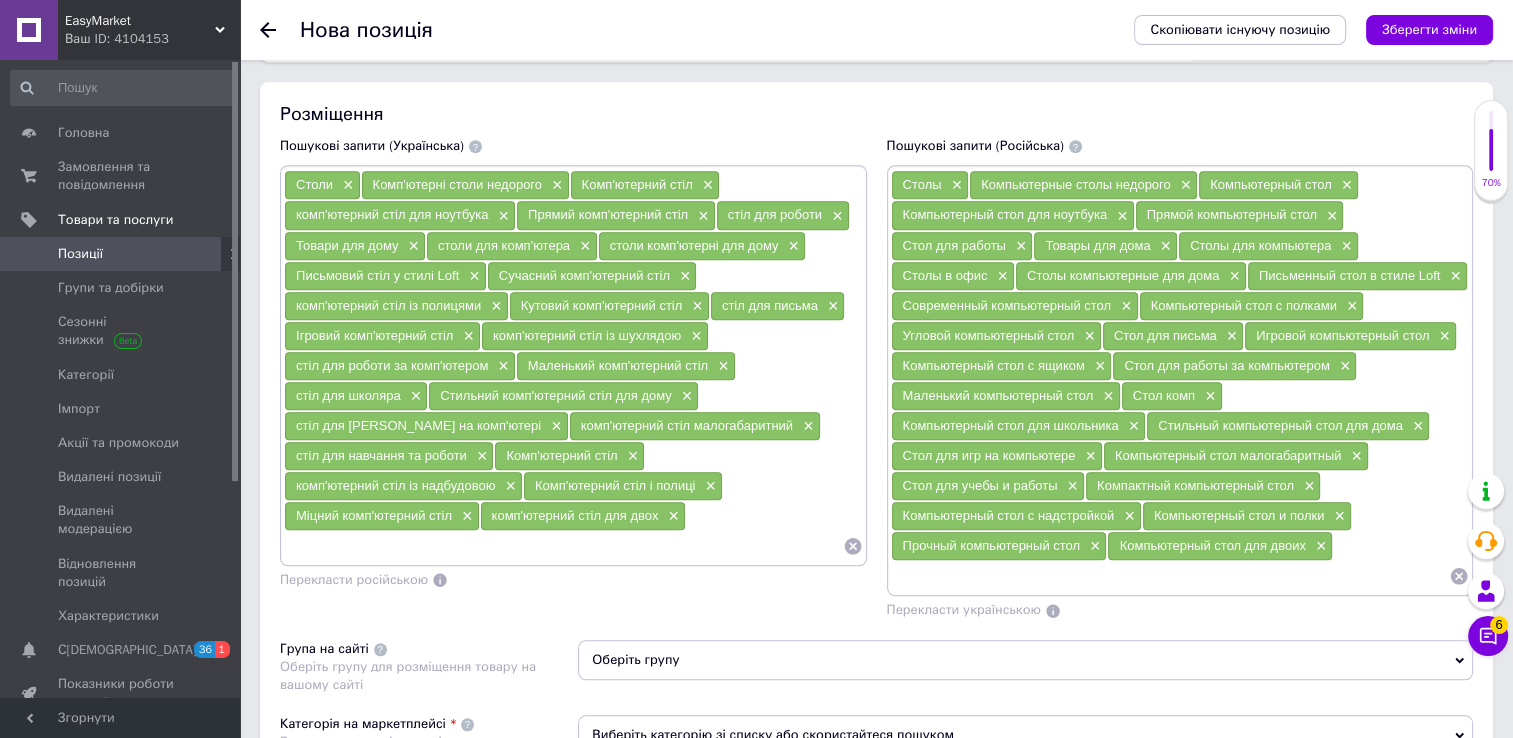 drag, startPoint x: 968, startPoint y: 602, endPoint x: 821, endPoint y: 580, distance: 148.63715 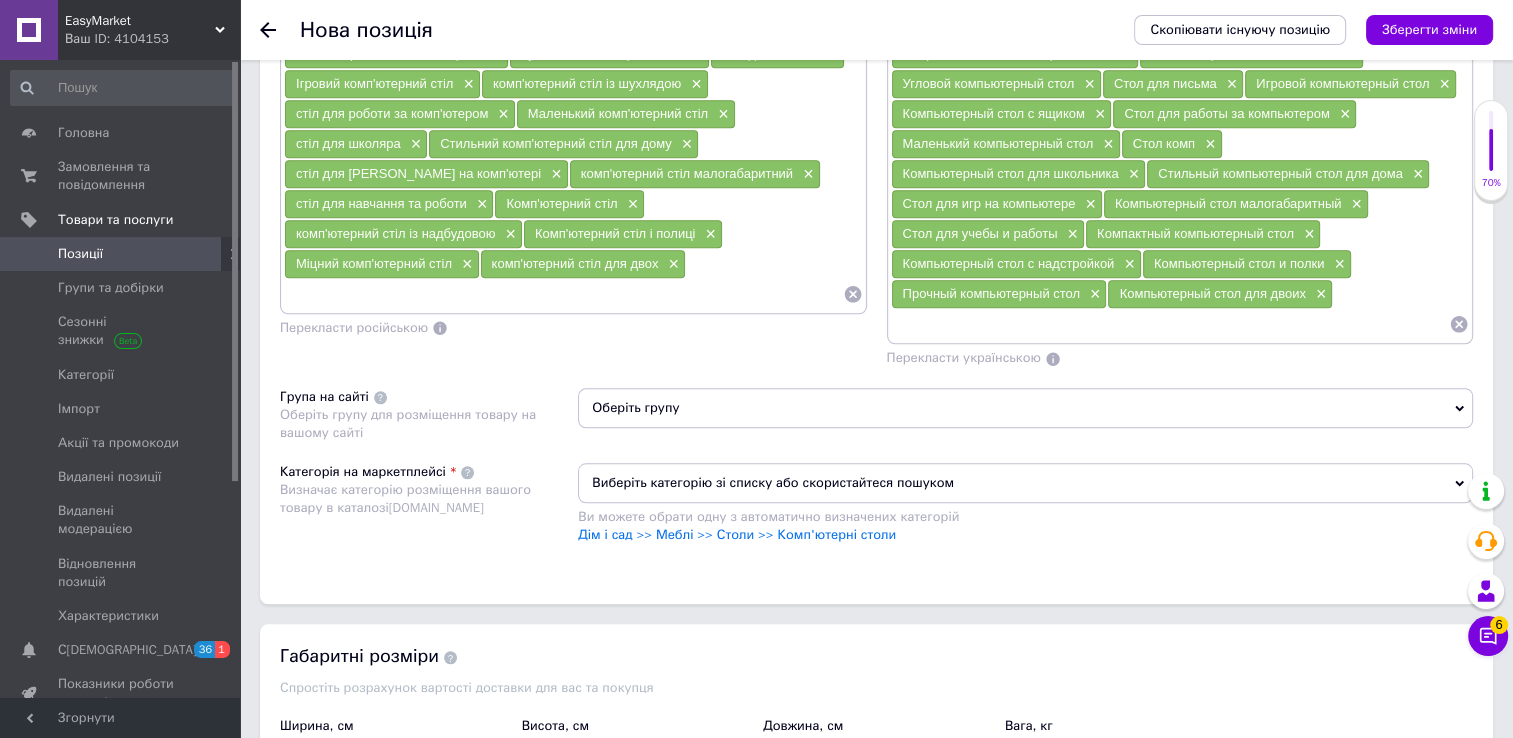scroll, scrollTop: 1726, scrollLeft: 0, axis: vertical 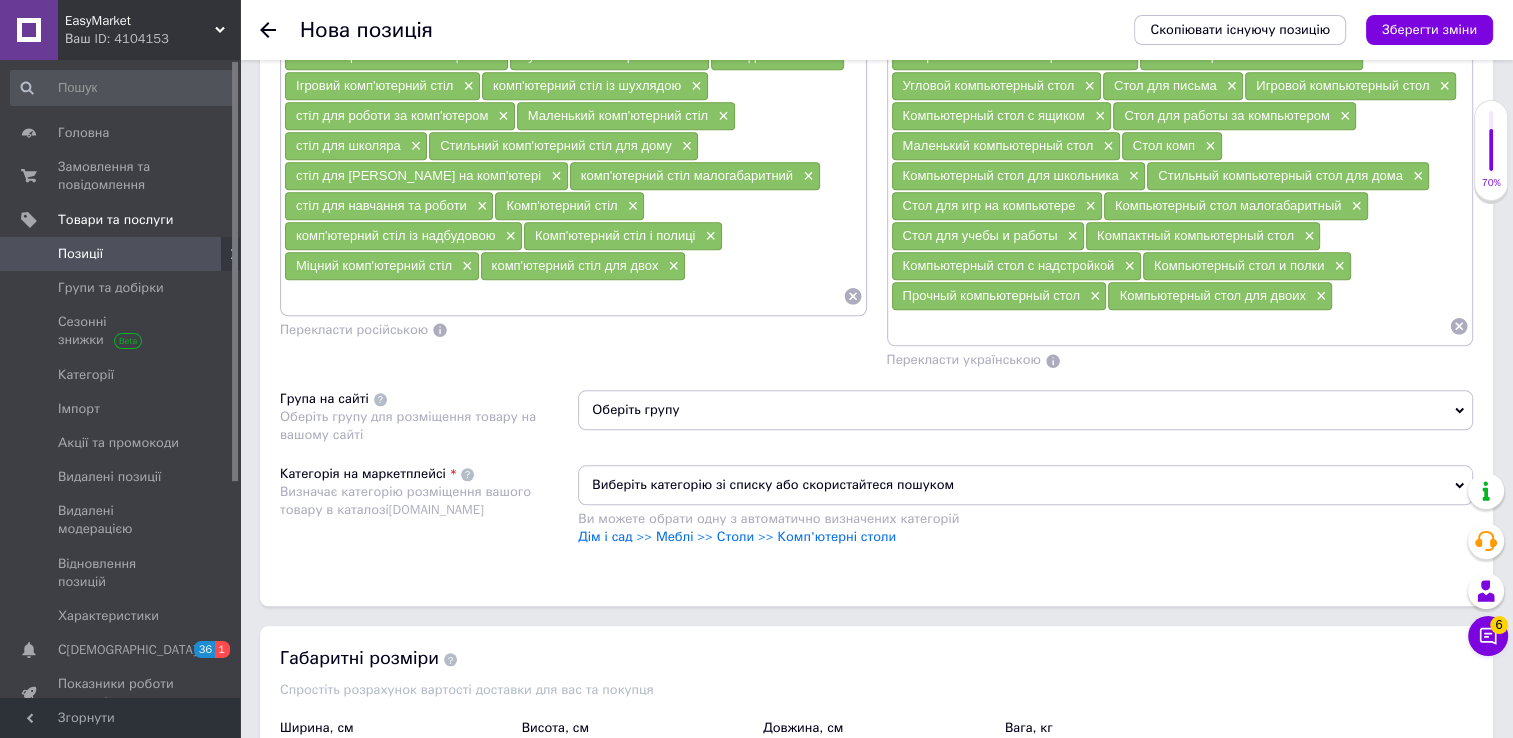 click on "Виберіть категорію зі списку або скористайтеся пошуком" at bounding box center [1025, 485] 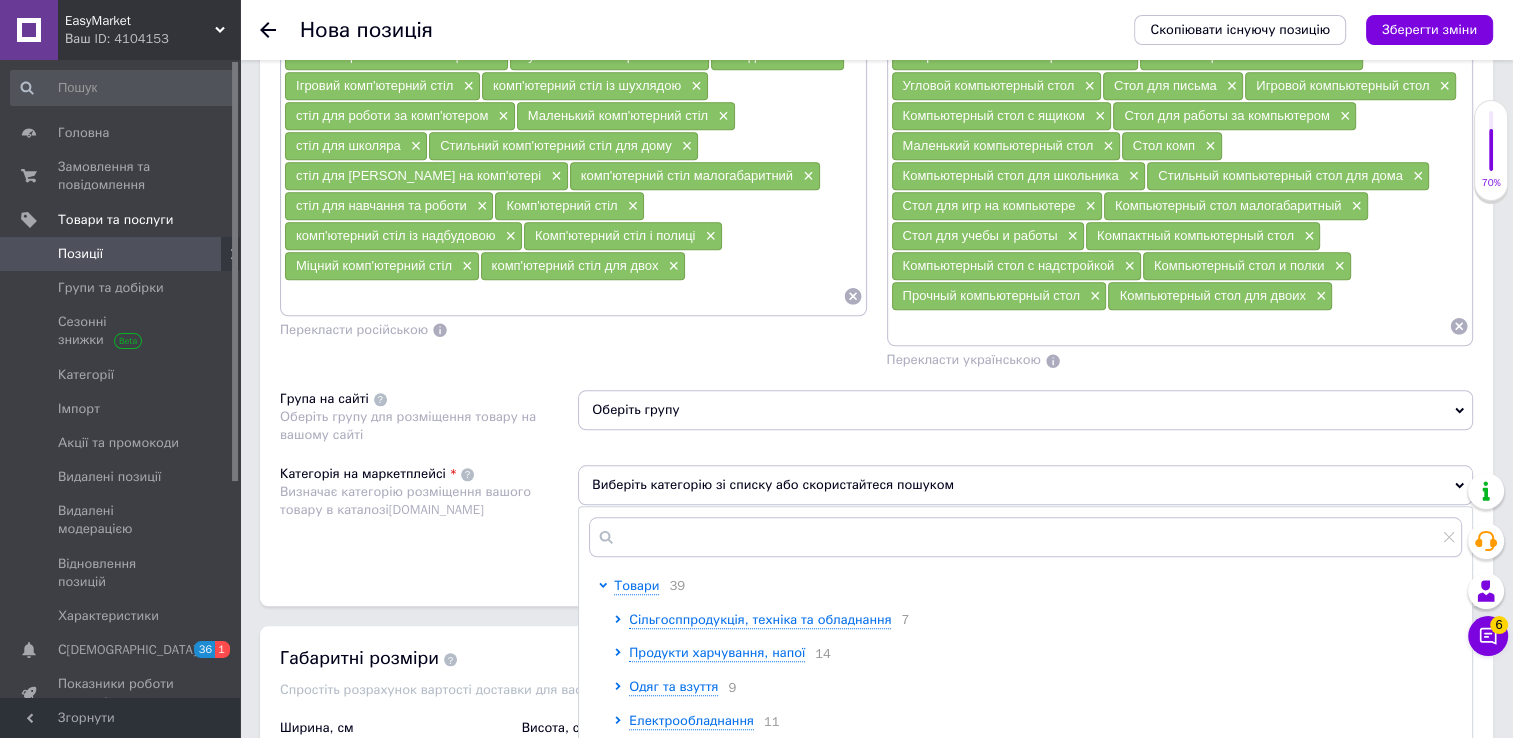click on "Оберіть групу" at bounding box center (1025, 410) 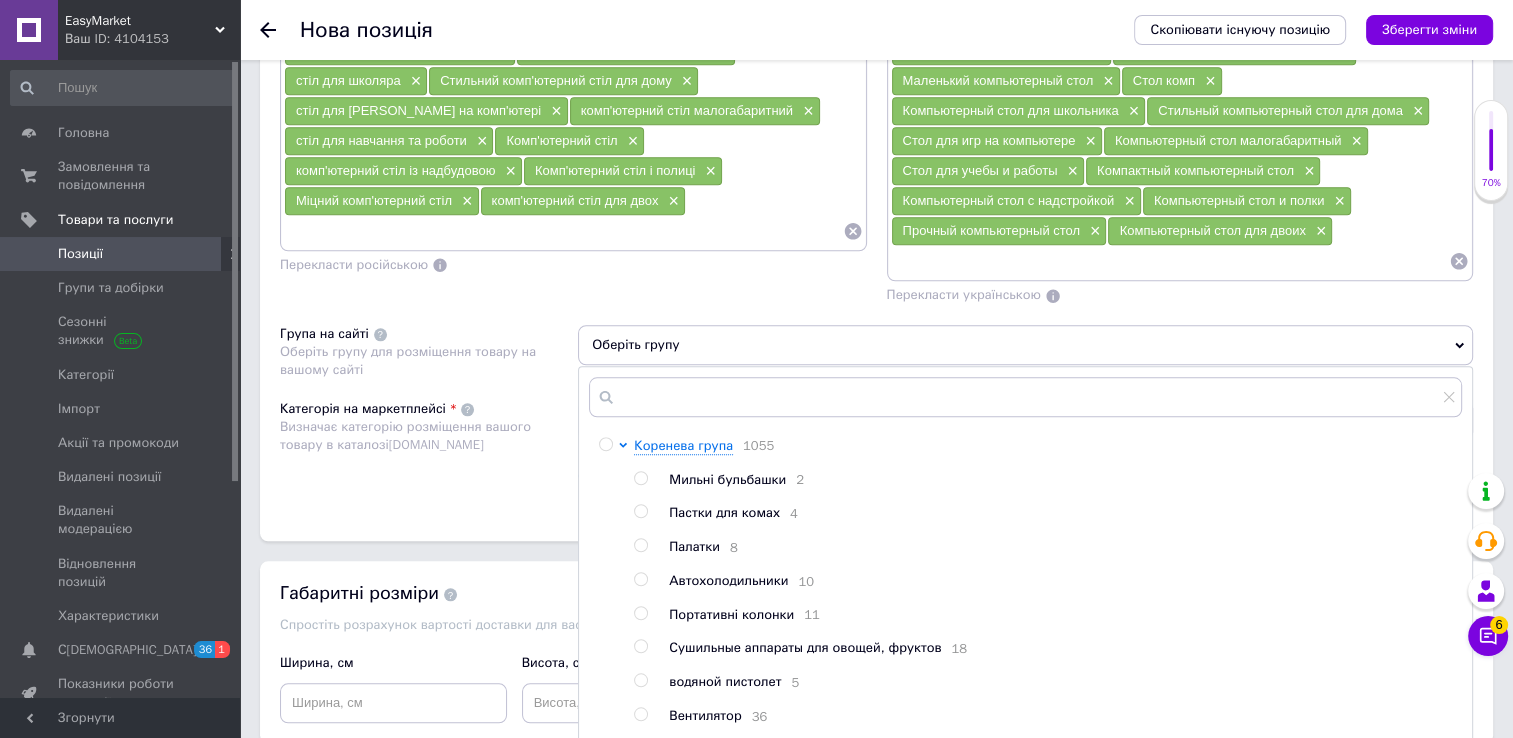 scroll, scrollTop: 1826, scrollLeft: 0, axis: vertical 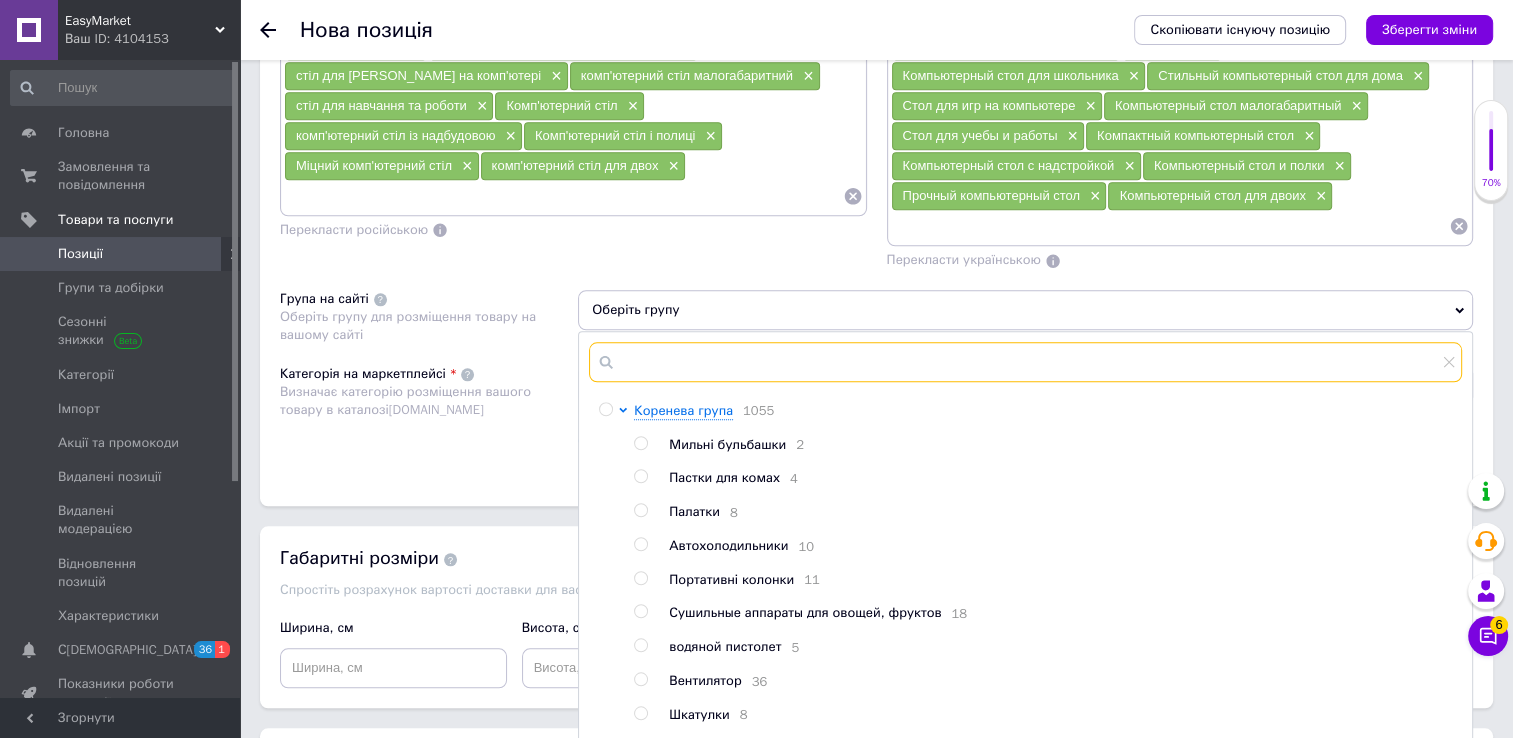 click at bounding box center (1025, 362) 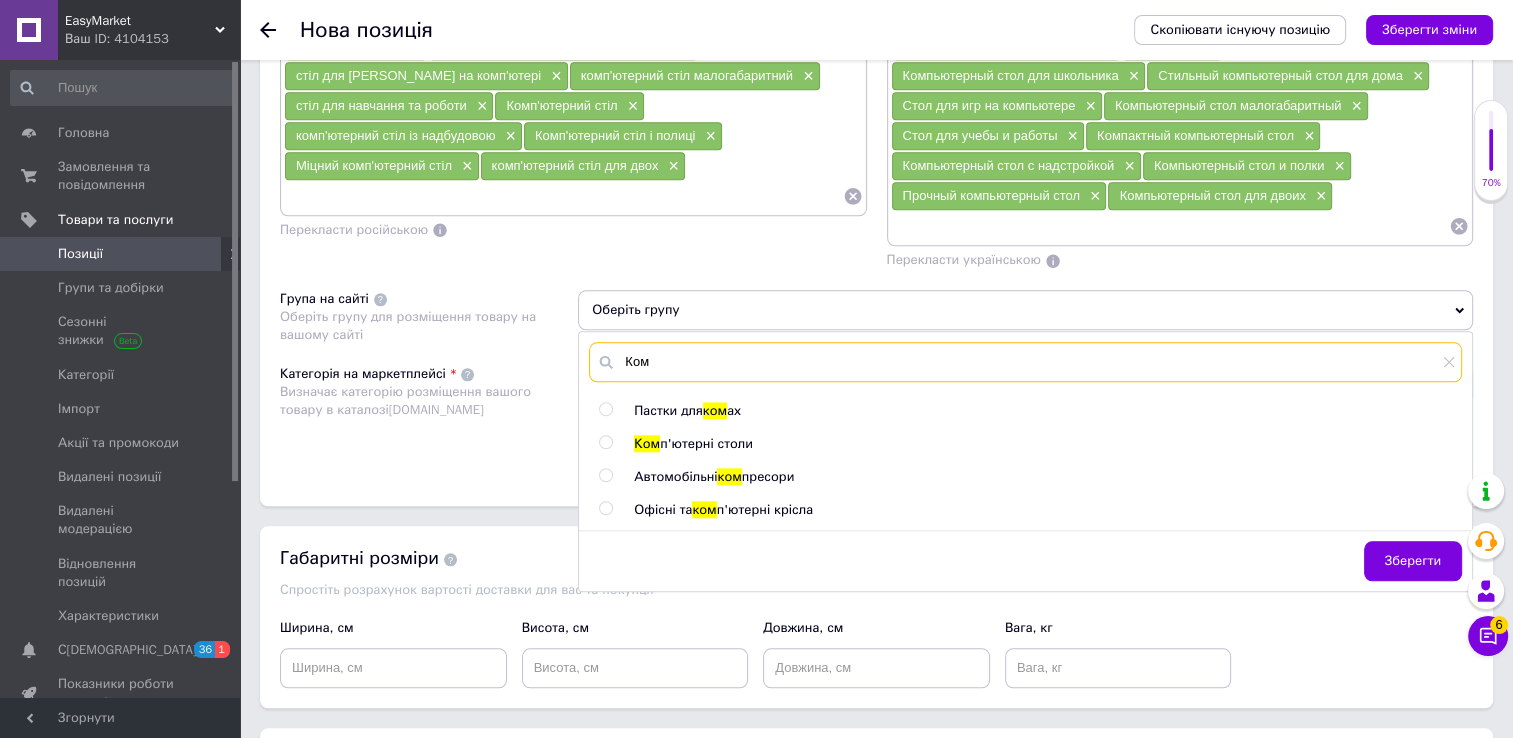 type on "Ком" 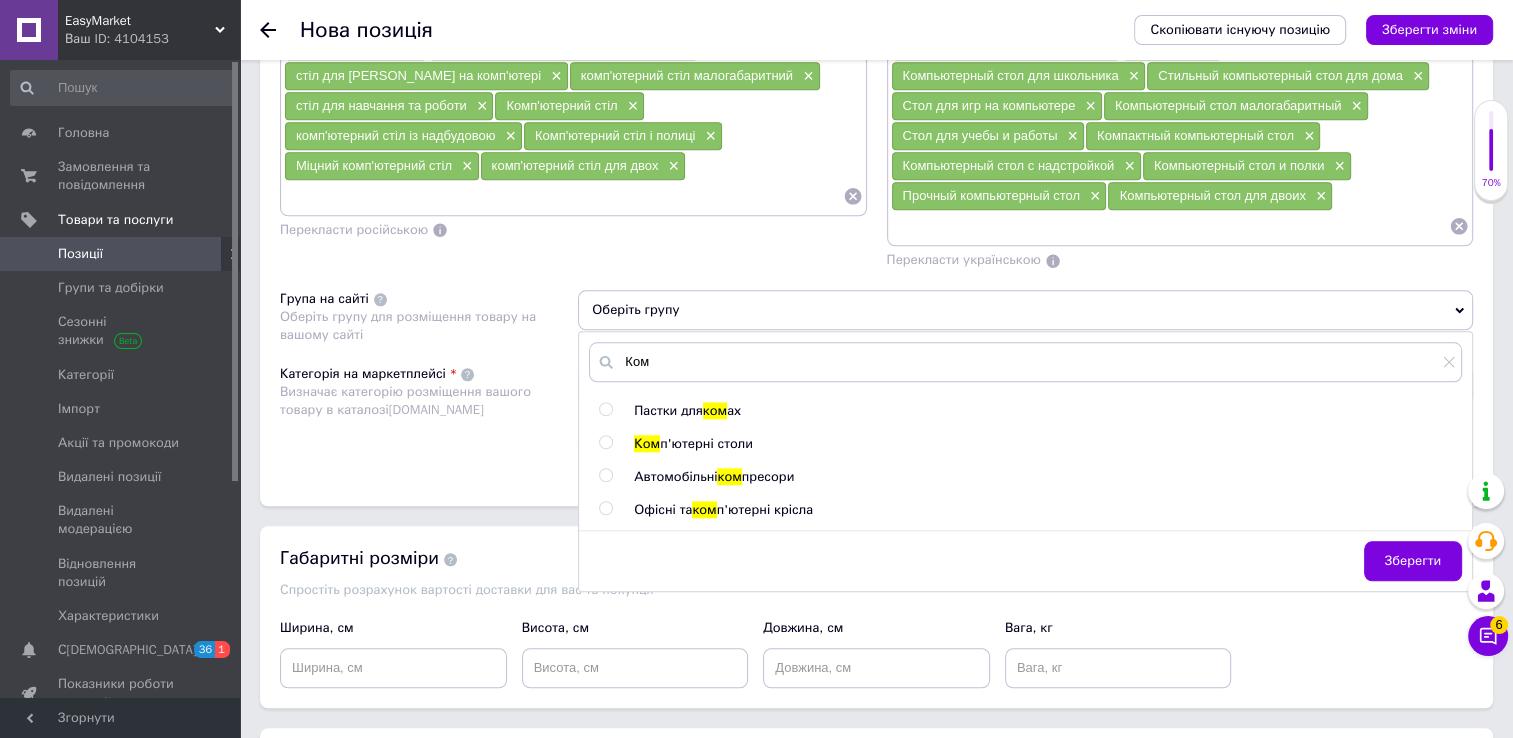 click at bounding box center [609, 444] 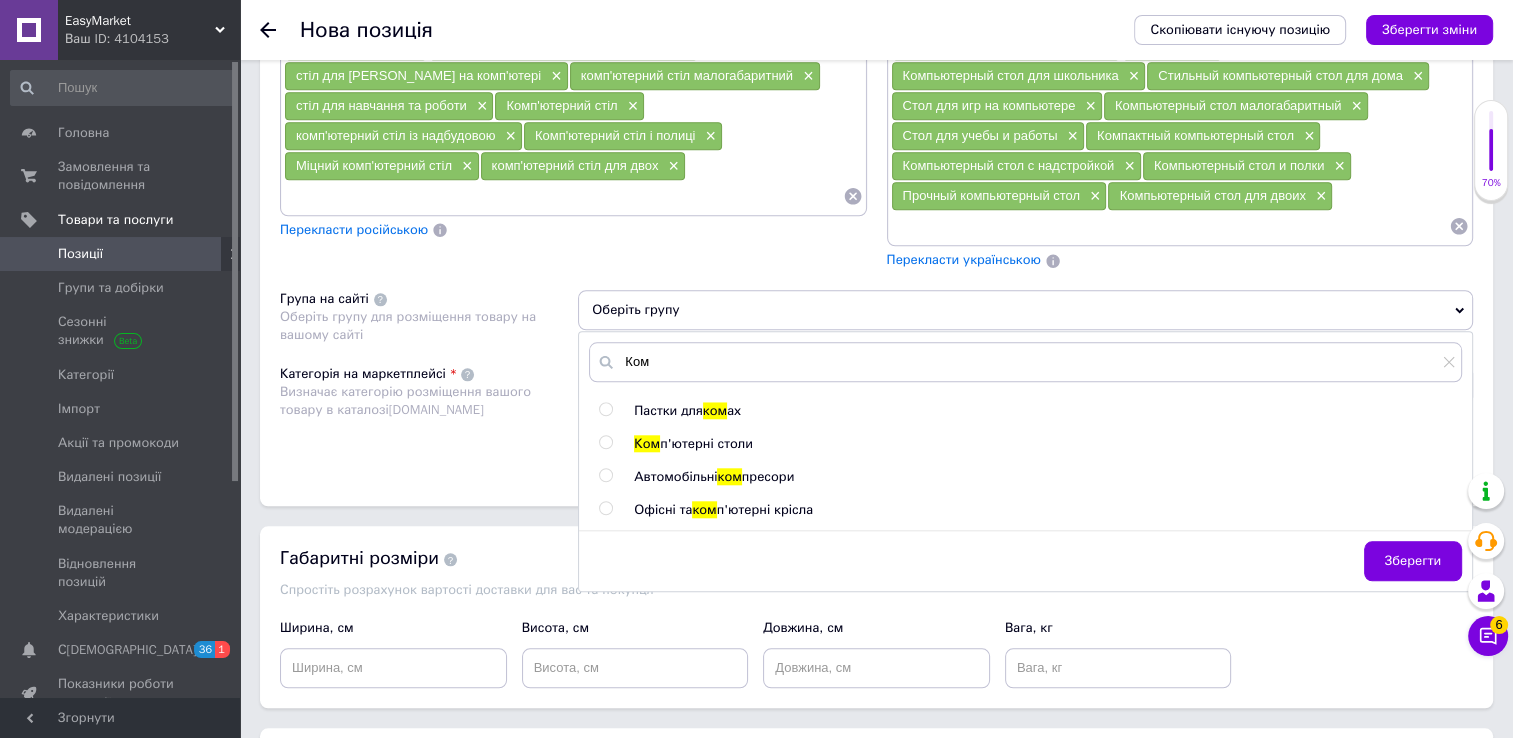 click at bounding box center [605, 442] 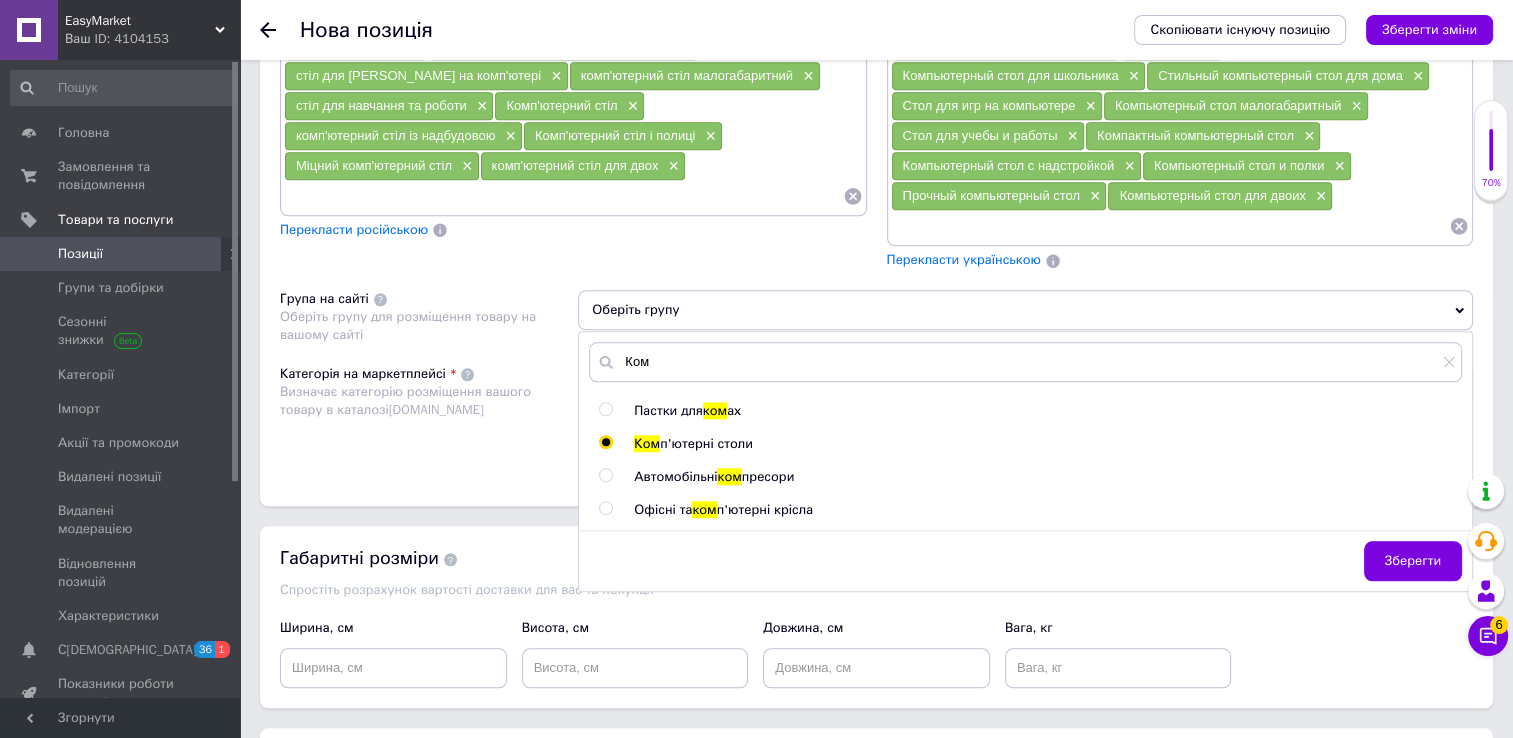 radio on "true" 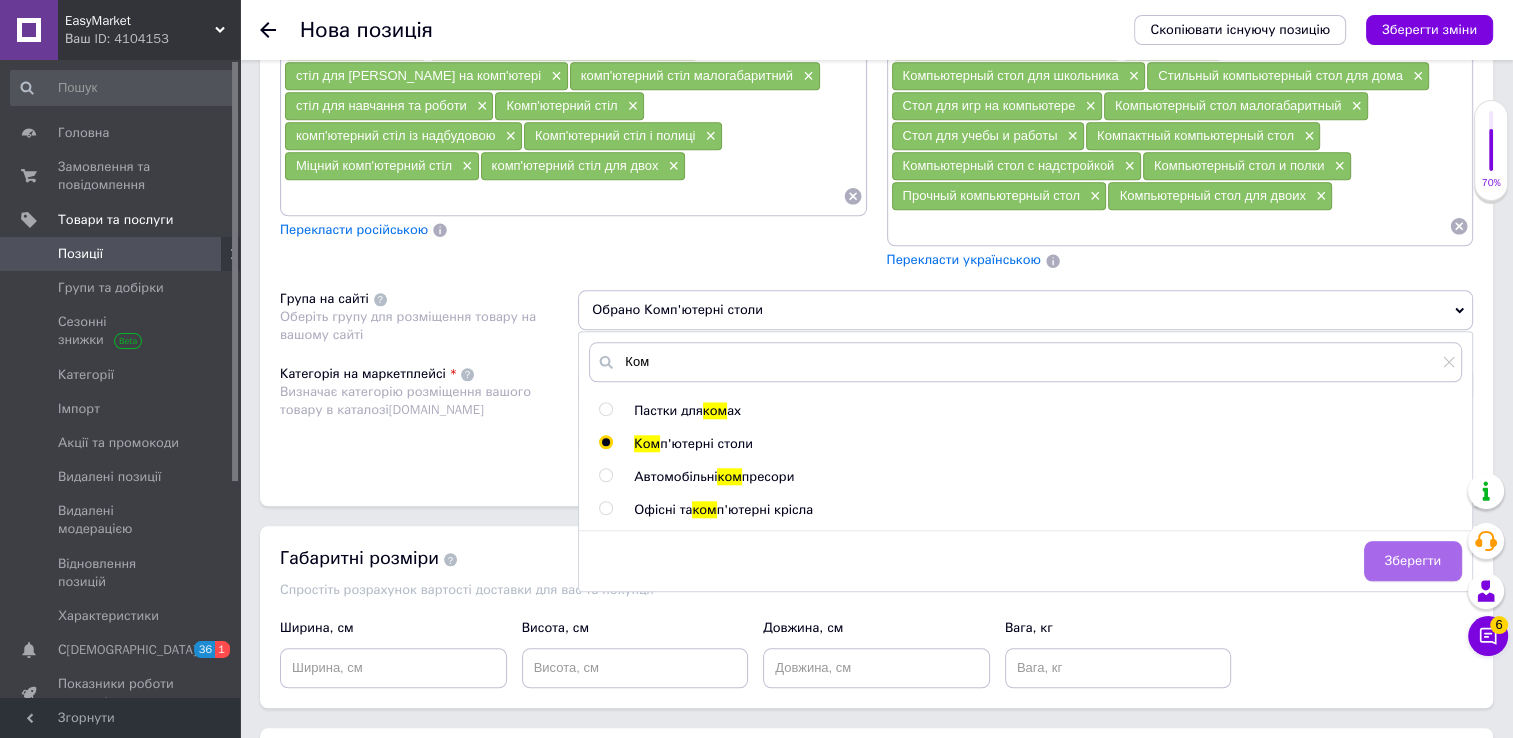 click on "Зберегти" at bounding box center [1413, 561] 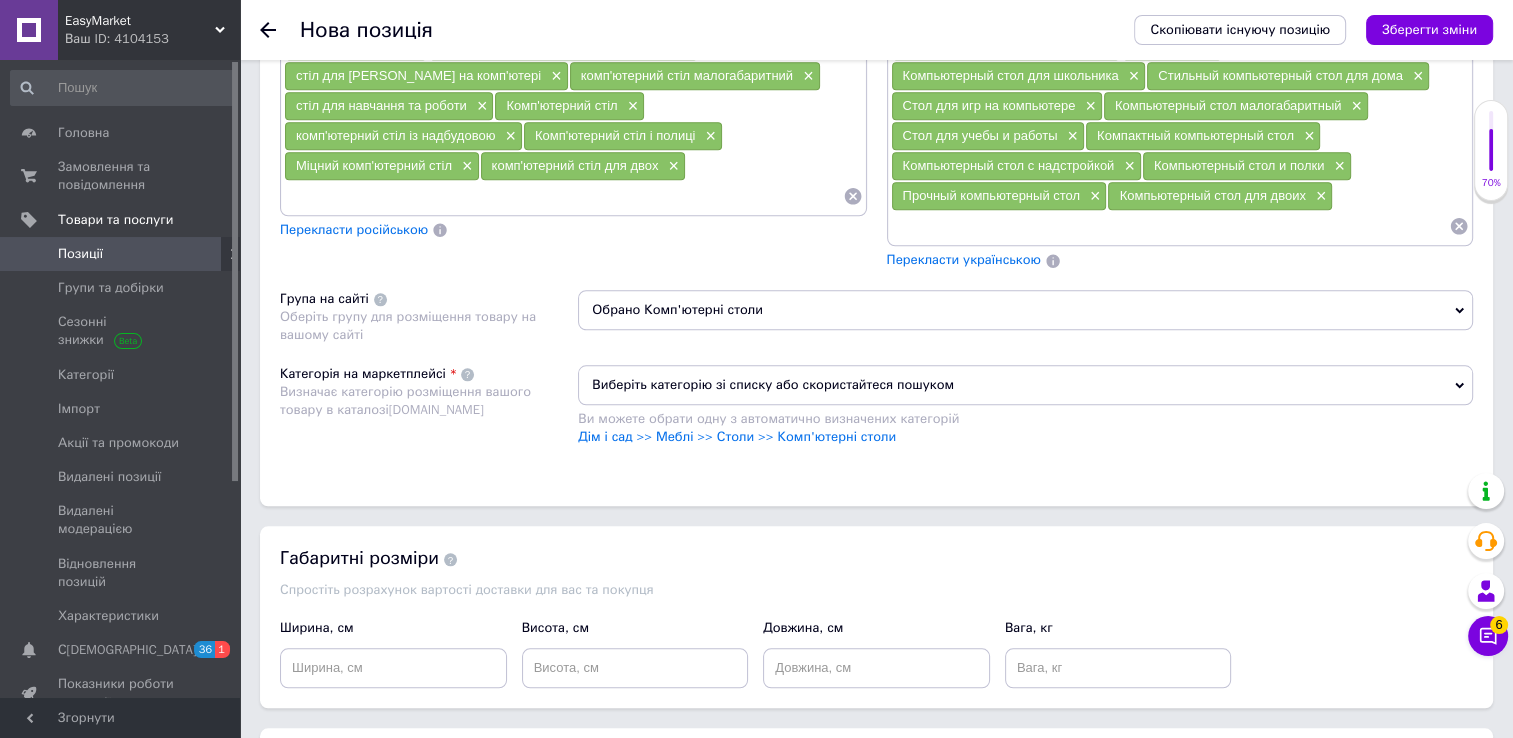 click on "Виберіть категорію зі списку або скористайтеся пошуком" at bounding box center [1025, 385] 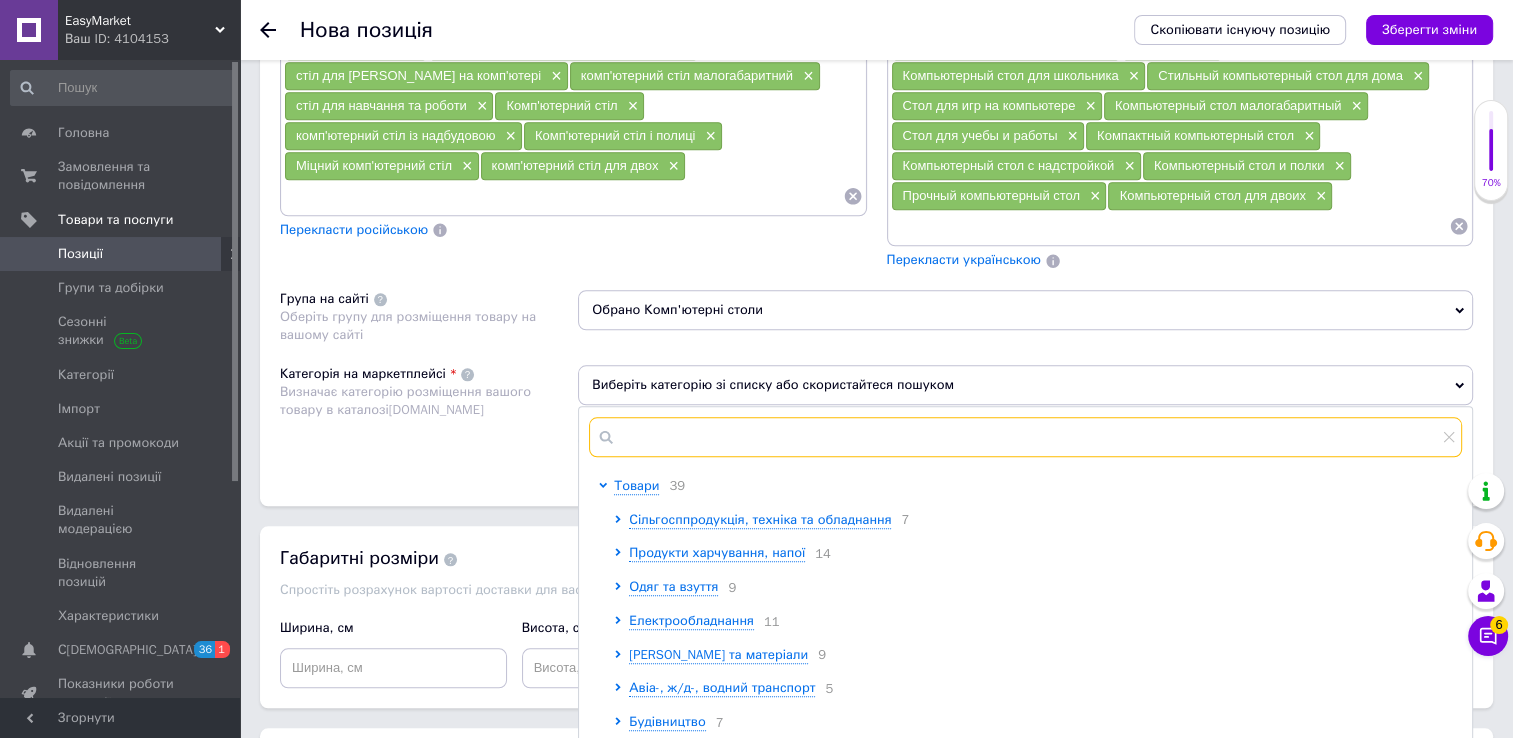 click at bounding box center (1025, 437) 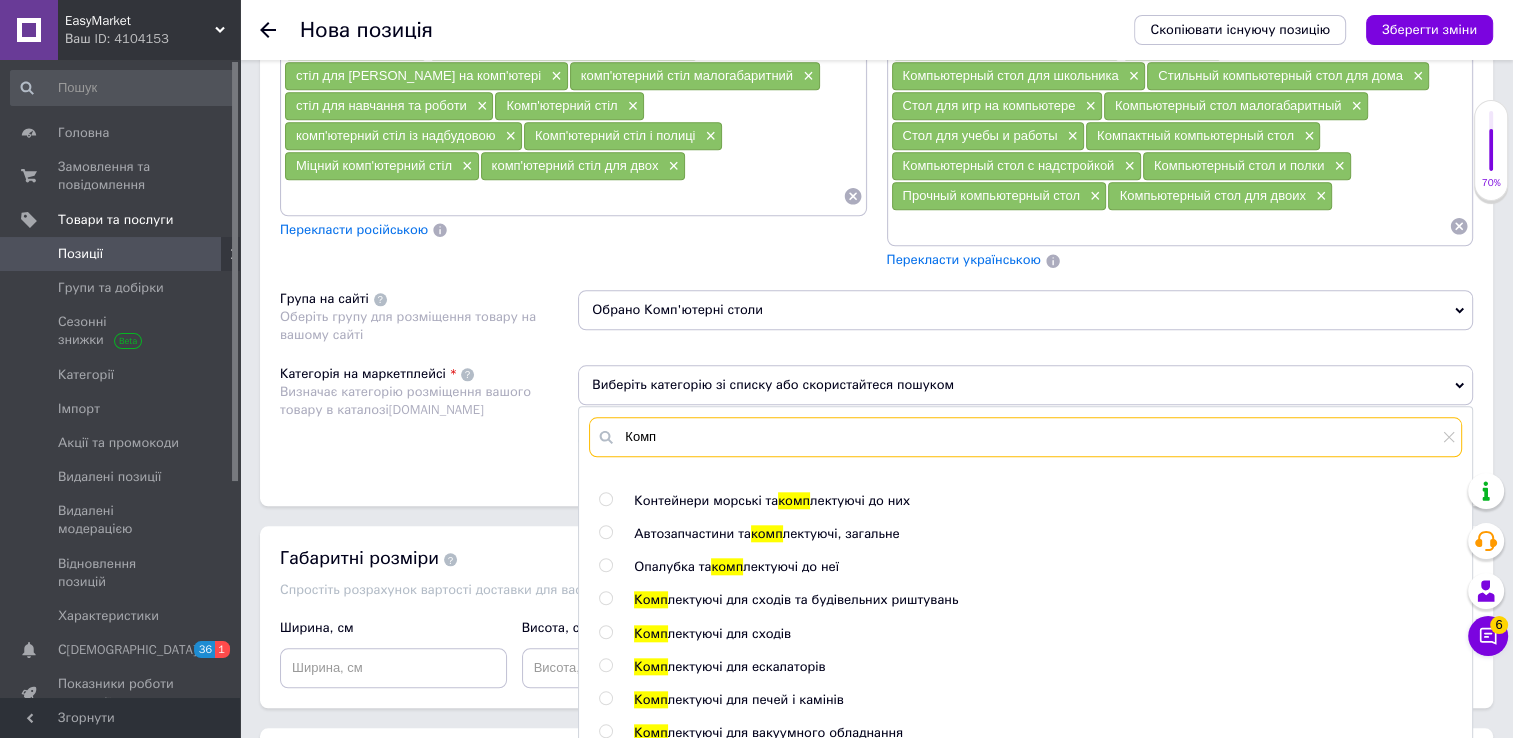 scroll, scrollTop: 191, scrollLeft: 0, axis: vertical 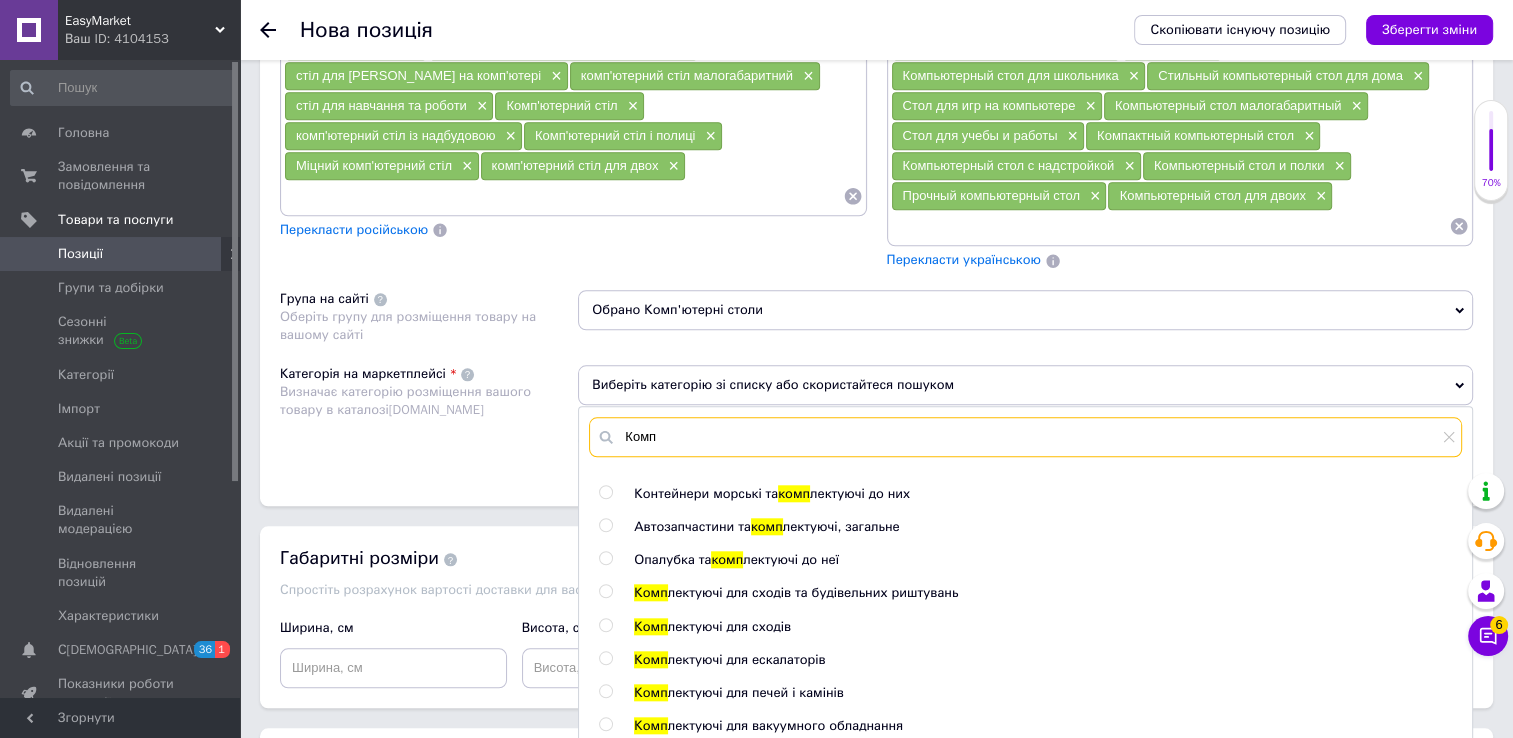 type on "Комп" 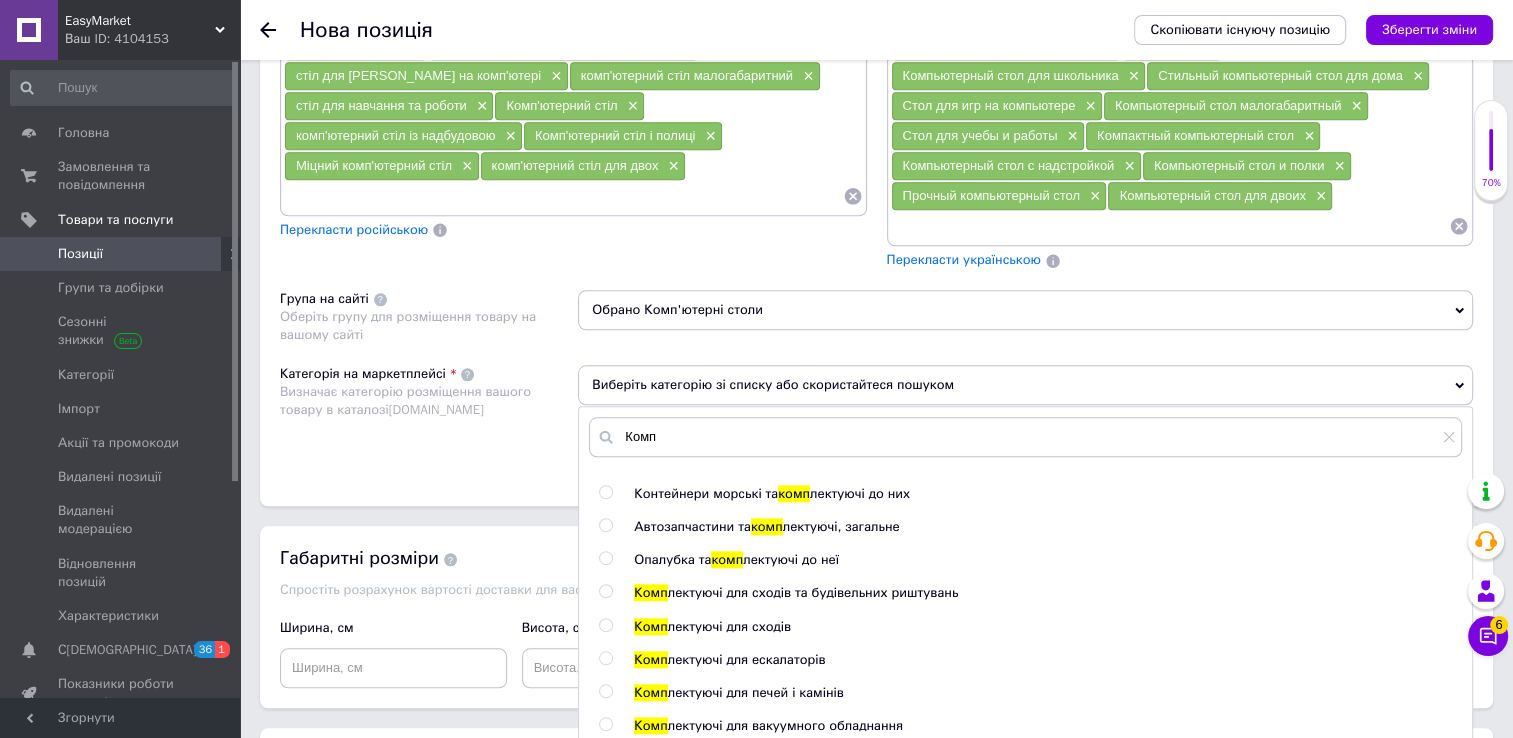 click on "Обрано Комп'ютерні столи" at bounding box center [1025, 310] 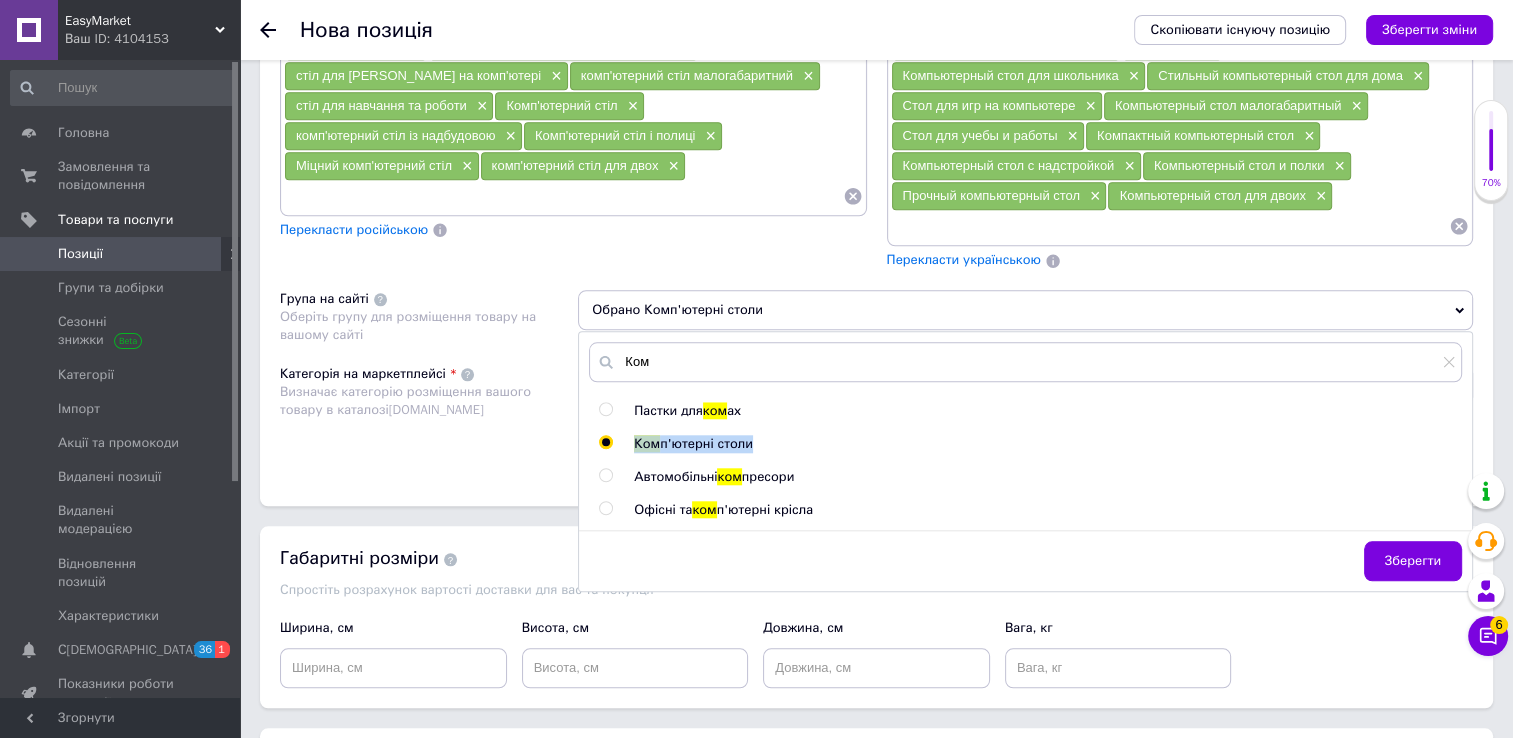 drag, startPoint x: 748, startPoint y: 431, endPoint x: 634, endPoint y: 431, distance: 114 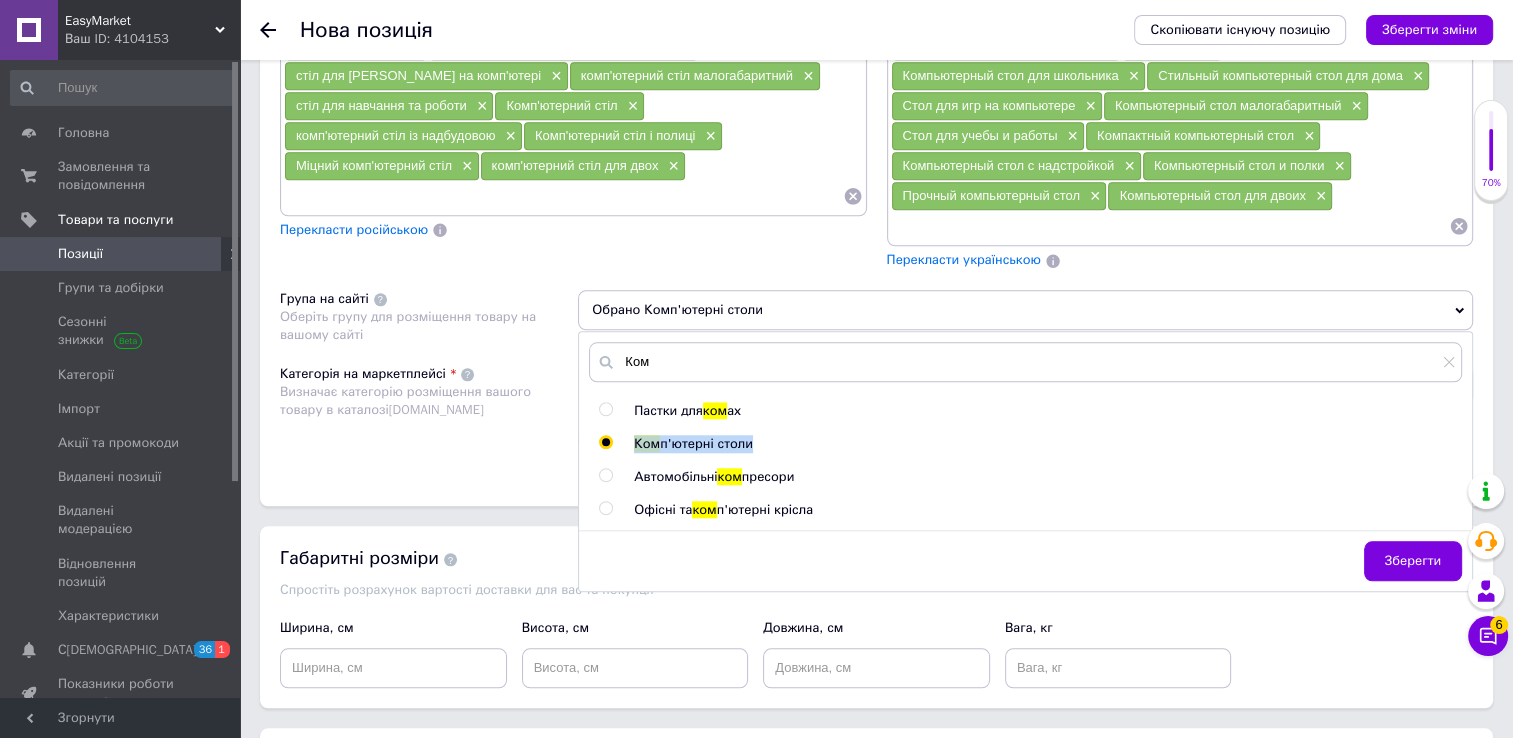 click on "Ком п'ютерні столи" at bounding box center [1047, 444] 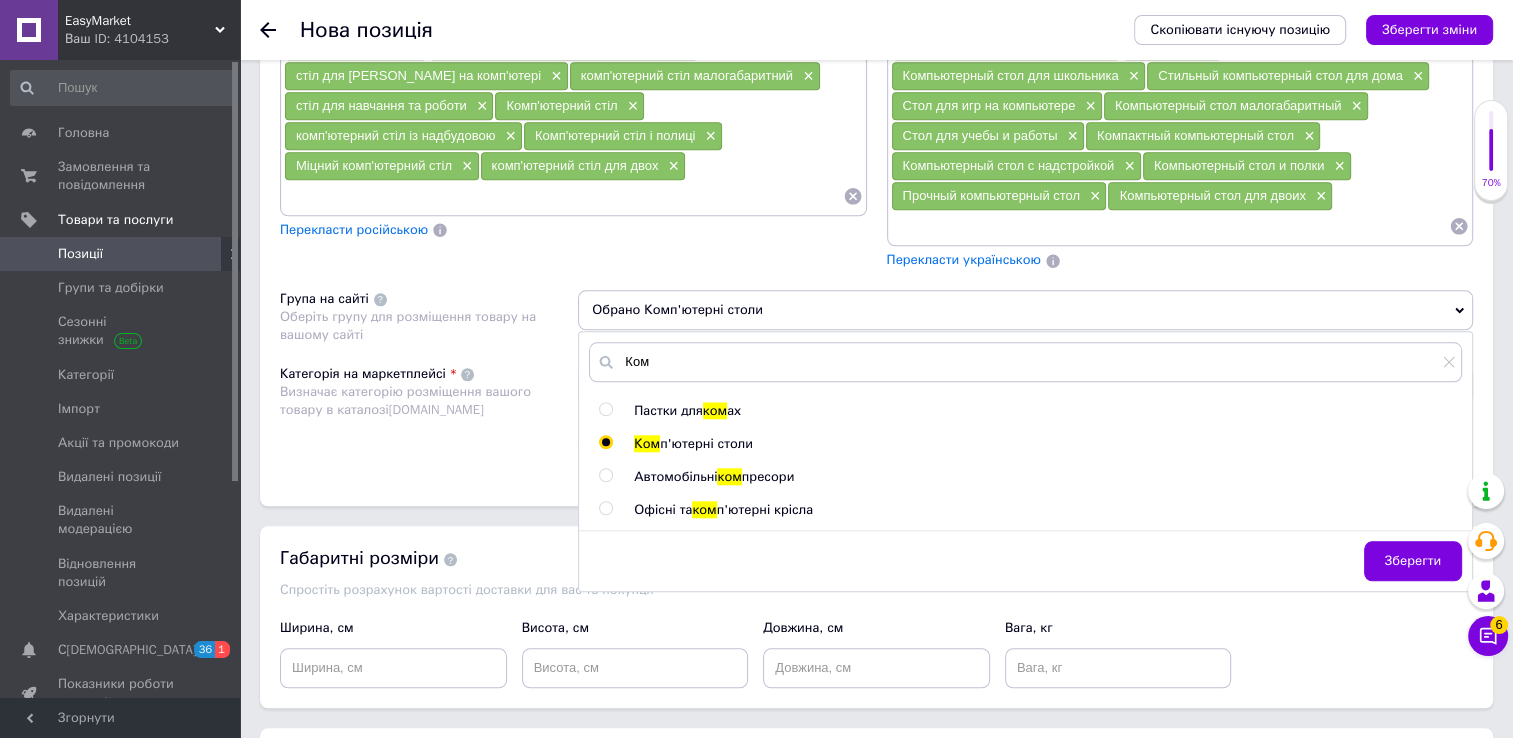 click on "Категорія на маркетплейсі Визначає категорію розміщення вашого товару в каталозі  [DOMAIN_NAME]" at bounding box center (429, 415) 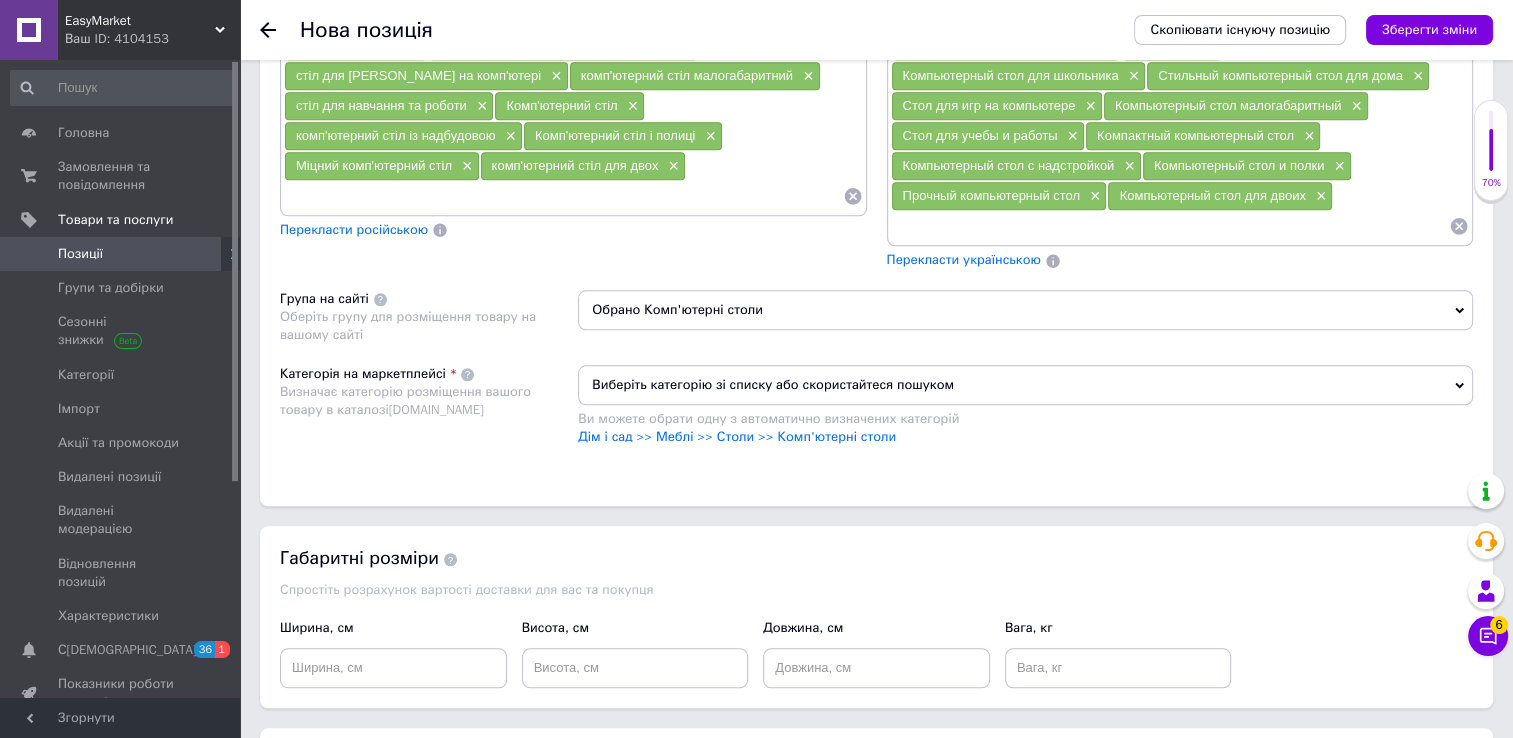 click on "Виберіть категорію зі списку або скористайтеся пошуком" at bounding box center [1025, 385] 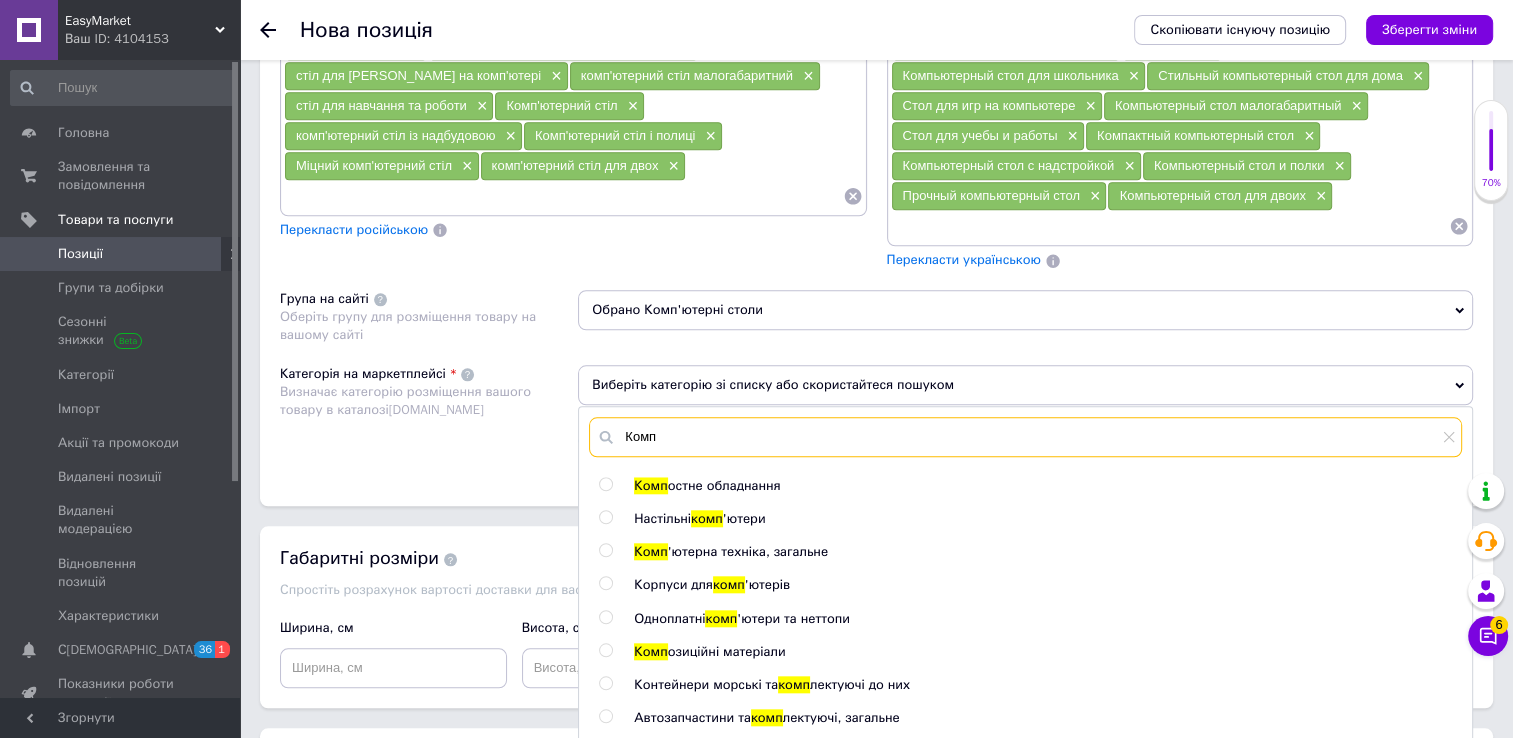 drag, startPoint x: 665, startPoint y: 426, endPoint x: 644, endPoint y: 420, distance: 21.84033 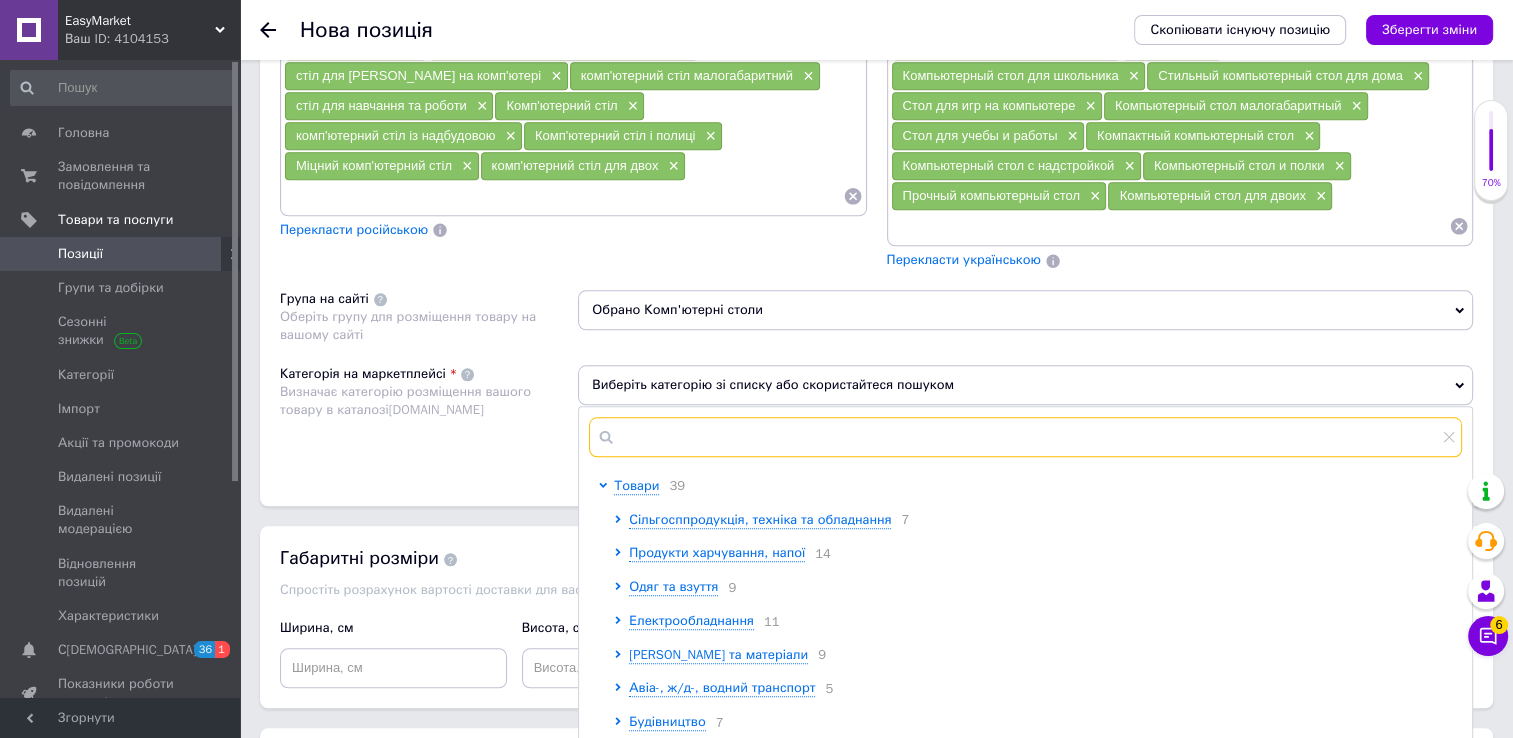 paste on "Комп'ютерні столи" 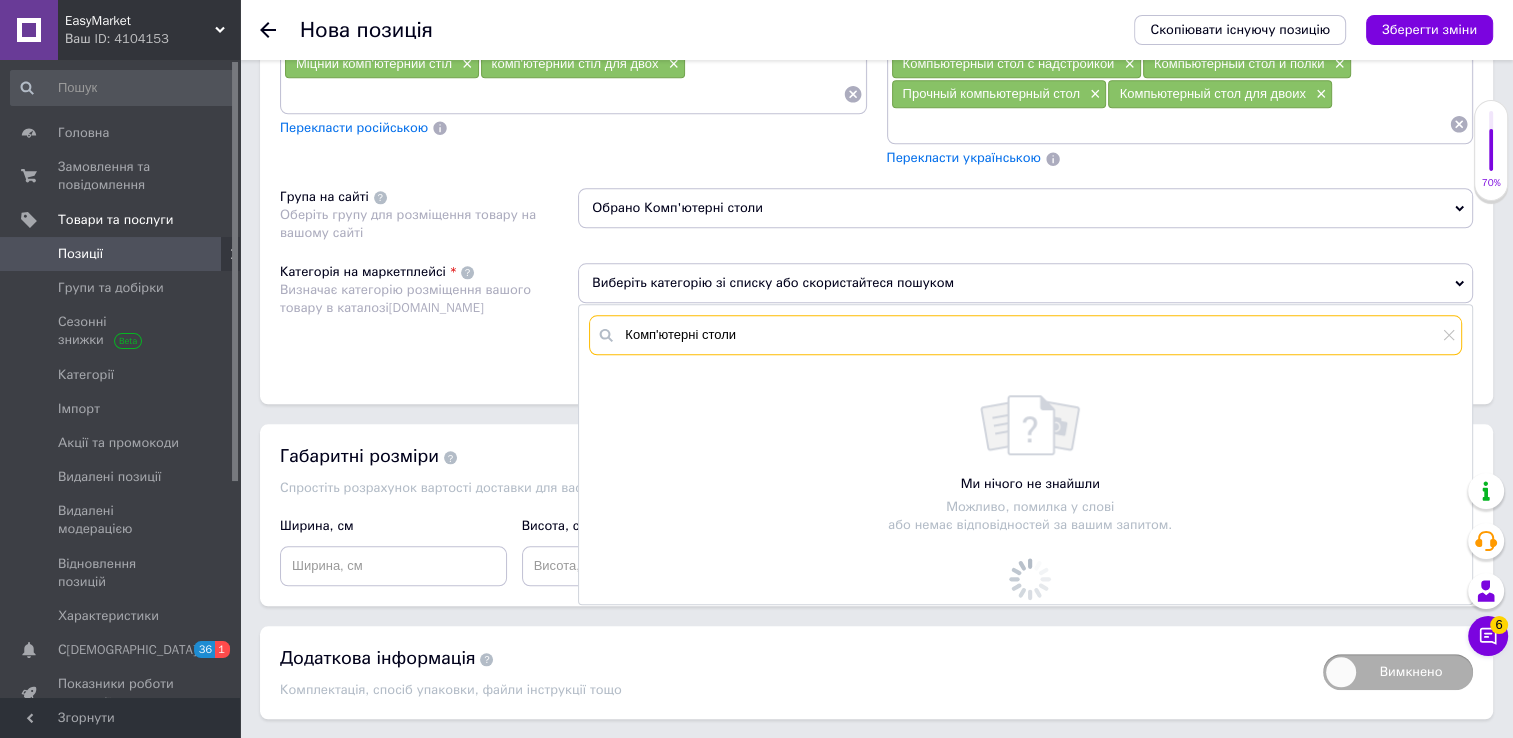scroll, scrollTop: 1927, scrollLeft: 0, axis: vertical 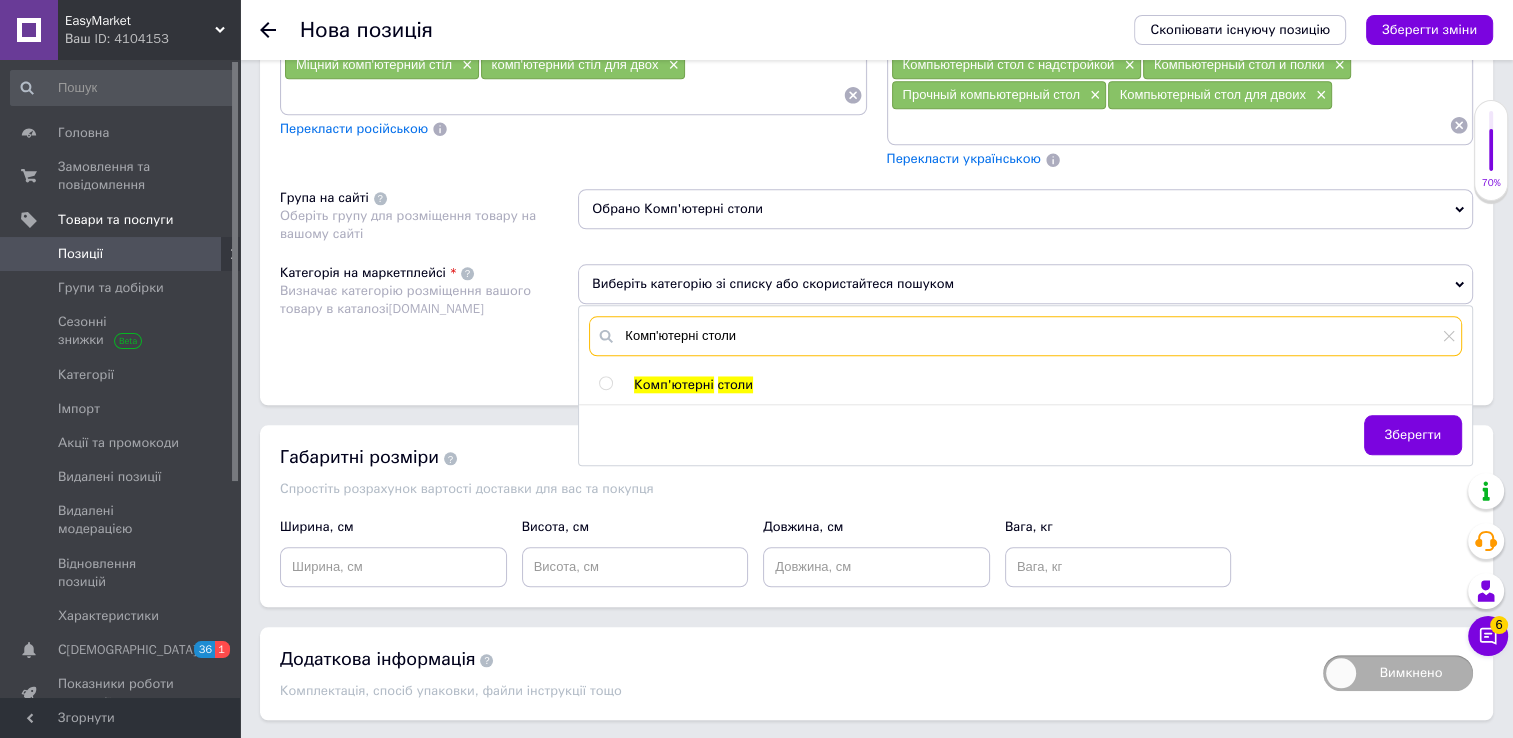 type on "Комп'ютерні столи" 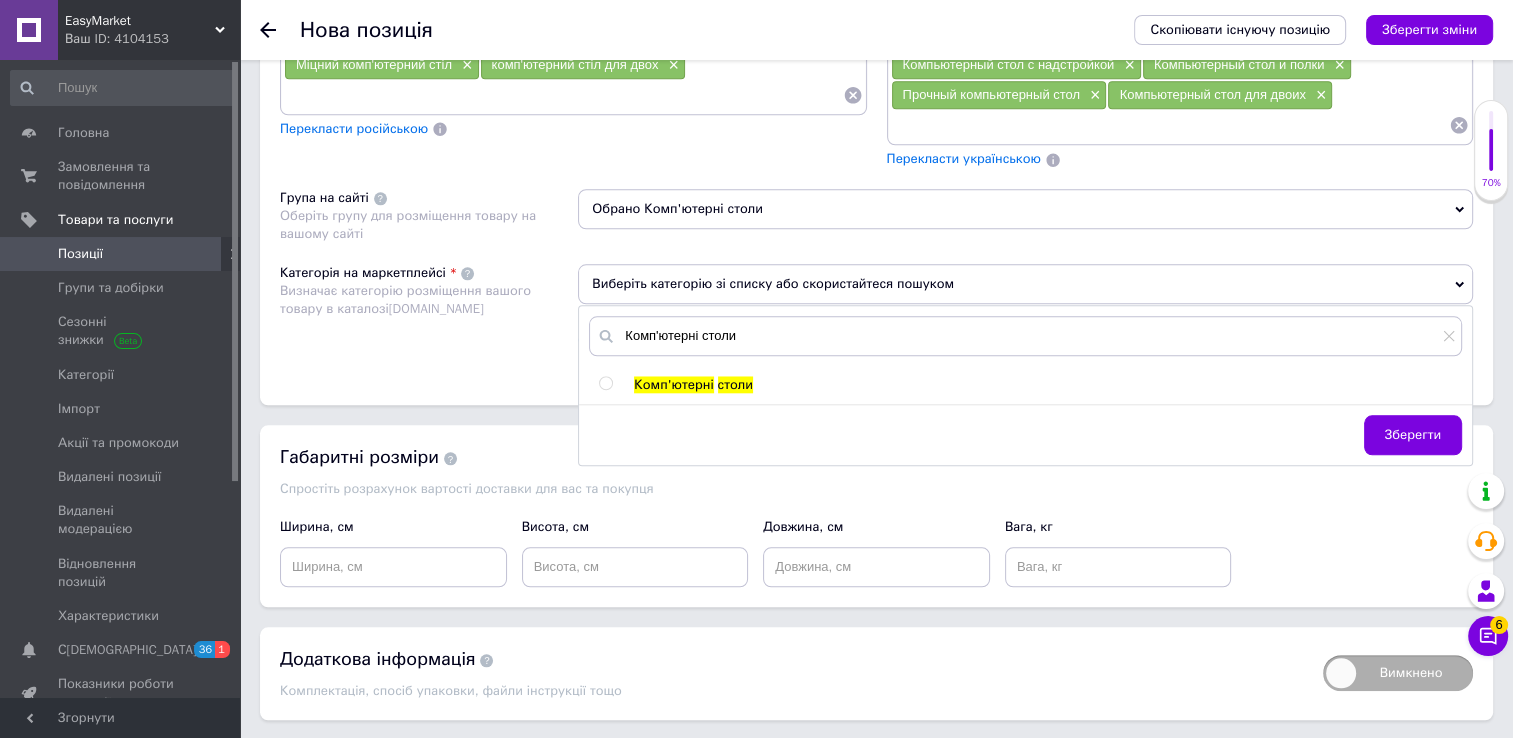 click at bounding box center (605, 383) 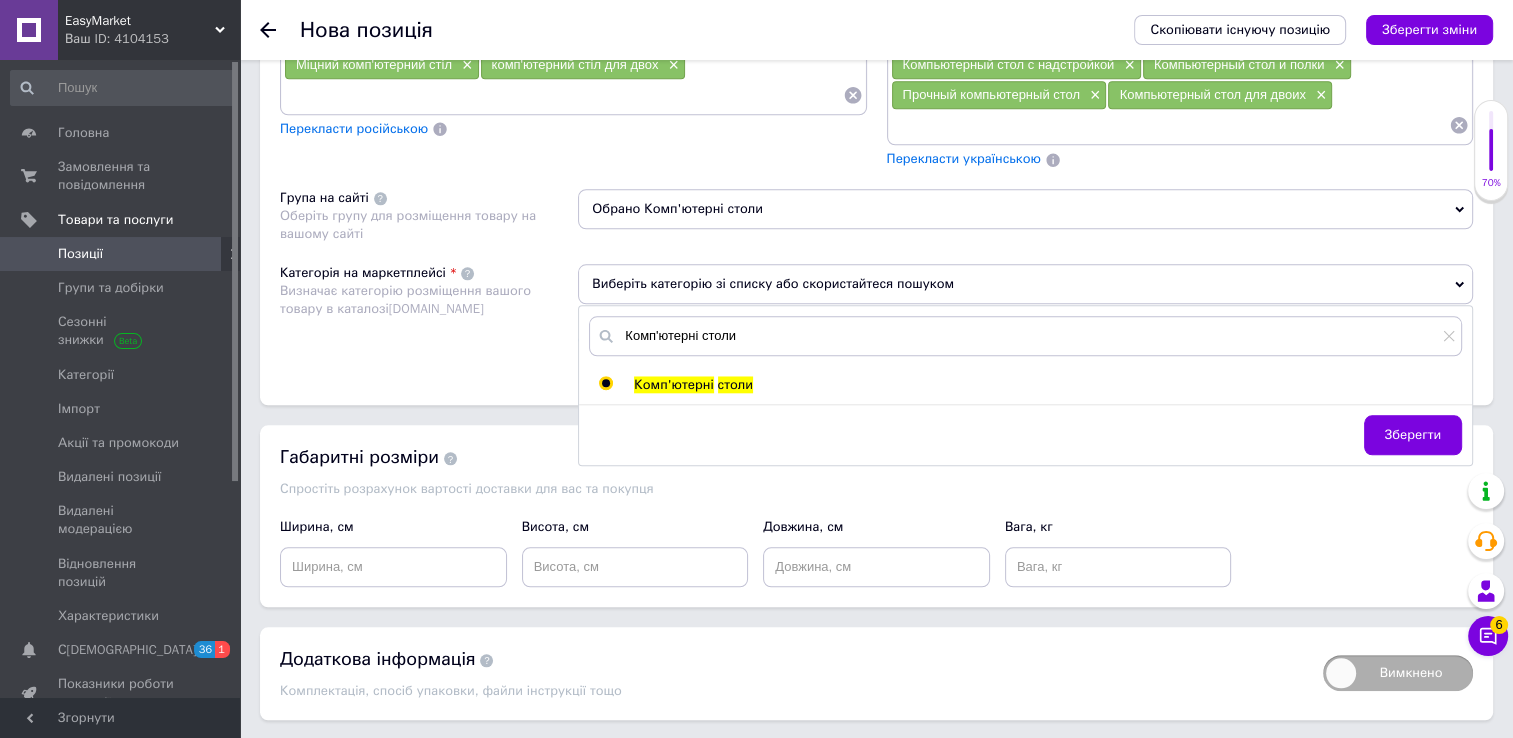 radio on "true" 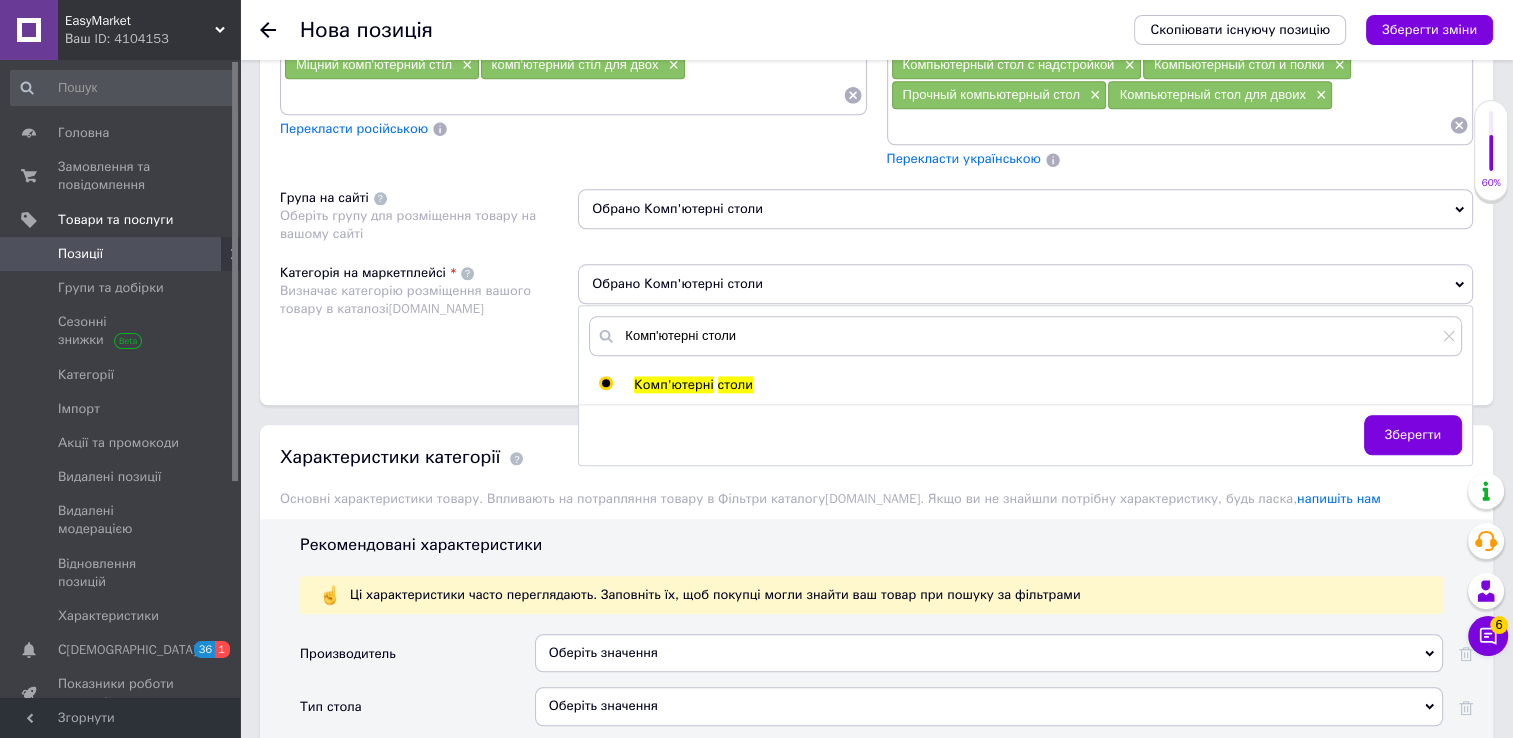 click on "Зберегти" at bounding box center (1413, 435) 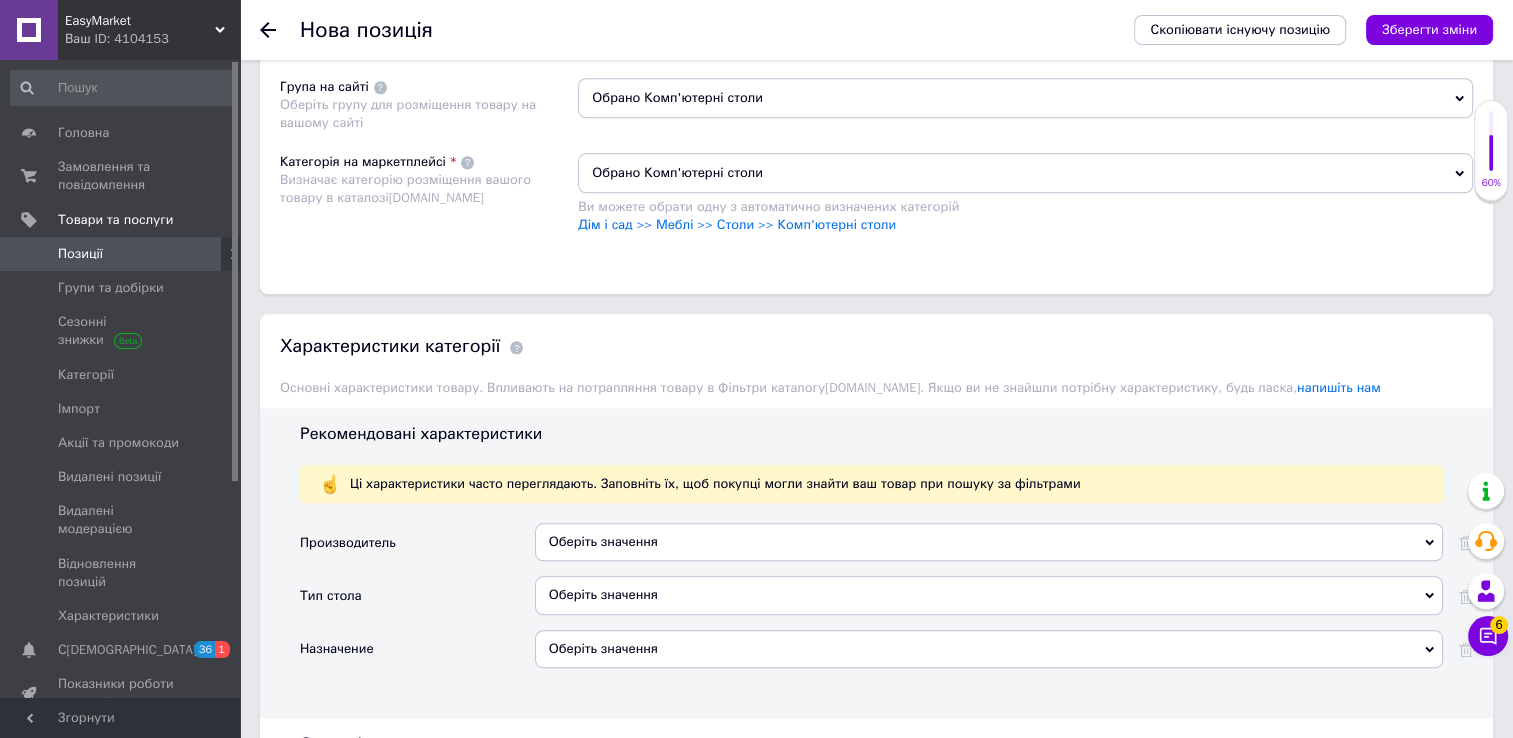 scroll, scrollTop: 2036, scrollLeft: 0, axis: vertical 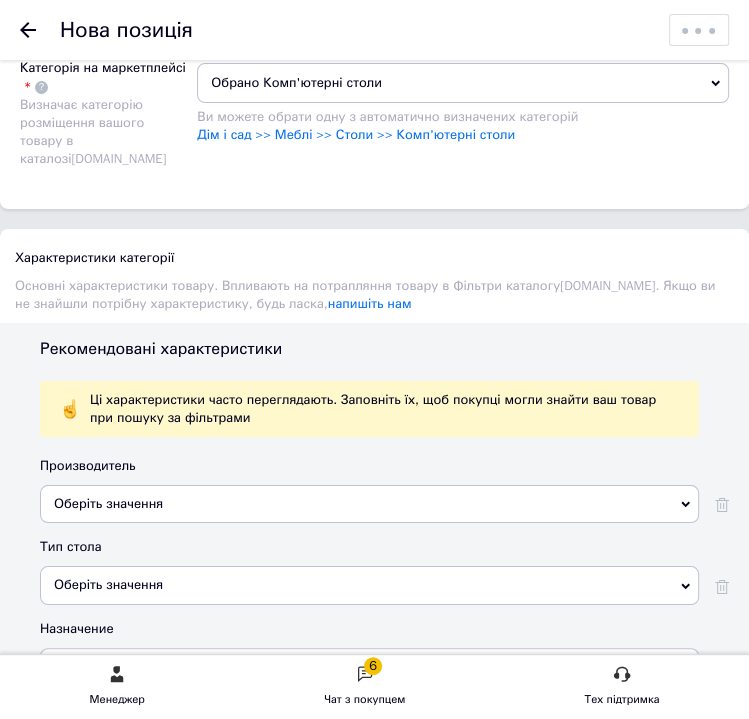click on "Оберіть значення" at bounding box center (369, 504) 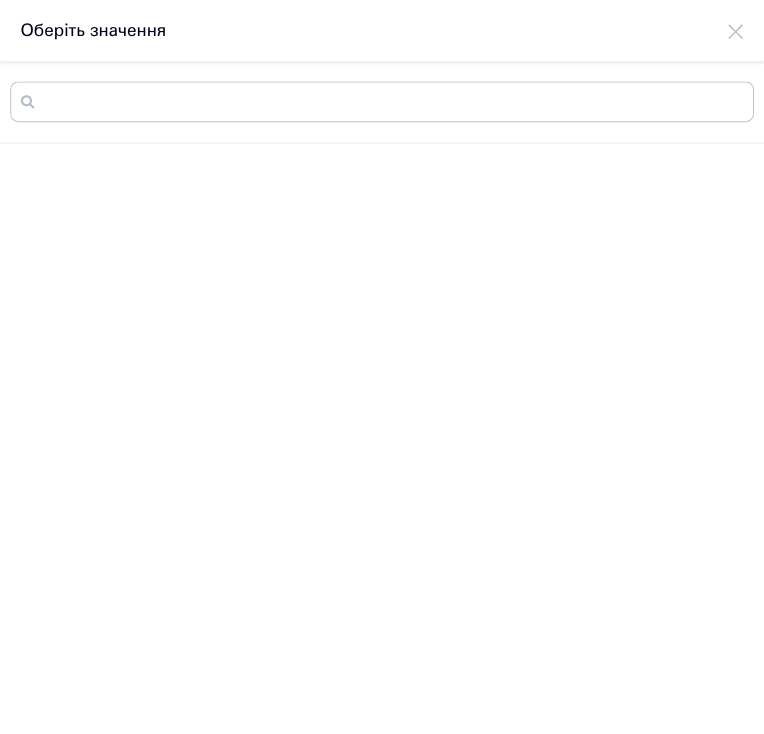 scroll, scrollTop: 0, scrollLeft: 0, axis: both 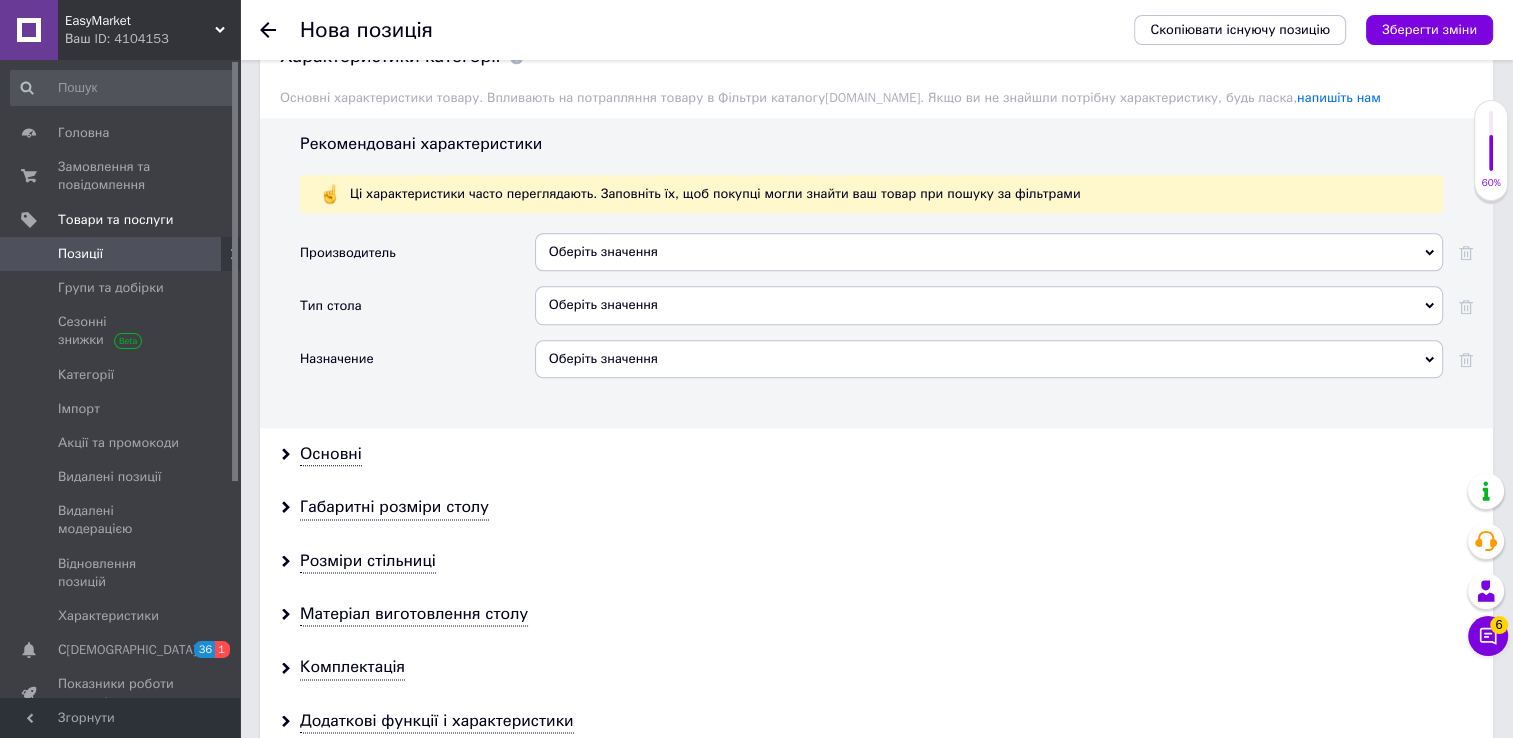 click on "Оберіть значення" at bounding box center (989, 252) 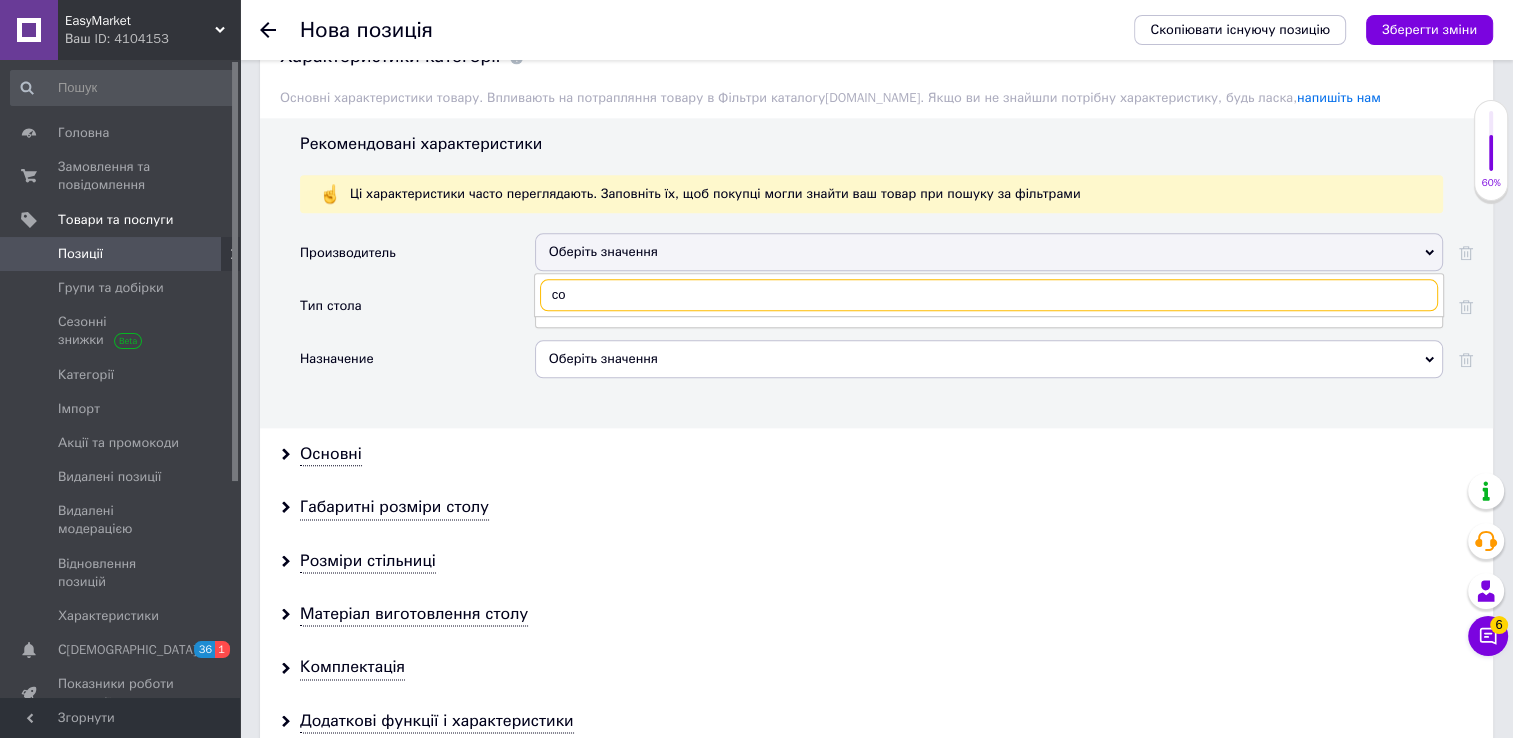 type on "соб" 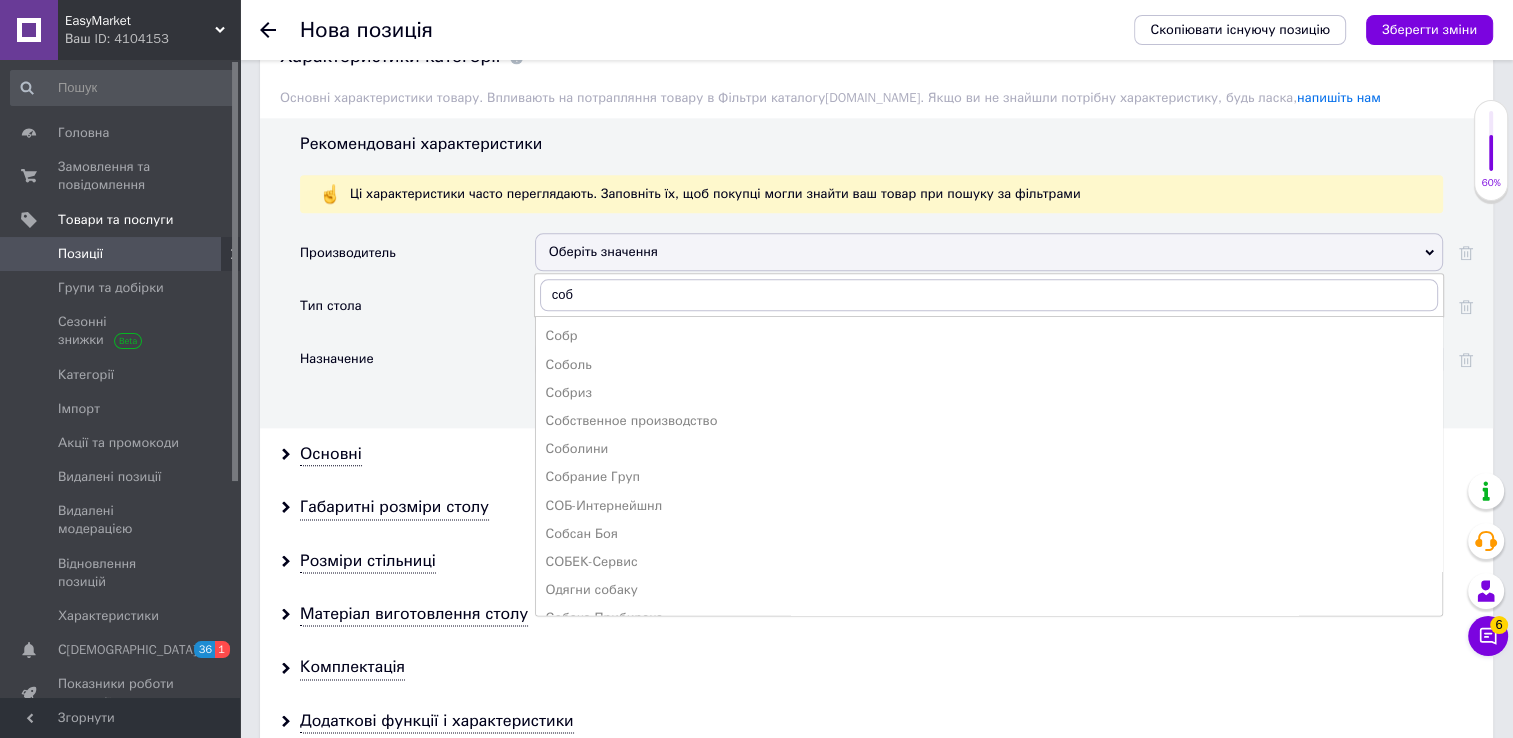 click on "Собственное производство" at bounding box center (989, 421) 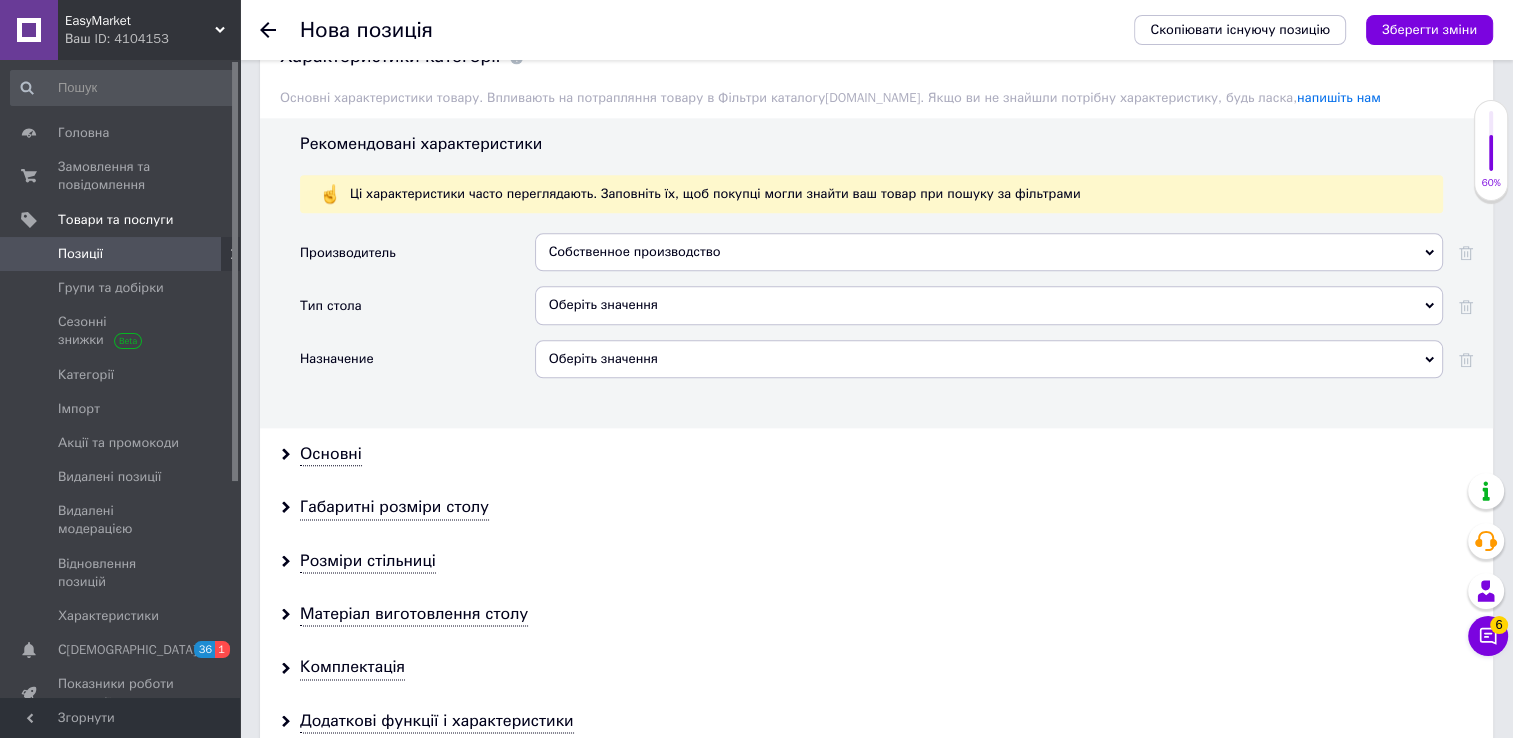 click on "Оберіть значення" at bounding box center [989, 305] 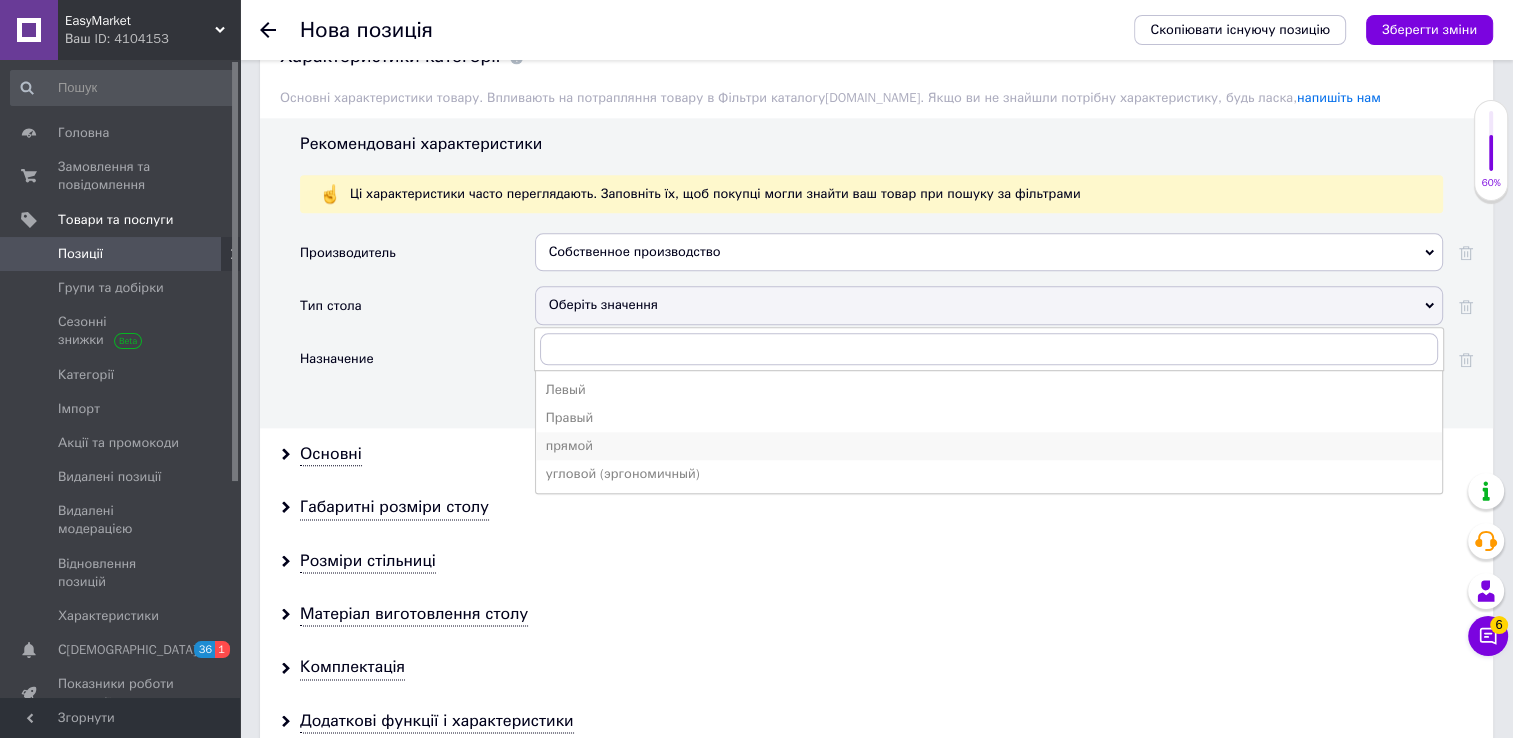 click on "прямой" at bounding box center [989, 446] 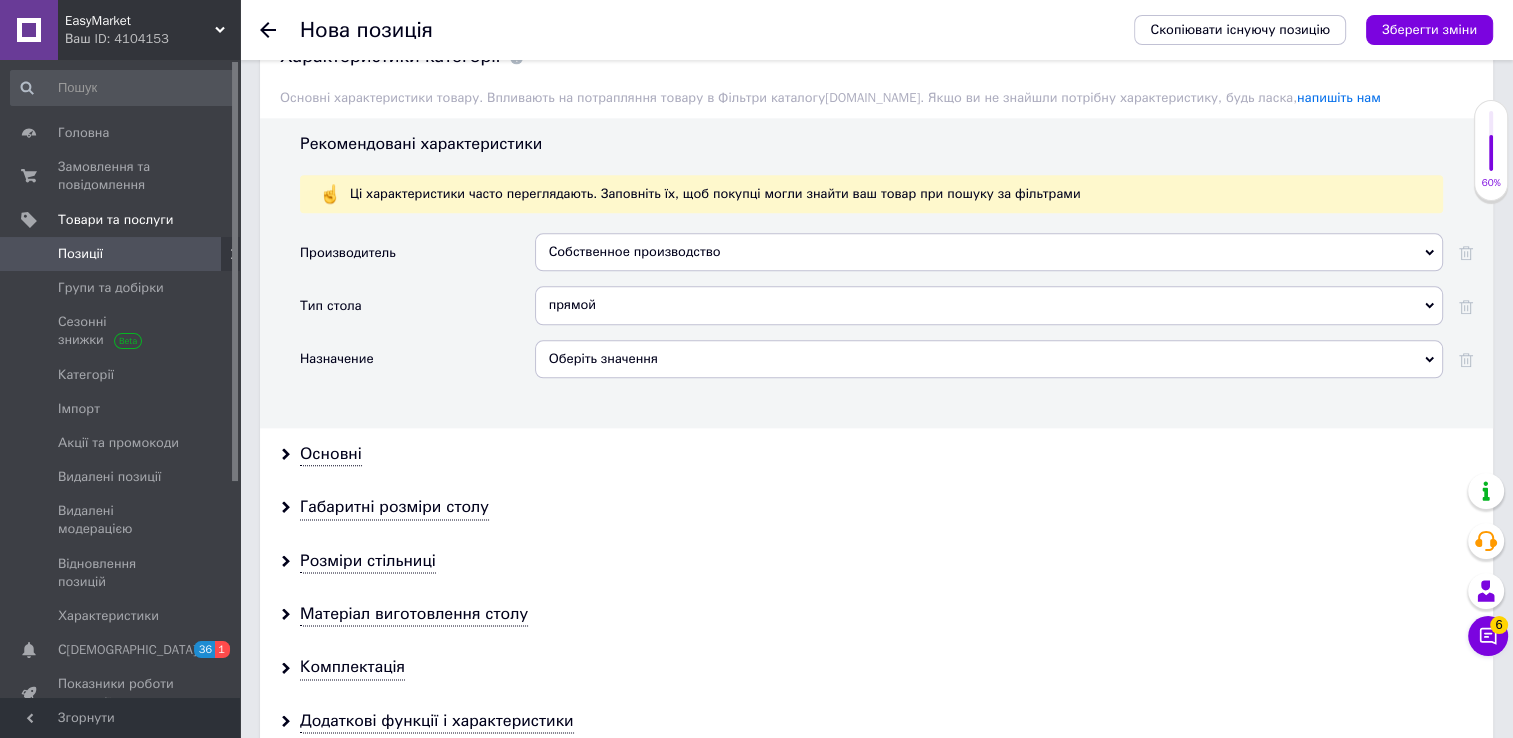 click on "Оберіть значення" at bounding box center (989, 359) 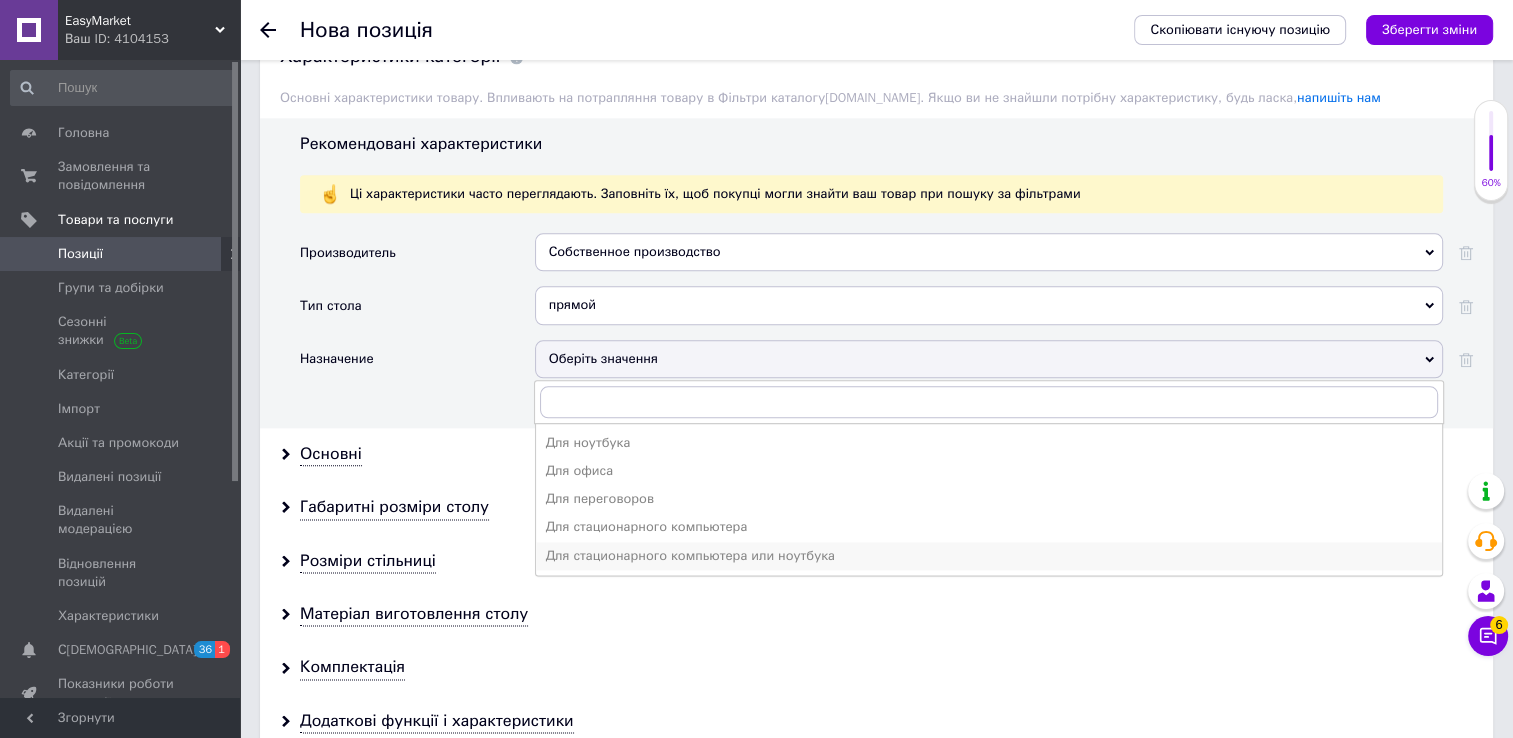 click on "Для стационарного компьютера или ноутбука" at bounding box center [989, 556] 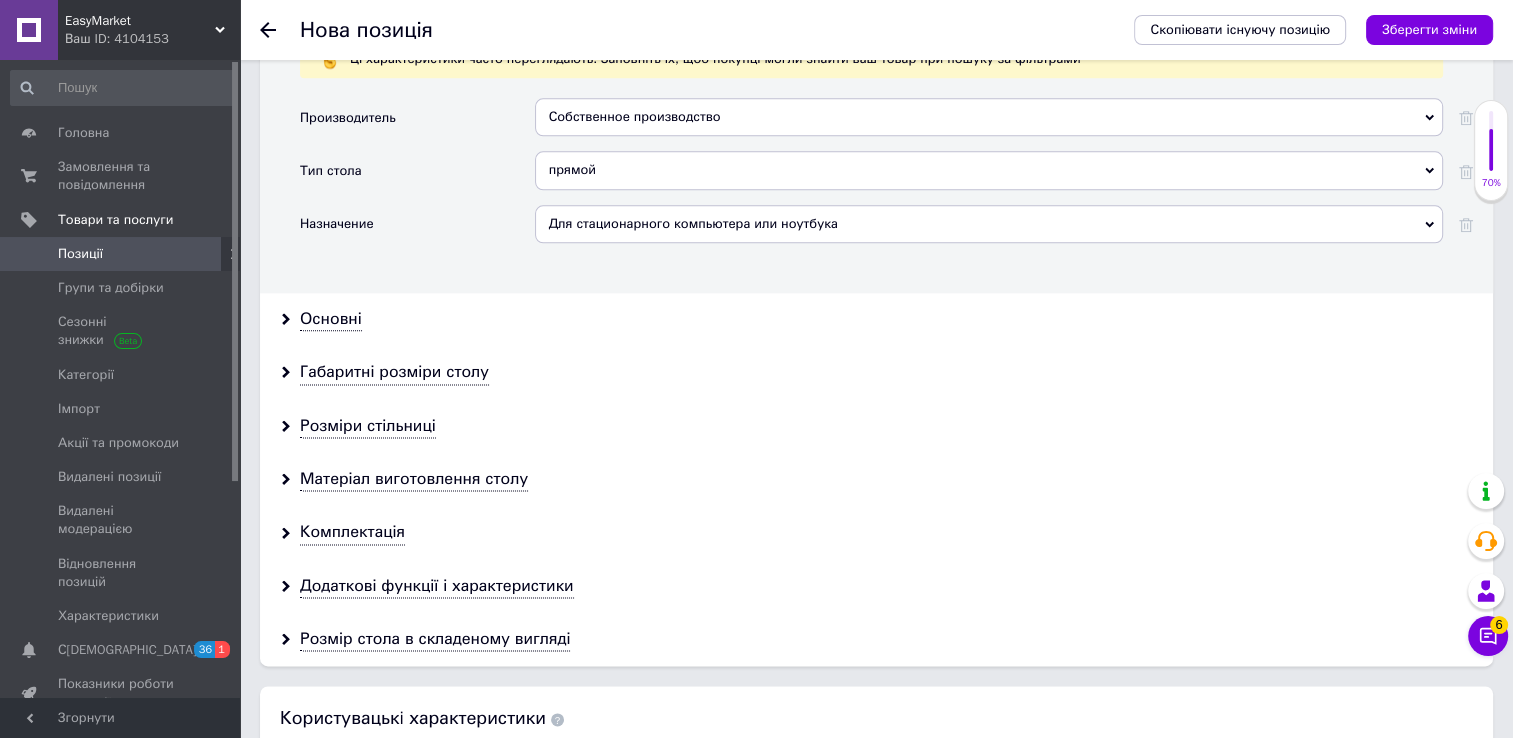 scroll, scrollTop: 2465, scrollLeft: 0, axis: vertical 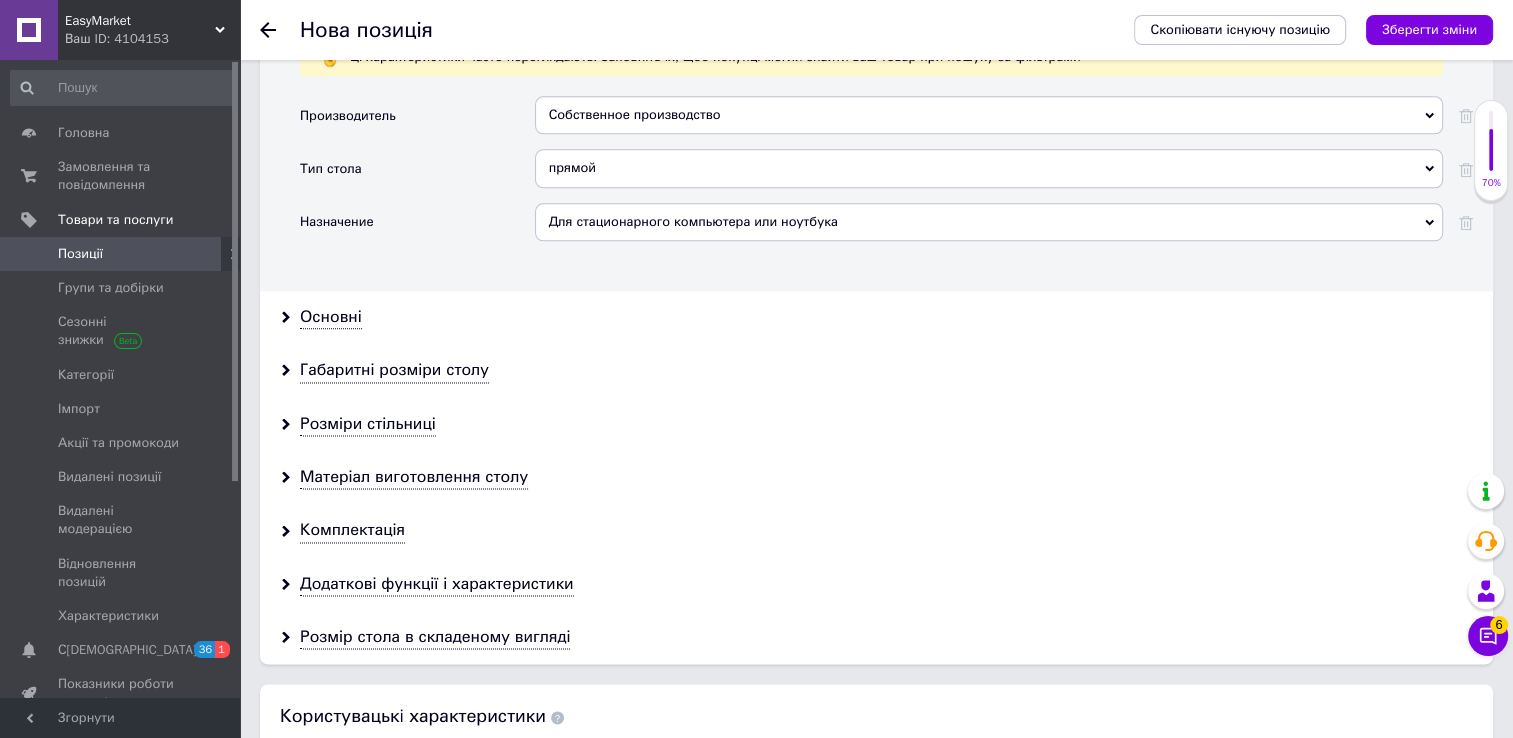 click on "Основні" at bounding box center (876, 317) 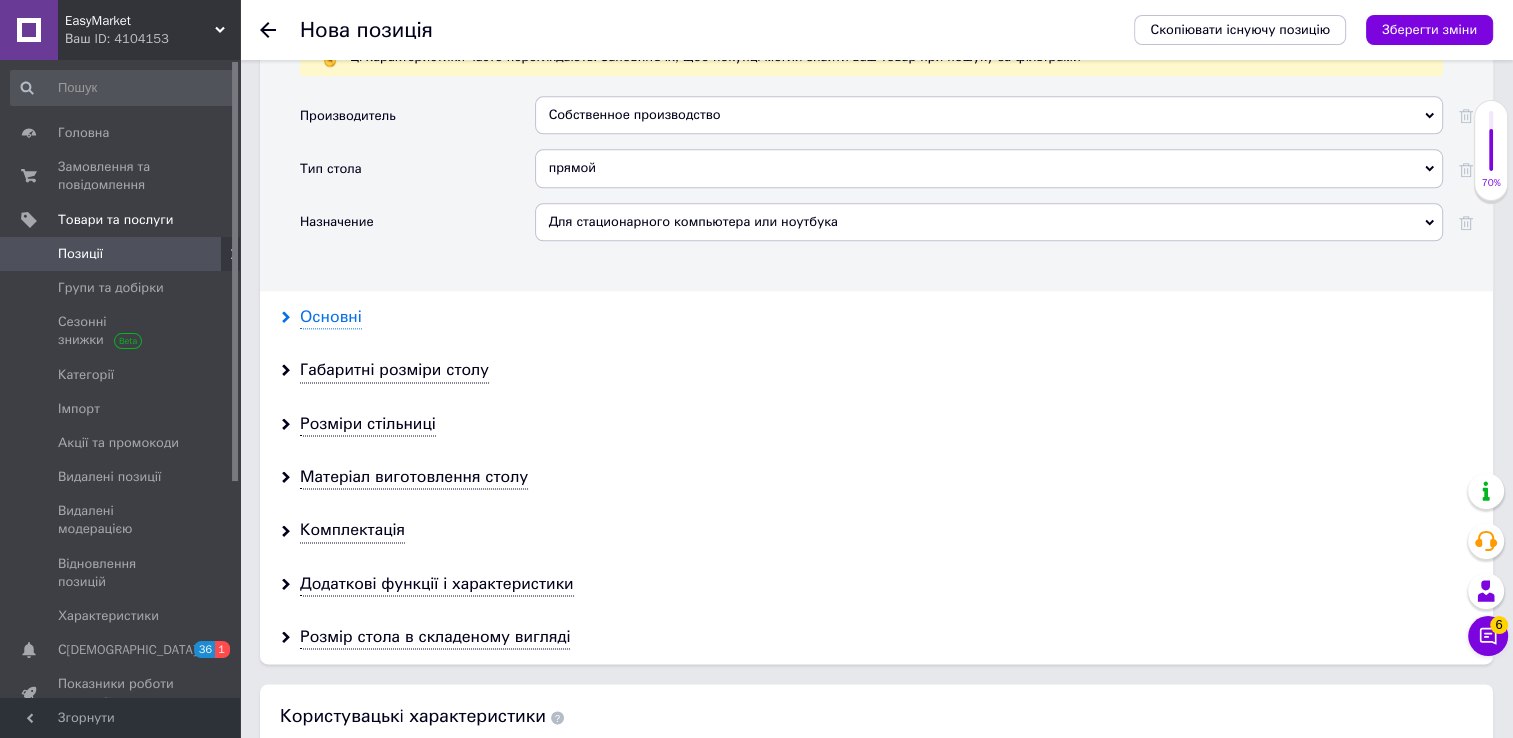 click on "Основні" at bounding box center [331, 317] 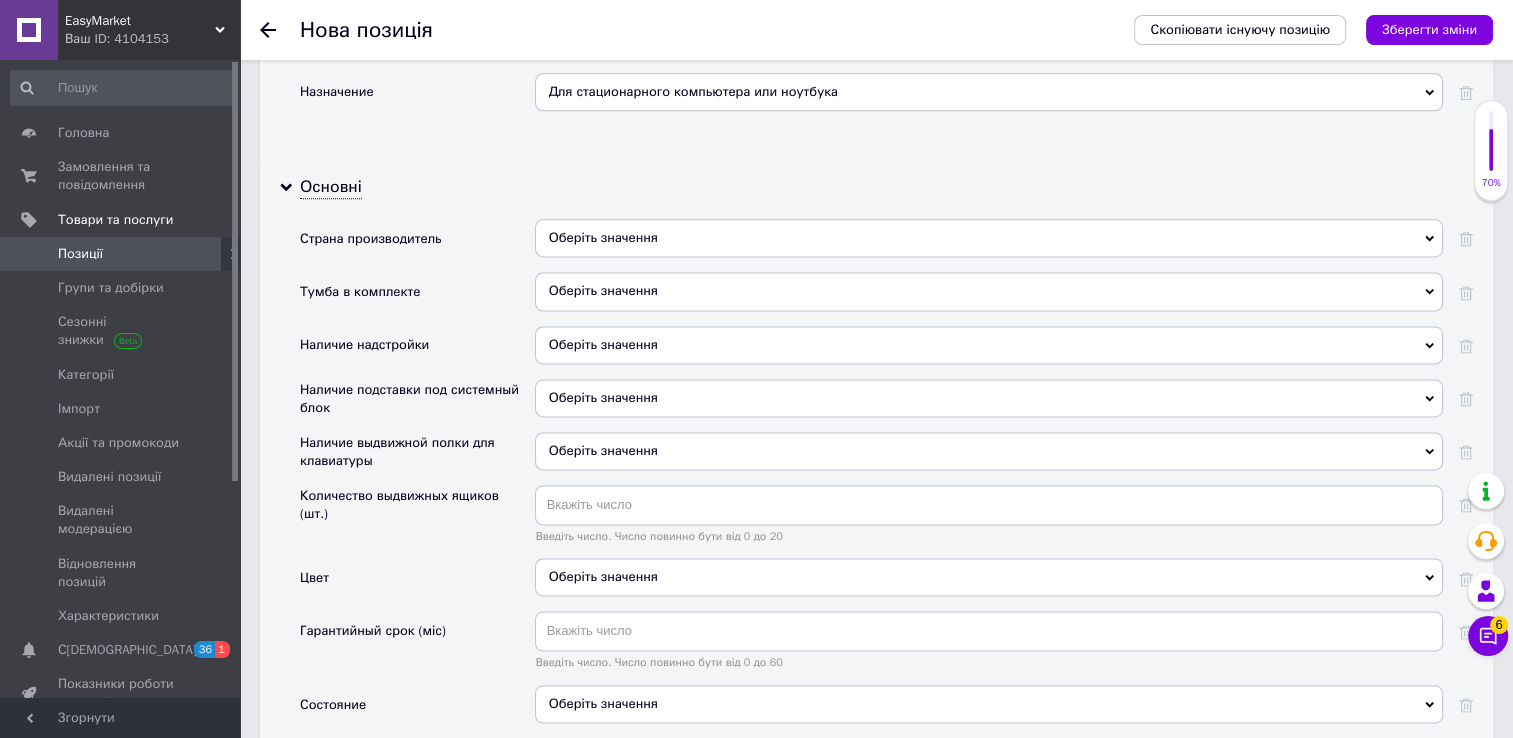 scroll, scrollTop: 2597, scrollLeft: 0, axis: vertical 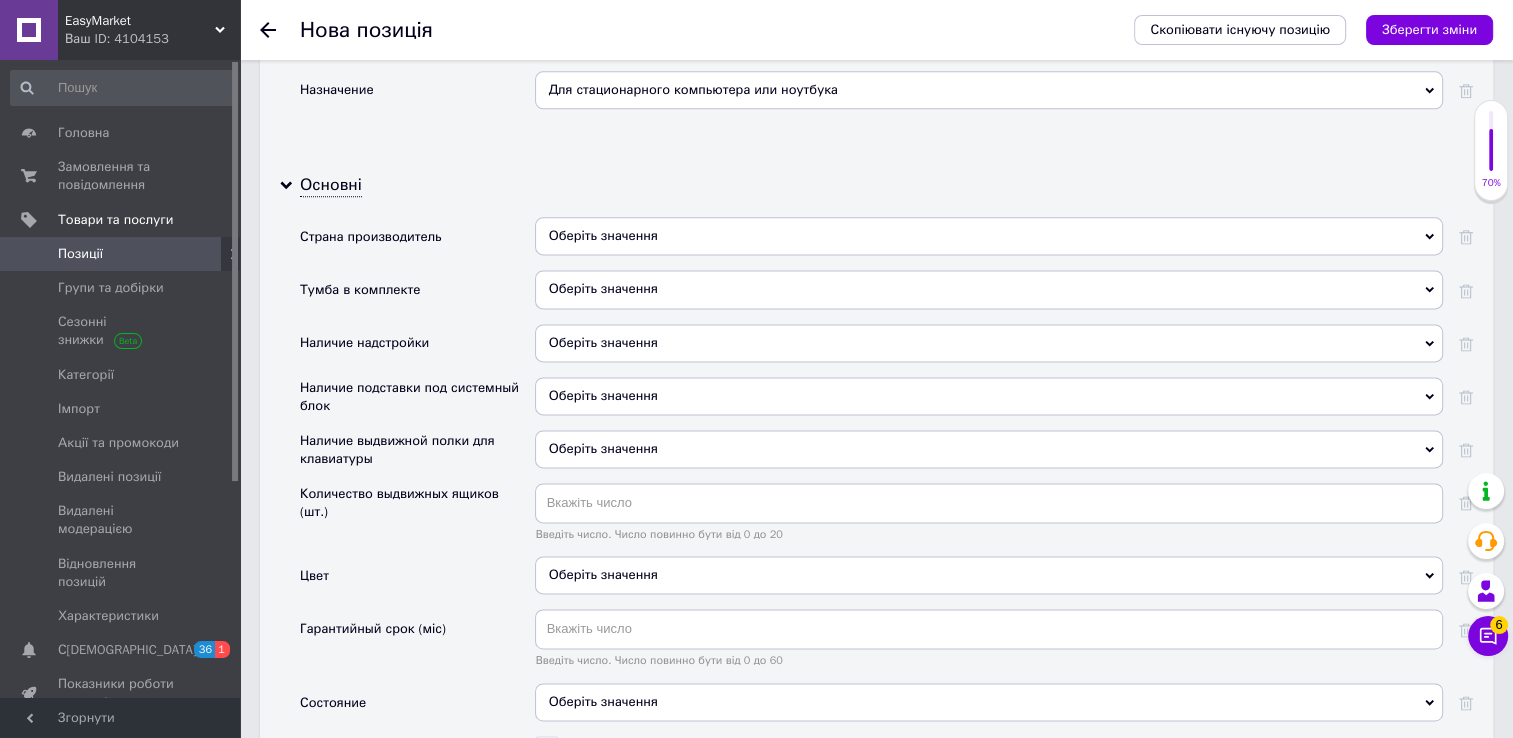 click on "Оберіть значення" at bounding box center [989, 236] 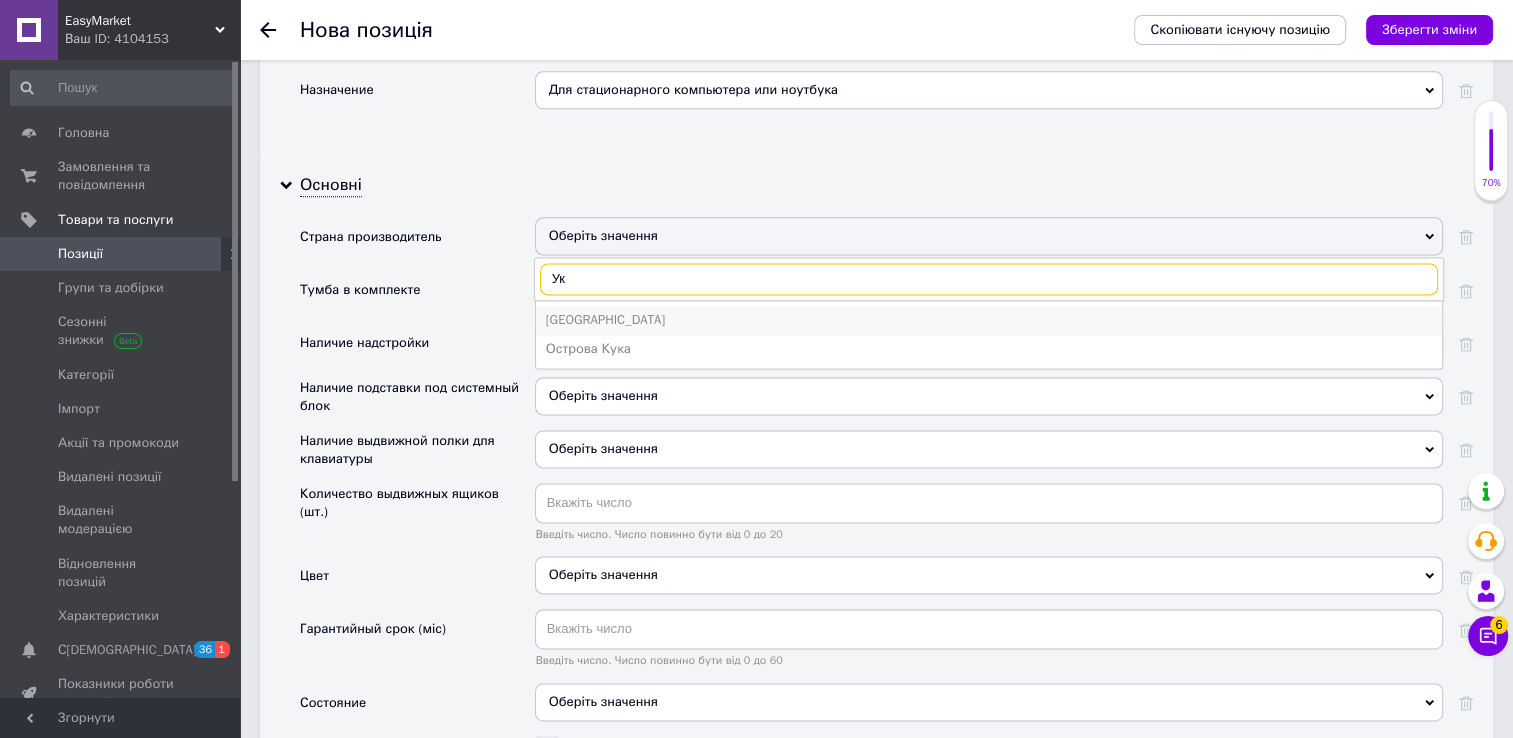type on "Ук" 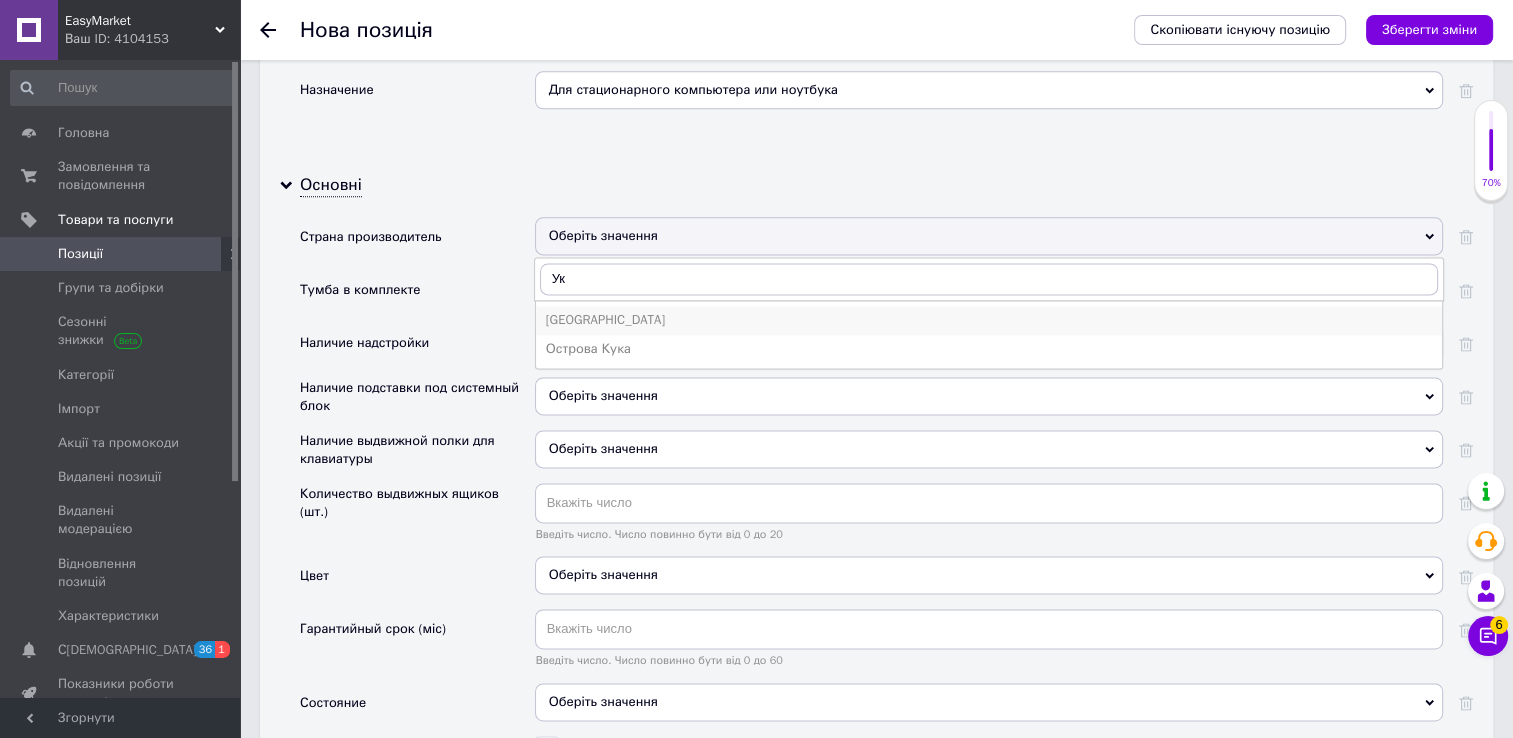 click on "[GEOGRAPHIC_DATA]" at bounding box center [989, 320] 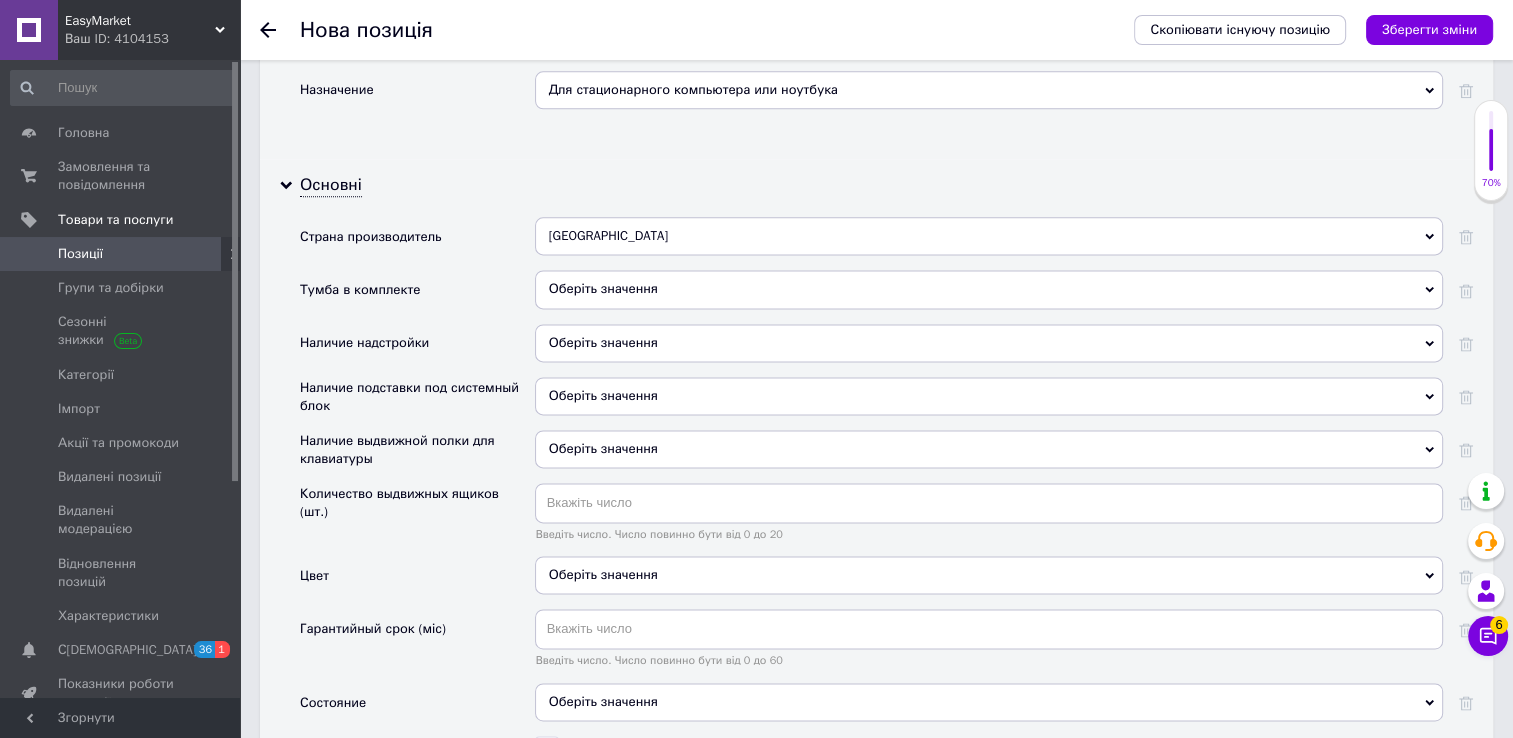 click on "Оберіть значення" at bounding box center (989, 289) 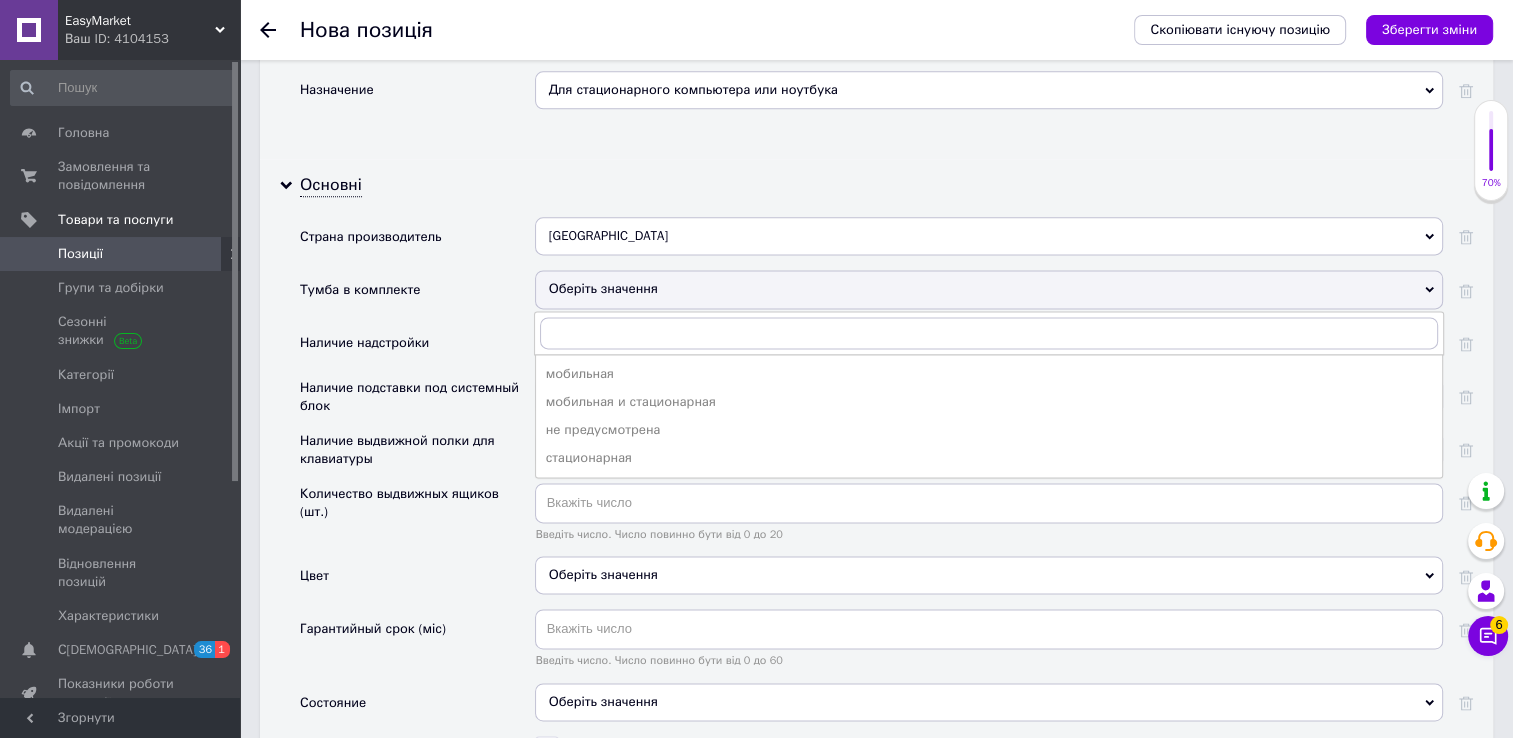 click on "Тумба в комплекте" at bounding box center [417, 296] 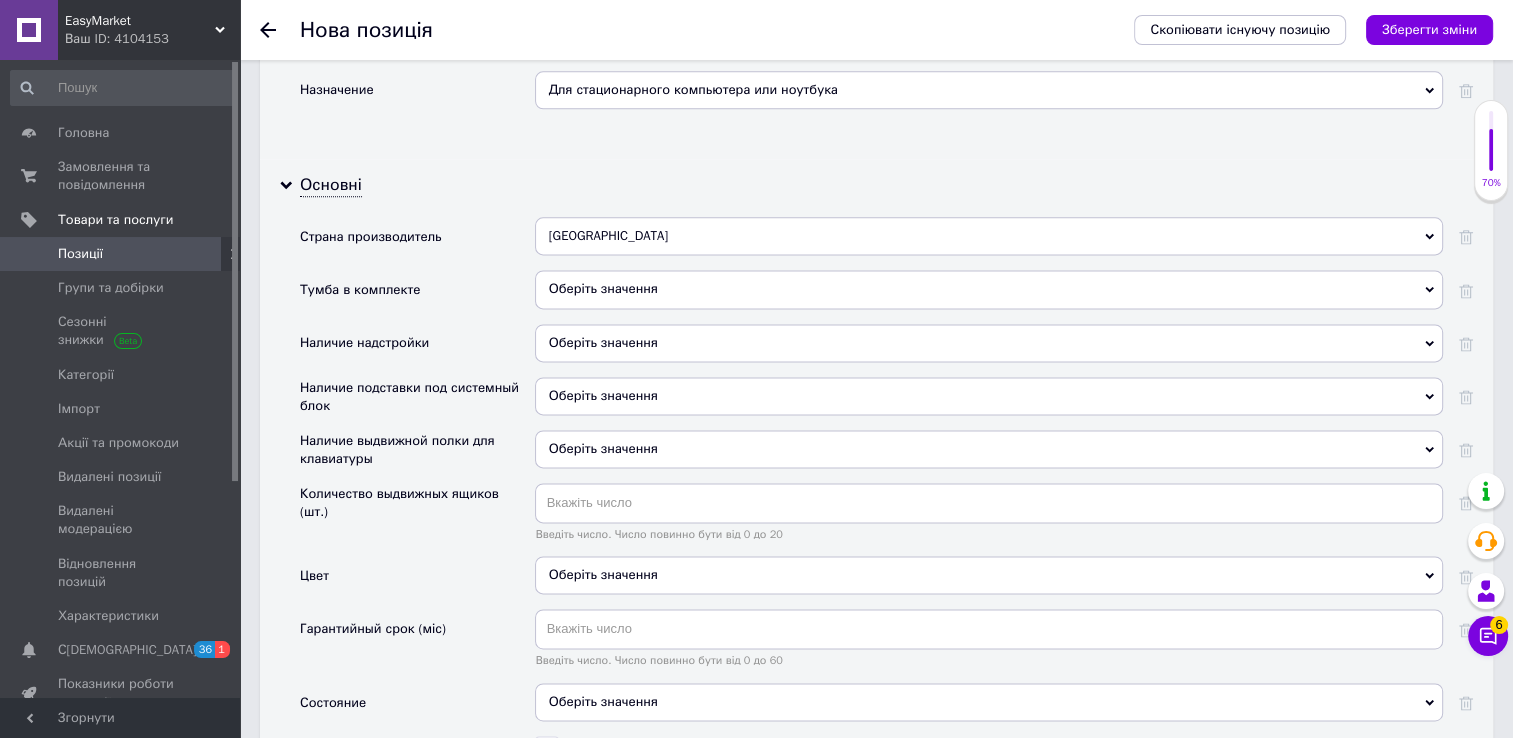 click on "Оберіть значення" at bounding box center (603, 342) 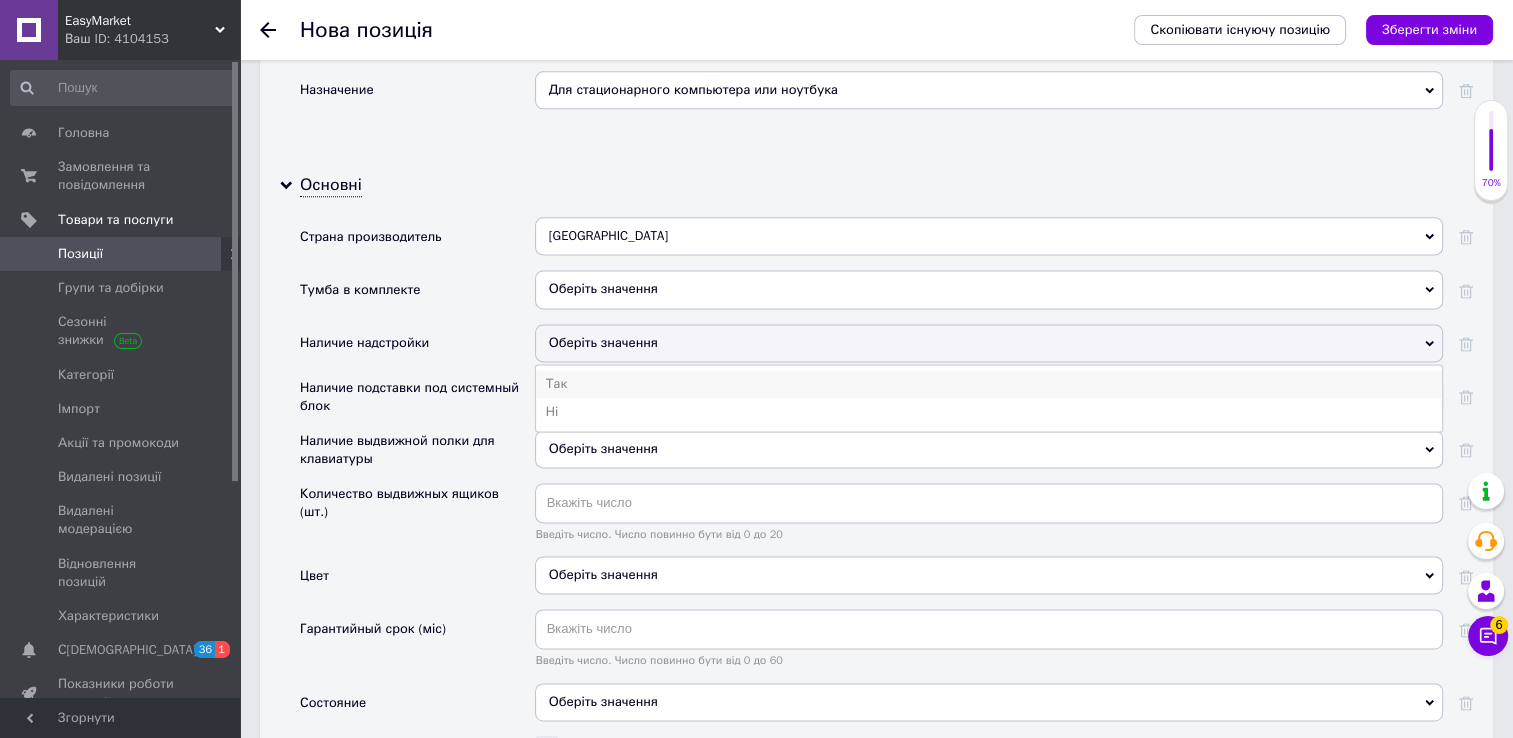 click on "Так" at bounding box center (989, 384) 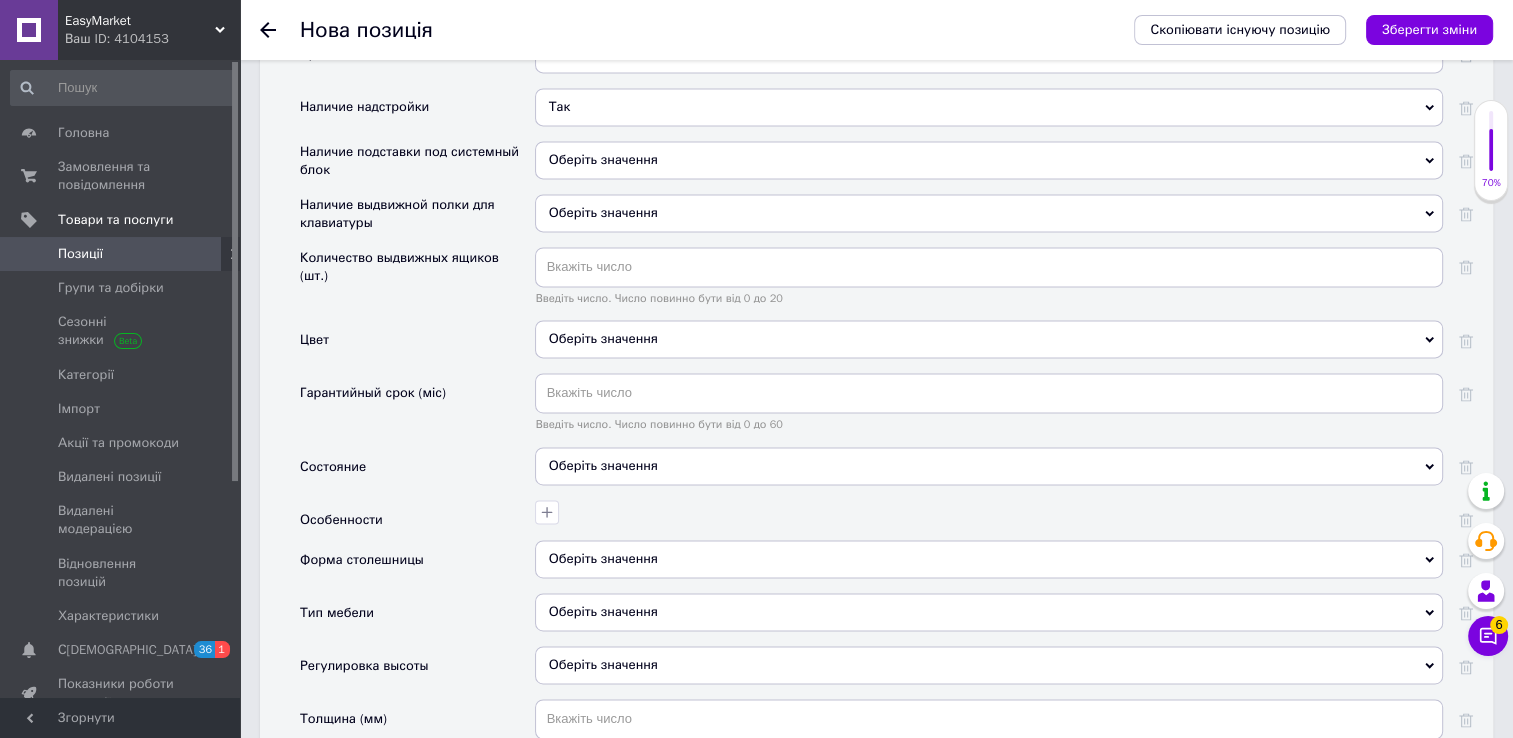 scroll, scrollTop: 2832, scrollLeft: 0, axis: vertical 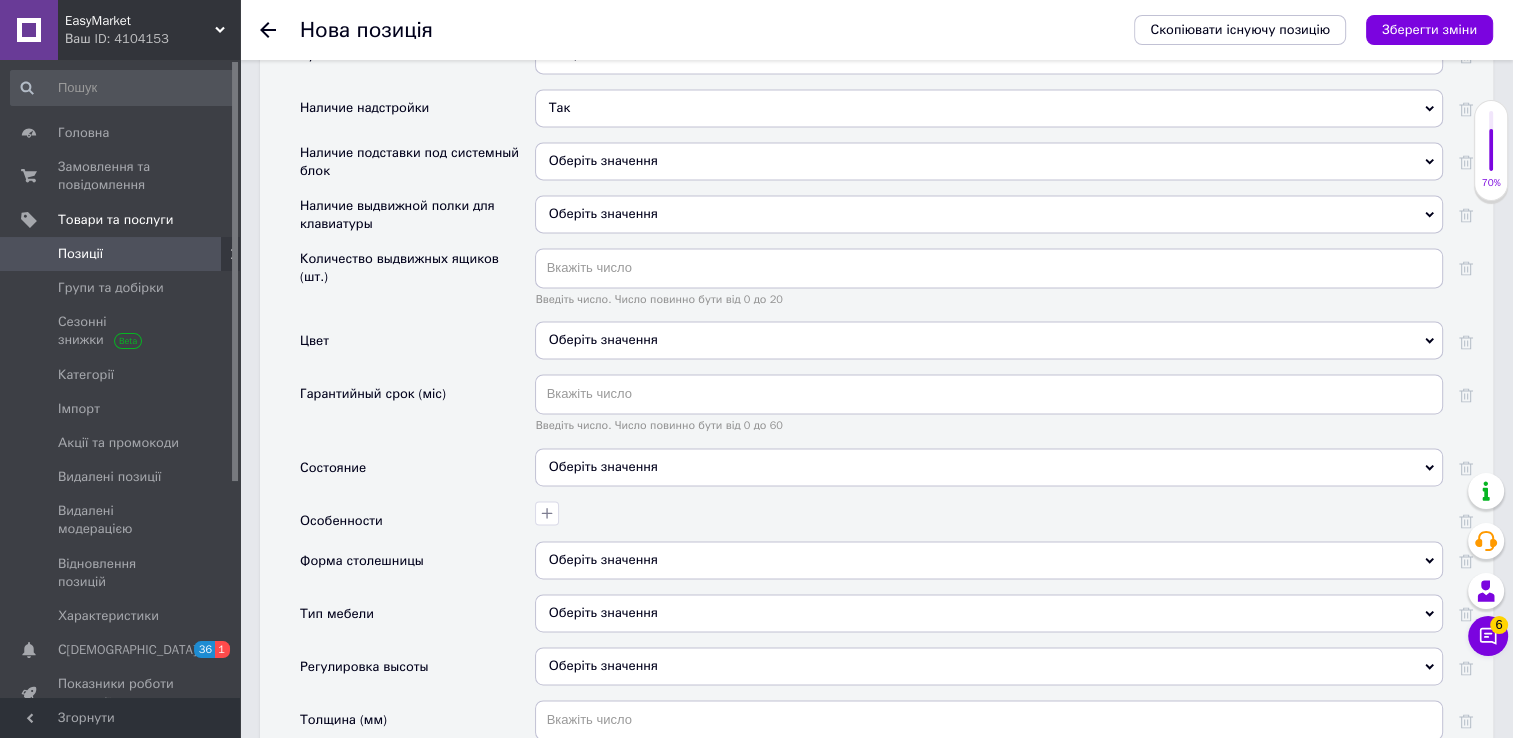 drag, startPoint x: 605, startPoint y: 398, endPoint x: 605, endPoint y: 385, distance: 13 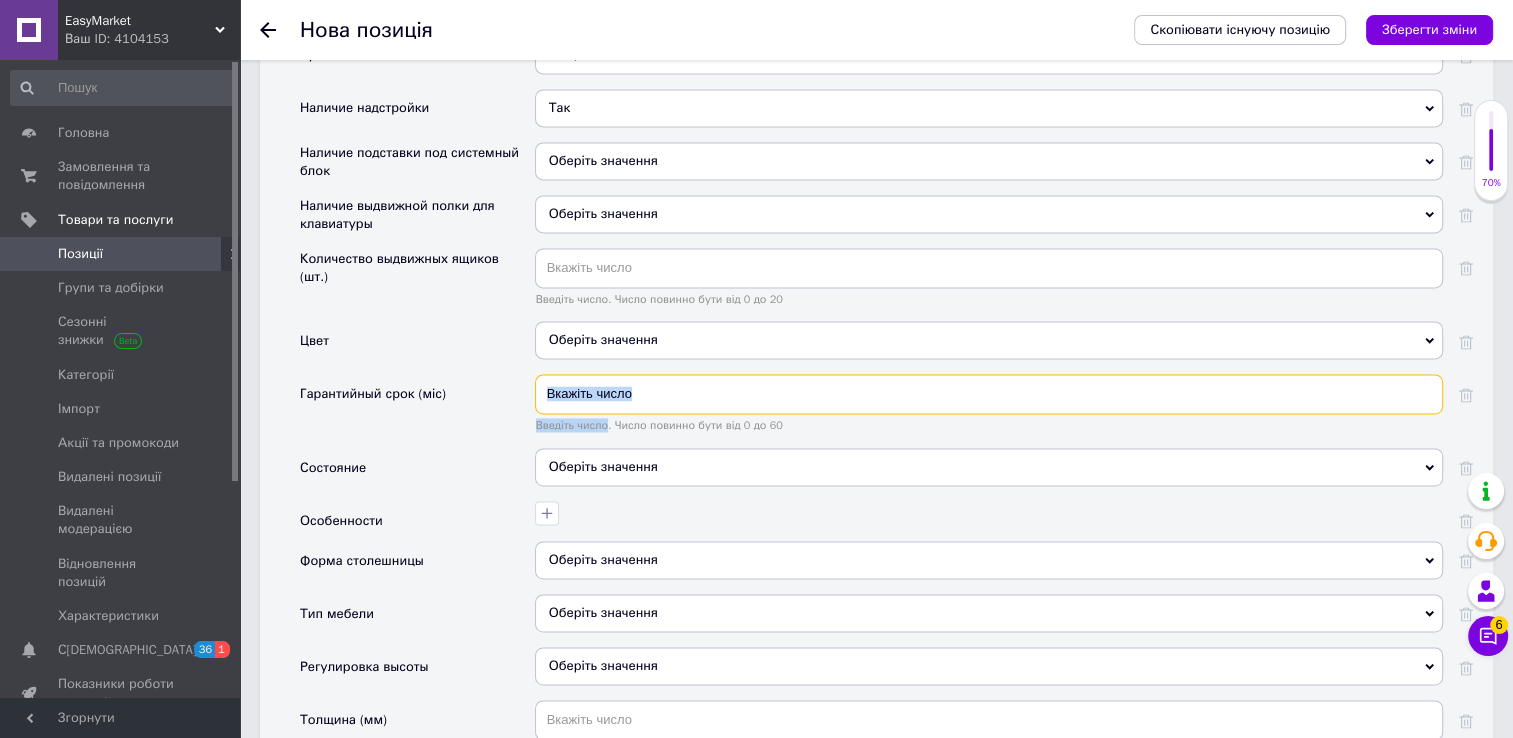 click at bounding box center [989, 394] 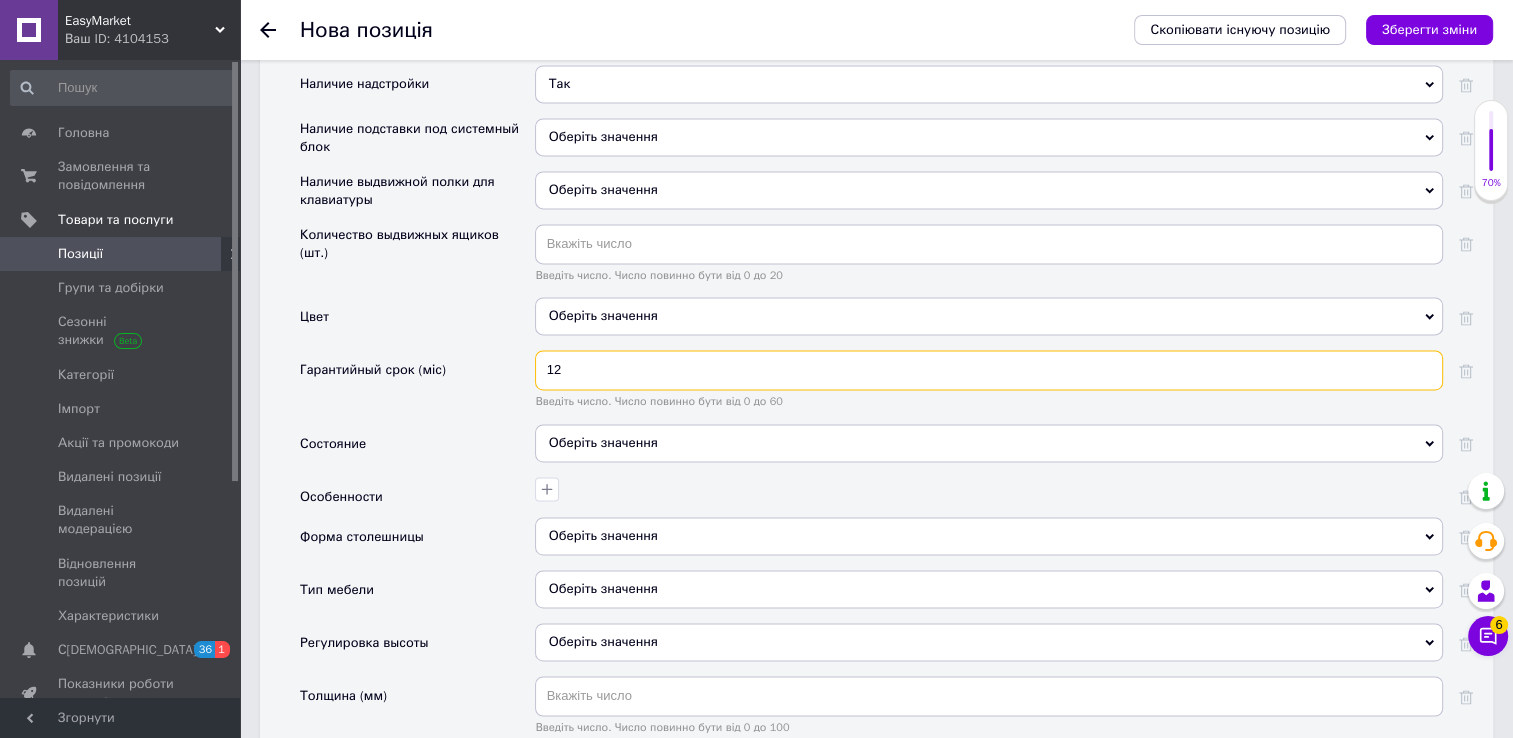 scroll, scrollTop: 2857, scrollLeft: 0, axis: vertical 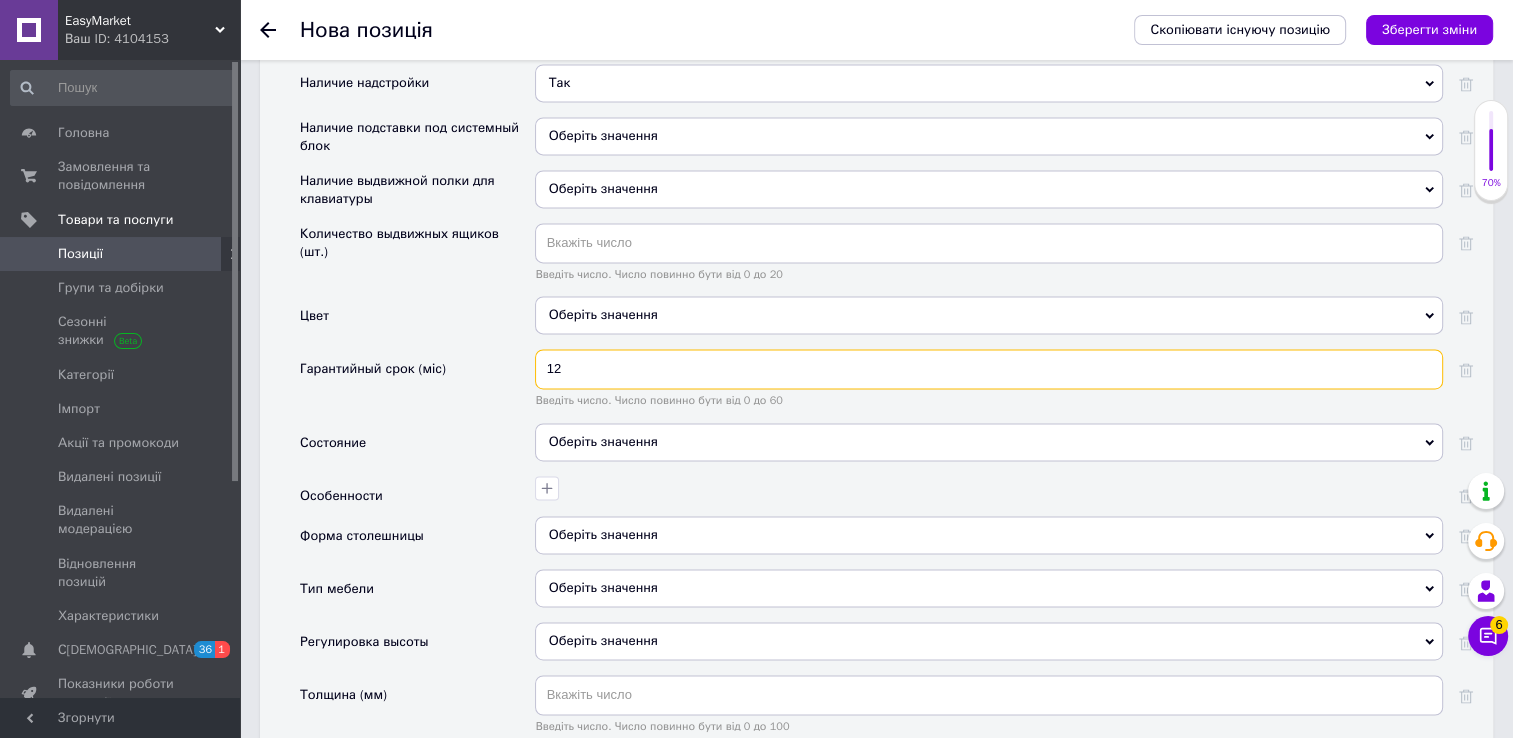 type on "12" 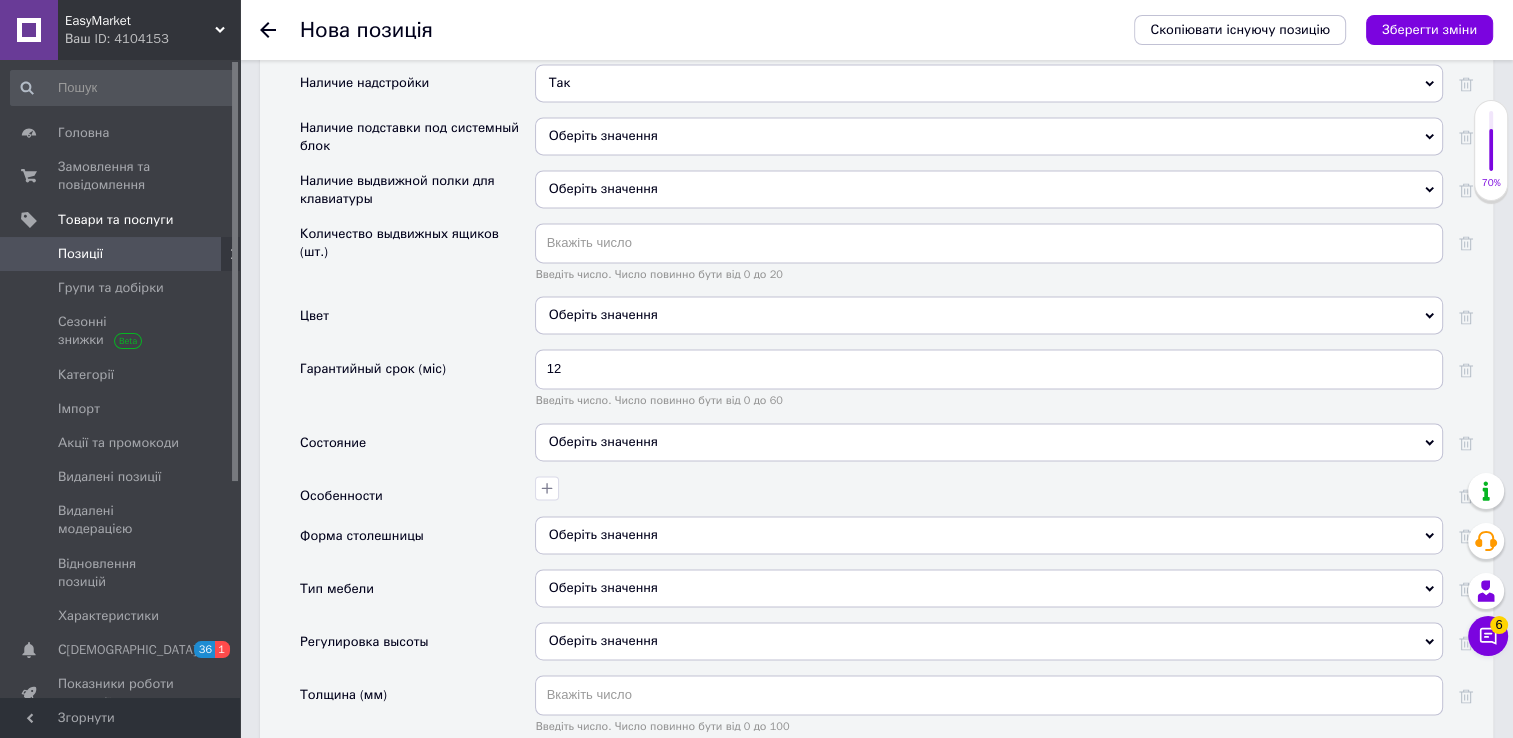 click on "Оберіть значення" at bounding box center (989, 442) 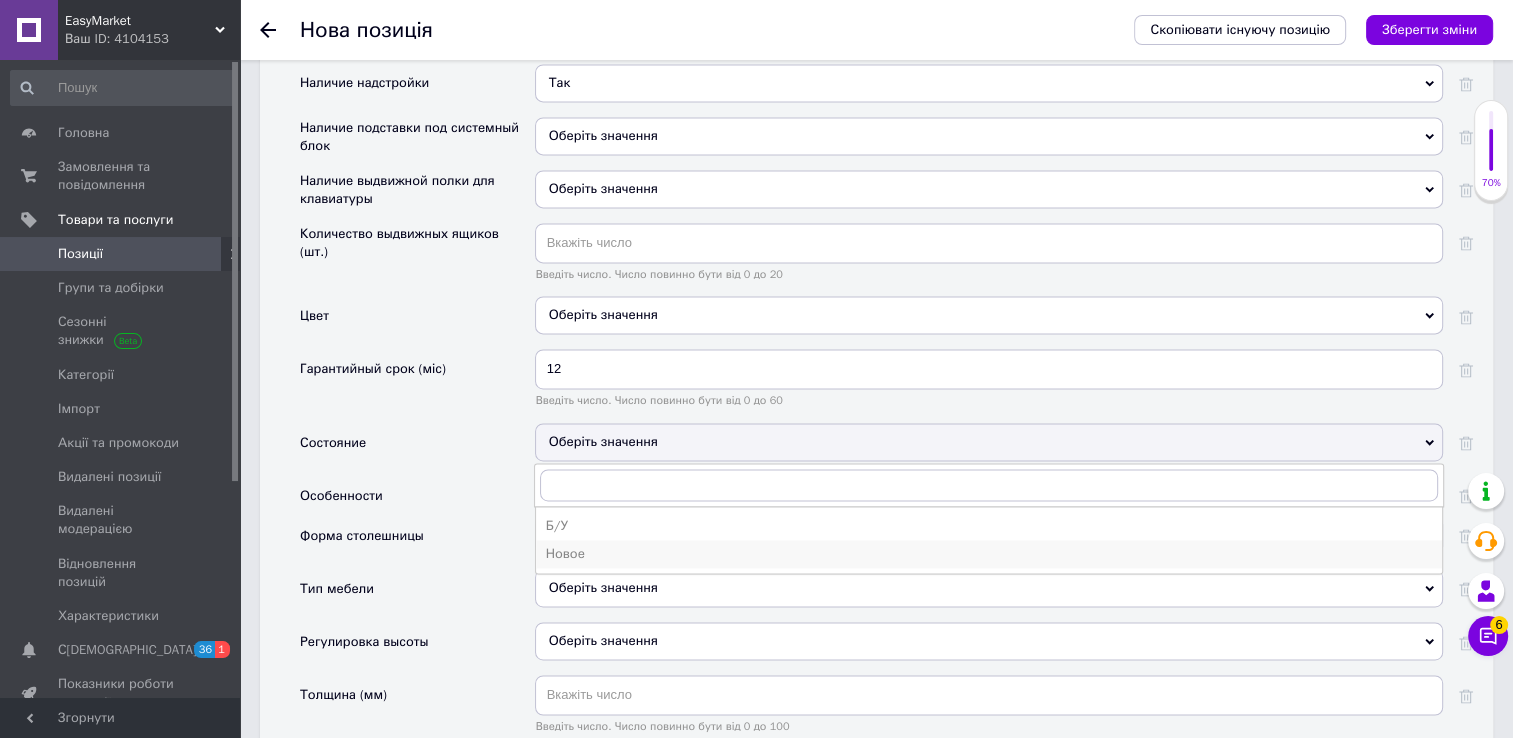 click on "Новое" at bounding box center [989, 554] 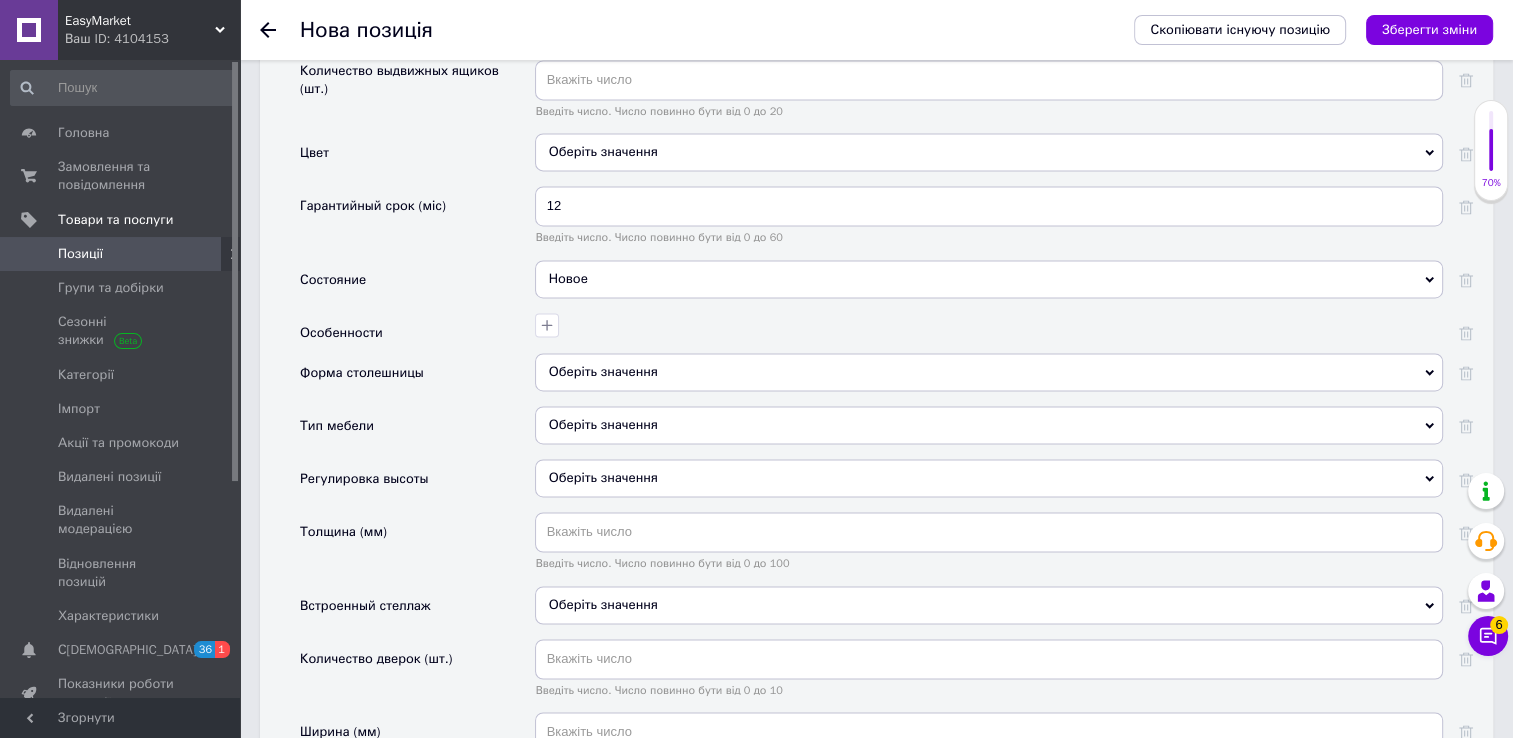 scroll, scrollTop: 3024, scrollLeft: 0, axis: vertical 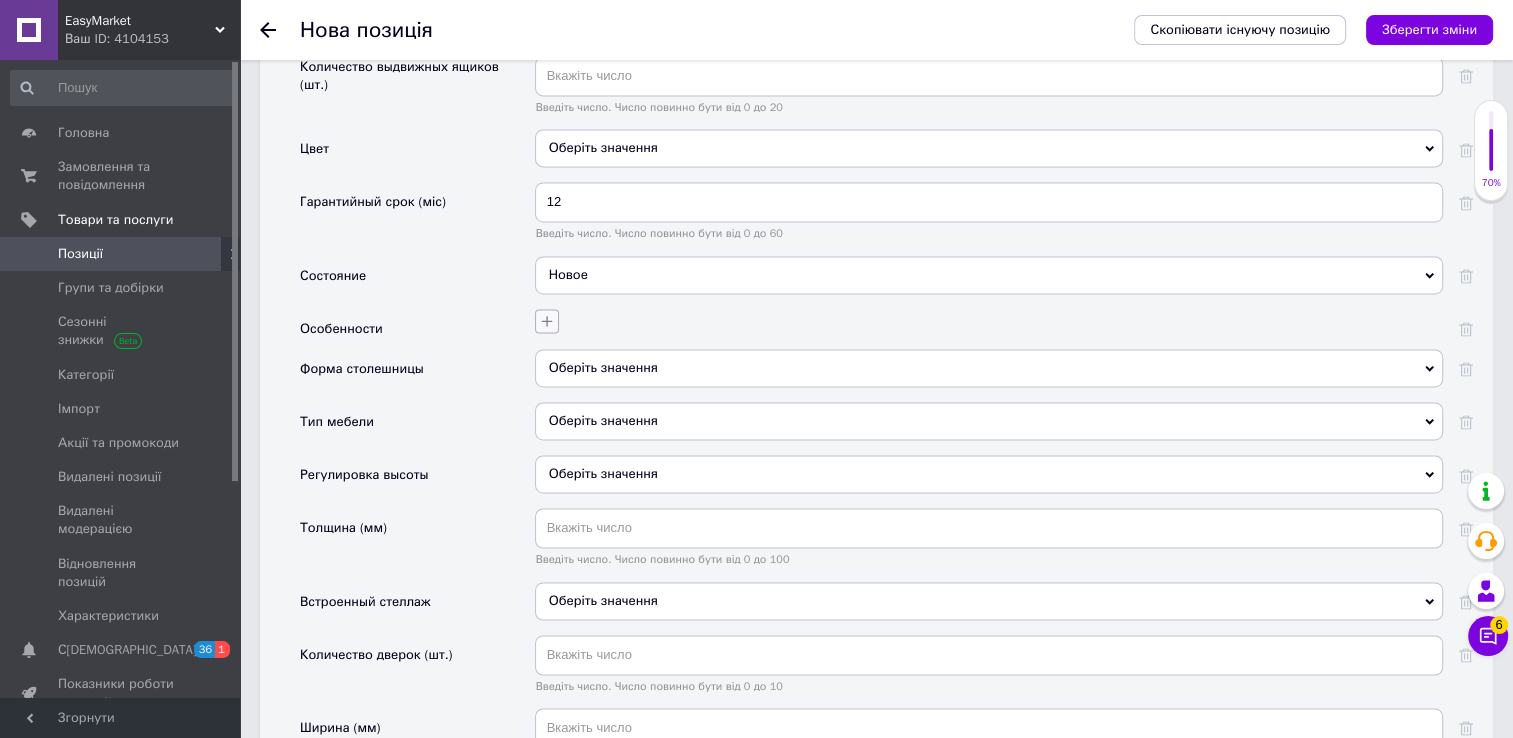 click 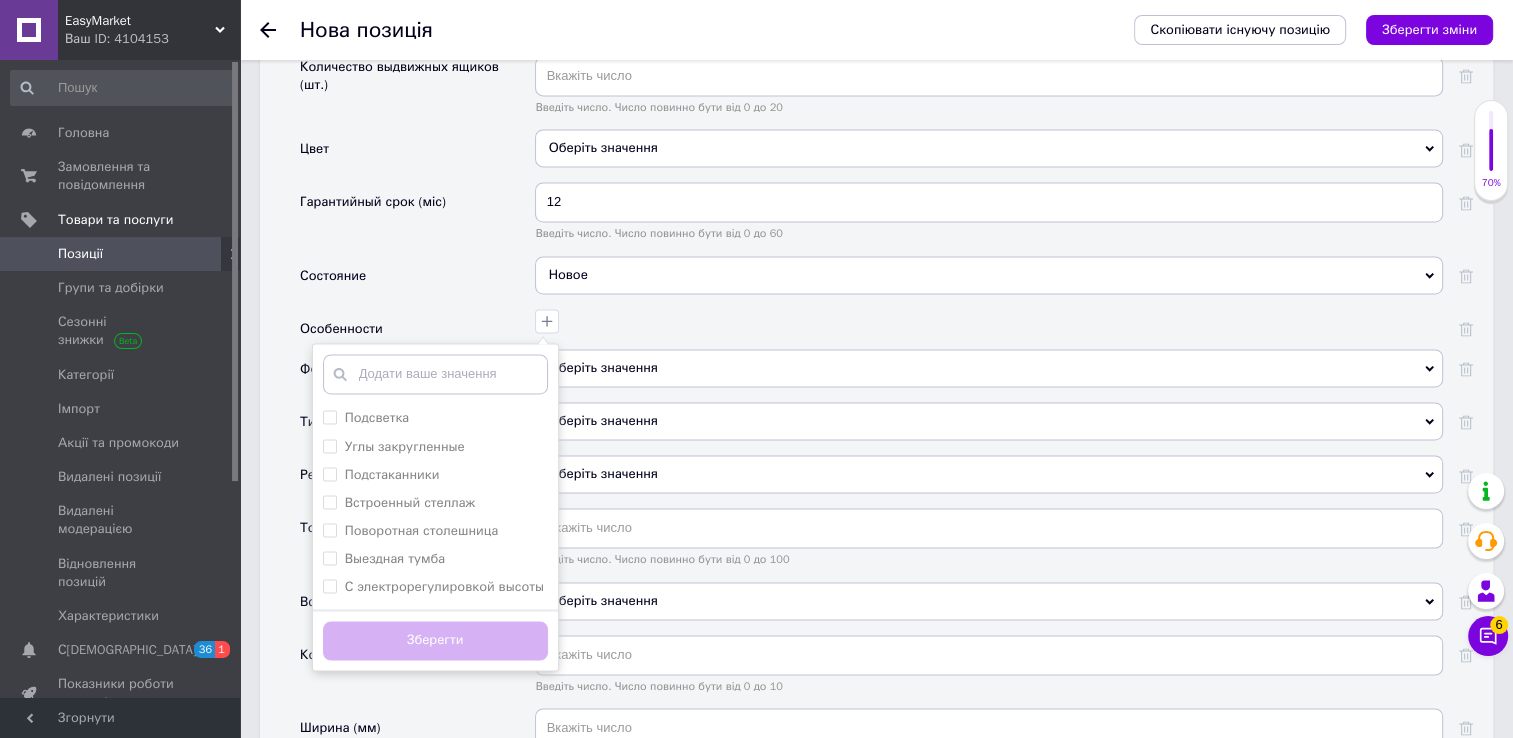 click on "Подсветка Углы  закругленные Подстаканники Встроенный стеллаж Поворотная столешница Выездная тумба С электрорегулировкой высоты Додати ваше значення   Зберегти" at bounding box center [986, 318] 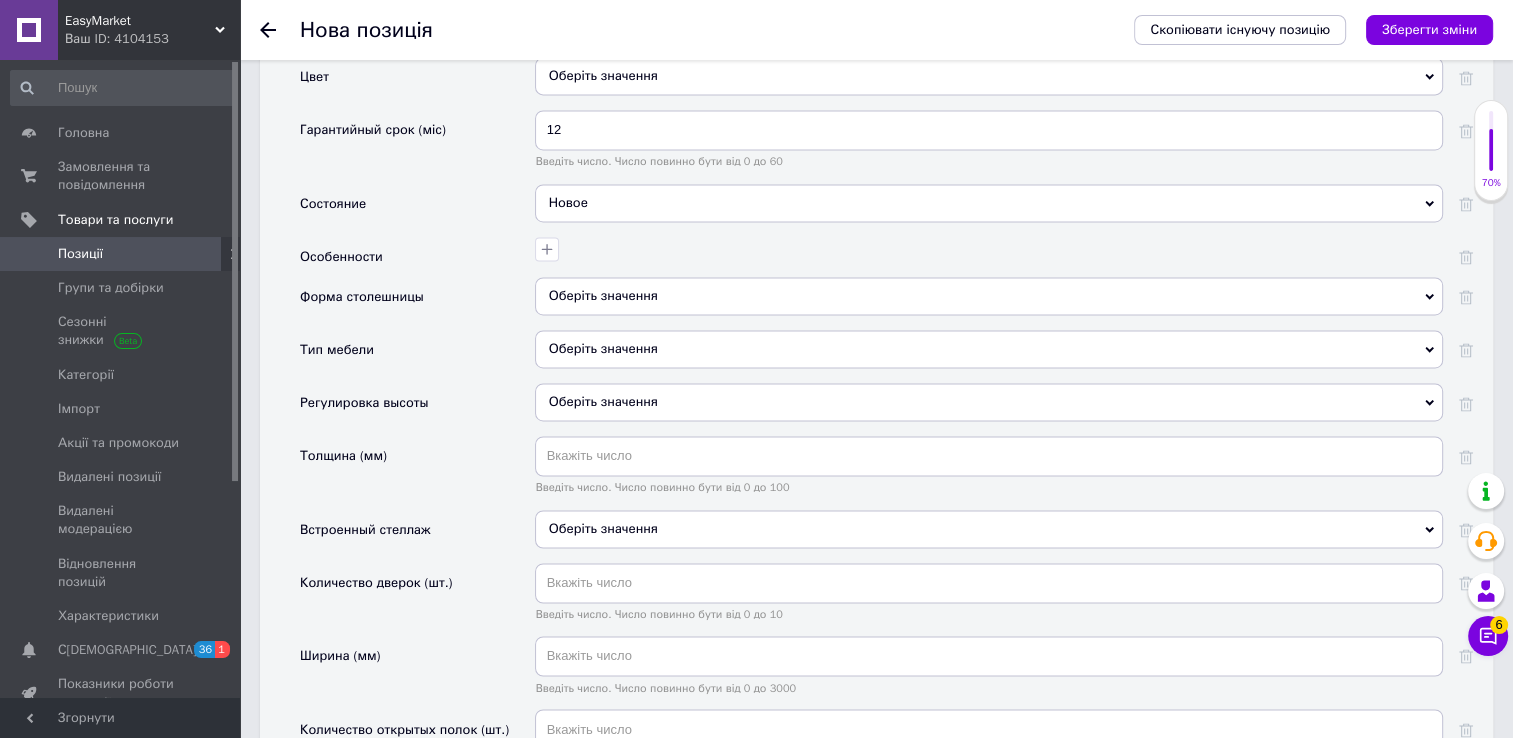 scroll, scrollTop: 3096, scrollLeft: 0, axis: vertical 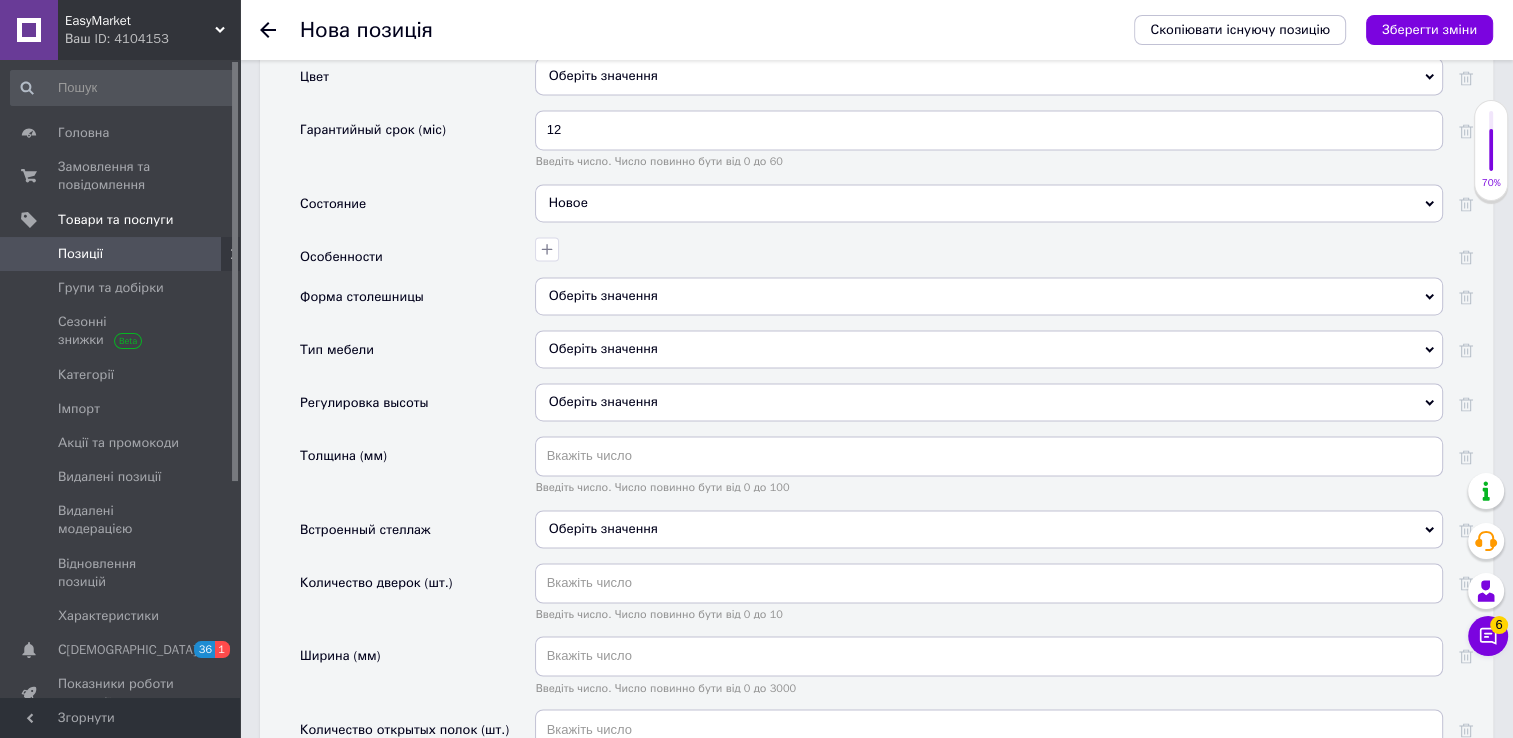 click on "Оберіть значення" at bounding box center (989, 296) 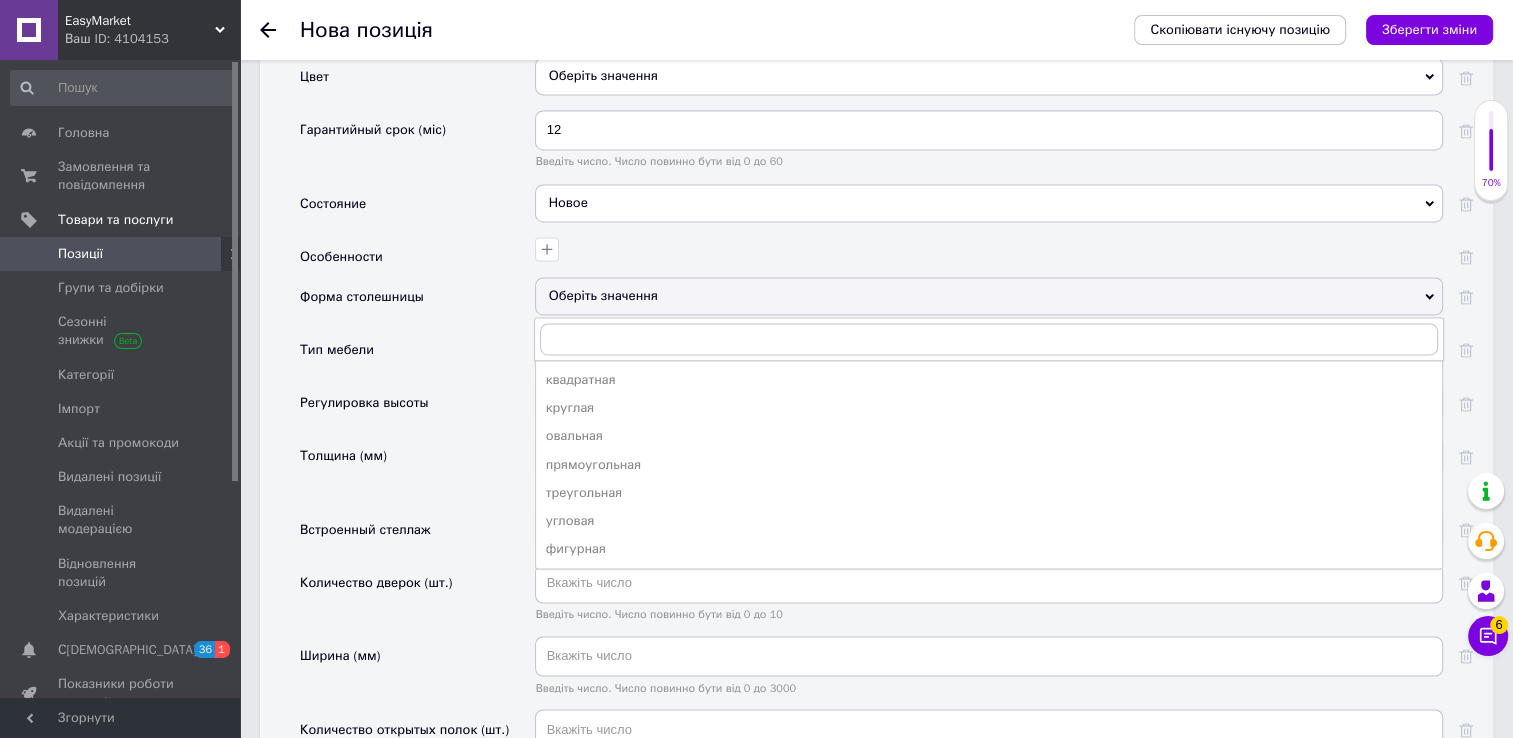 click on "прямоугольная" at bounding box center (989, 465) 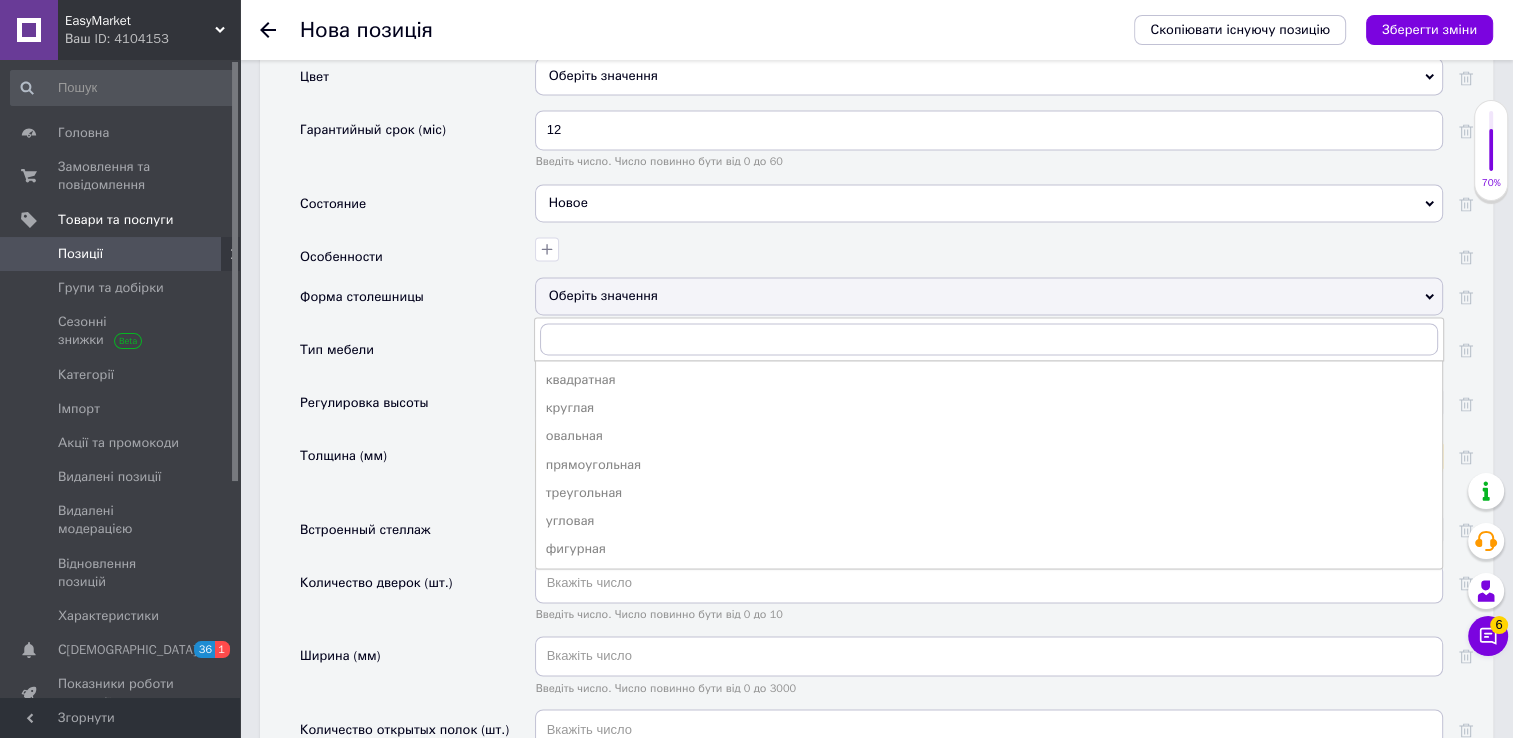 click at bounding box center [989, 456] 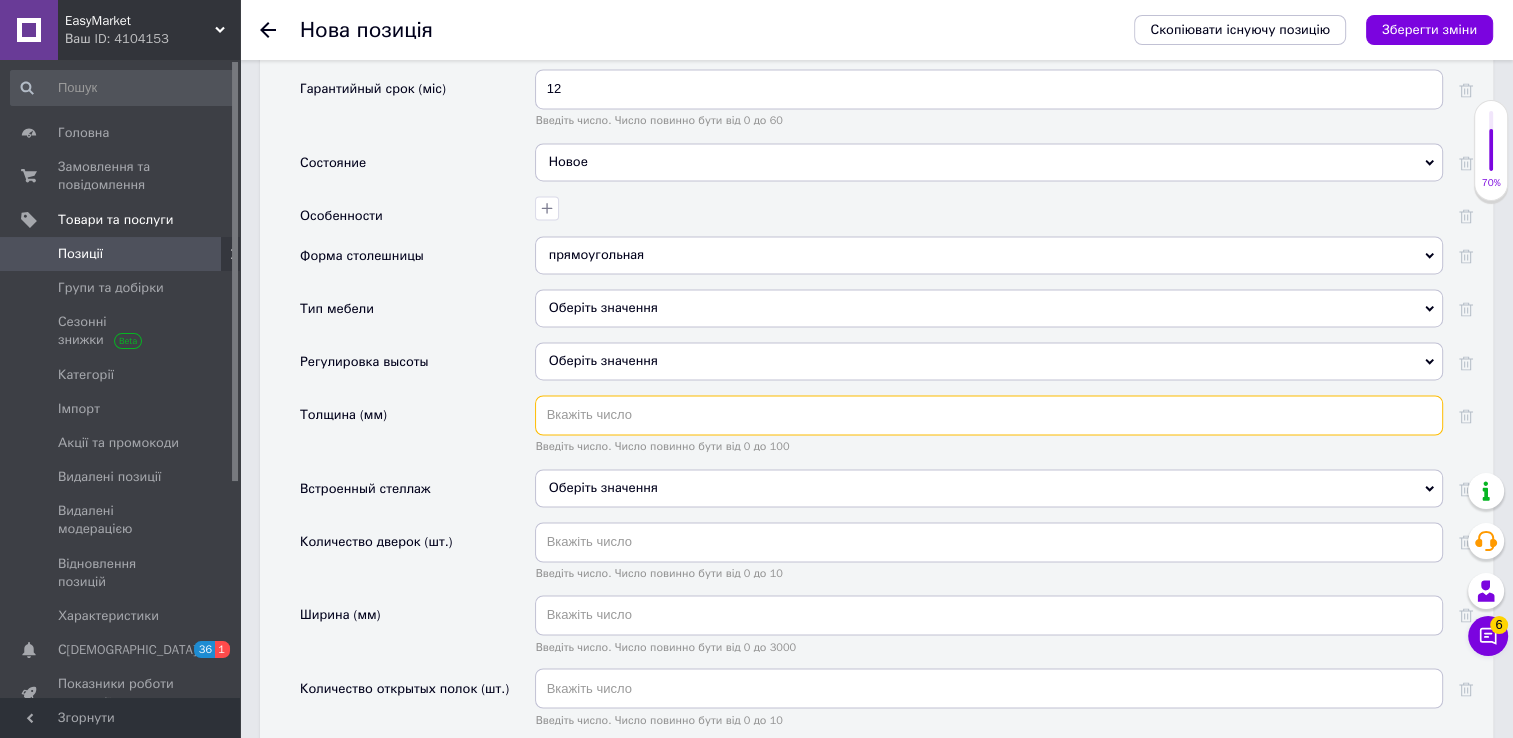 scroll, scrollTop: 3155, scrollLeft: 0, axis: vertical 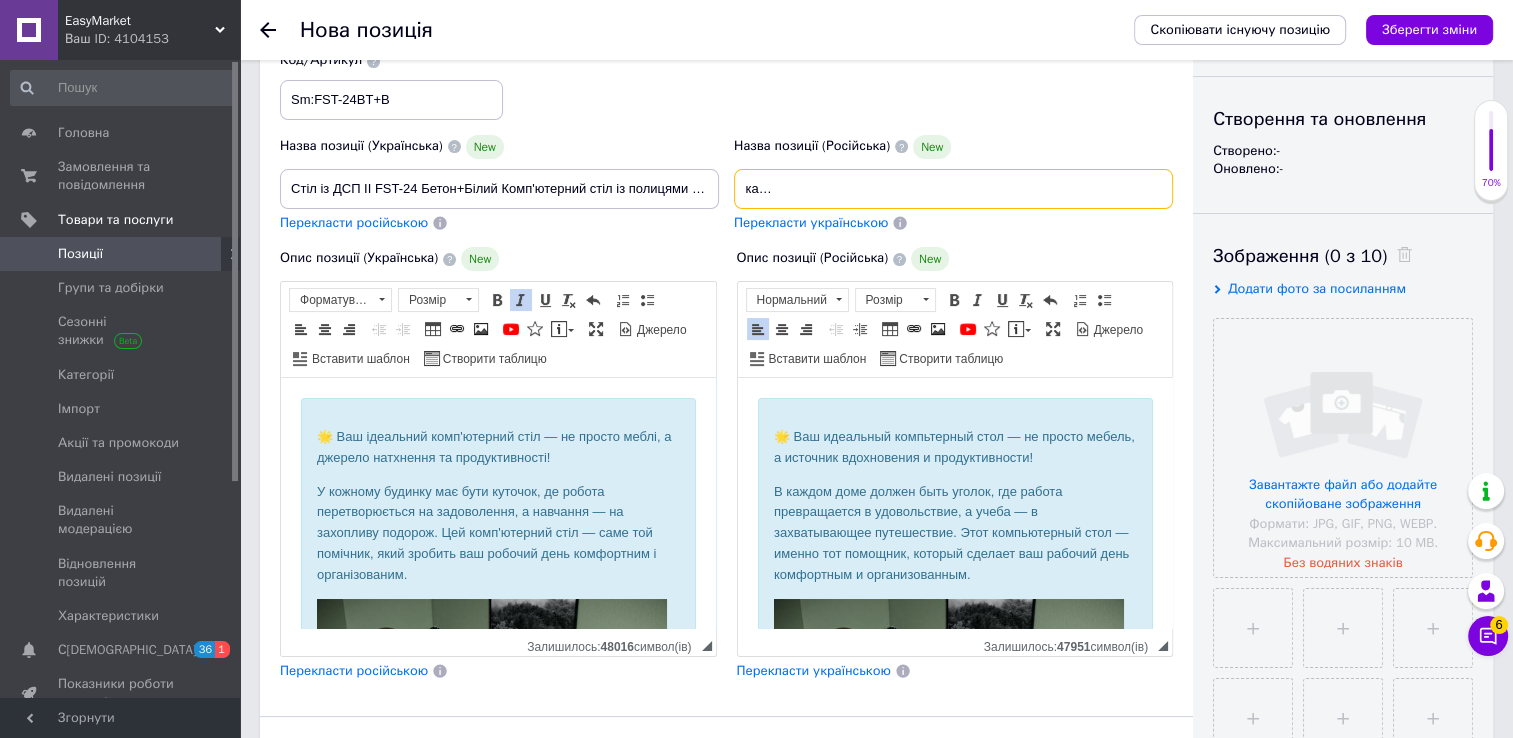 drag, startPoint x: 746, startPoint y: 184, endPoint x: 1166, endPoint y: 199, distance: 420.26776 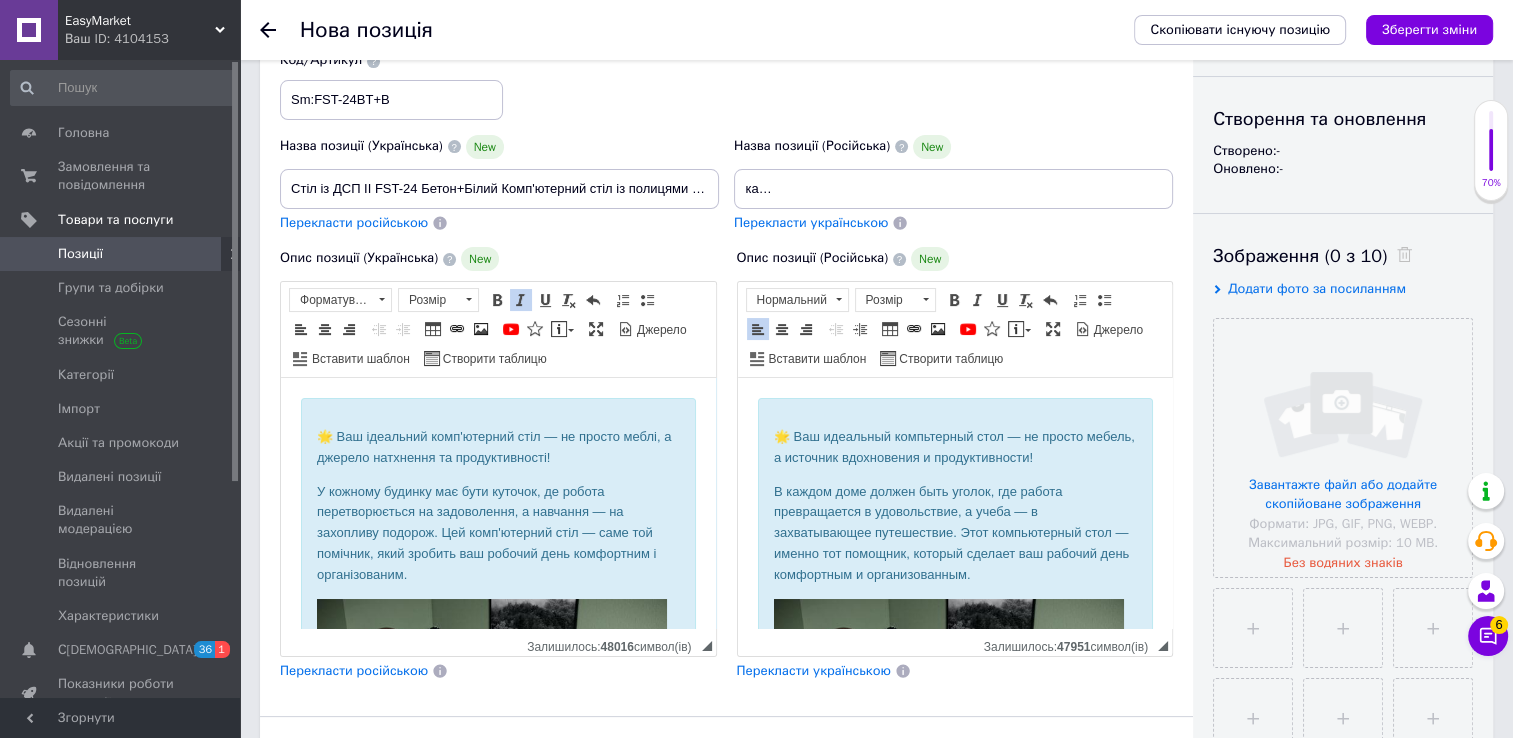 click on "Назва позиції (Російська) New Стол из ДСП II FST-24 Бетон+Белый Компьютерный стол с полками Прямой компьютерный стол Современный компьютерный стол Перекласти українською" at bounding box center (954, 183) 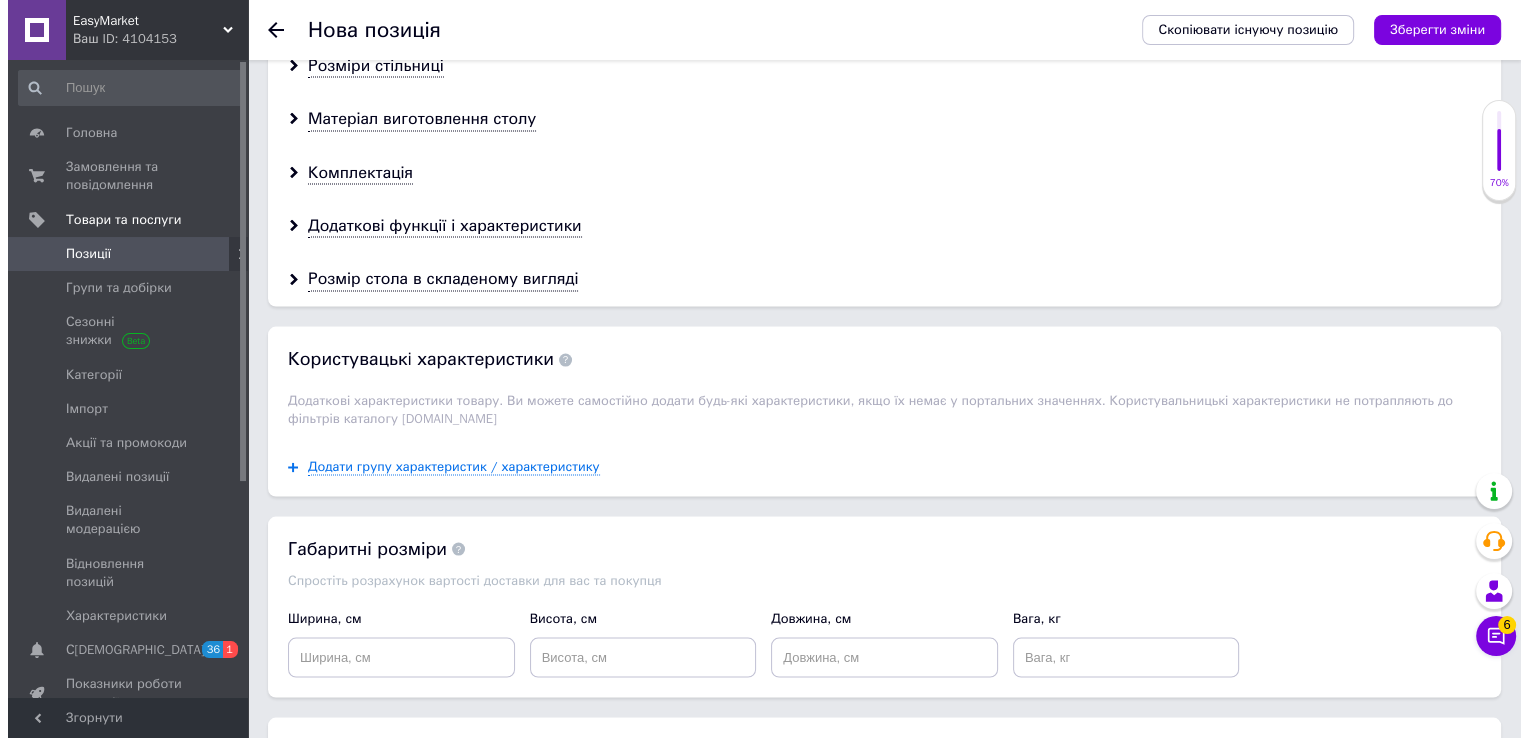 scroll, scrollTop: 3925, scrollLeft: 0, axis: vertical 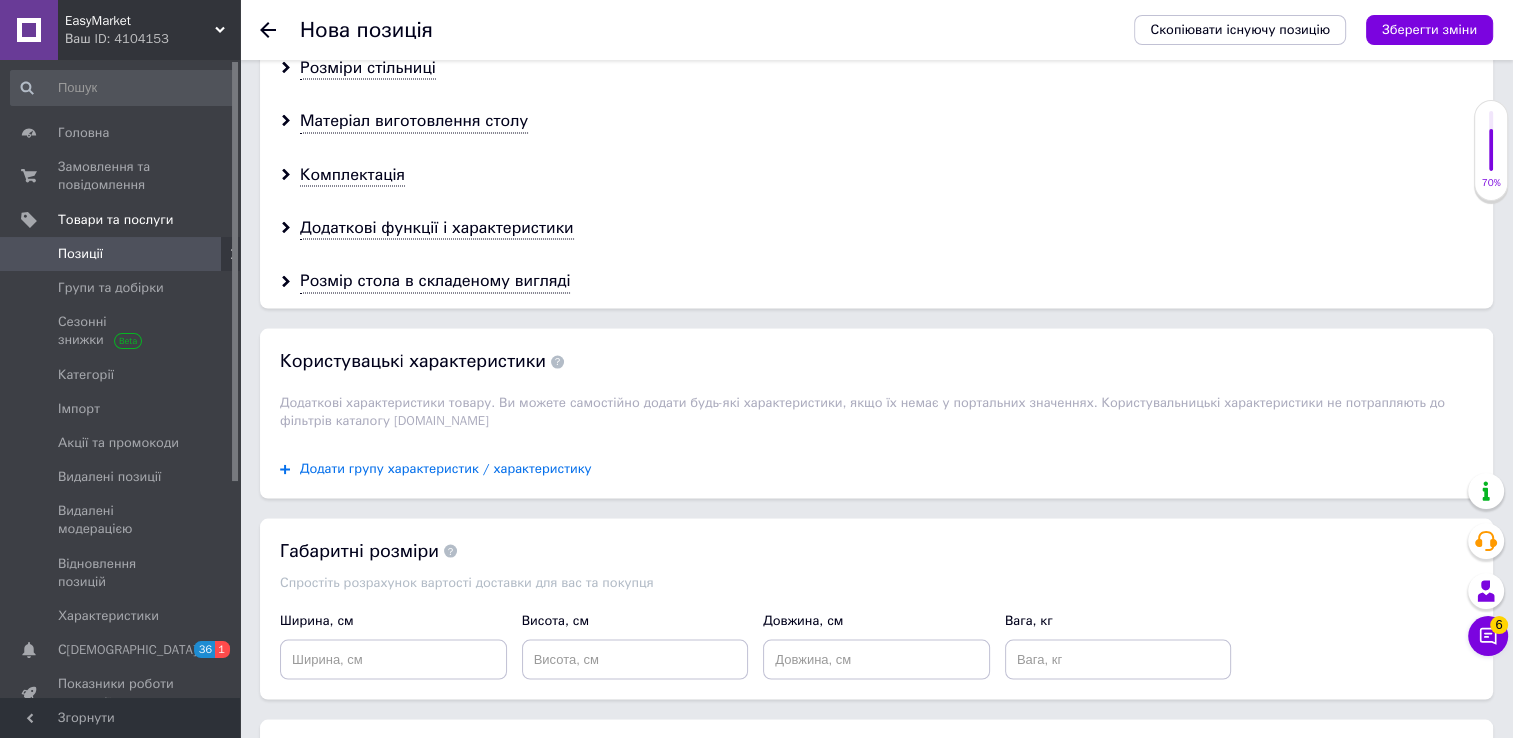 click on "Додати групу характеристик / характеристику" at bounding box center (446, 469) 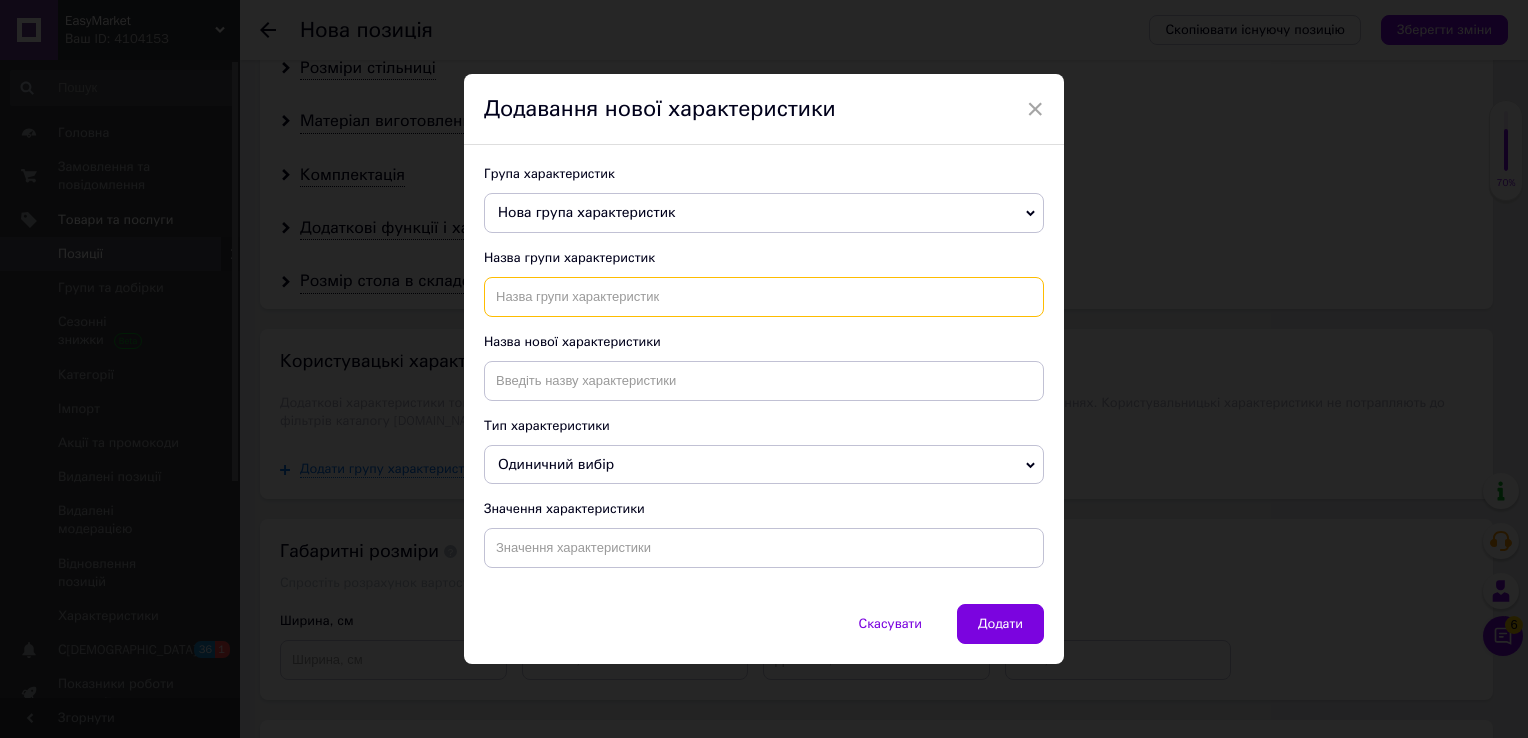 drag, startPoint x: 557, startPoint y: 302, endPoint x: 508, endPoint y: 279, distance: 54.129475 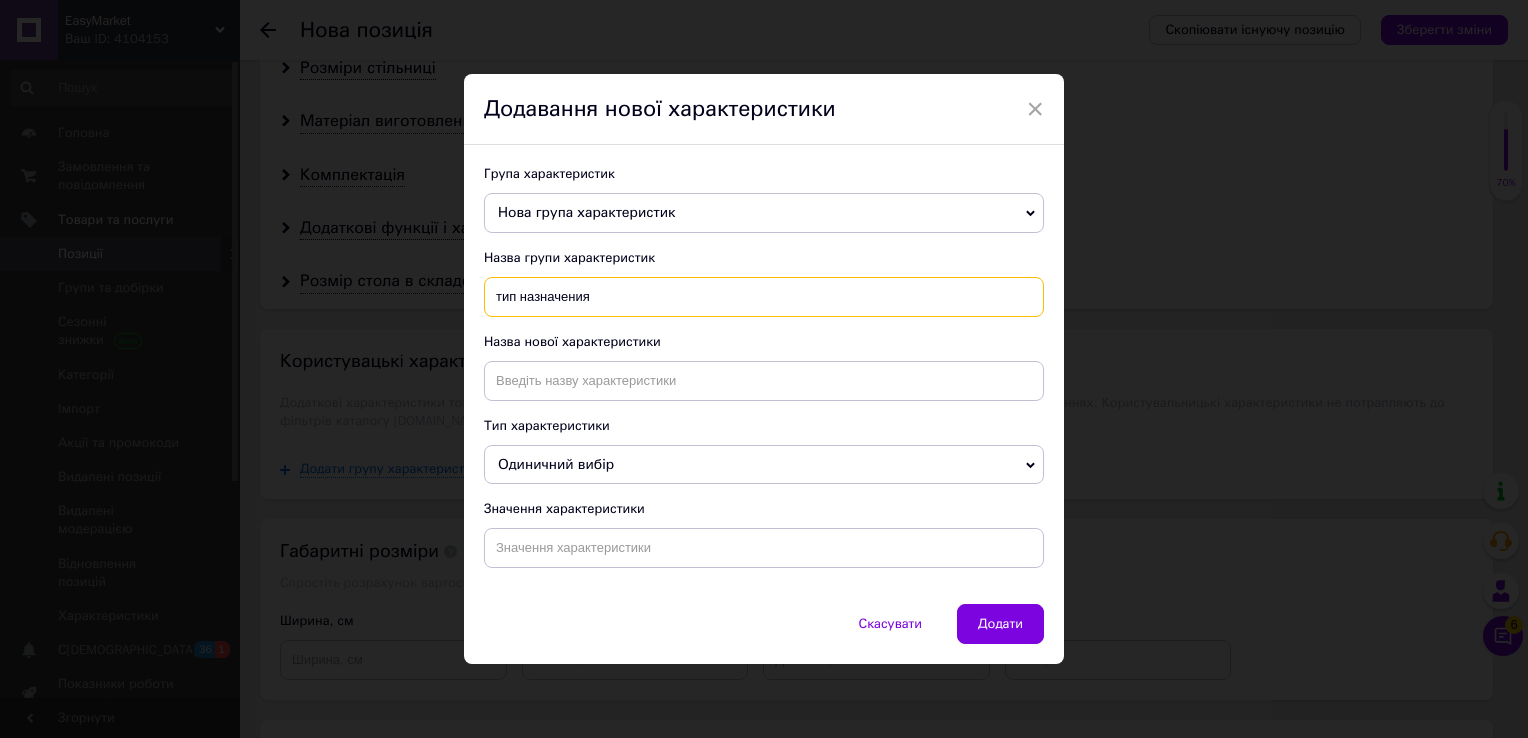 type on "тип назначения" 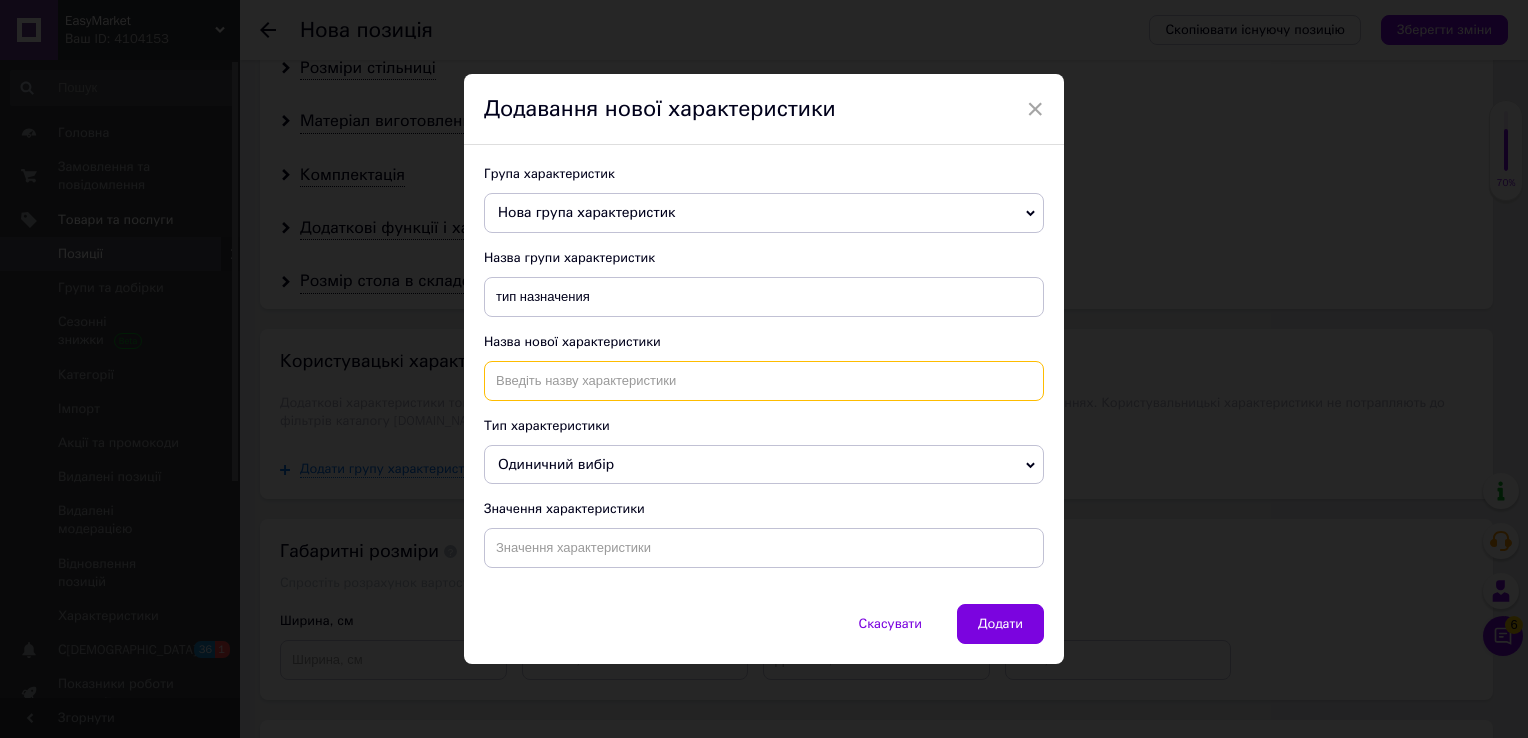 click at bounding box center [764, 381] 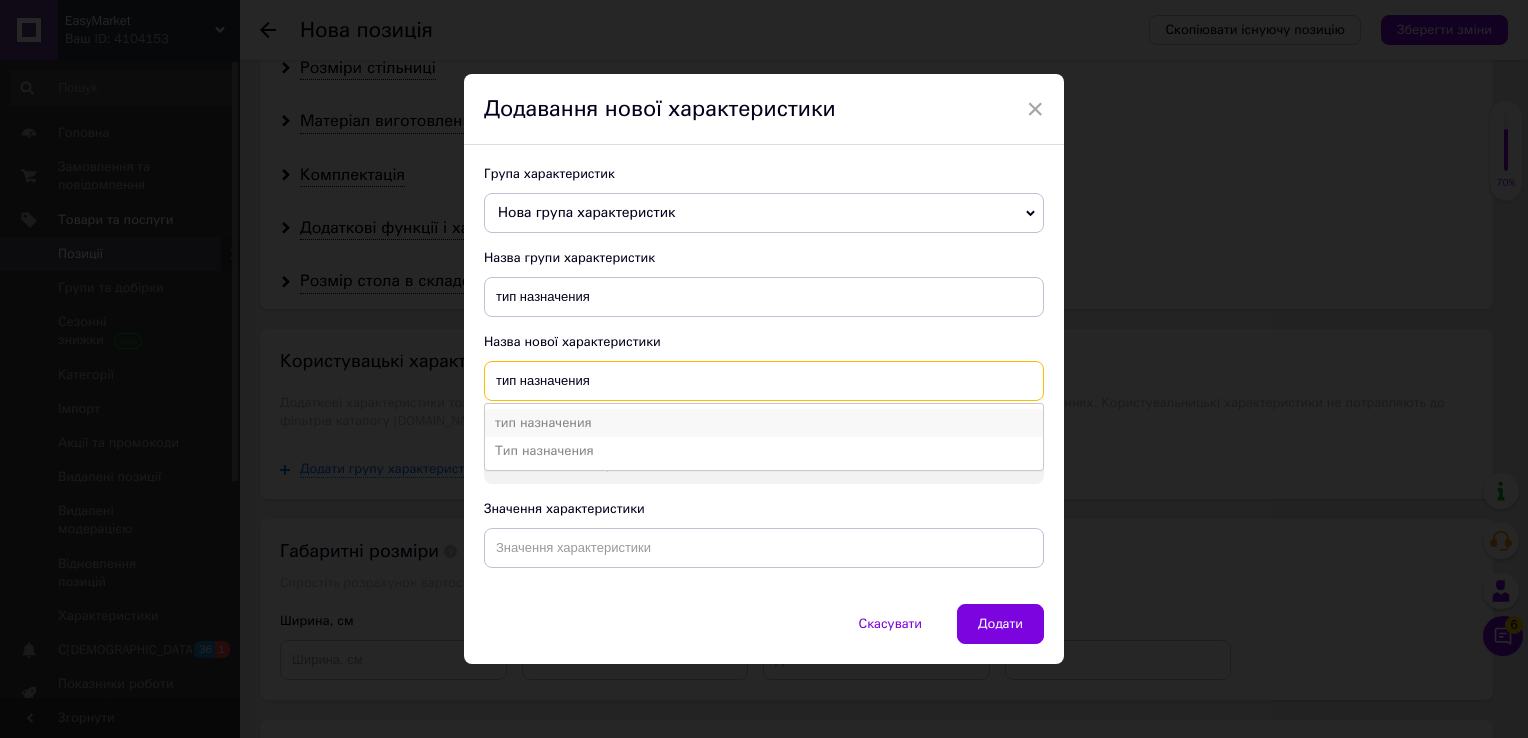 type on "тип назначения" 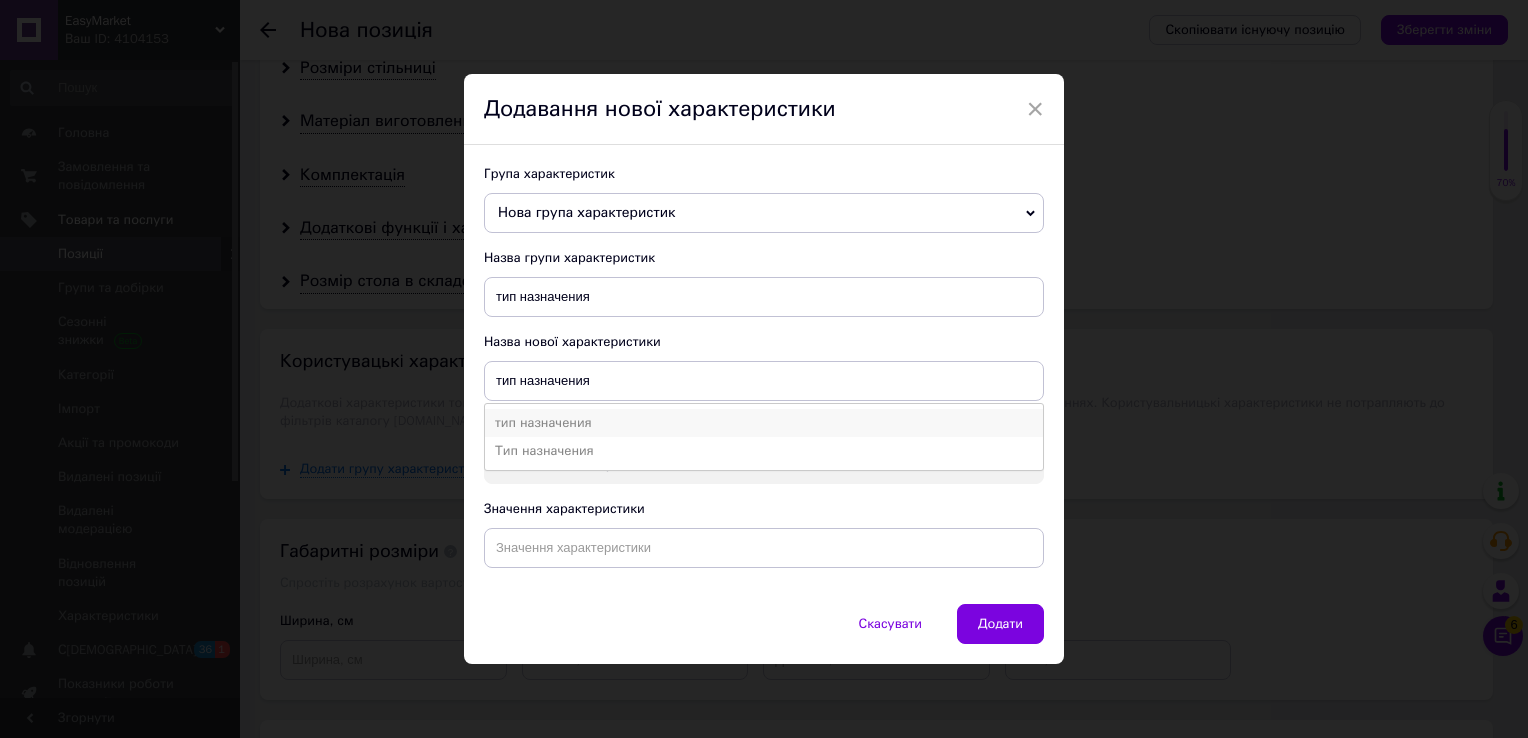 click on "тип назначения" at bounding box center (764, 423) 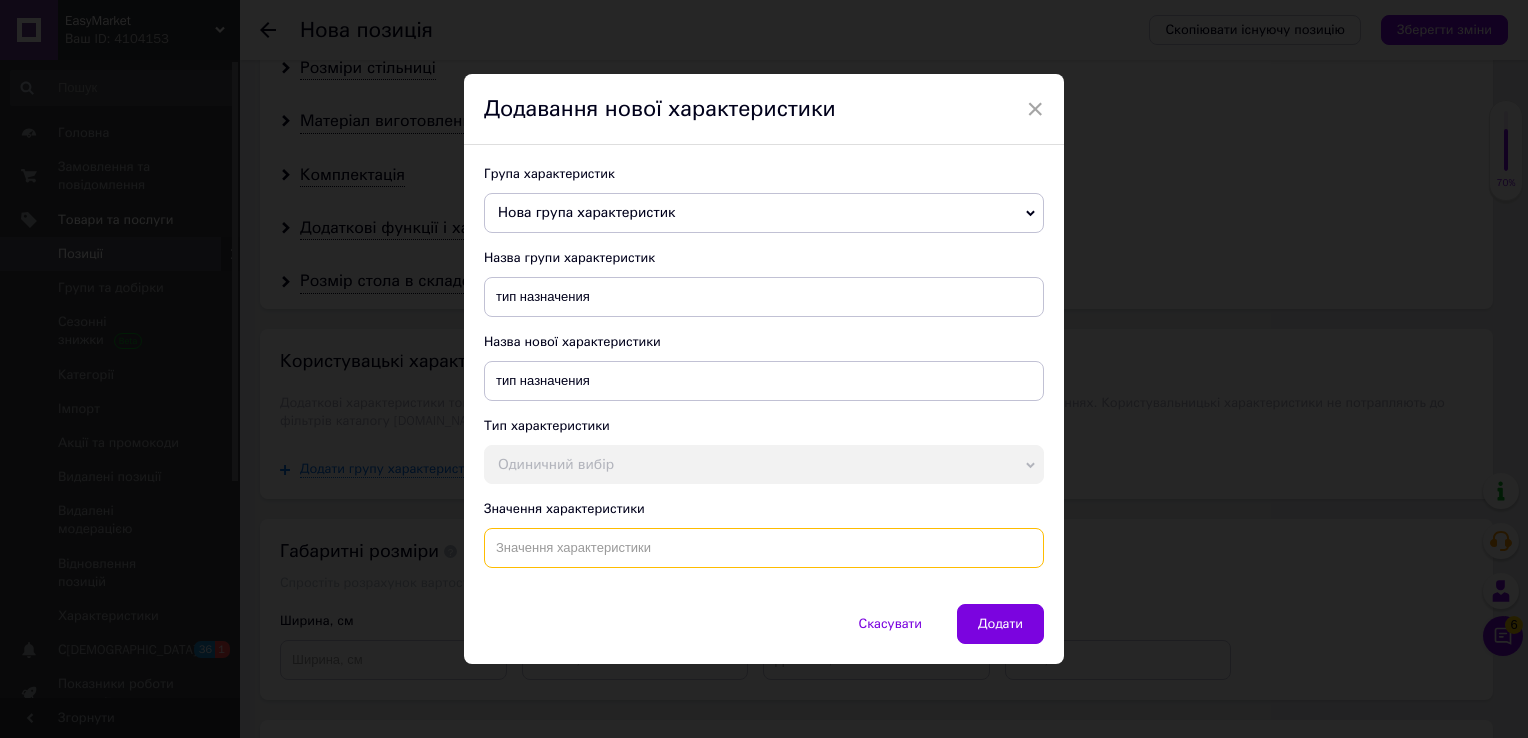 click at bounding box center [764, 548] 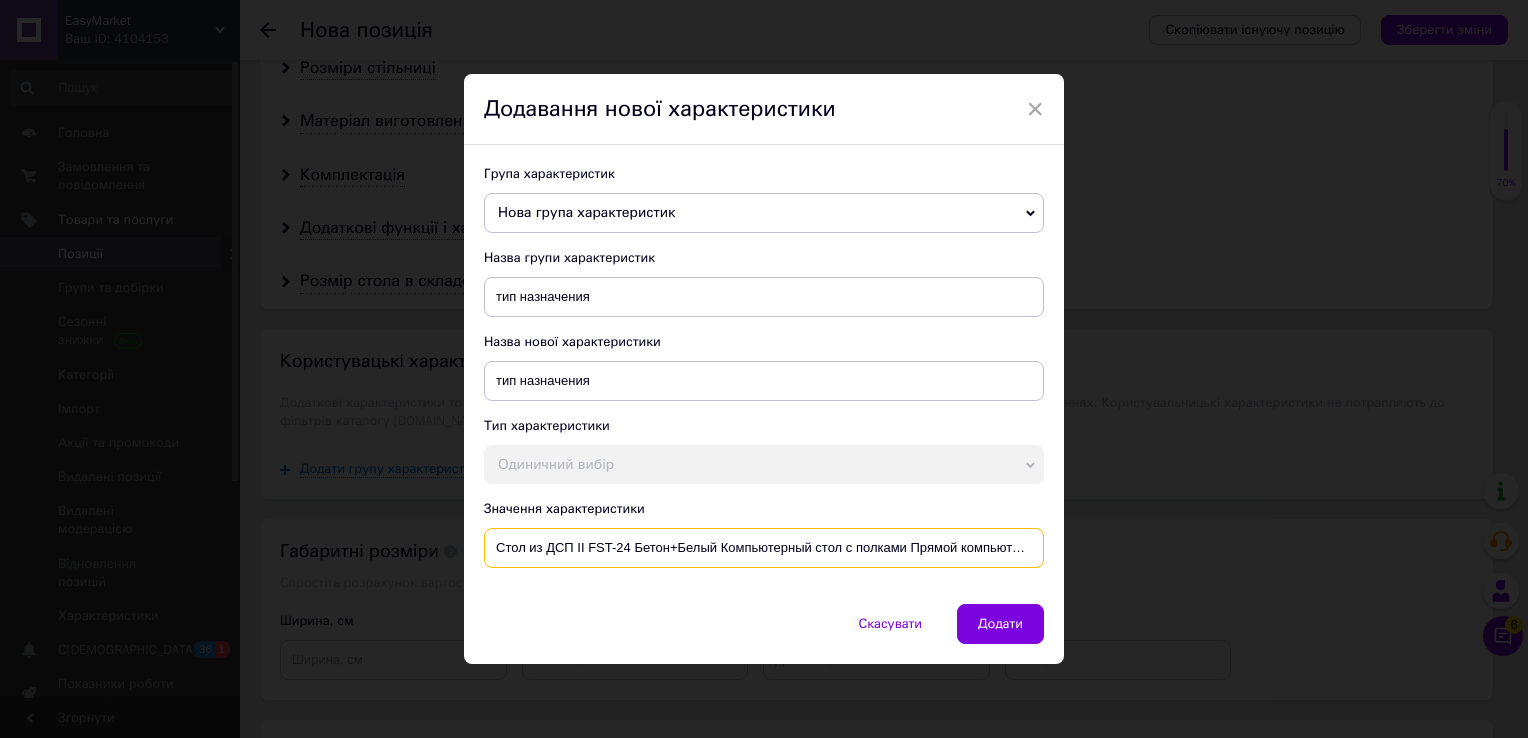 scroll, scrollTop: 0, scrollLeft: 260, axis: horizontal 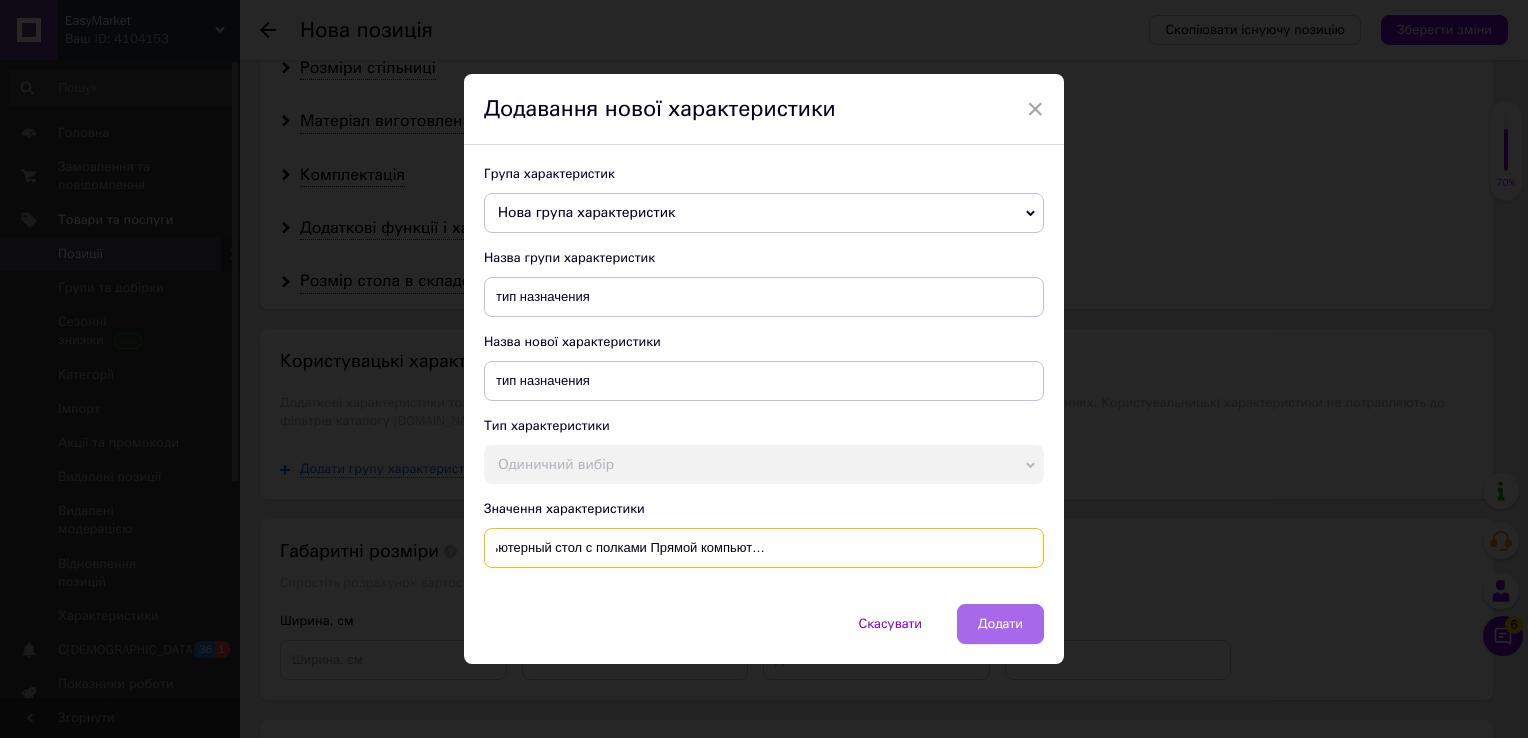 type on "Стол из ДСП II FST-24 Бетон+Белый Компьютерный стол с полками Прямой компьютерный стол Современный компьютерный стол" 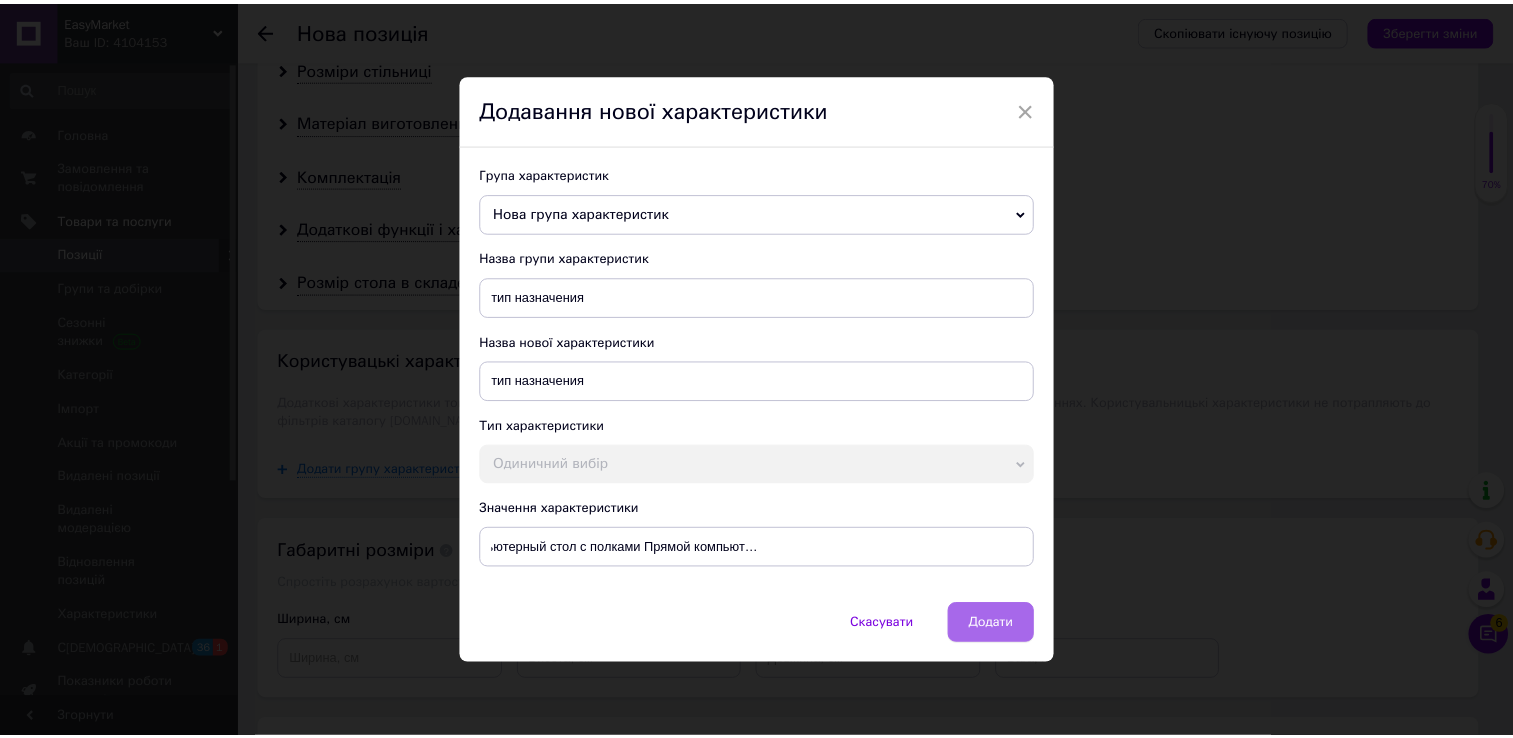 scroll, scrollTop: 0, scrollLeft: 0, axis: both 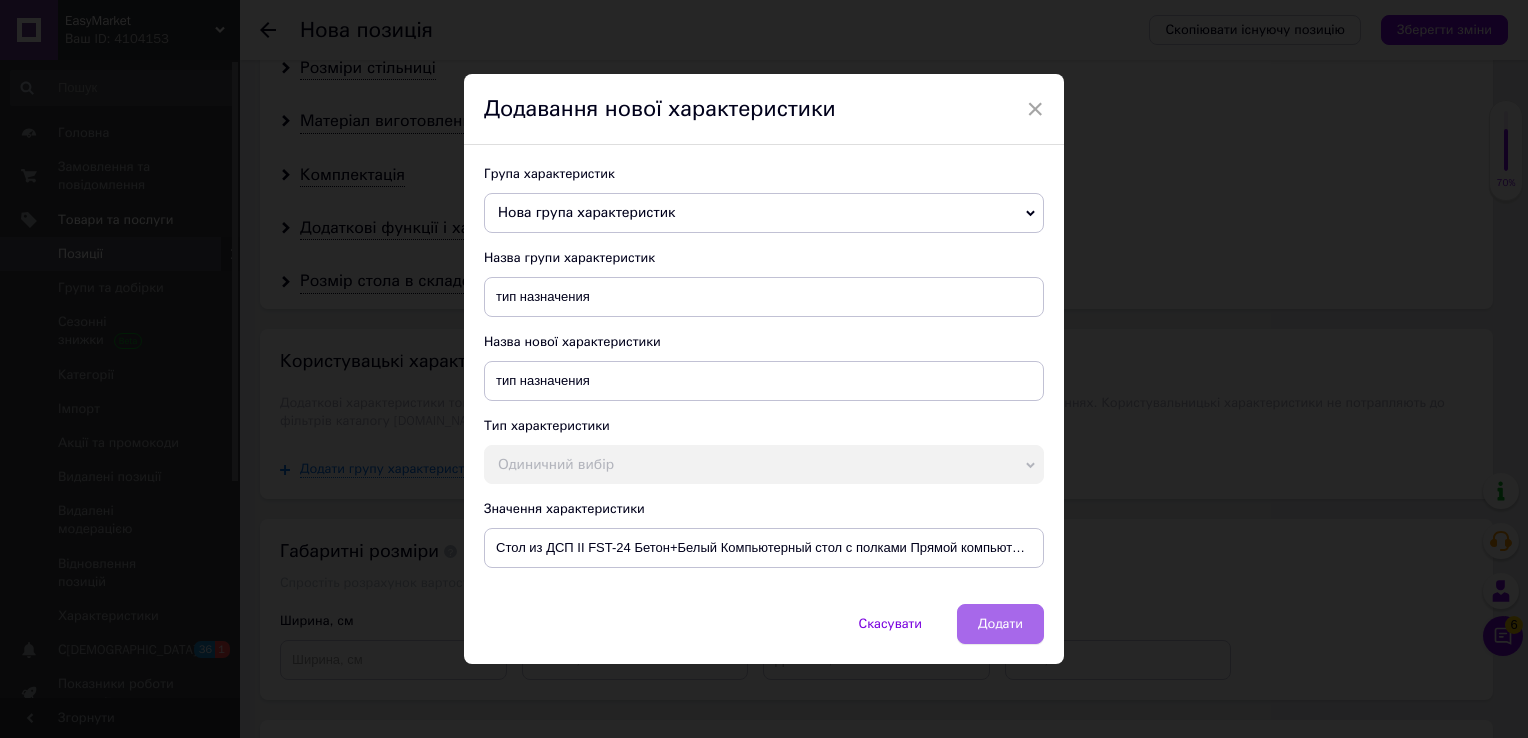 click on "Додати" at bounding box center (1000, 624) 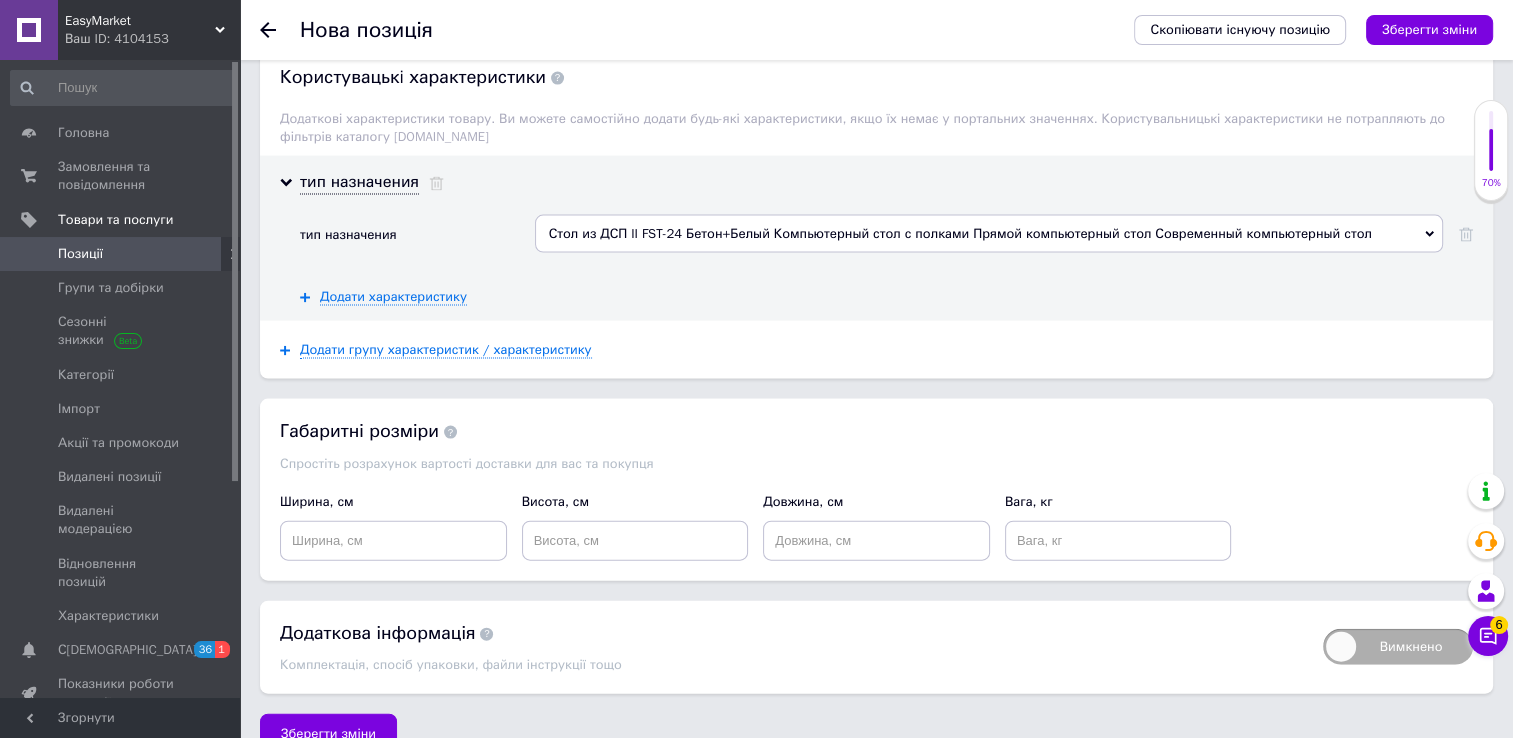 scroll, scrollTop: 4221, scrollLeft: 0, axis: vertical 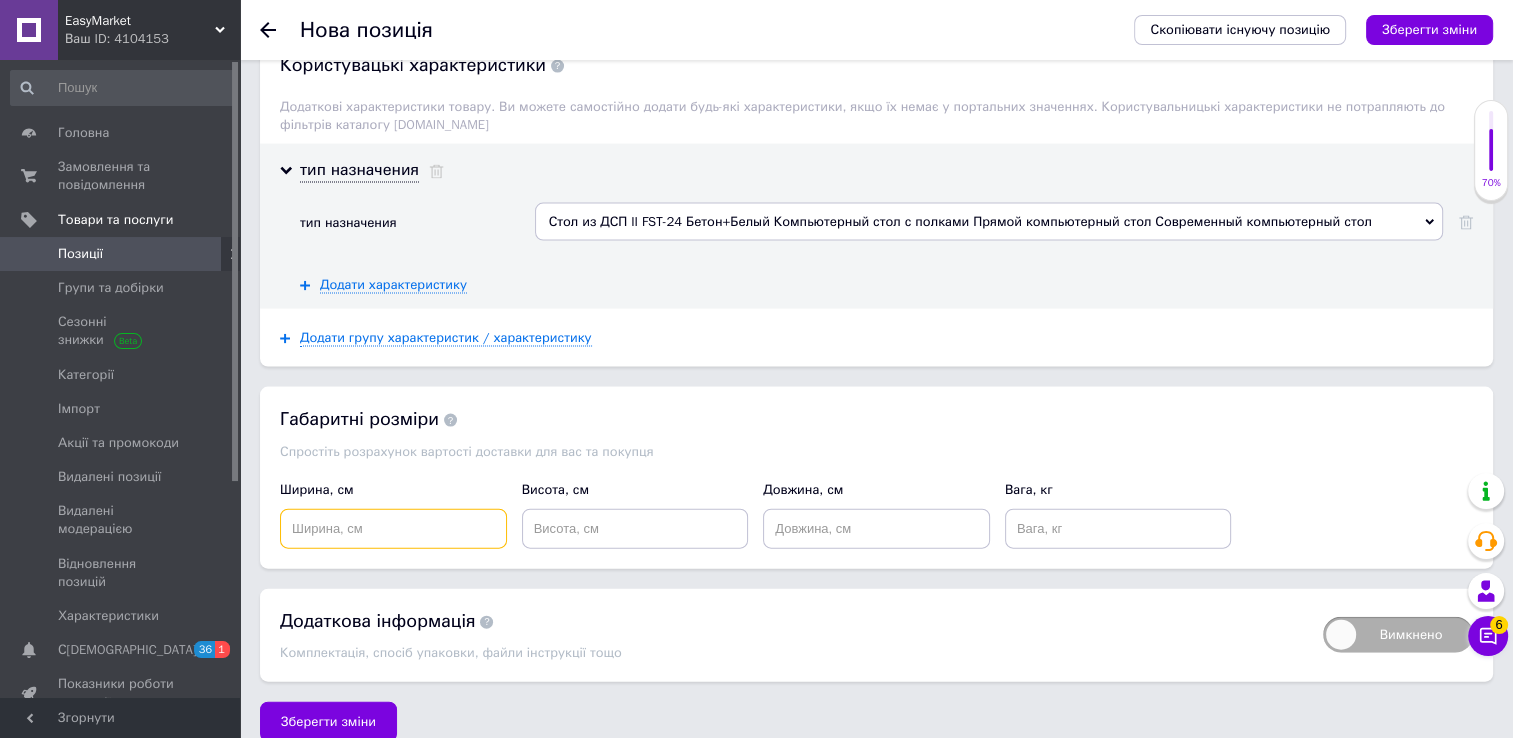 click at bounding box center [393, 529] 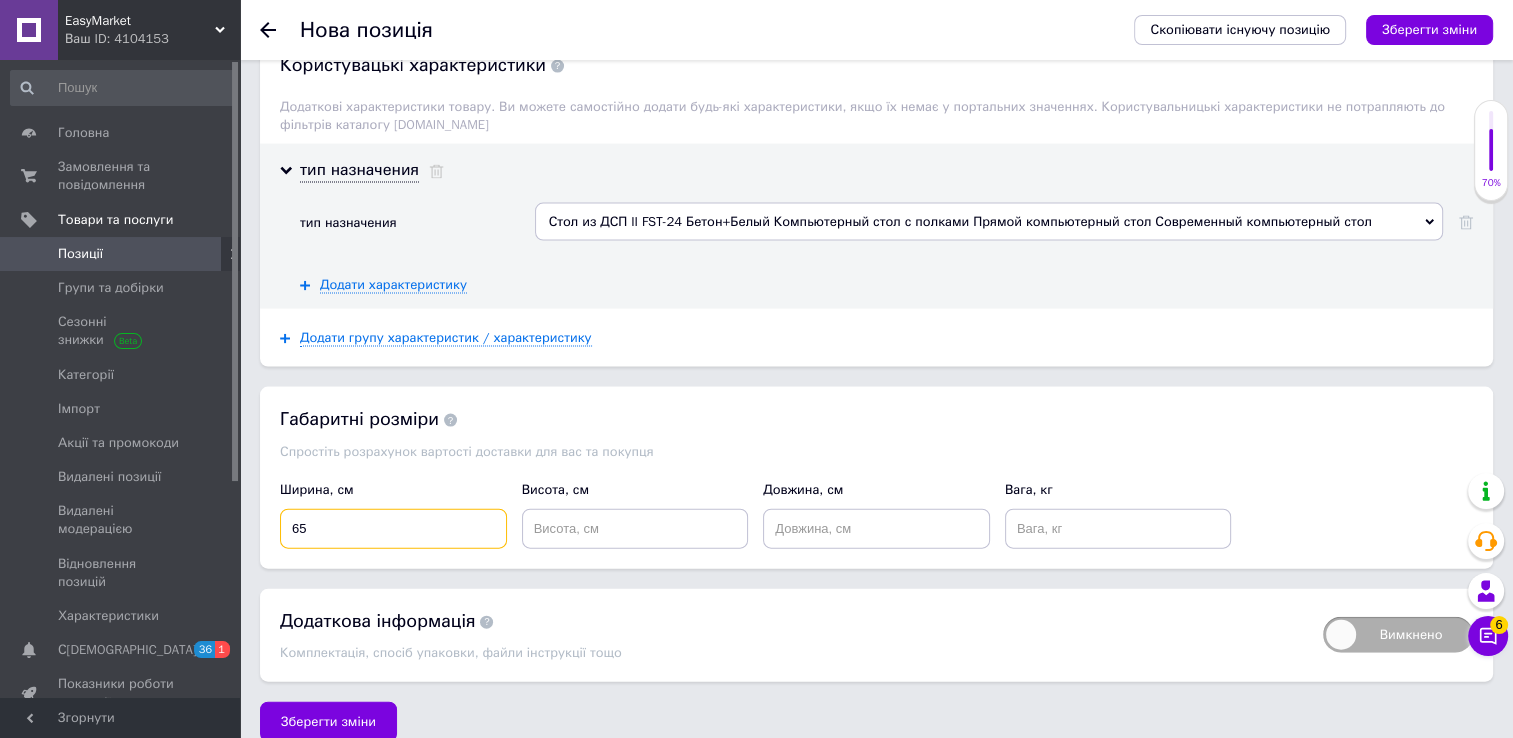 type on "65" 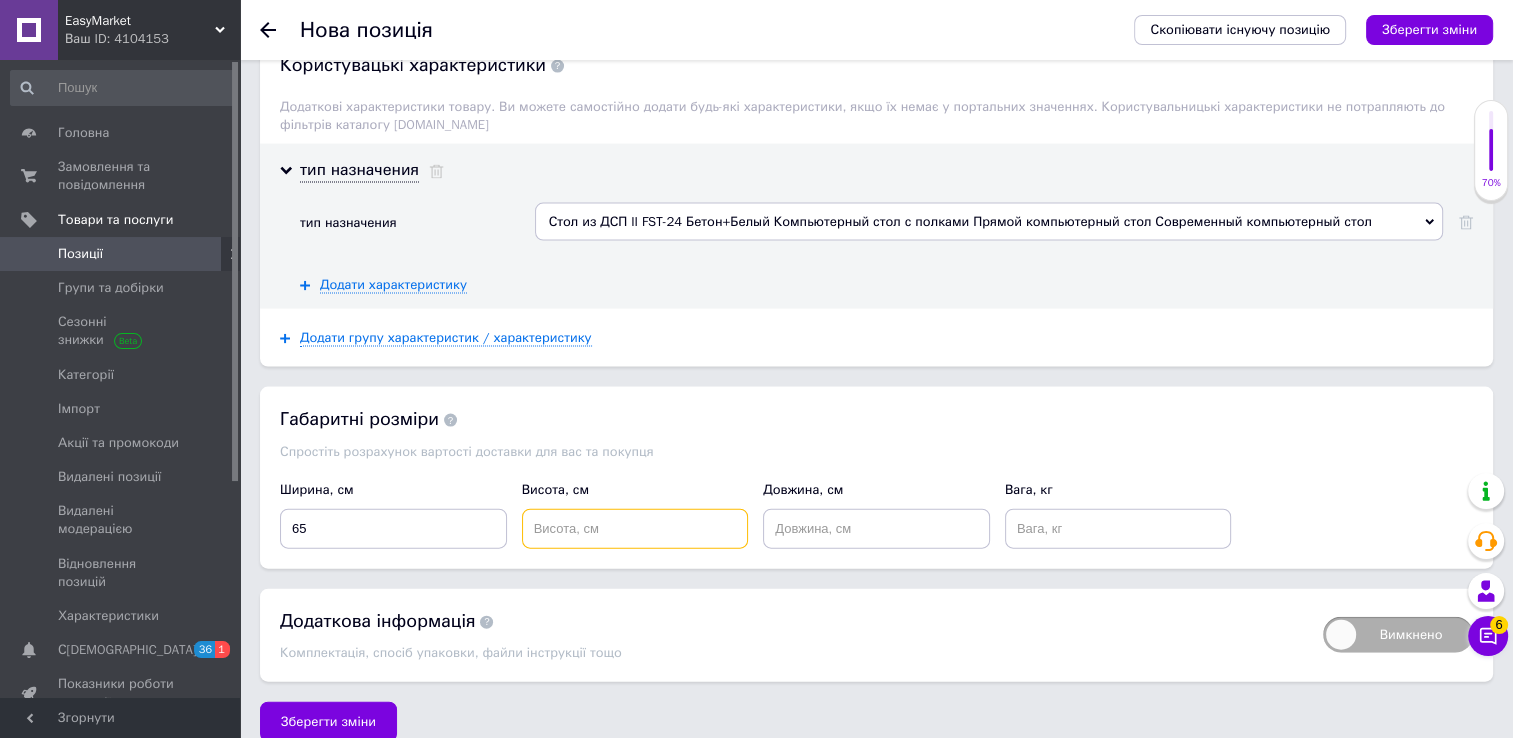 click at bounding box center [635, 529] 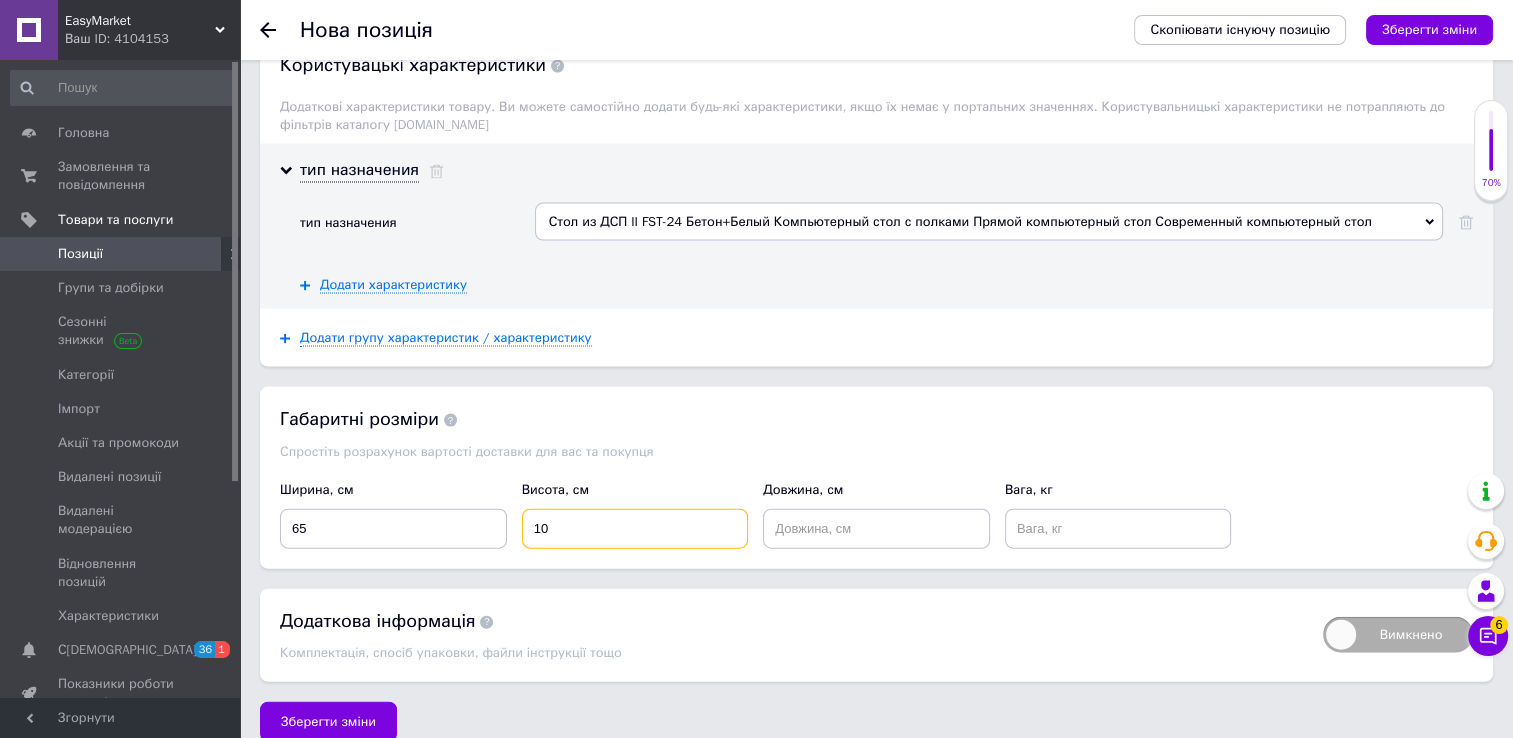 type on "10" 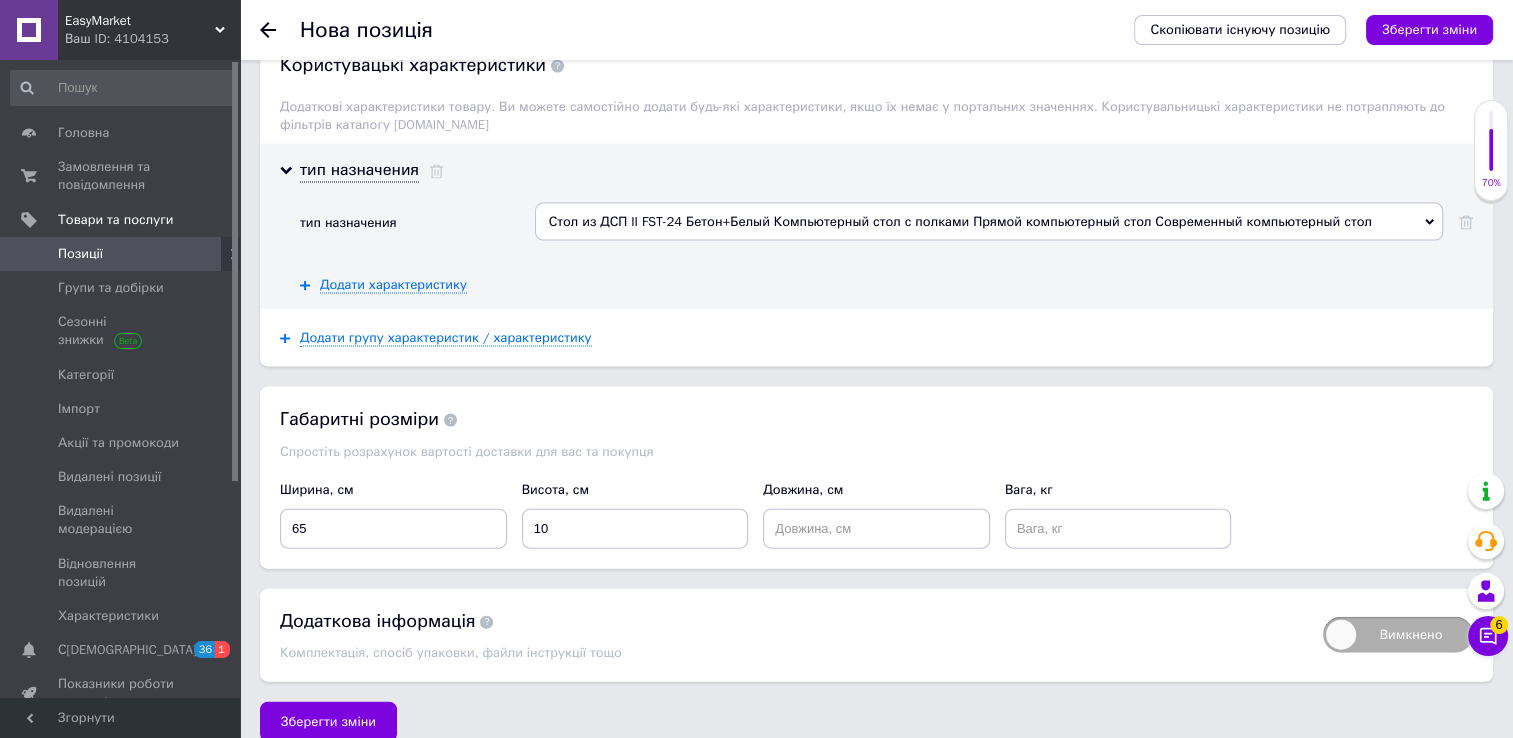 click on "Довжина, см" at bounding box center (877, 514) 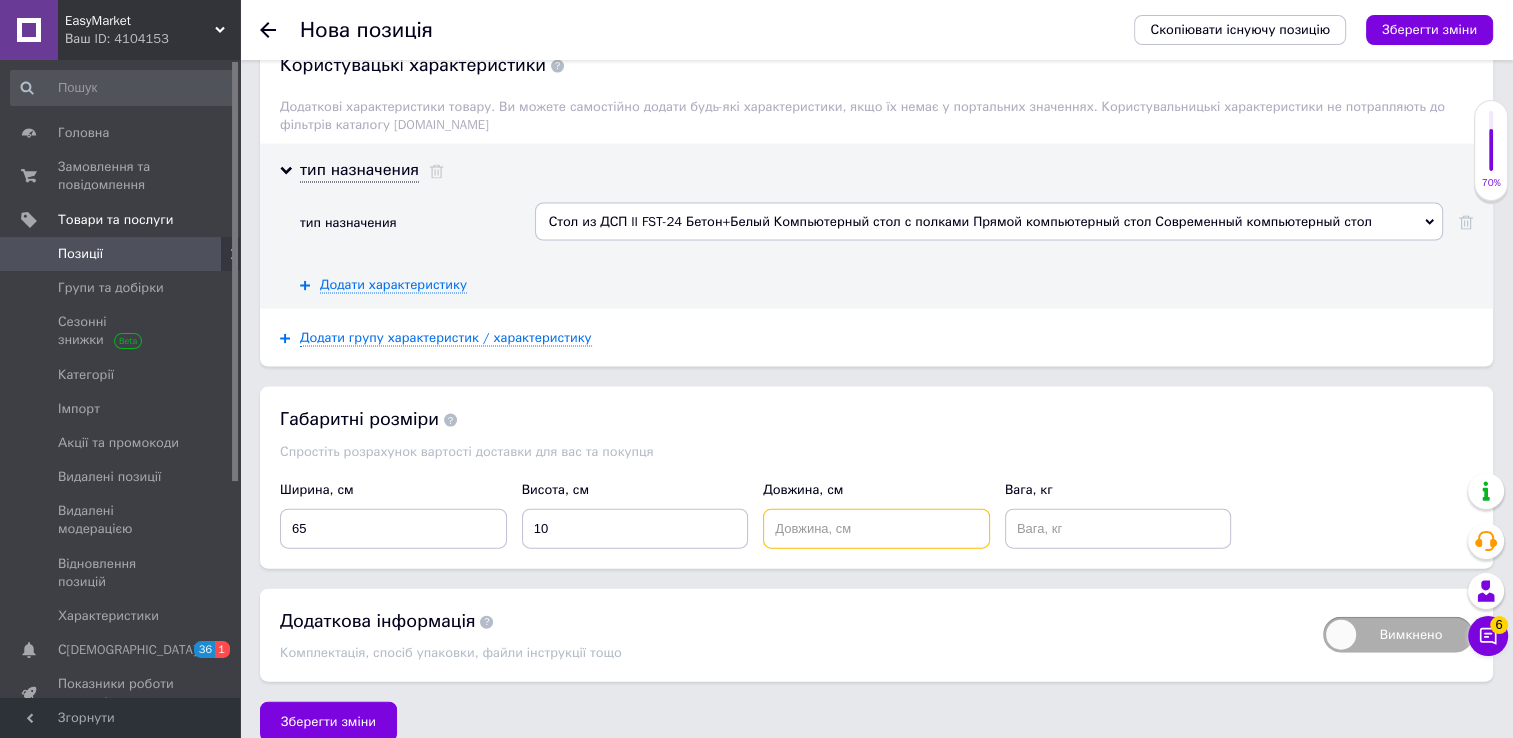 click at bounding box center [876, 529] 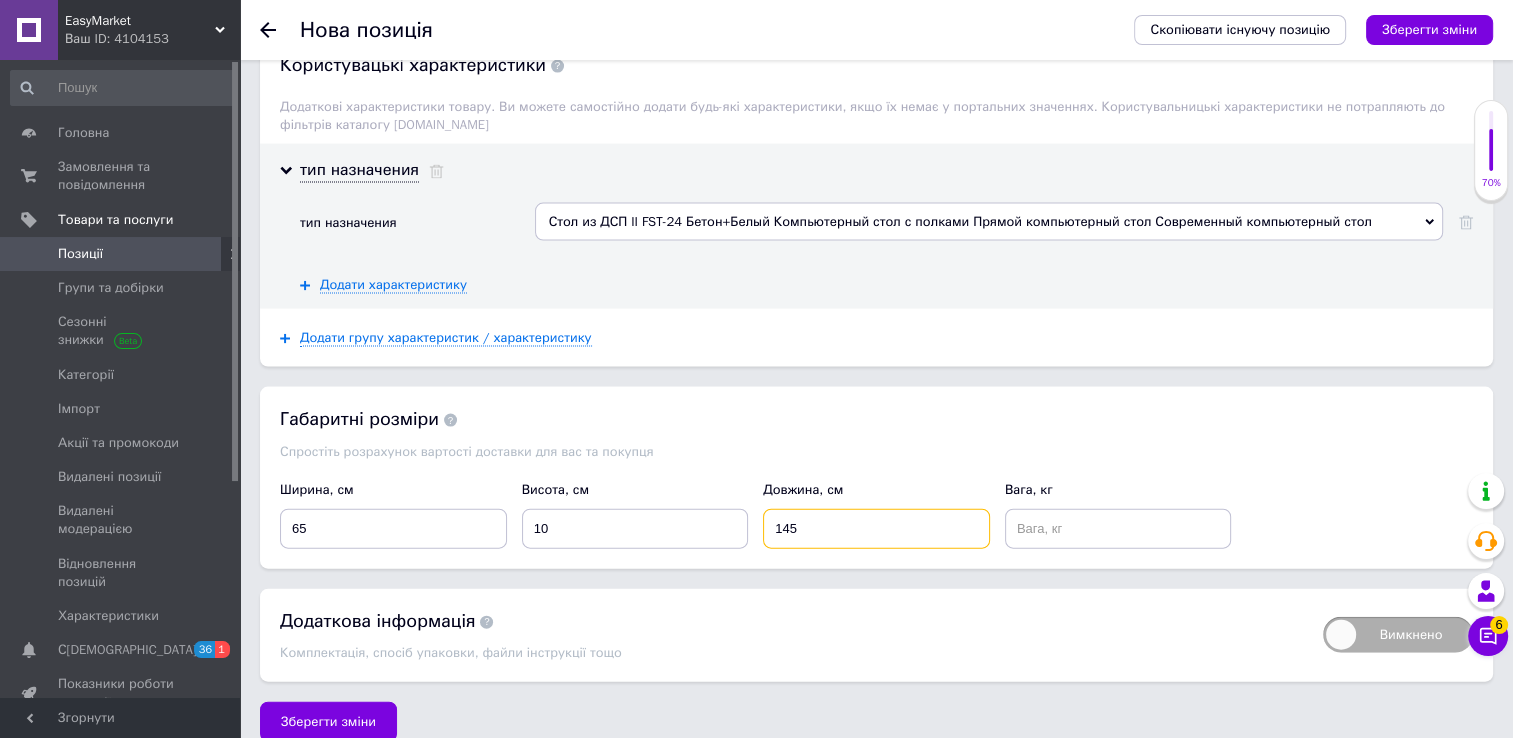 type on "145" 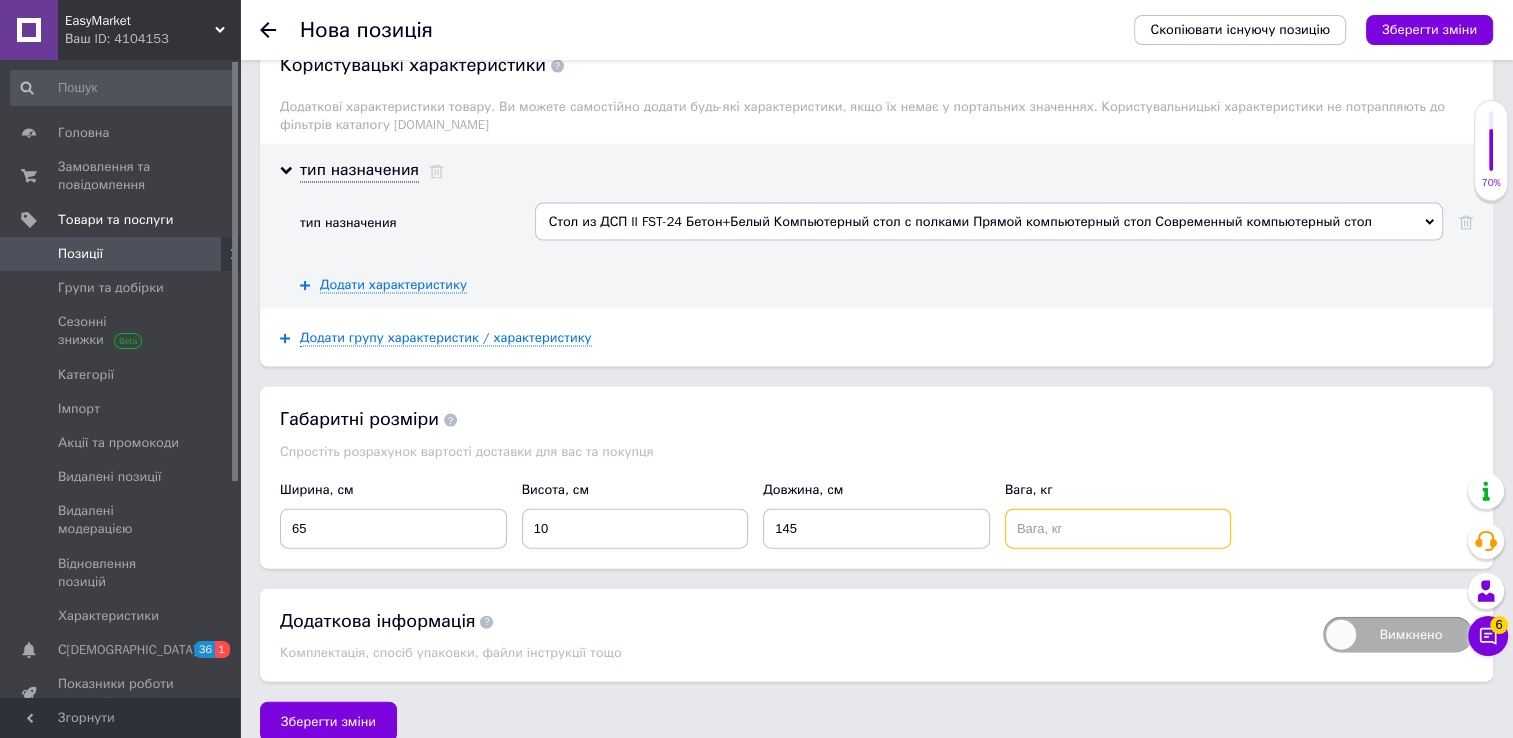 click at bounding box center [1118, 529] 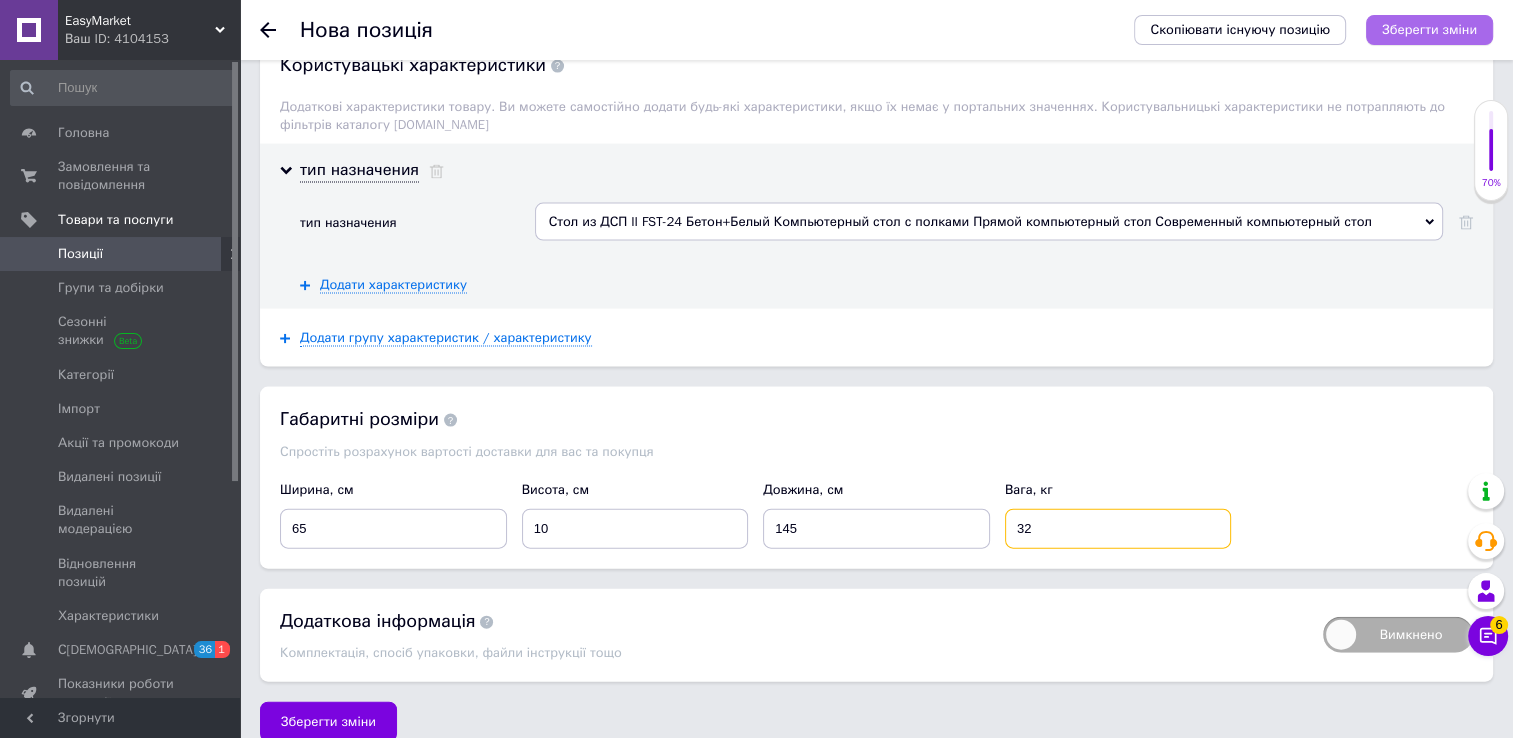 type on "32" 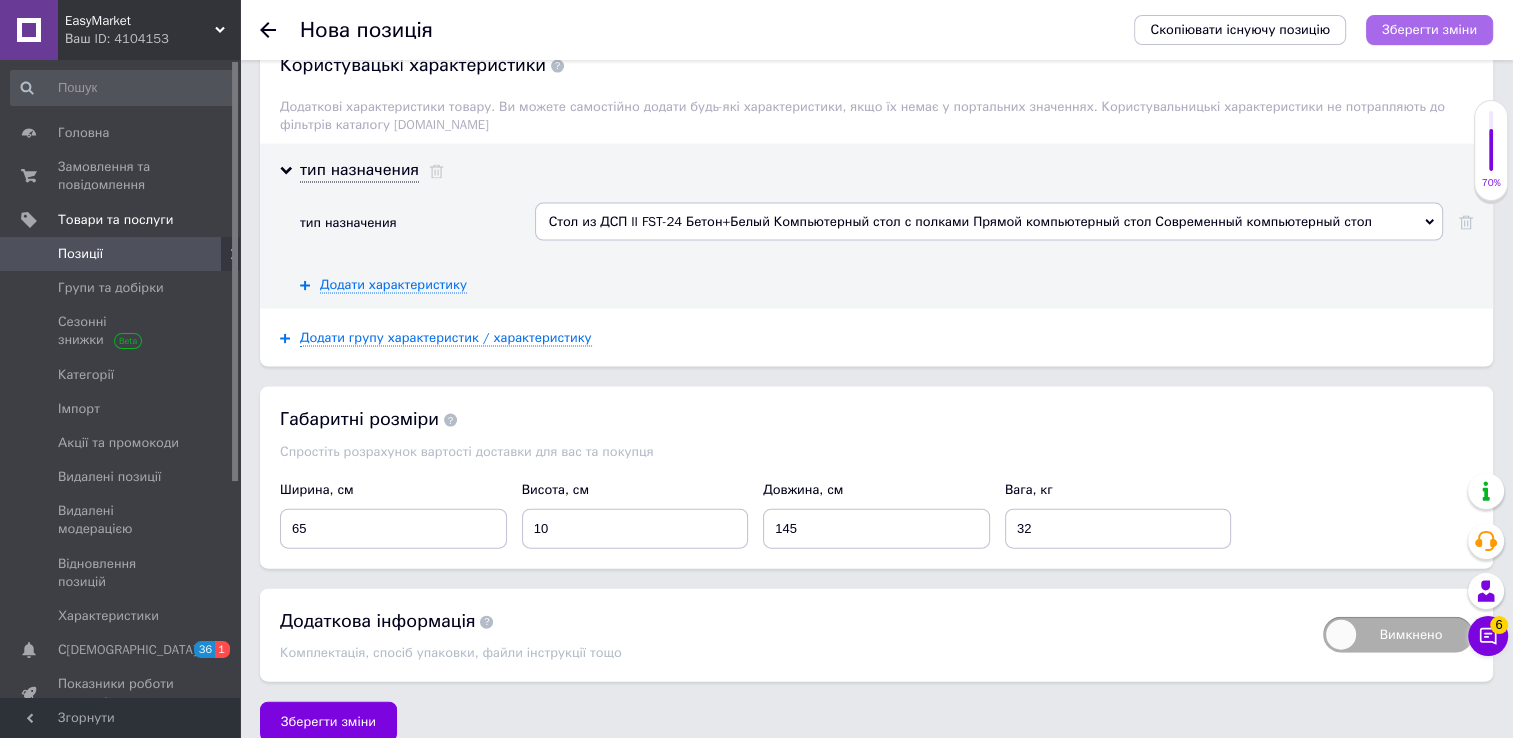 click on "Зберегти зміни" at bounding box center (1429, 29) 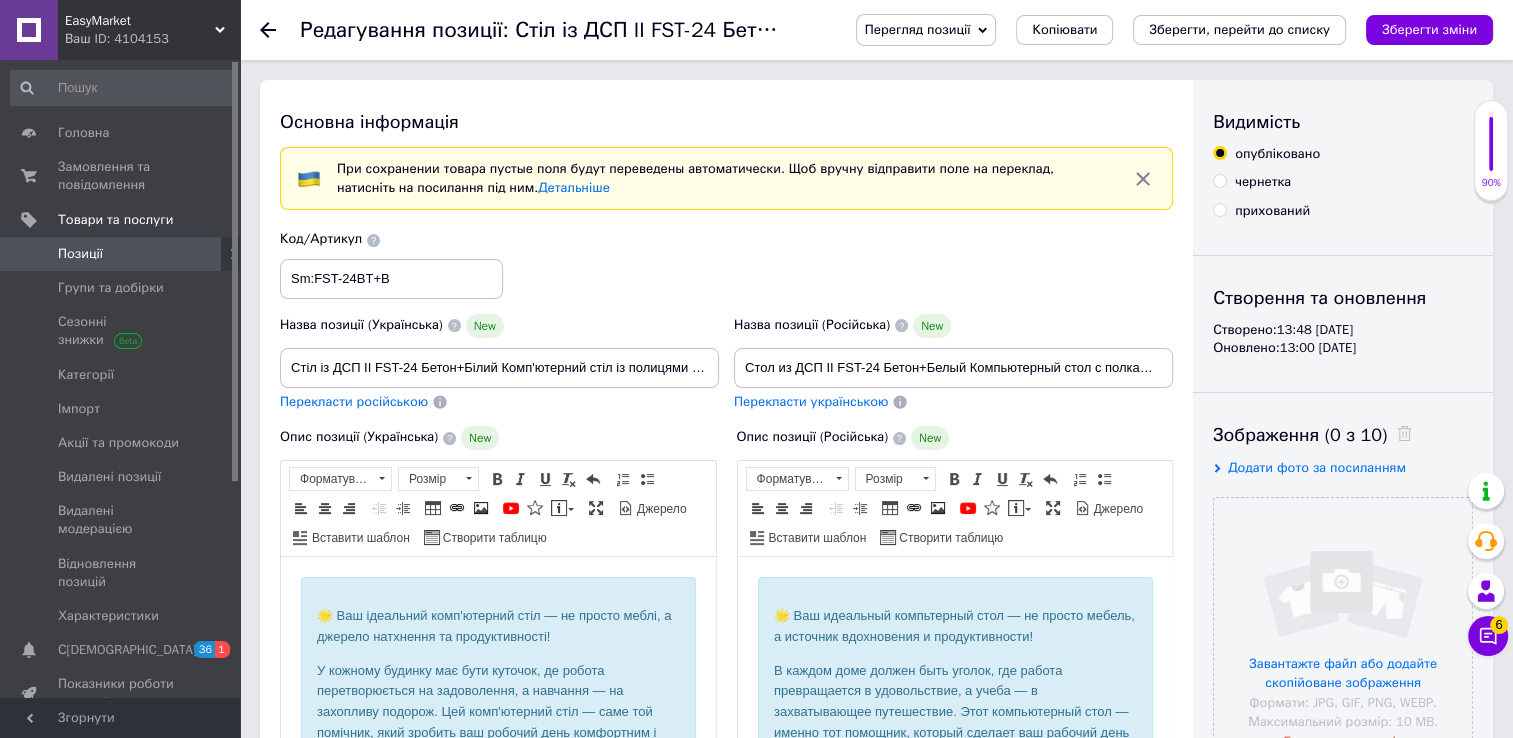 scroll, scrollTop: 0, scrollLeft: 0, axis: both 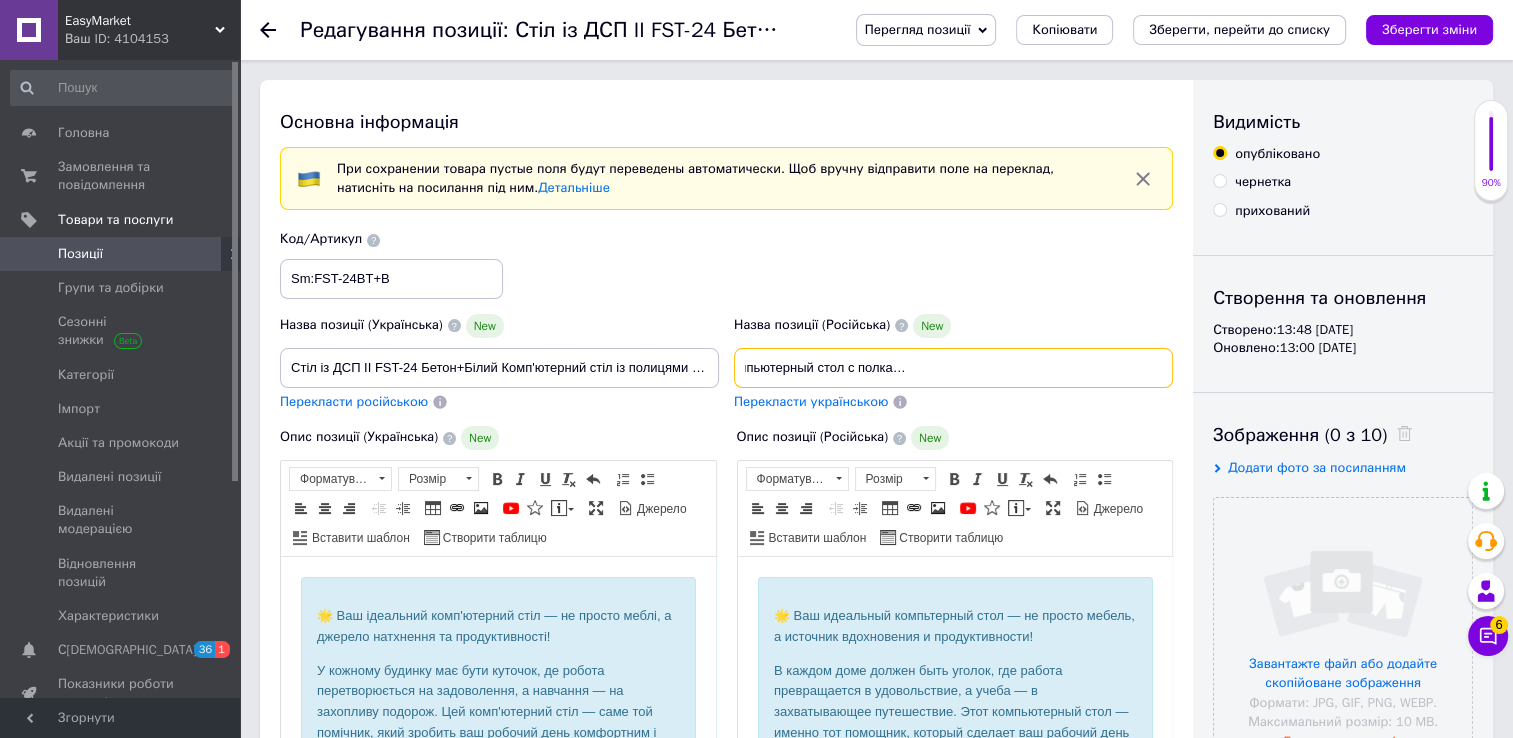 click on "Стол из ДСП II FST-24 Бетон+Белый Компьютерный стол с полками Прямой компьютерный стол Современный компьютерный стол" at bounding box center (953, 368) 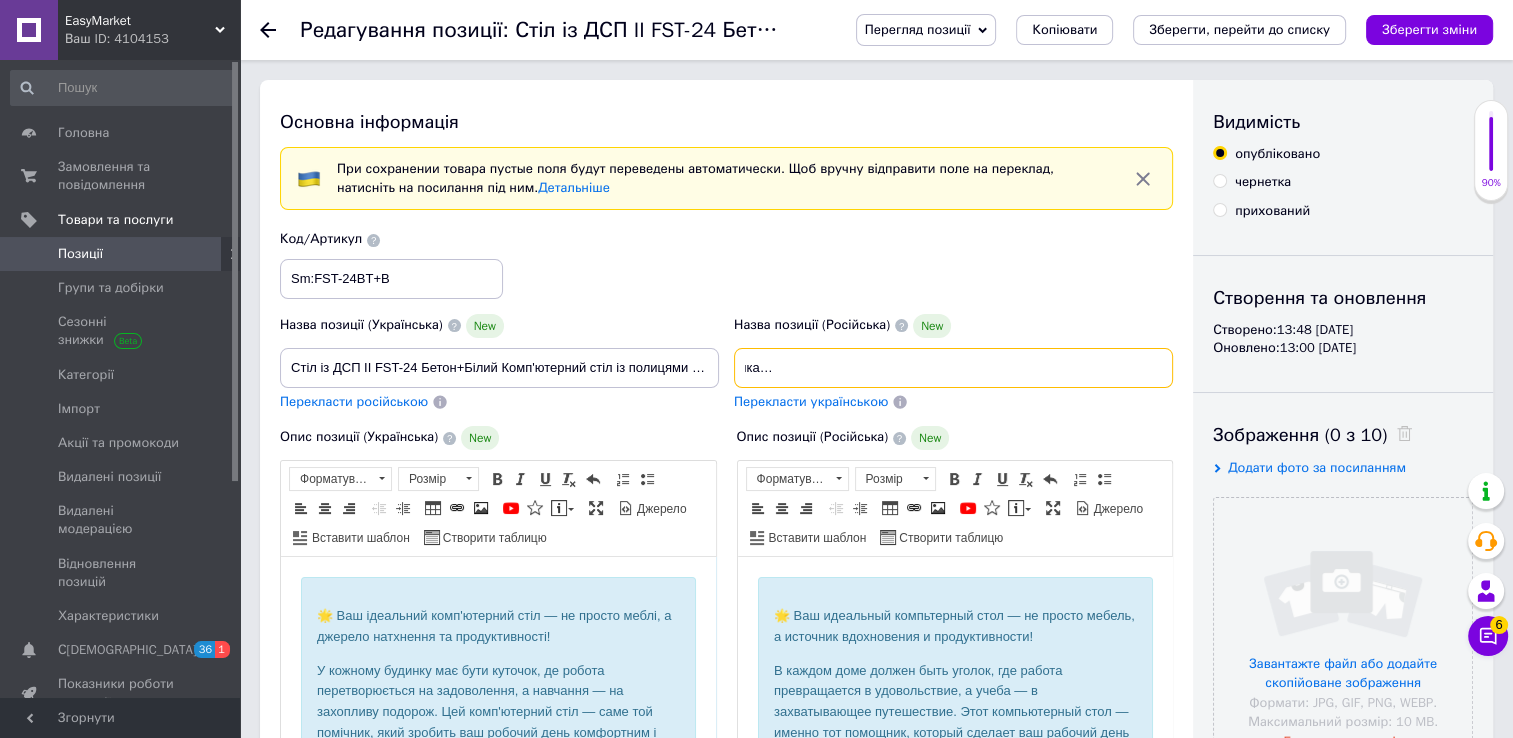 scroll, scrollTop: 0, scrollLeft: 381, axis: horizontal 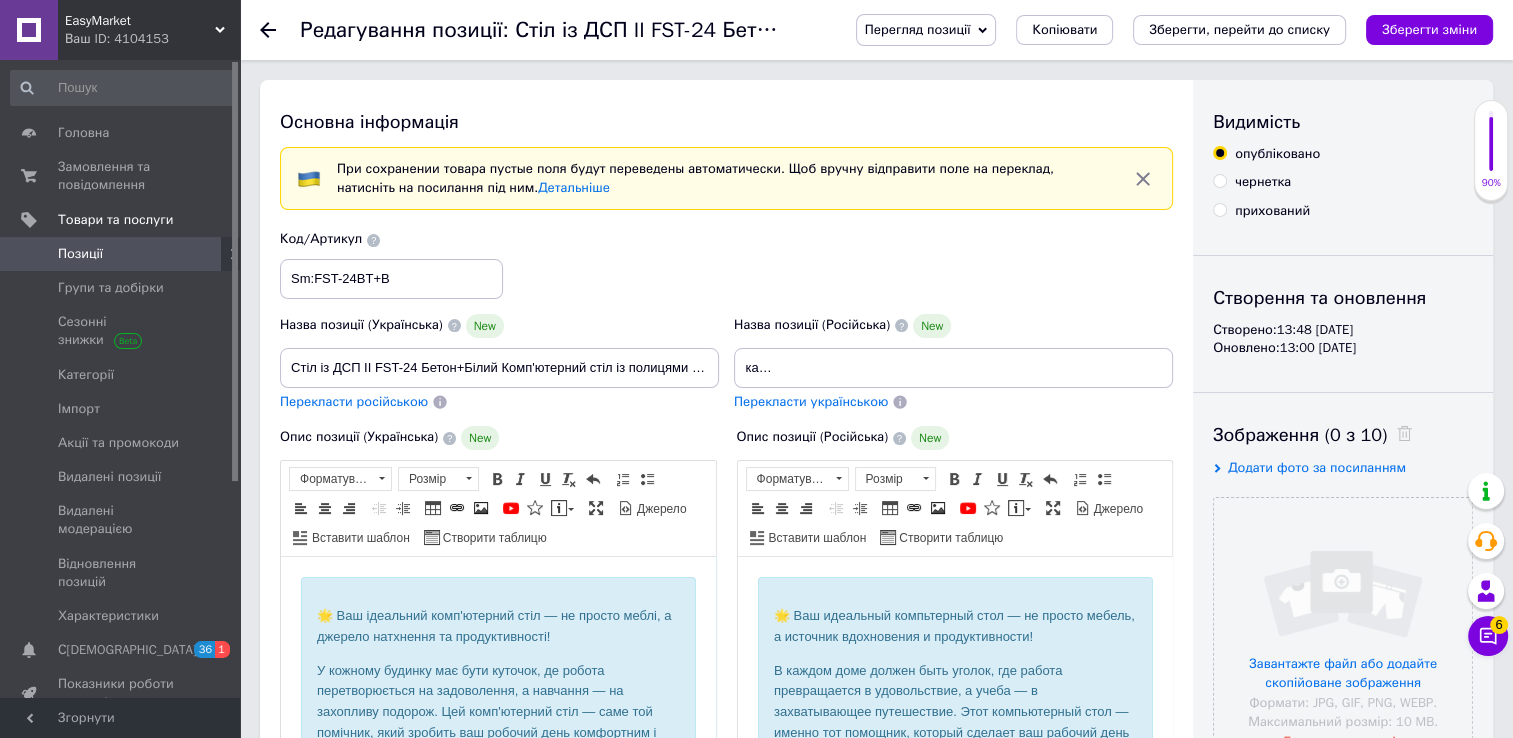 click on "Перекласти українською" at bounding box center (953, 402) 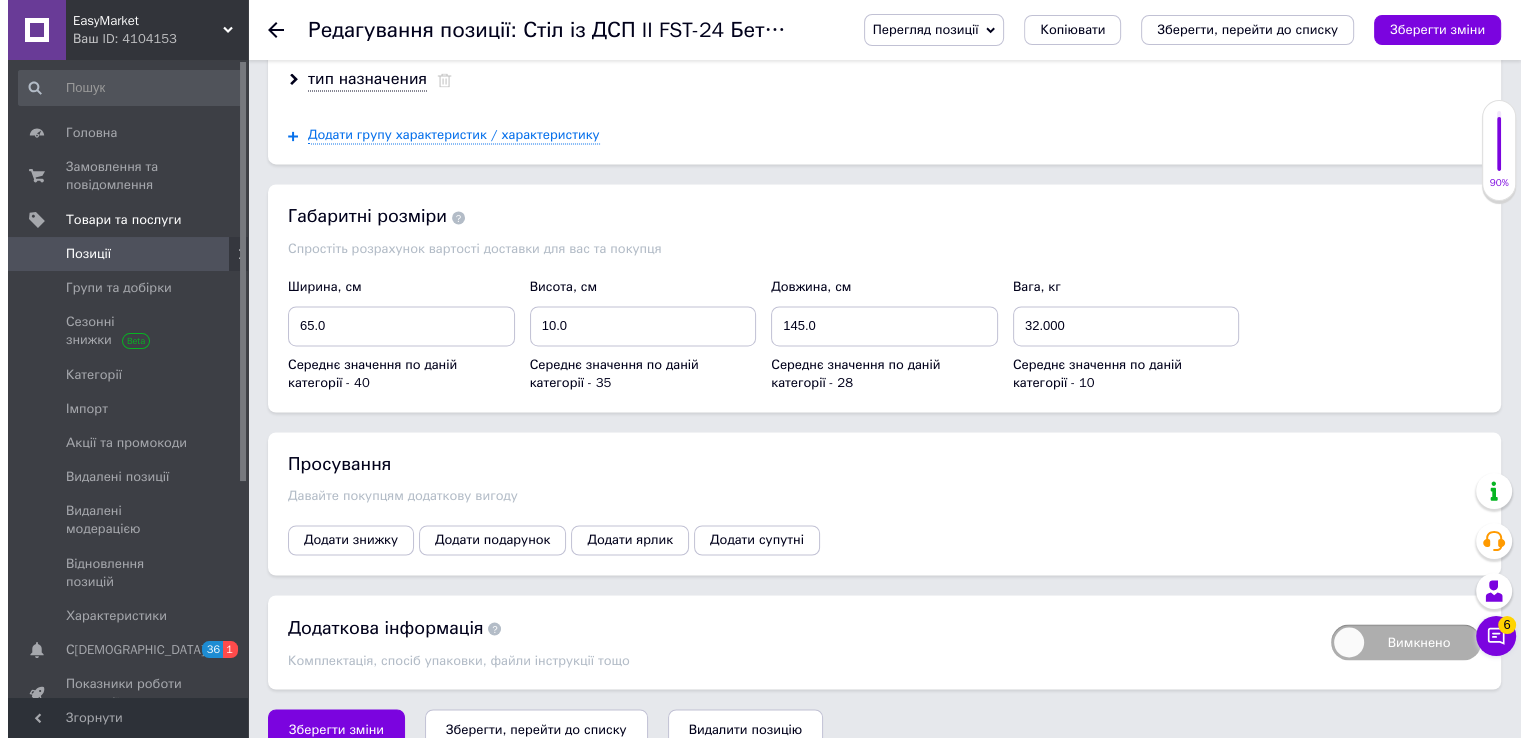 scroll, scrollTop: 3206, scrollLeft: 0, axis: vertical 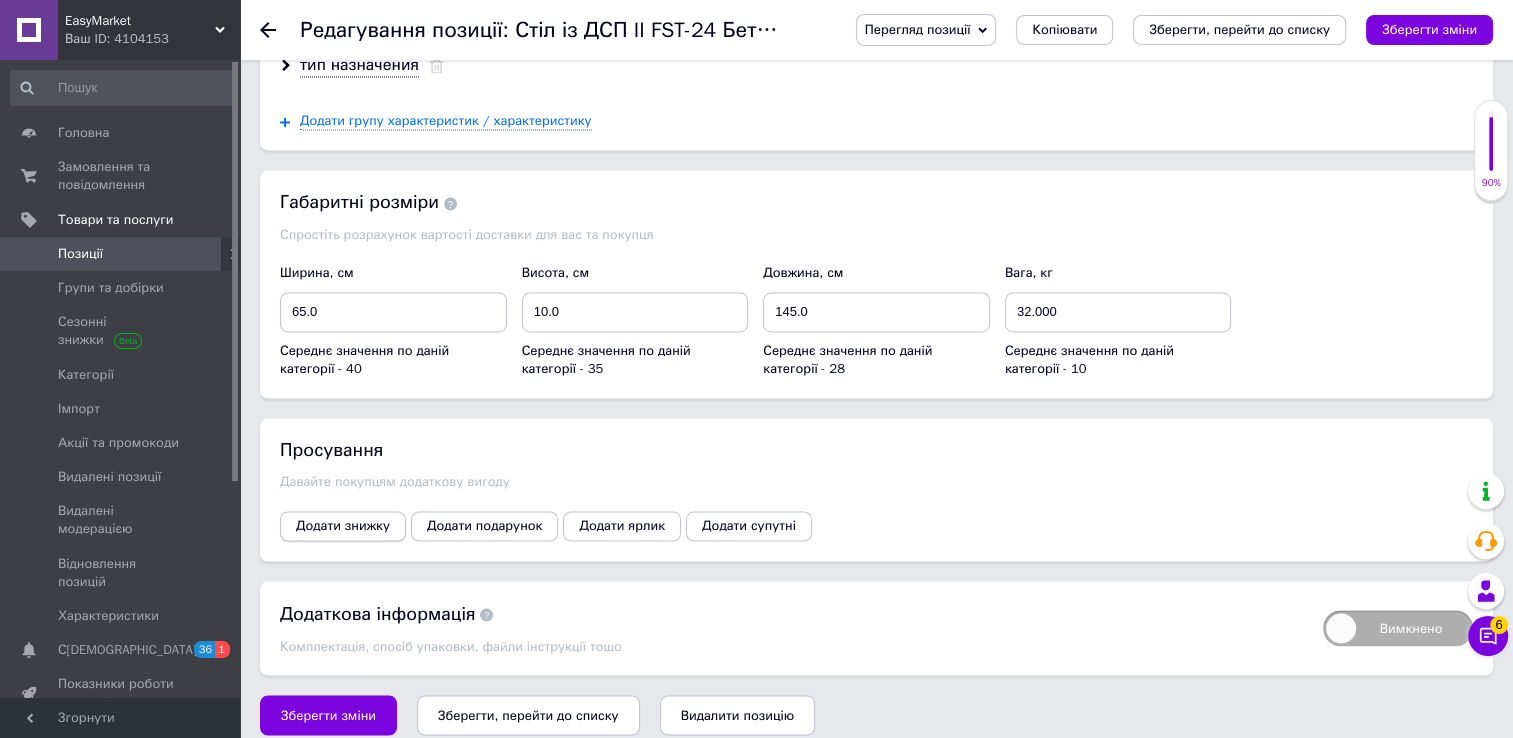 click on "Додати знижку" at bounding box center (343, 526) 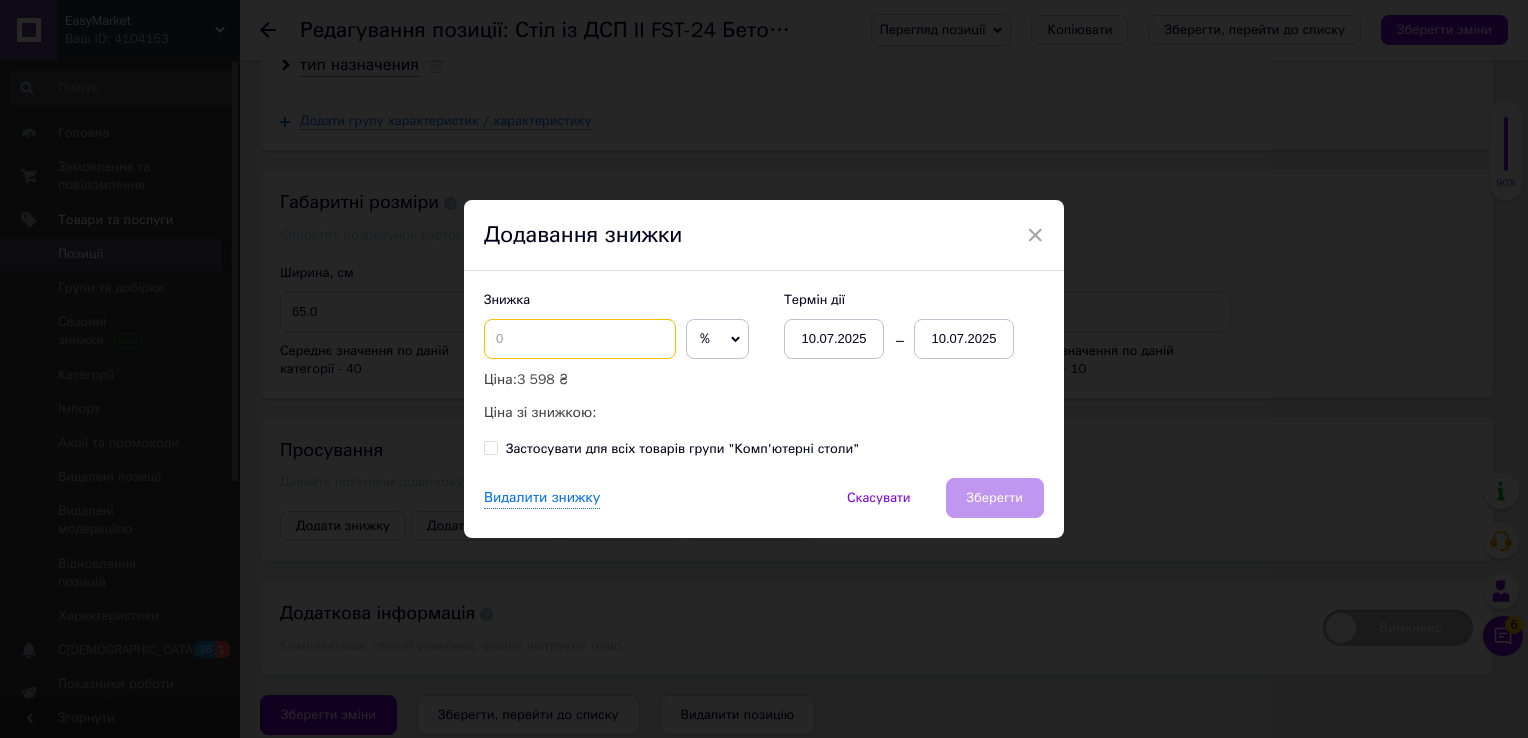 click at bounding box center (580, 339) 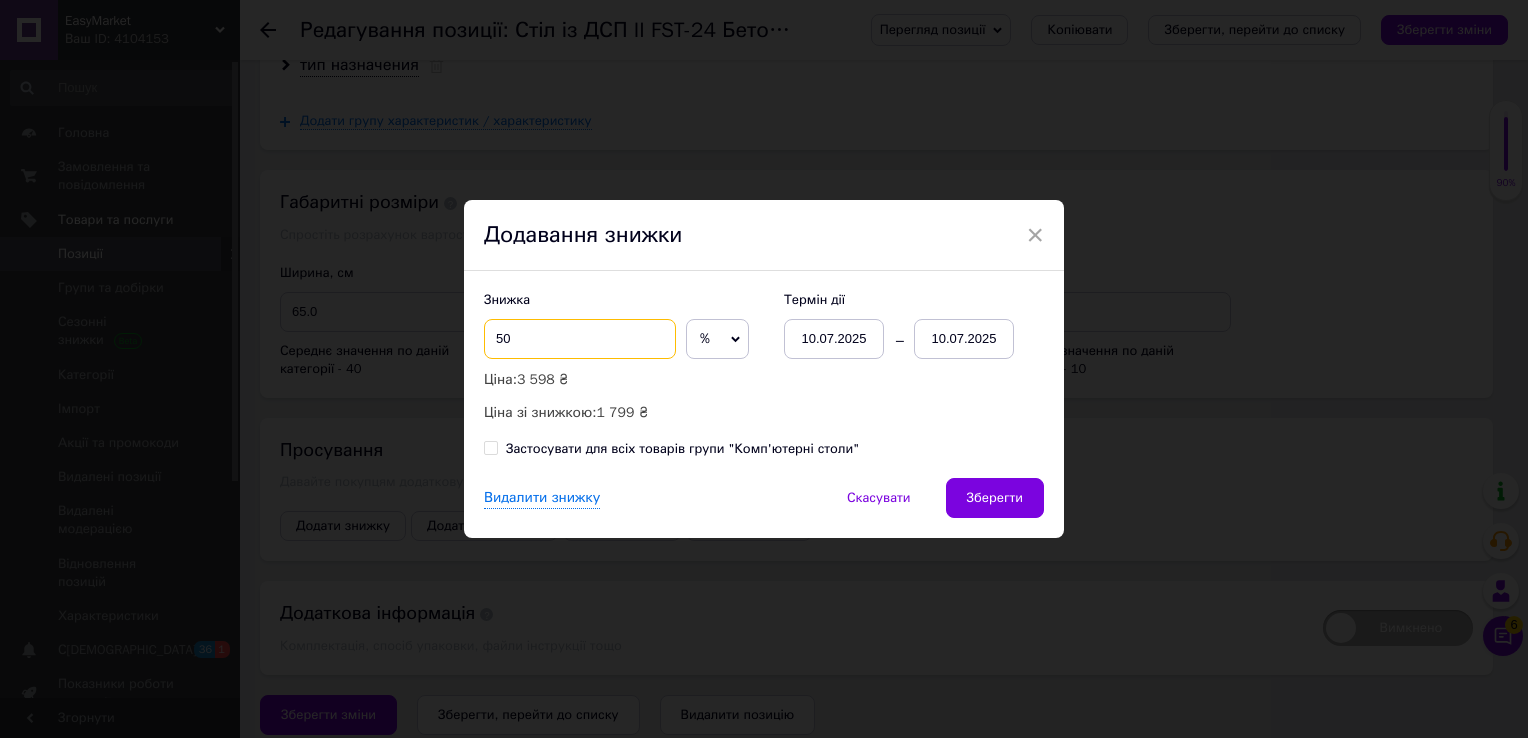 type on "50" 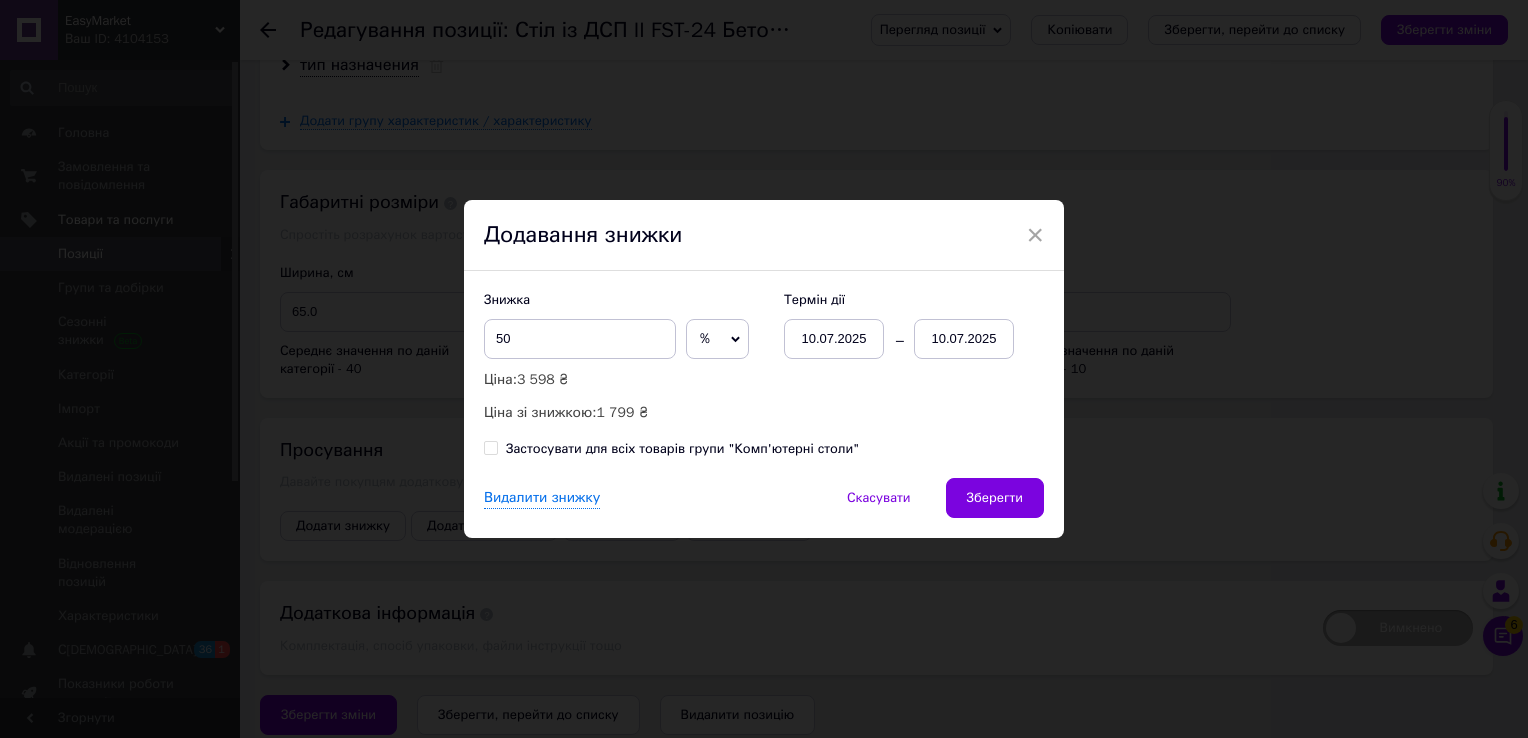 click on "10.07.2025" at bounding box center (964, 339) 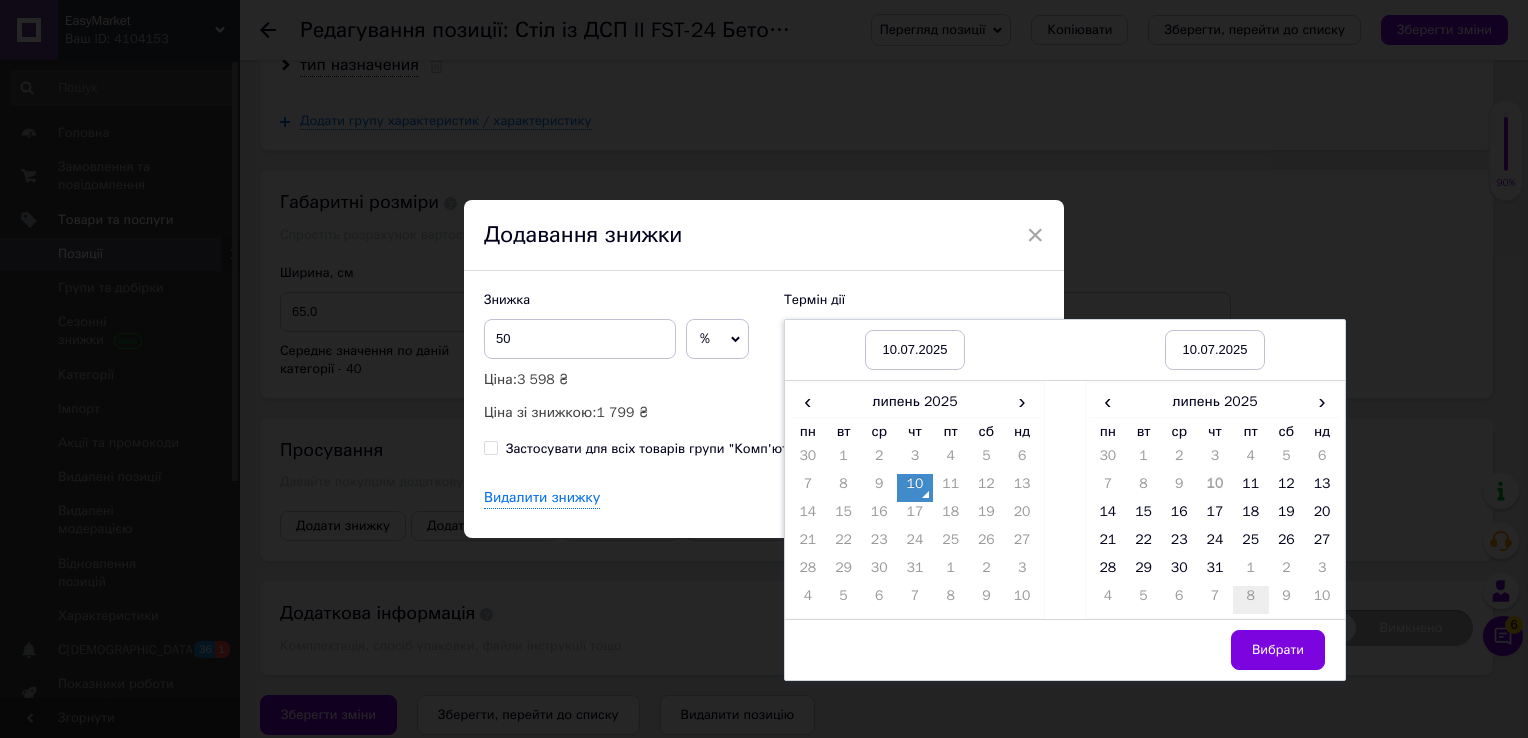 drag, startPoint x: 1208, startPoint y: 577, endPoint x: 1244, endPoint y: 595, distance: 40.24922 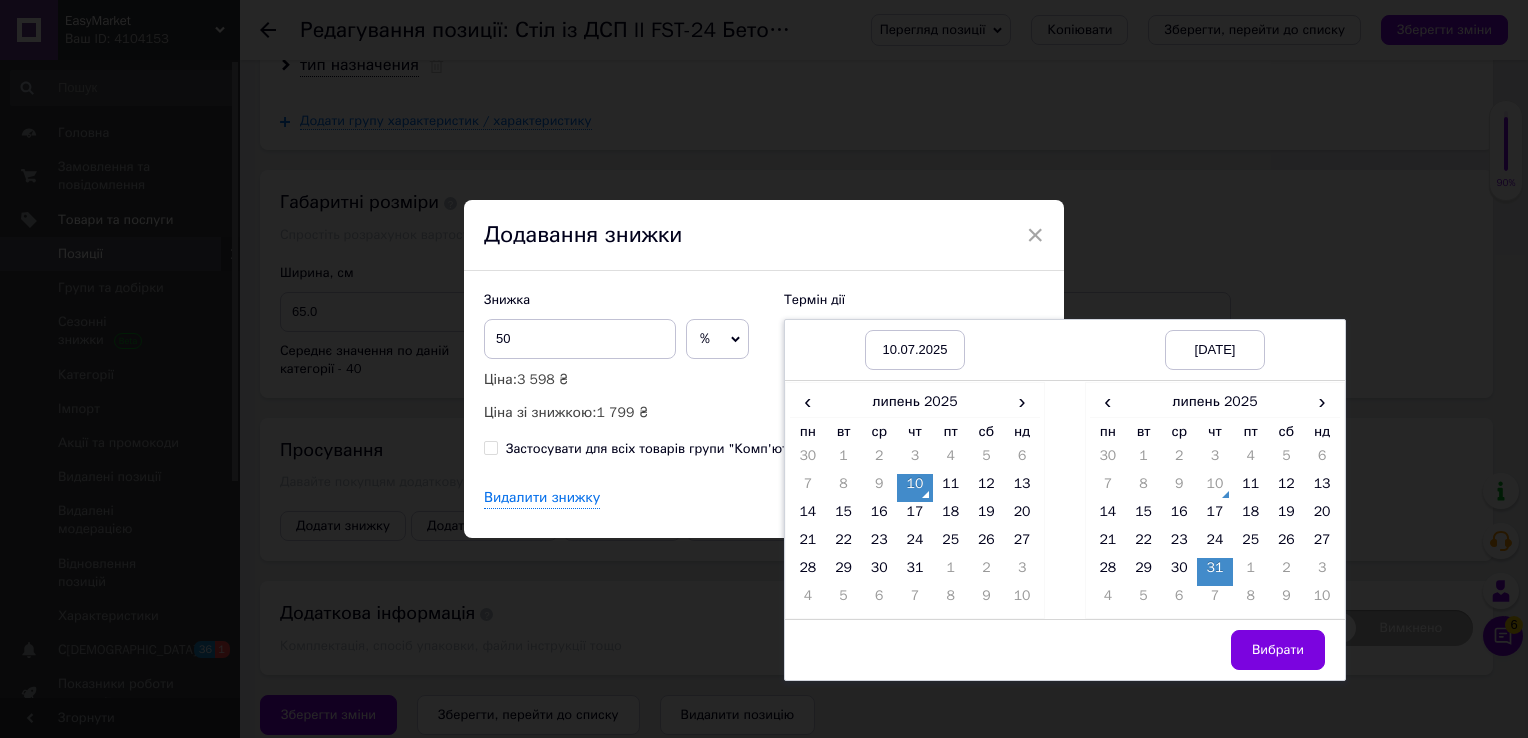 drag, startPoint x: 1269, startPoint y: 642, endPoint x: 1226, endPoint y: 629, distance: 44.922153 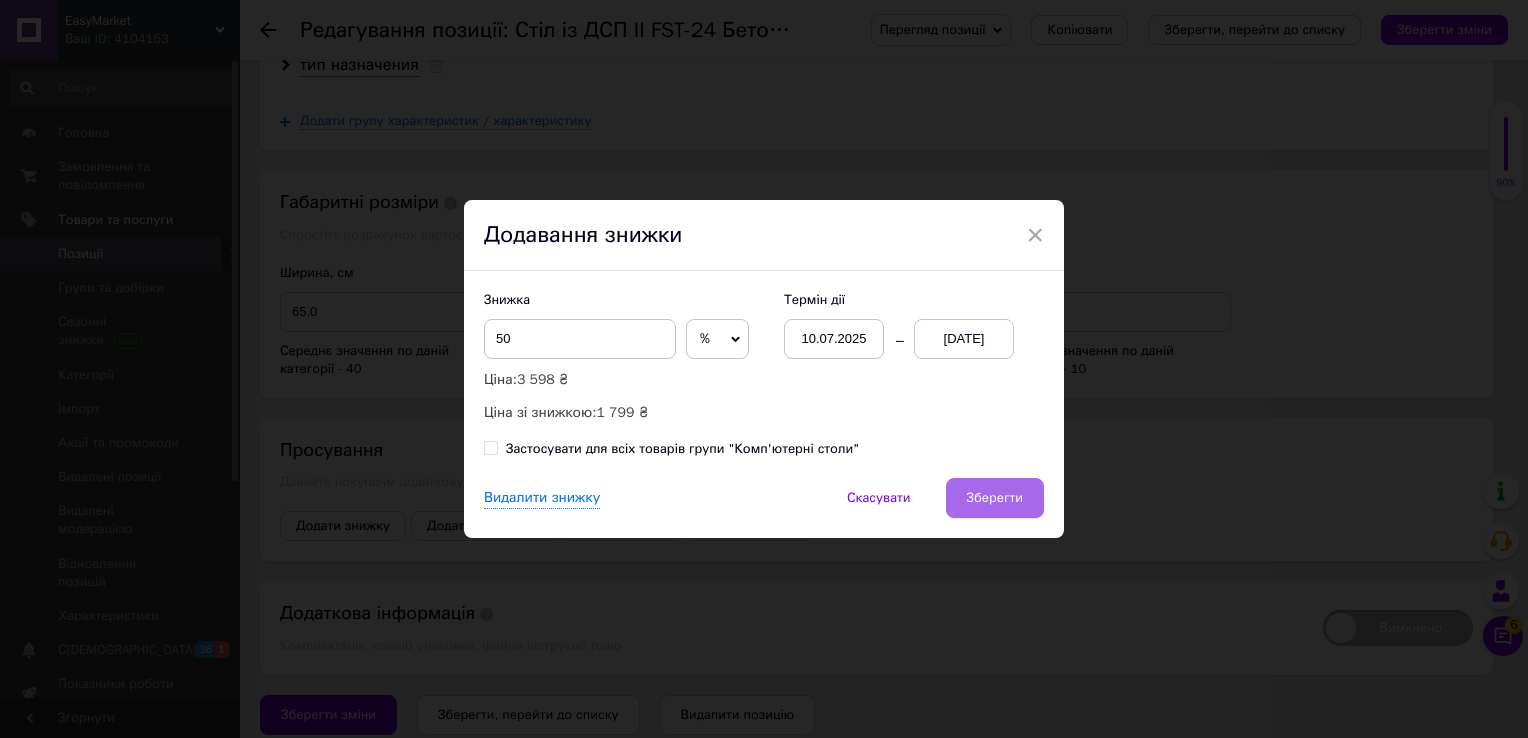 click on "Зберегти" at bounding box center (995, 498) 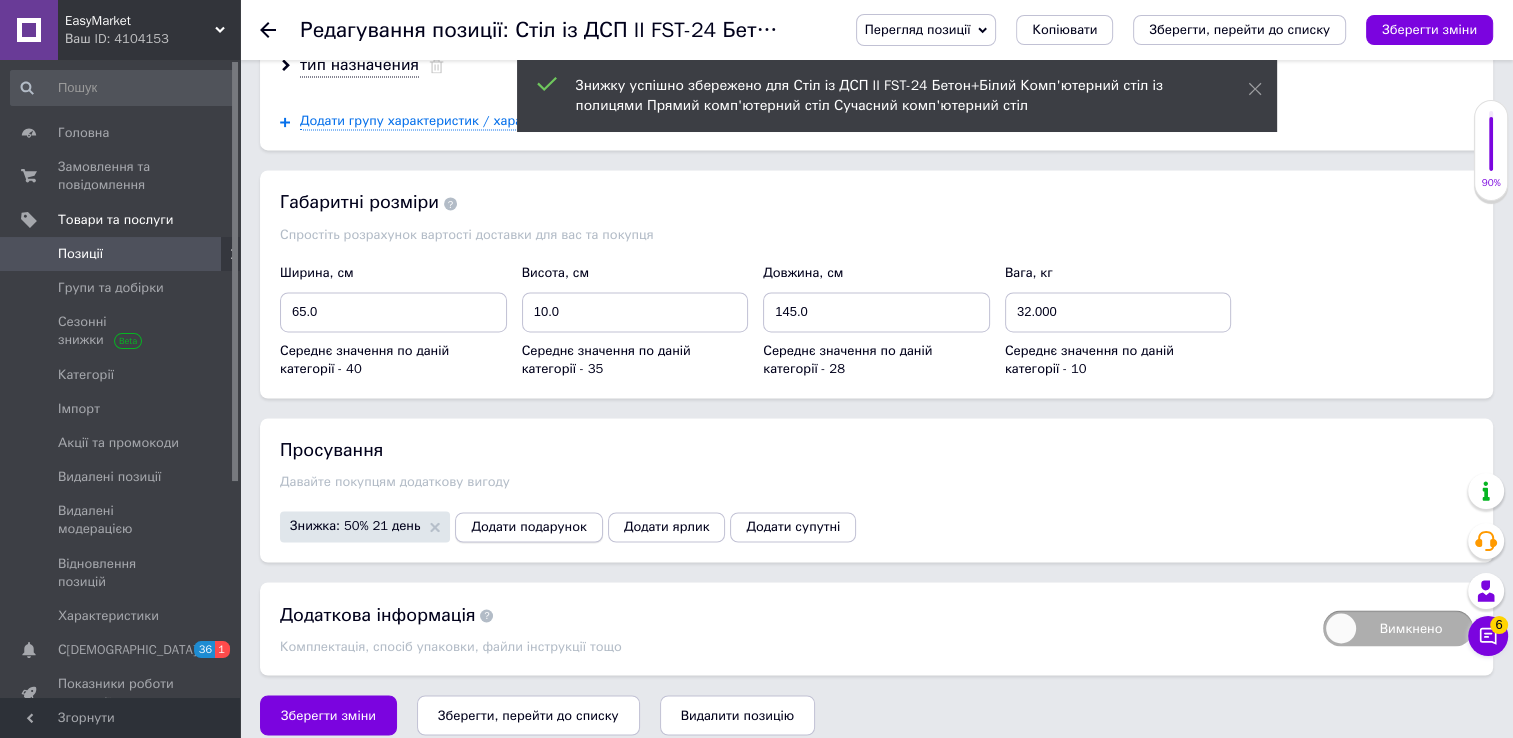 click on "Додати подарунок" at bounding box center (528, 527) 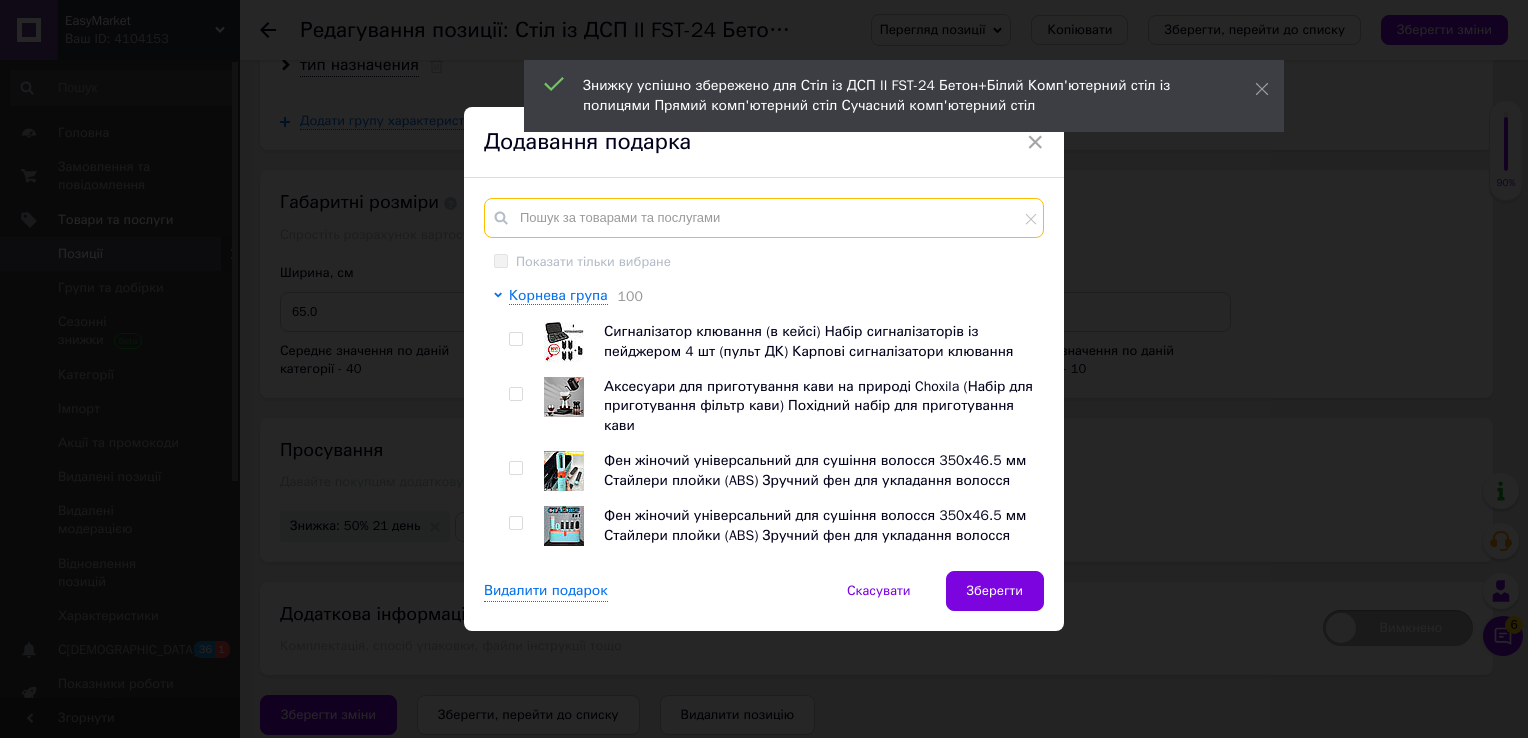 click at bounding box center (764, 218) 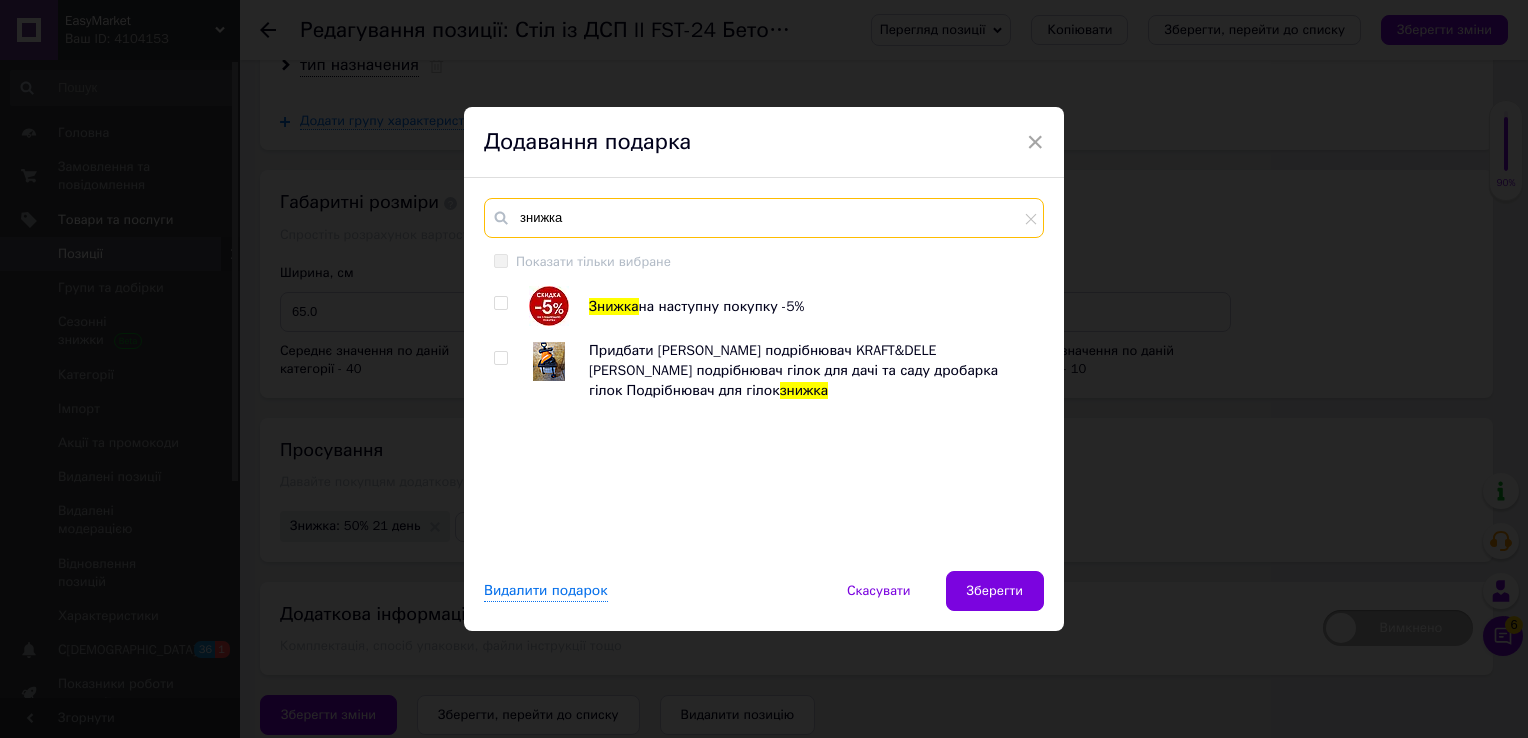 type on "знижка" 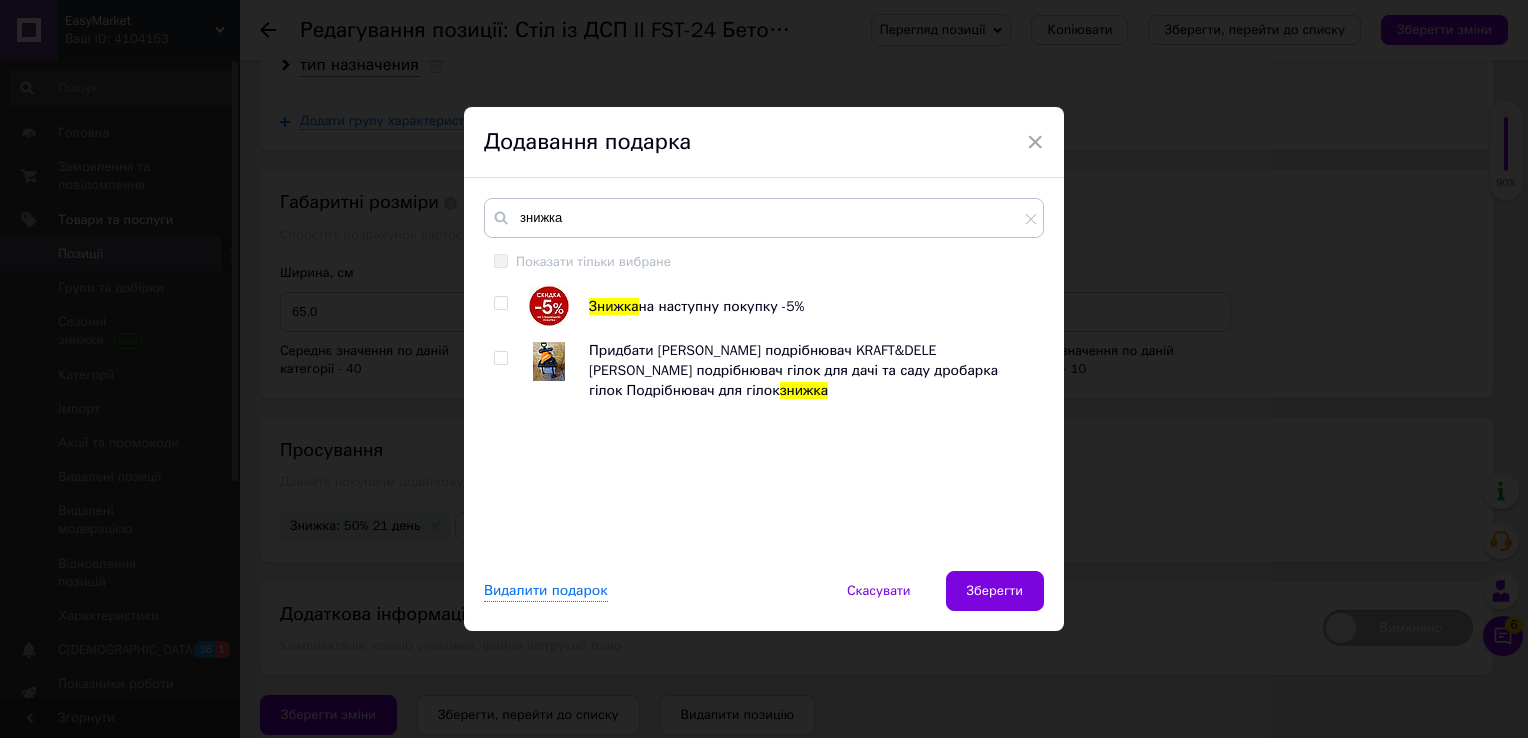 click at bounding box center (500, 303) 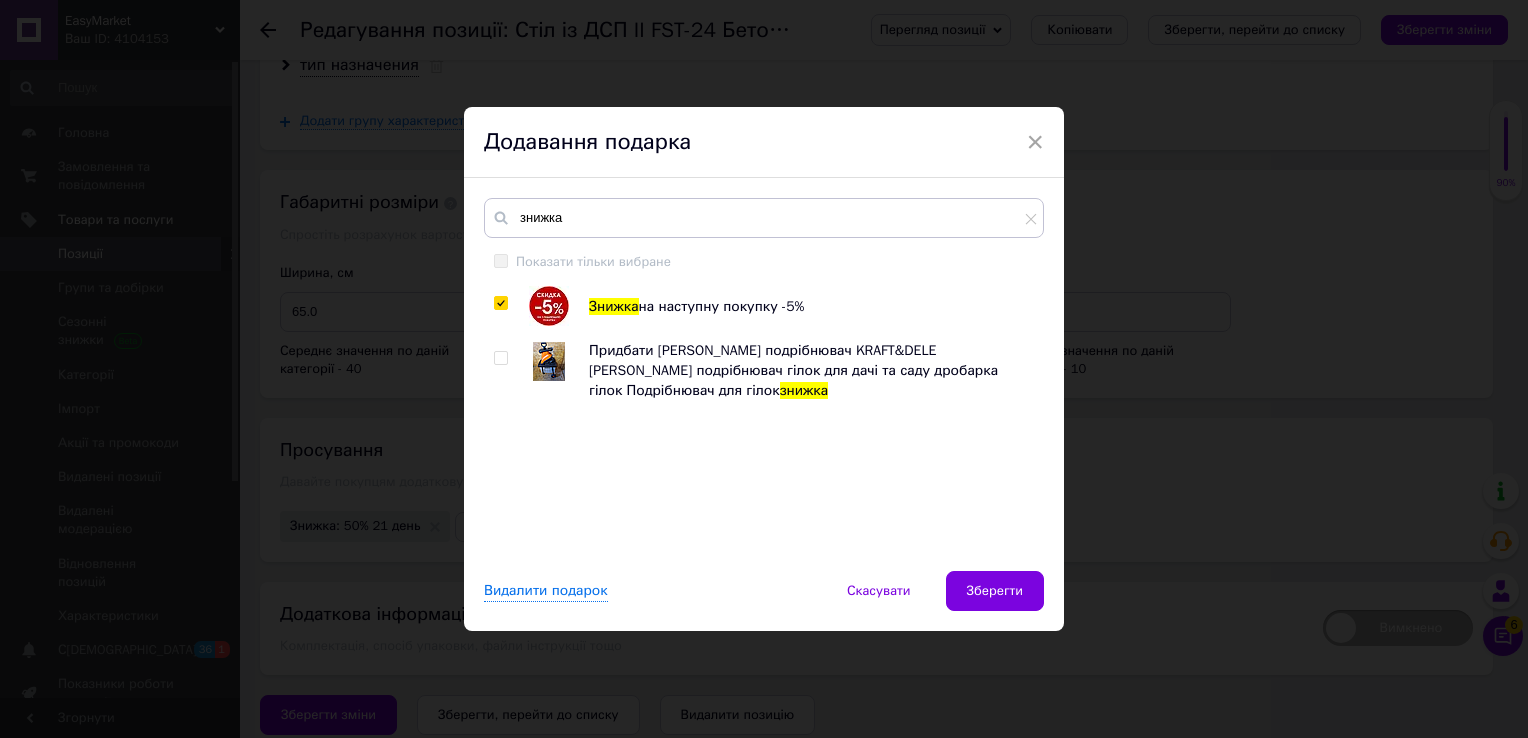 checkbox on "true" 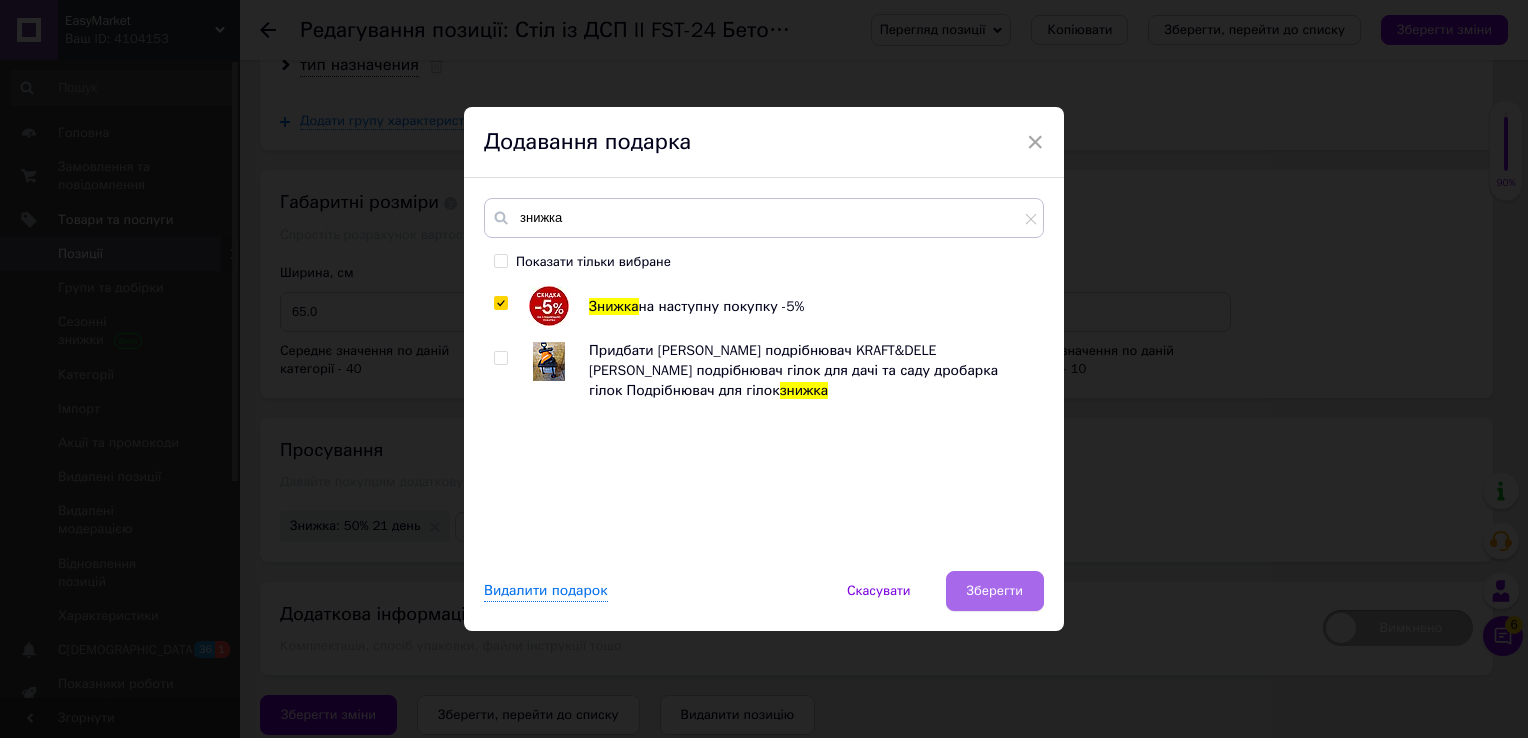 click on "Зберегти" at bounding box center (995, 591) 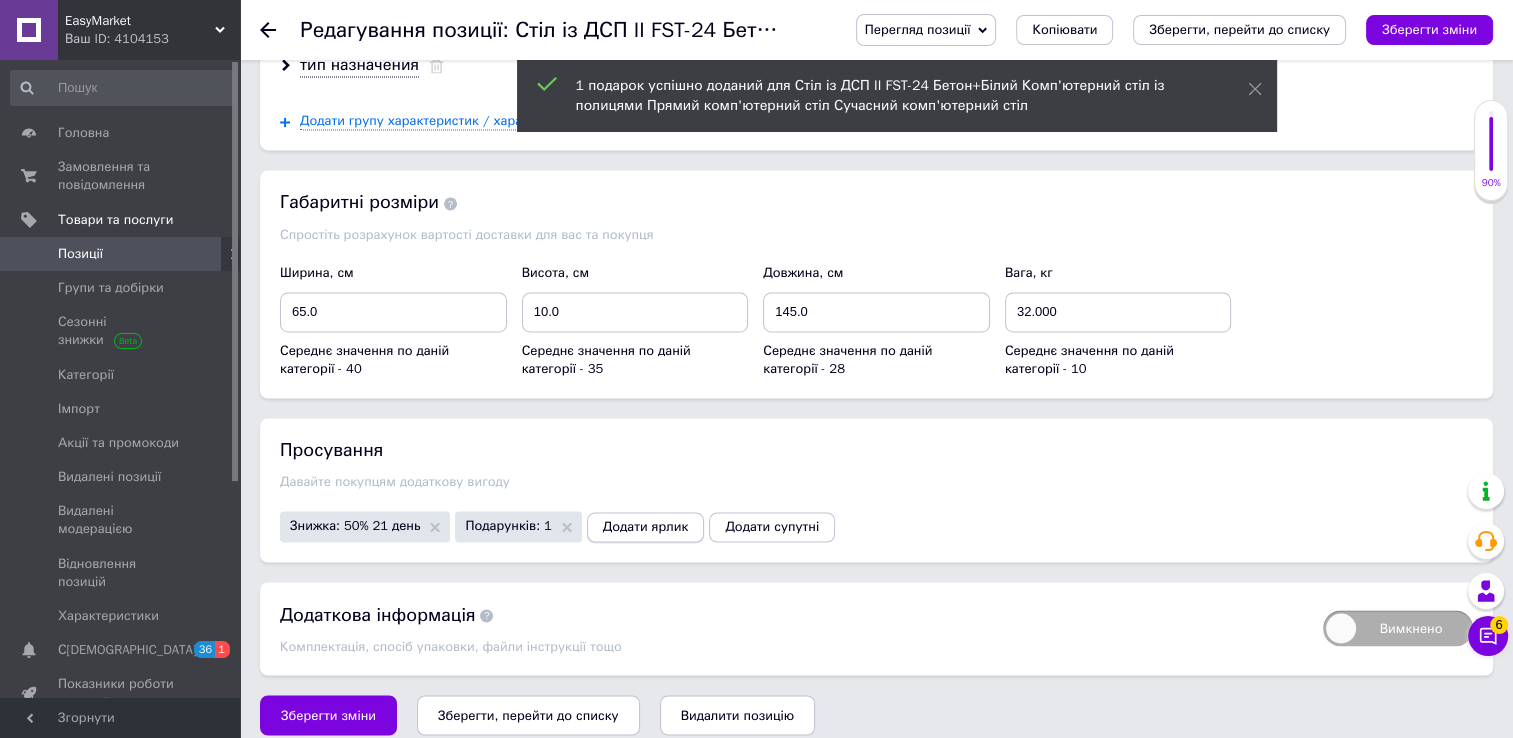 click on "Додати ярлик" at bounding box center (646, 527) 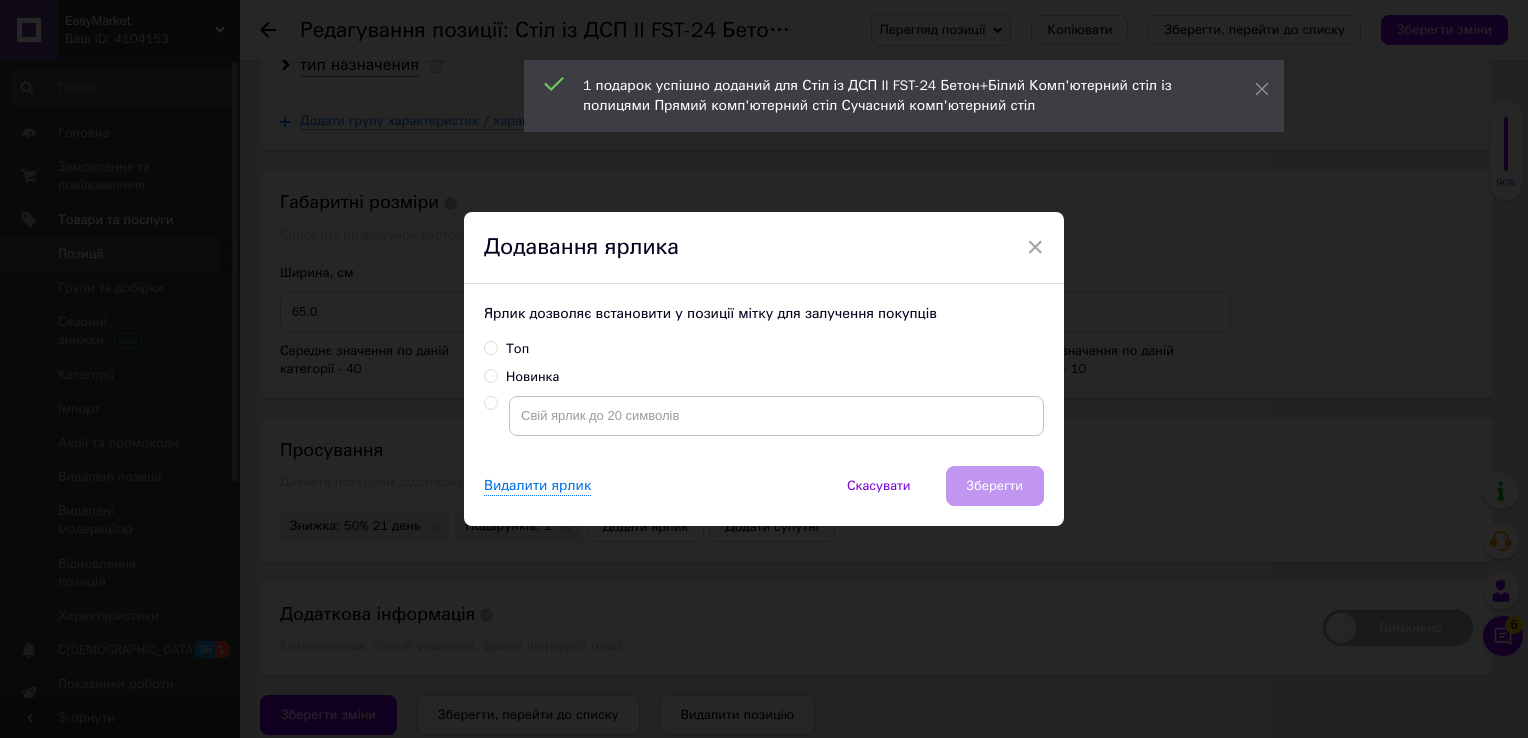 click on "Топ" at bounding box center (490, 347) 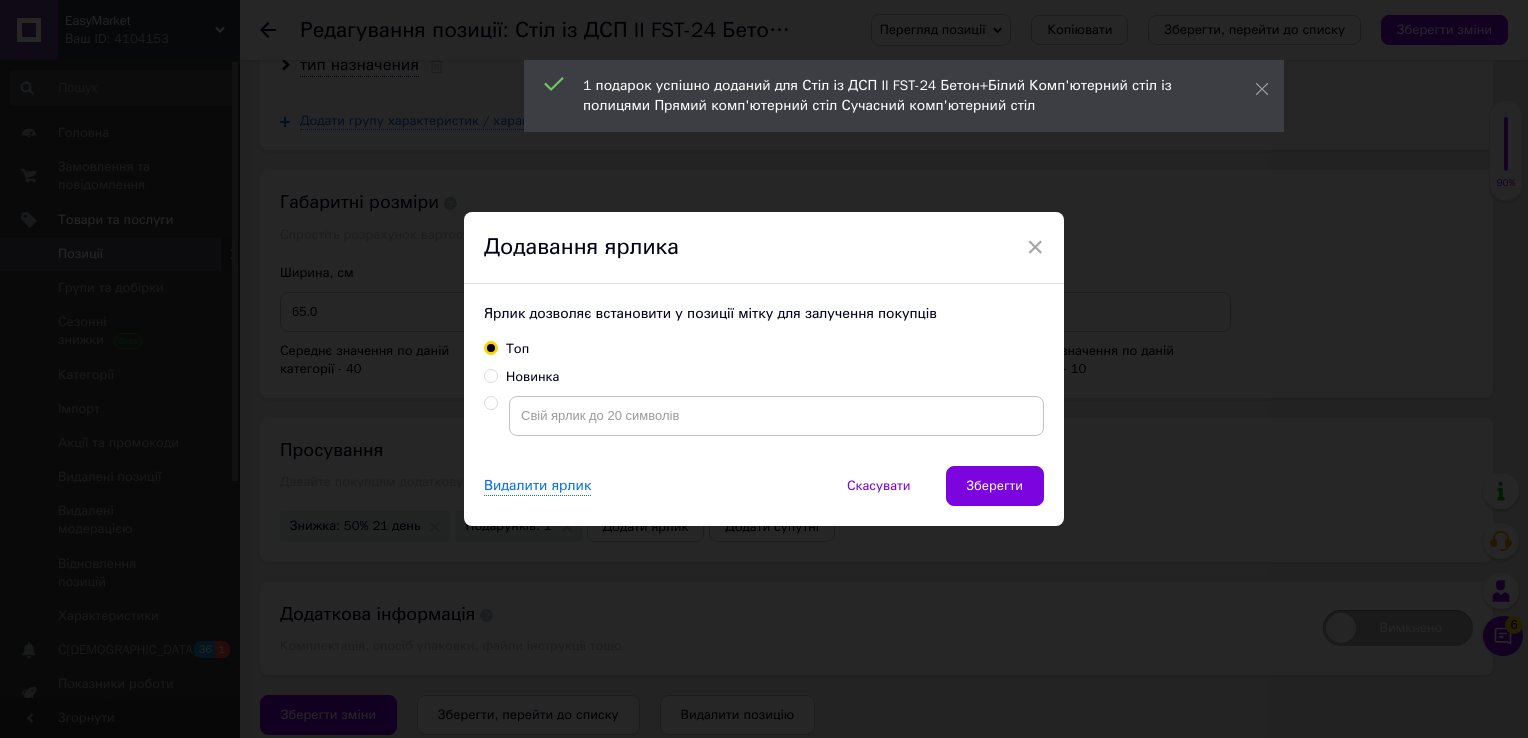 drag, startPoint x: 985, startPoint y: 502, endPoint x: 972, endPoint y: 494, distance: 15.264338 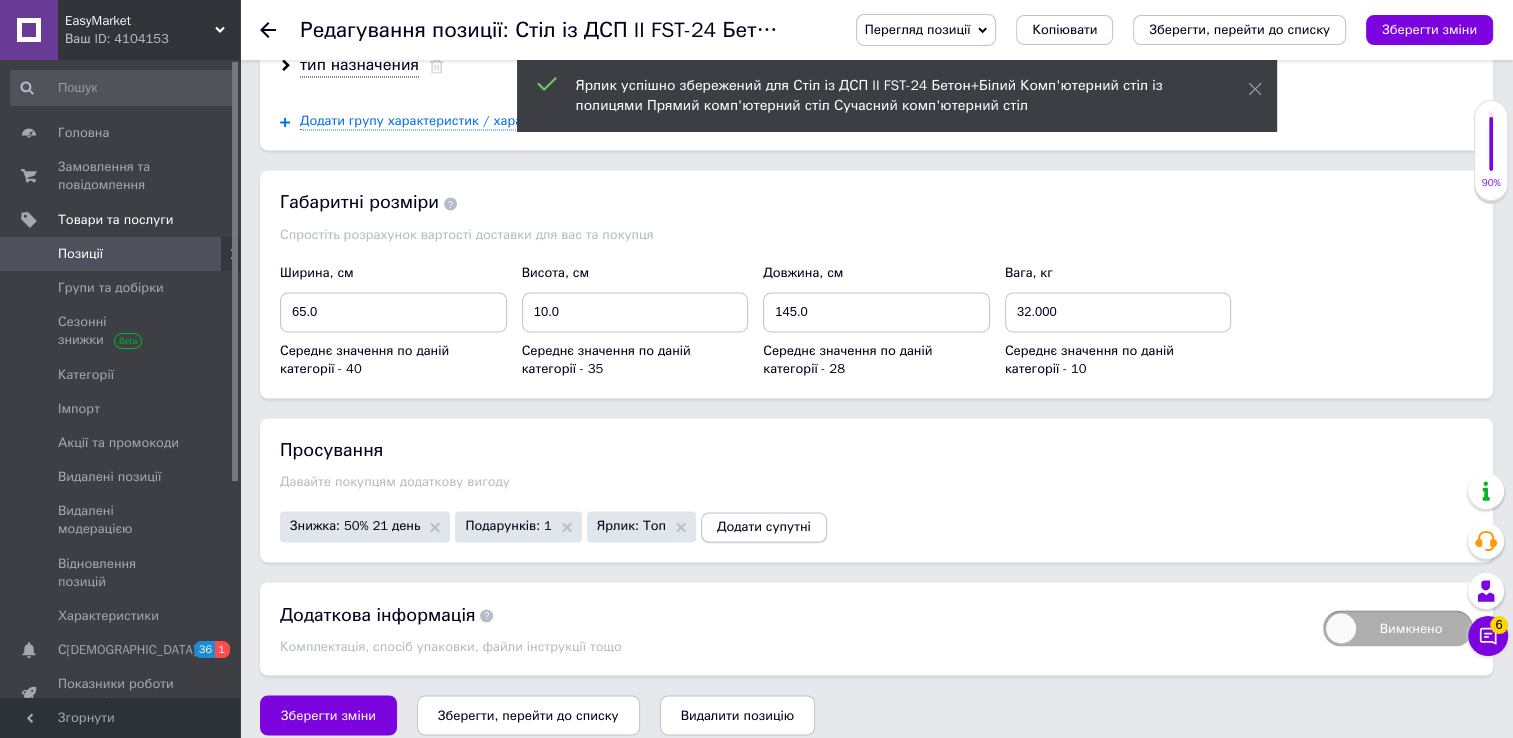 click on "Додати супутні" at bounding box center [764, 527] 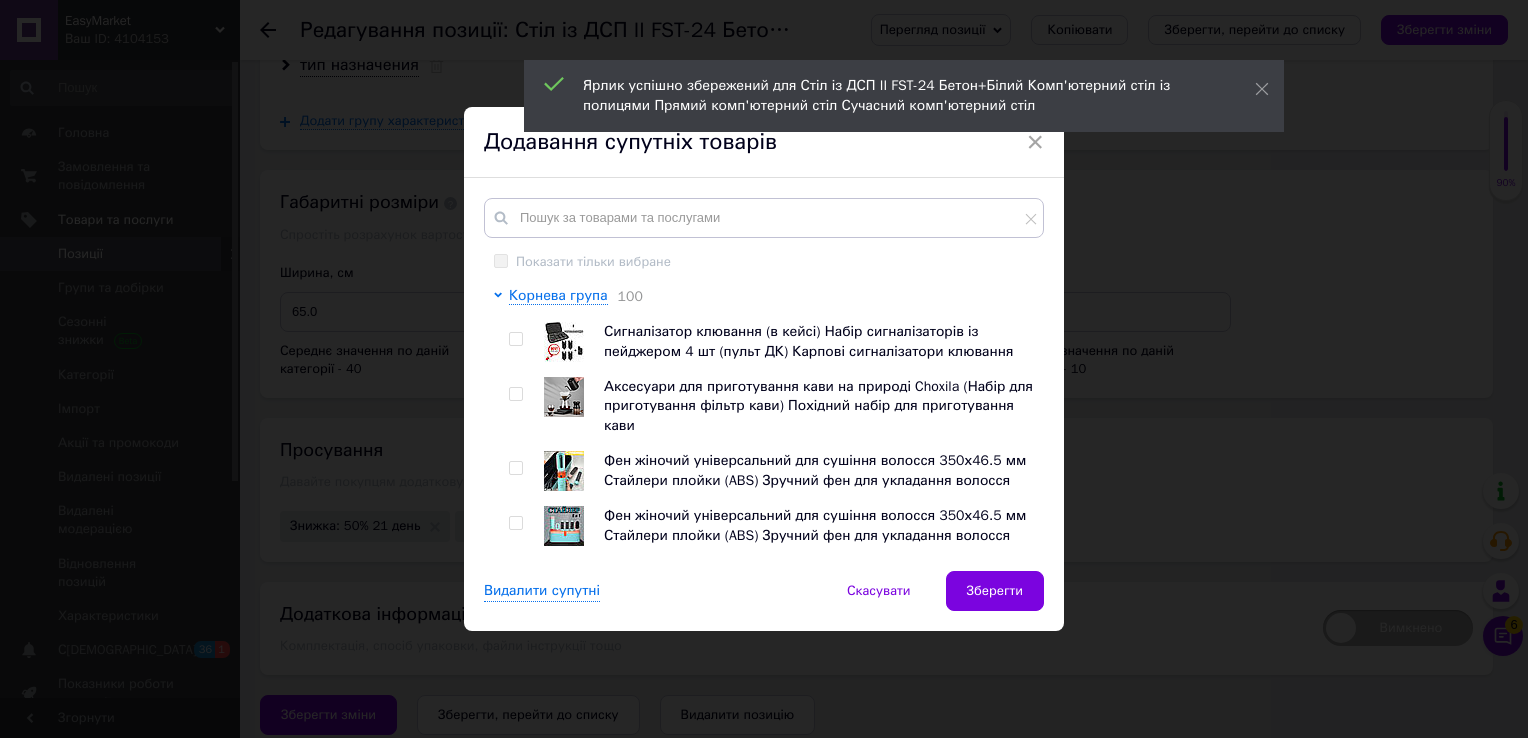 click at bounding box center (501, 5503) 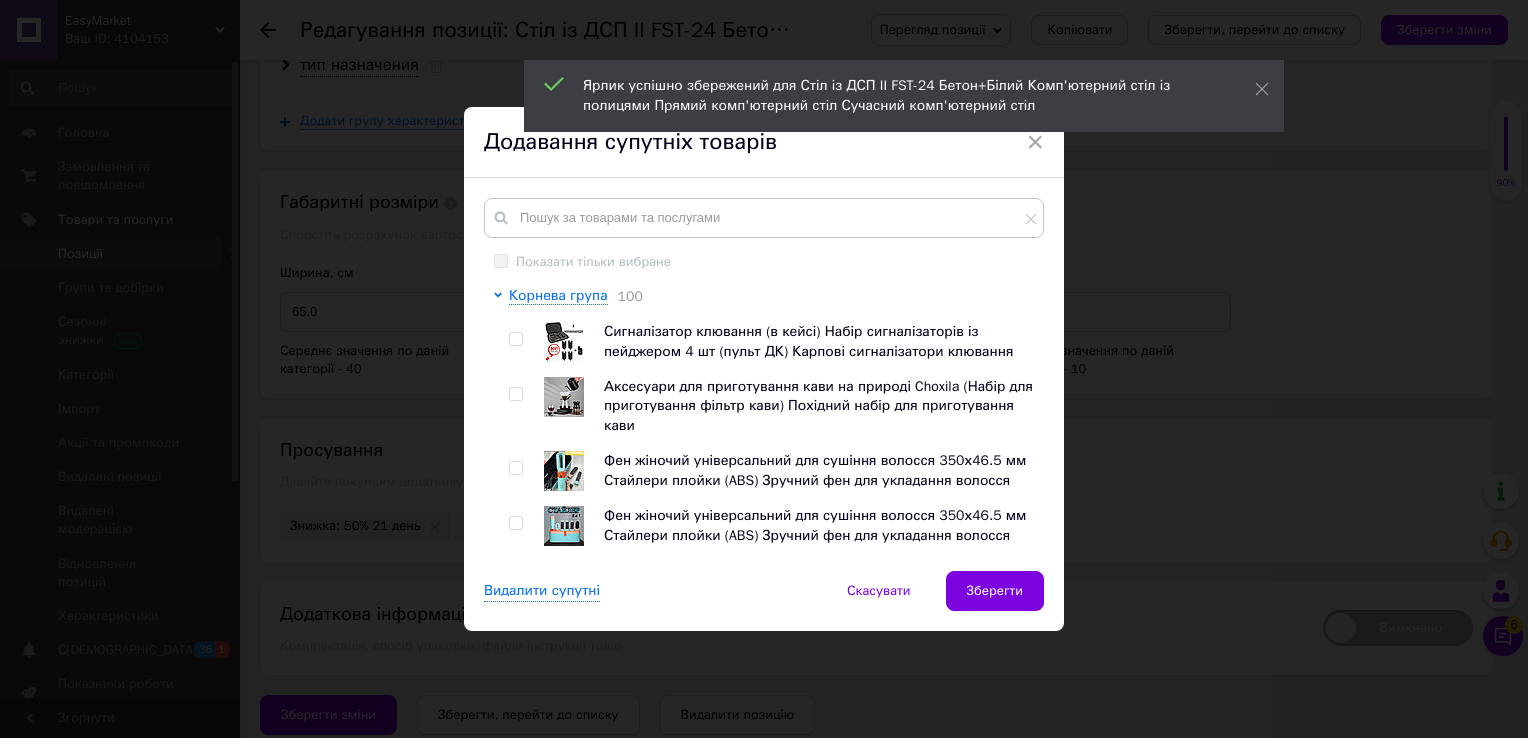 click at bounding box center [519, 406] 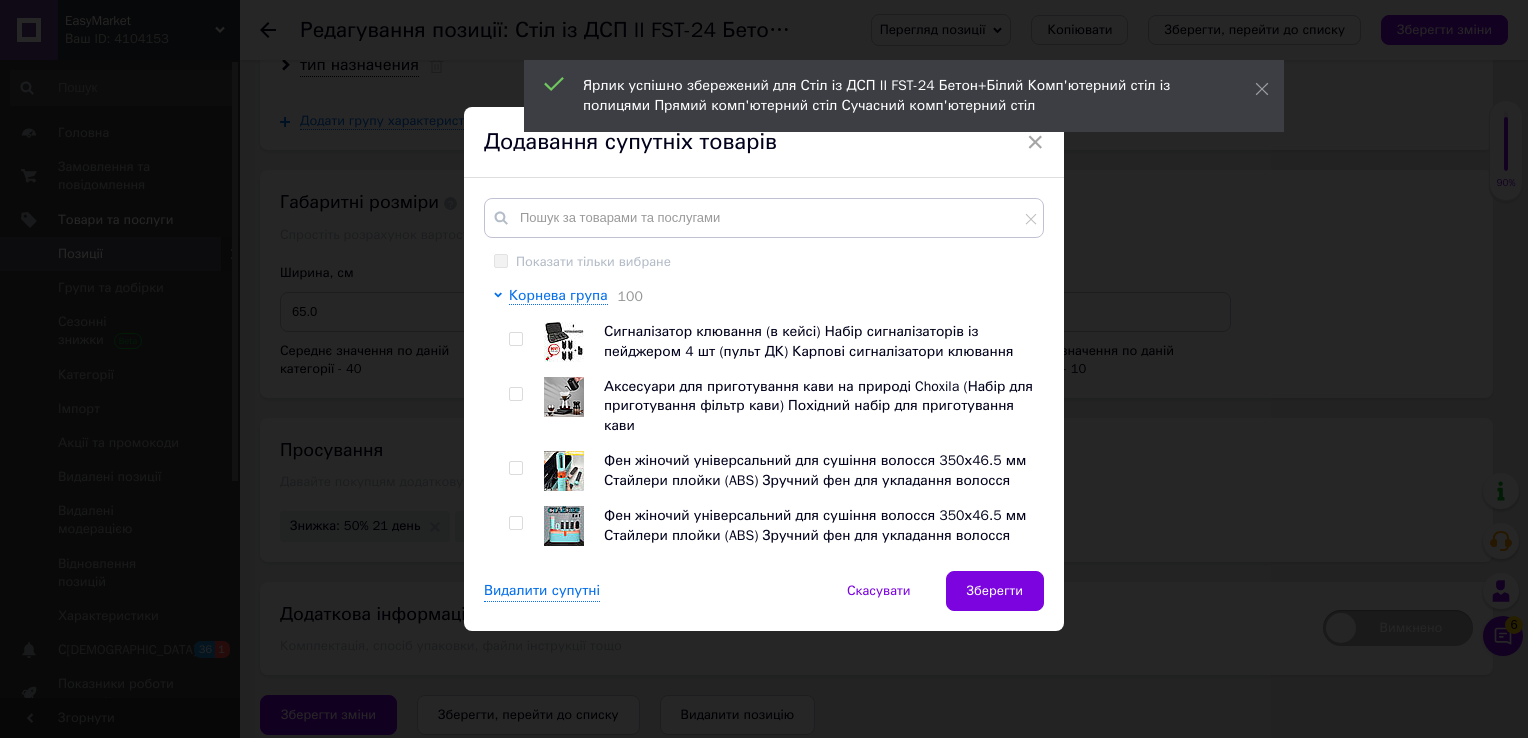 click at bounding box center (519, 342) 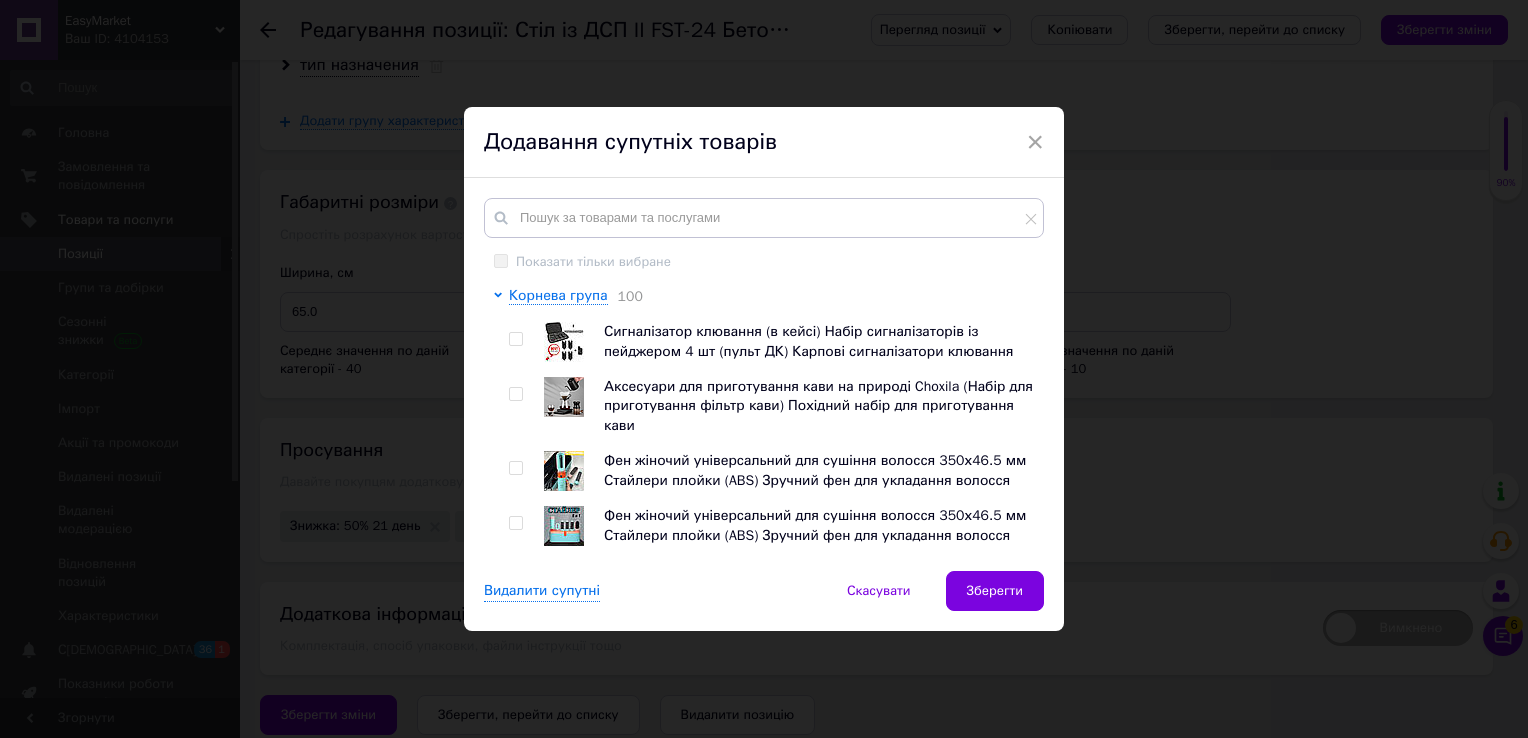 click at bounding box center [519, 406] 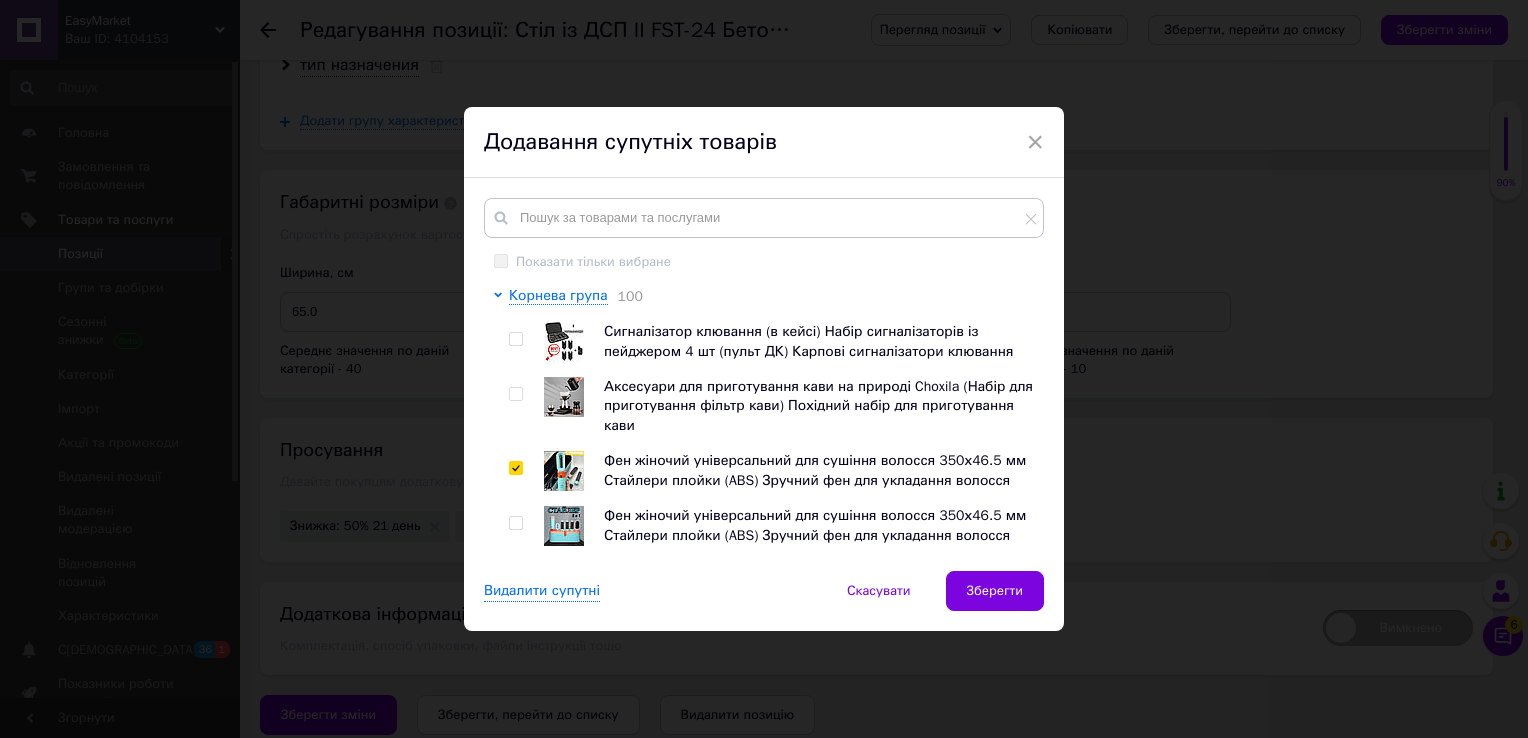 checkbox on "true" 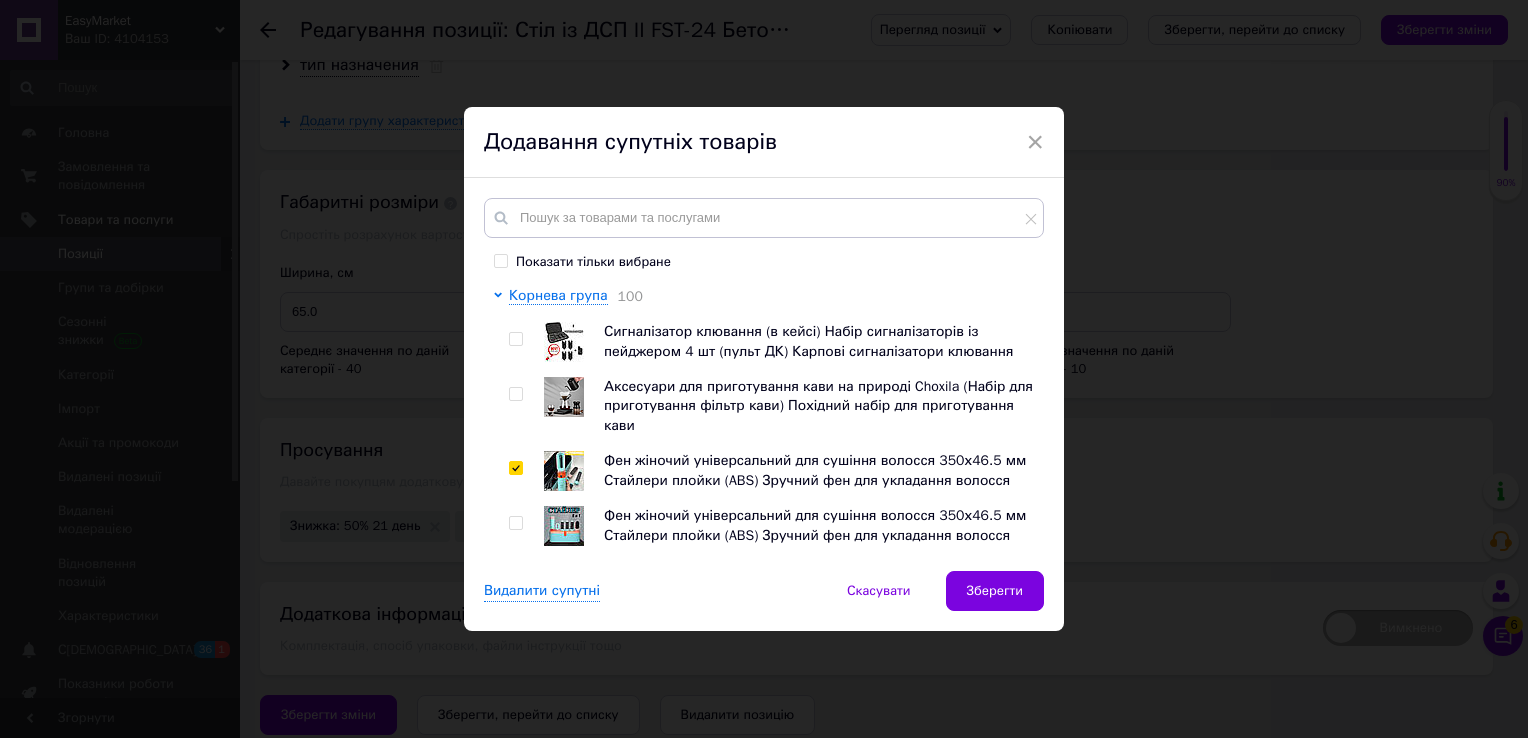 click at bounding box center [519, 526] 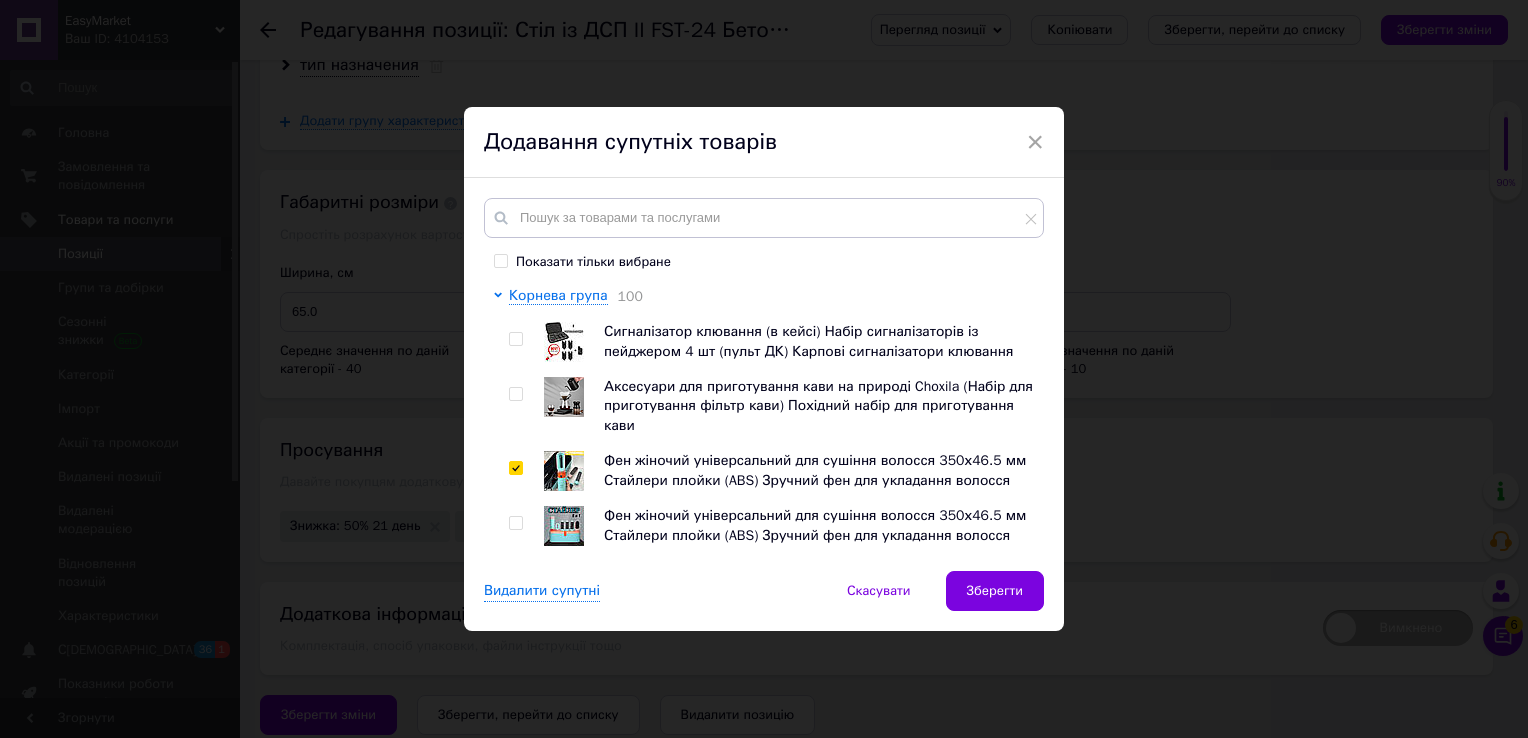 drag, startPoint x: 508, startPoint y: 526, endPoint x: 517, endPoint y: 436, distance: 90.44888 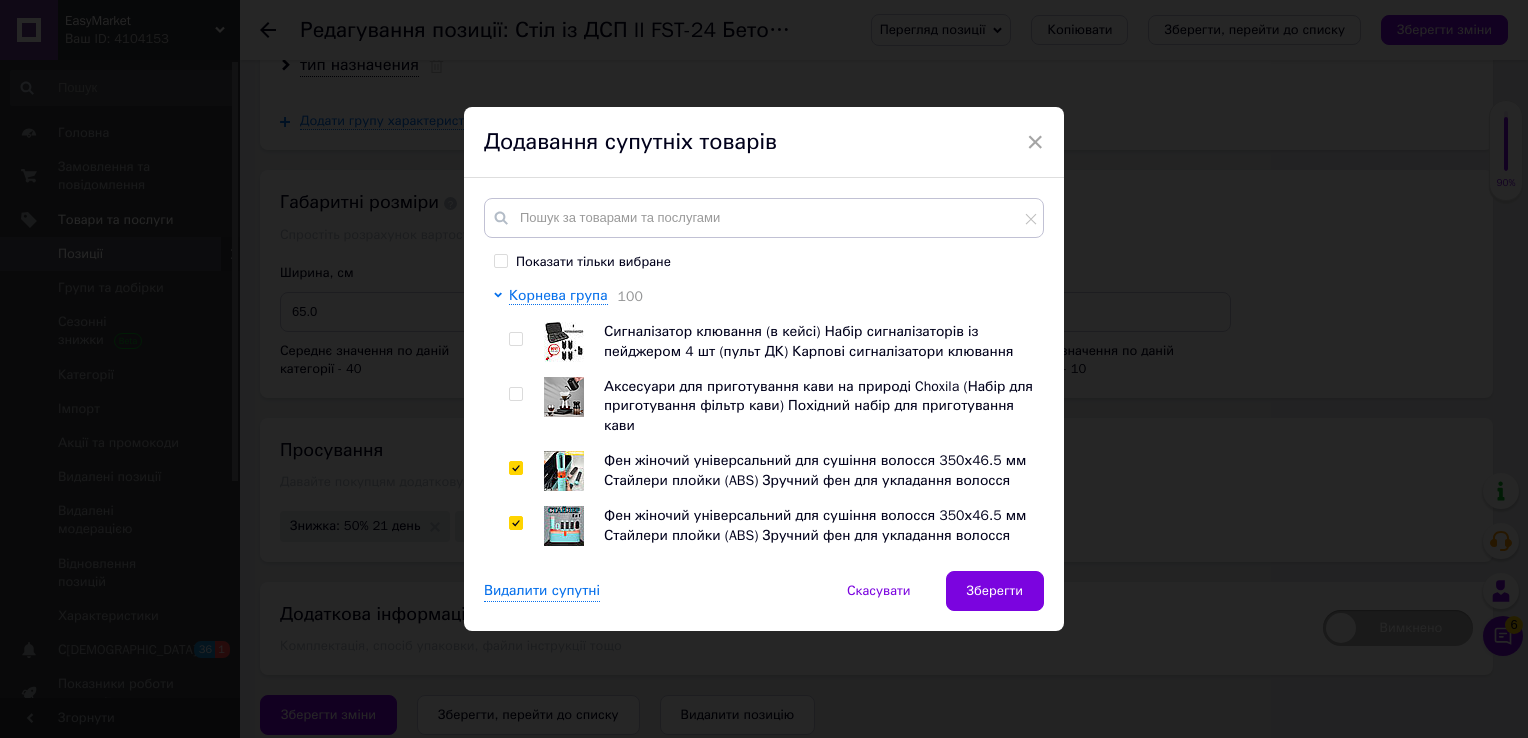 checkbox on "true" 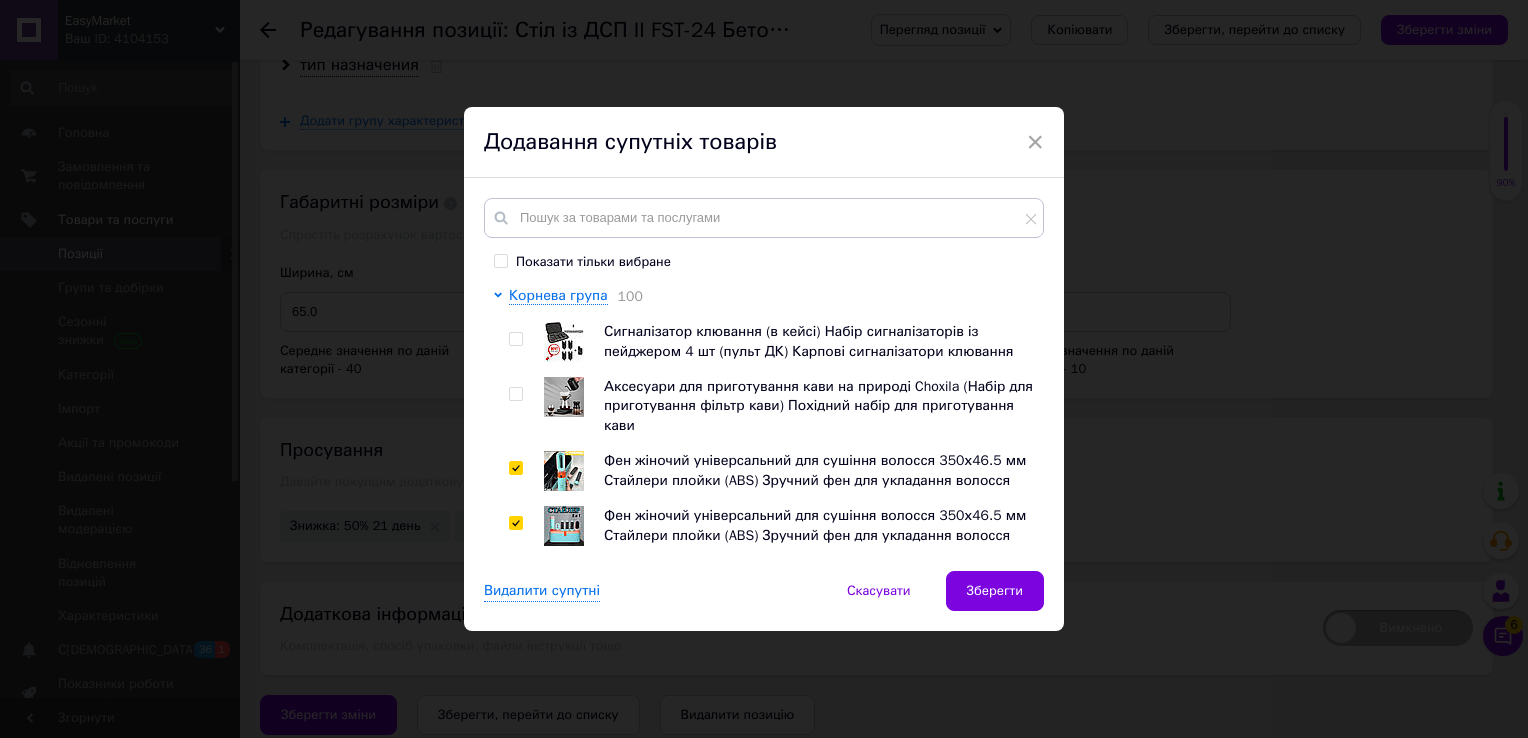 click at bounding box center (515, 394) 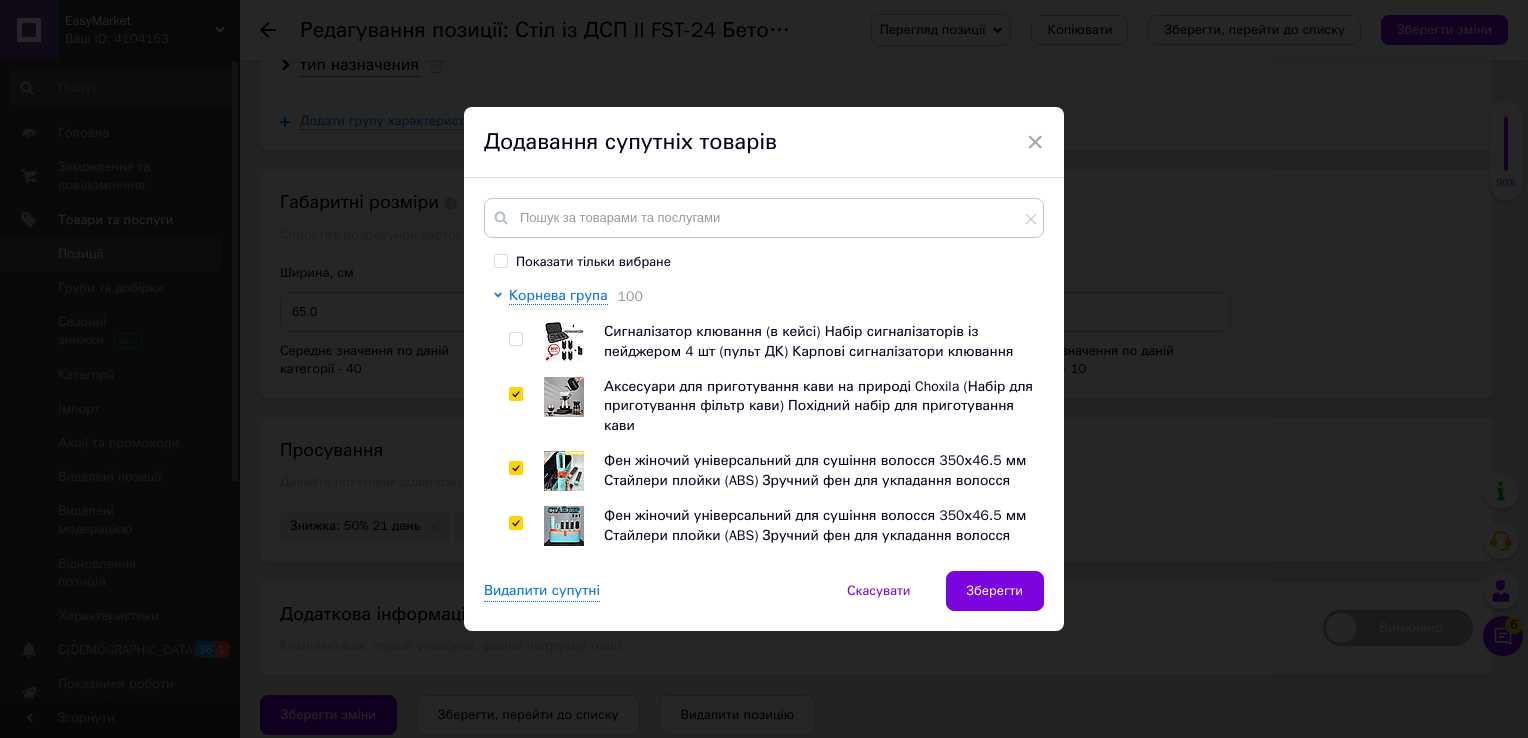 checkbox on "true" 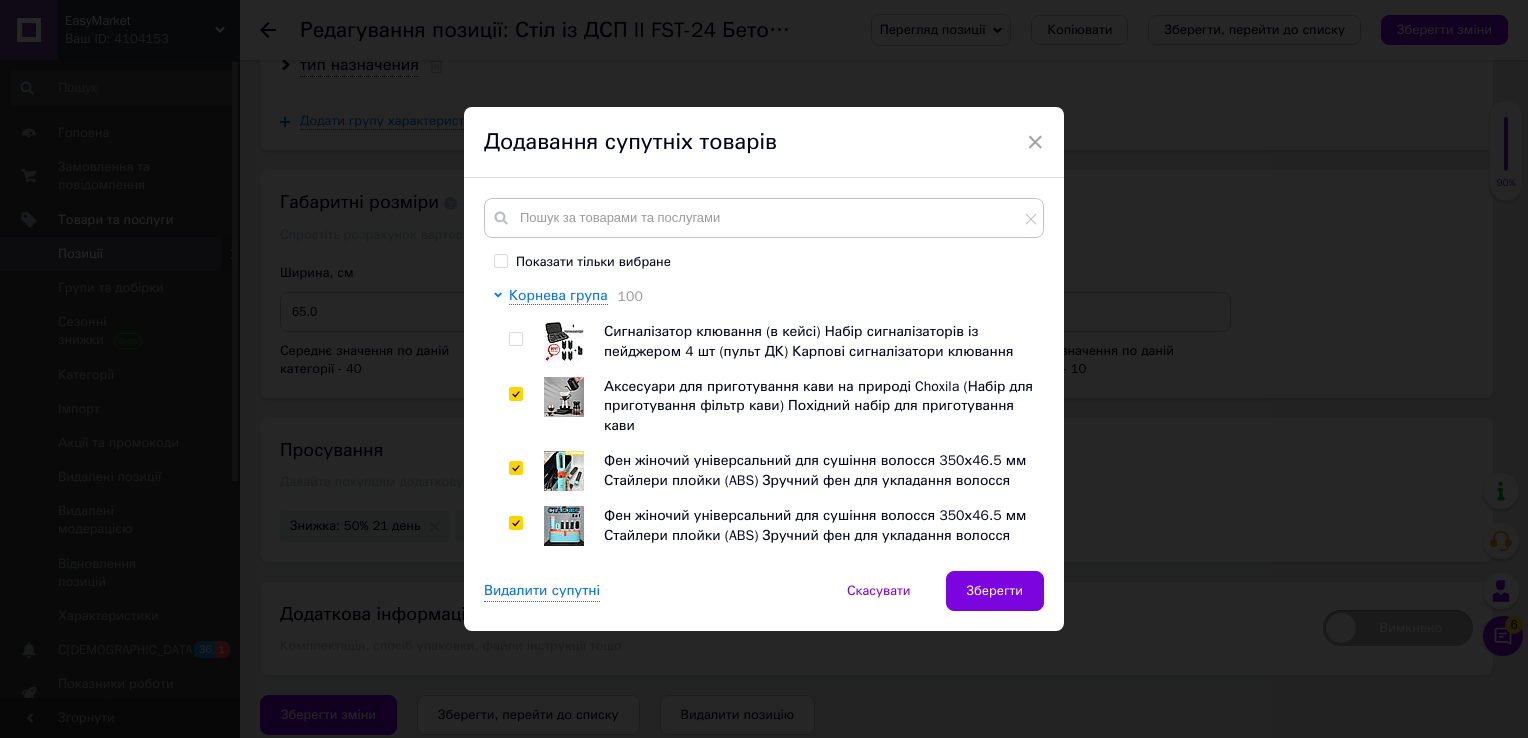 click at bounding box center (515, 339) 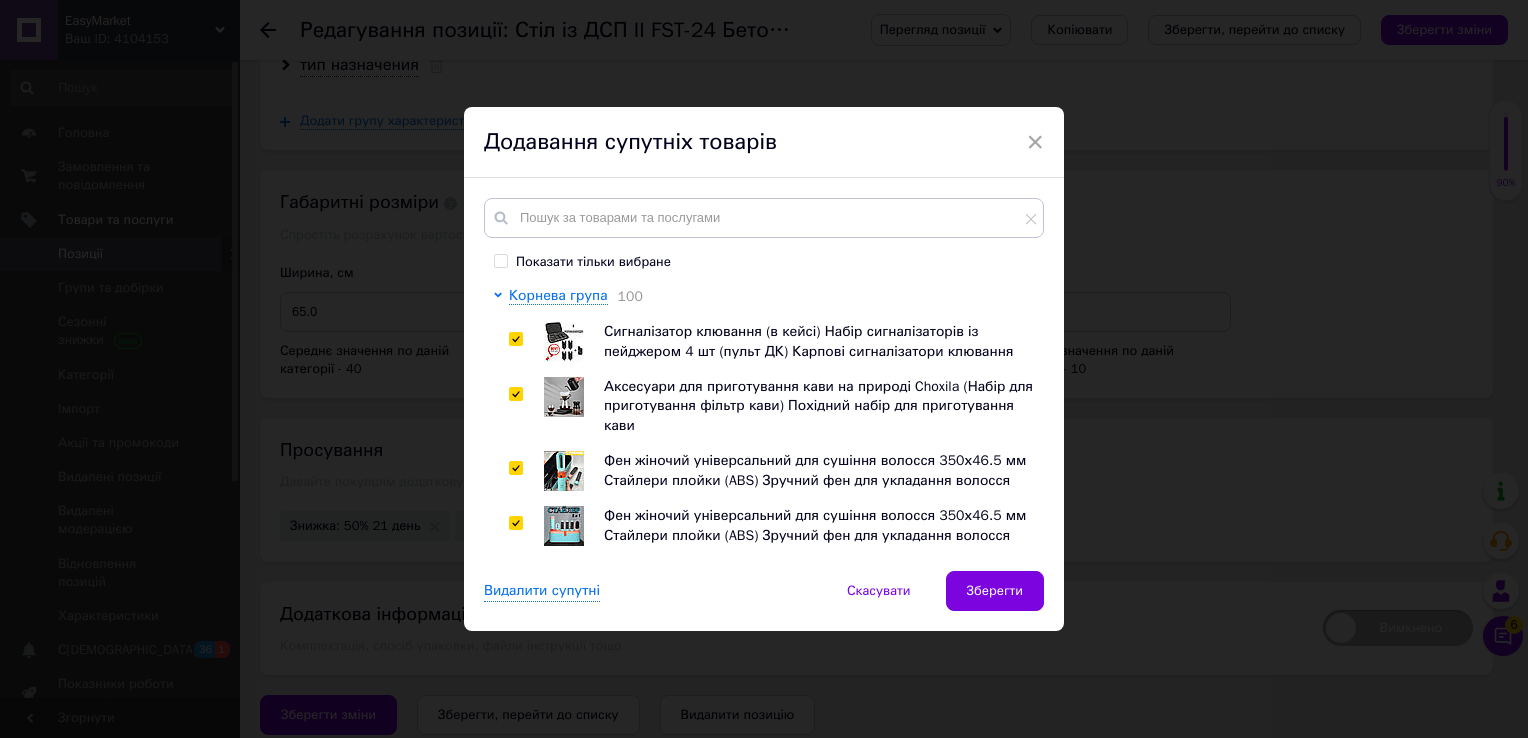 checkbox on "true" 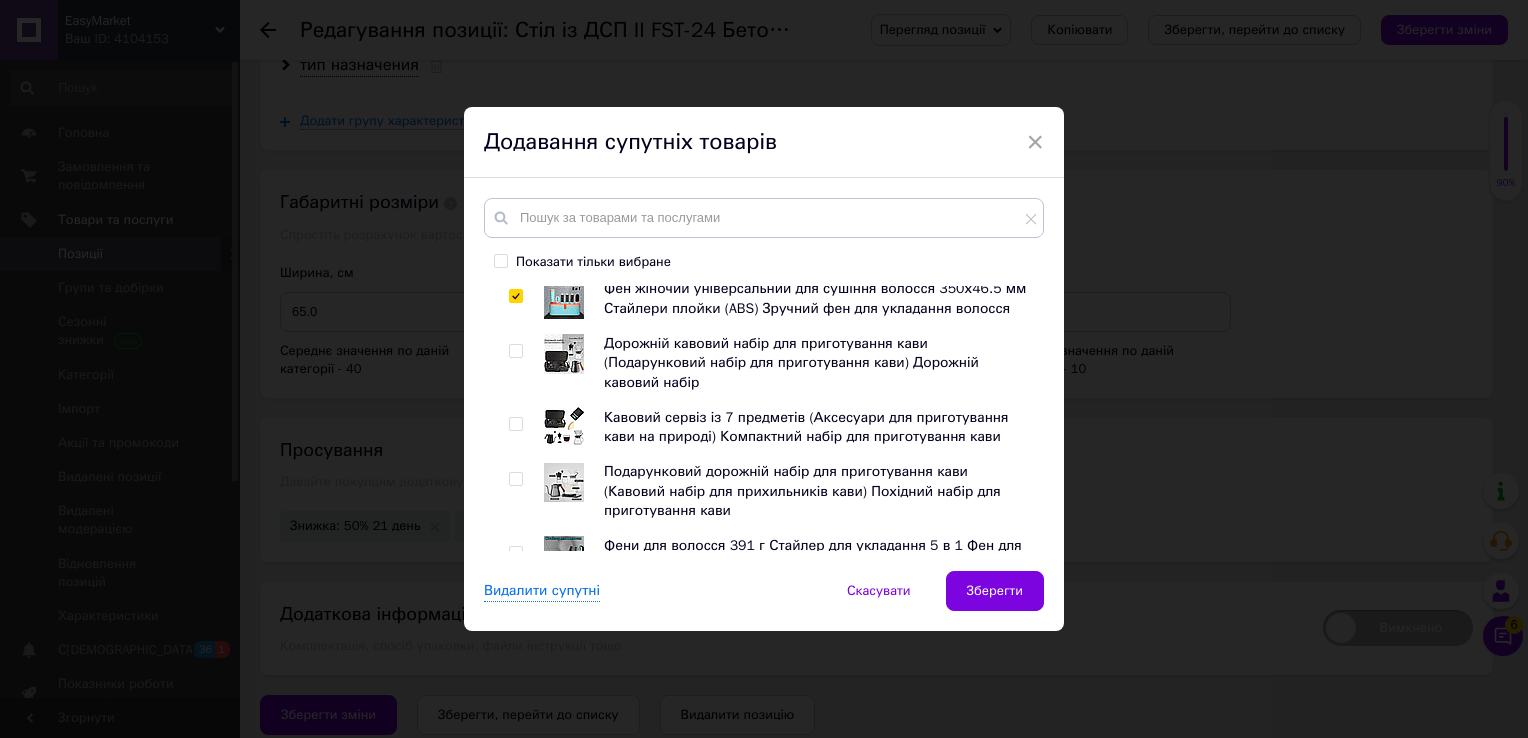 scroll, scrollTop: 232, scrollLeft: 0, axis: vertical 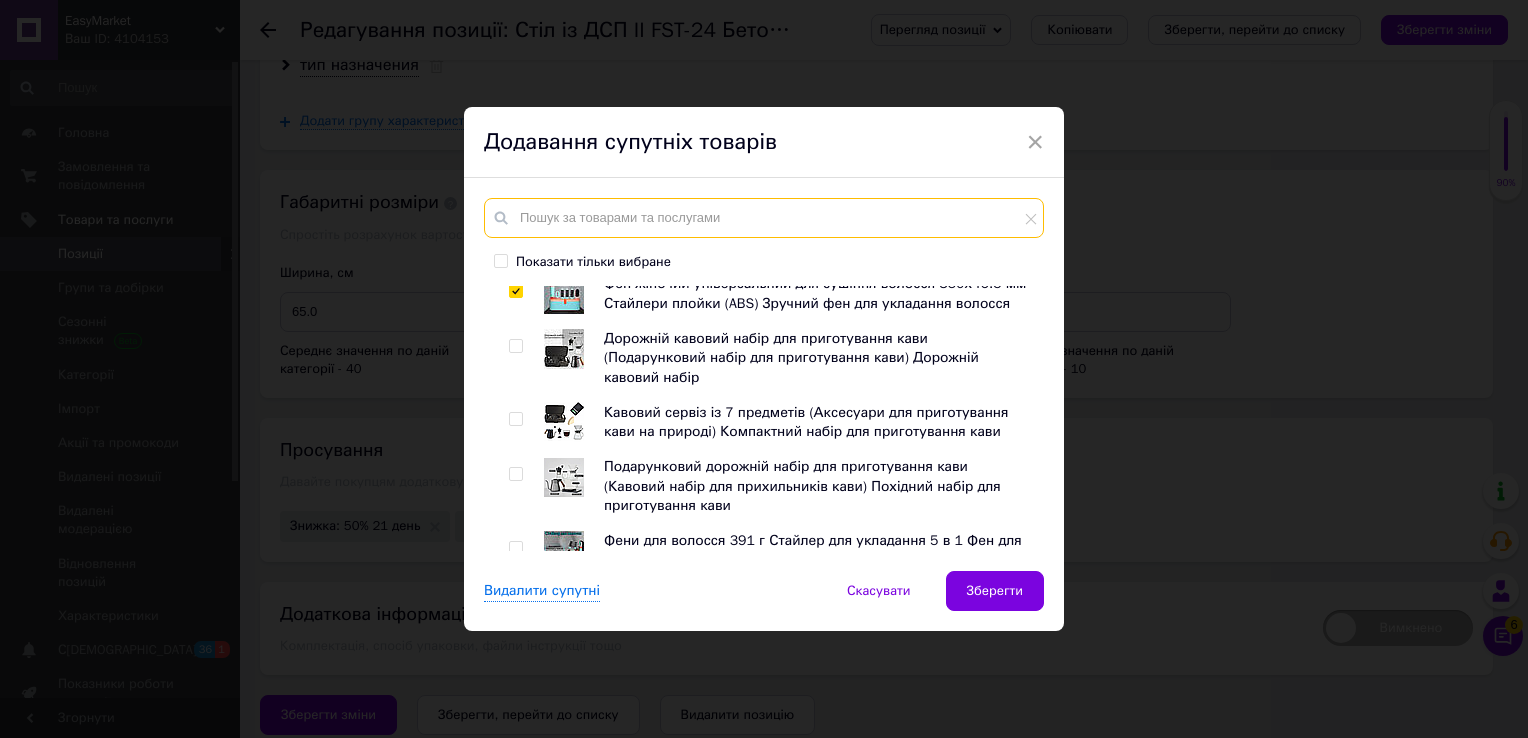 click at bounding box center [764, 218] 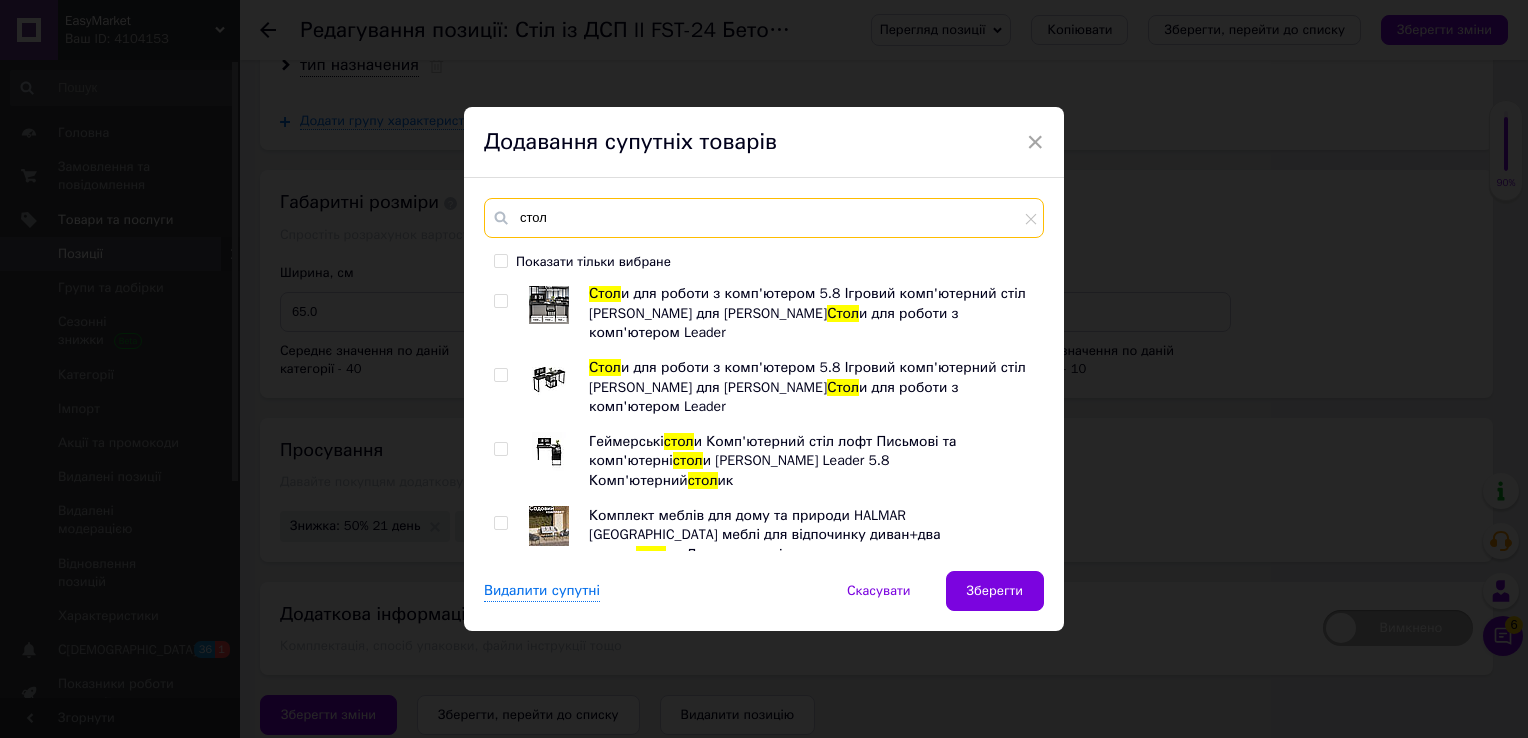 scroll, scrollTop: 128, scrollLeft: 0, axis: vertical 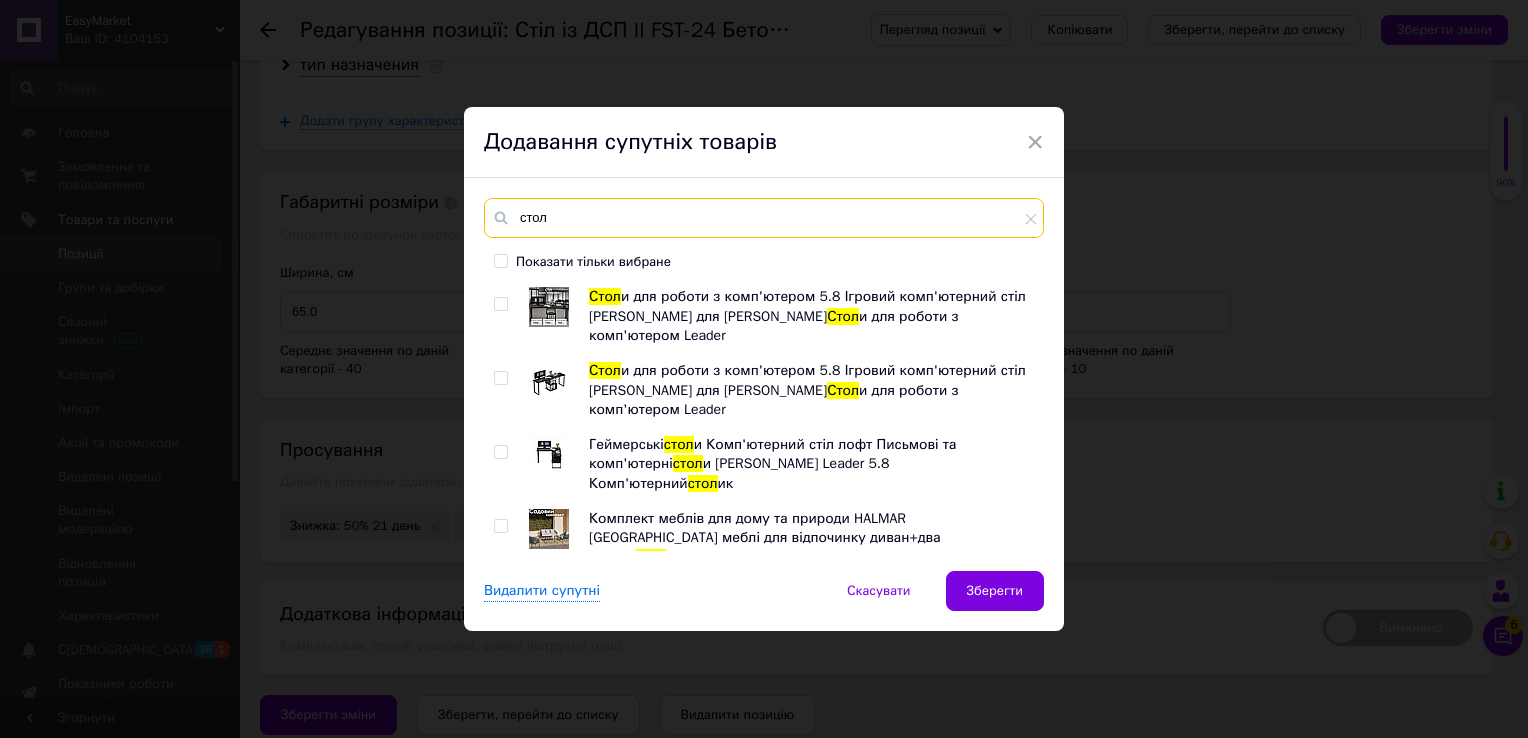 type on "стол" 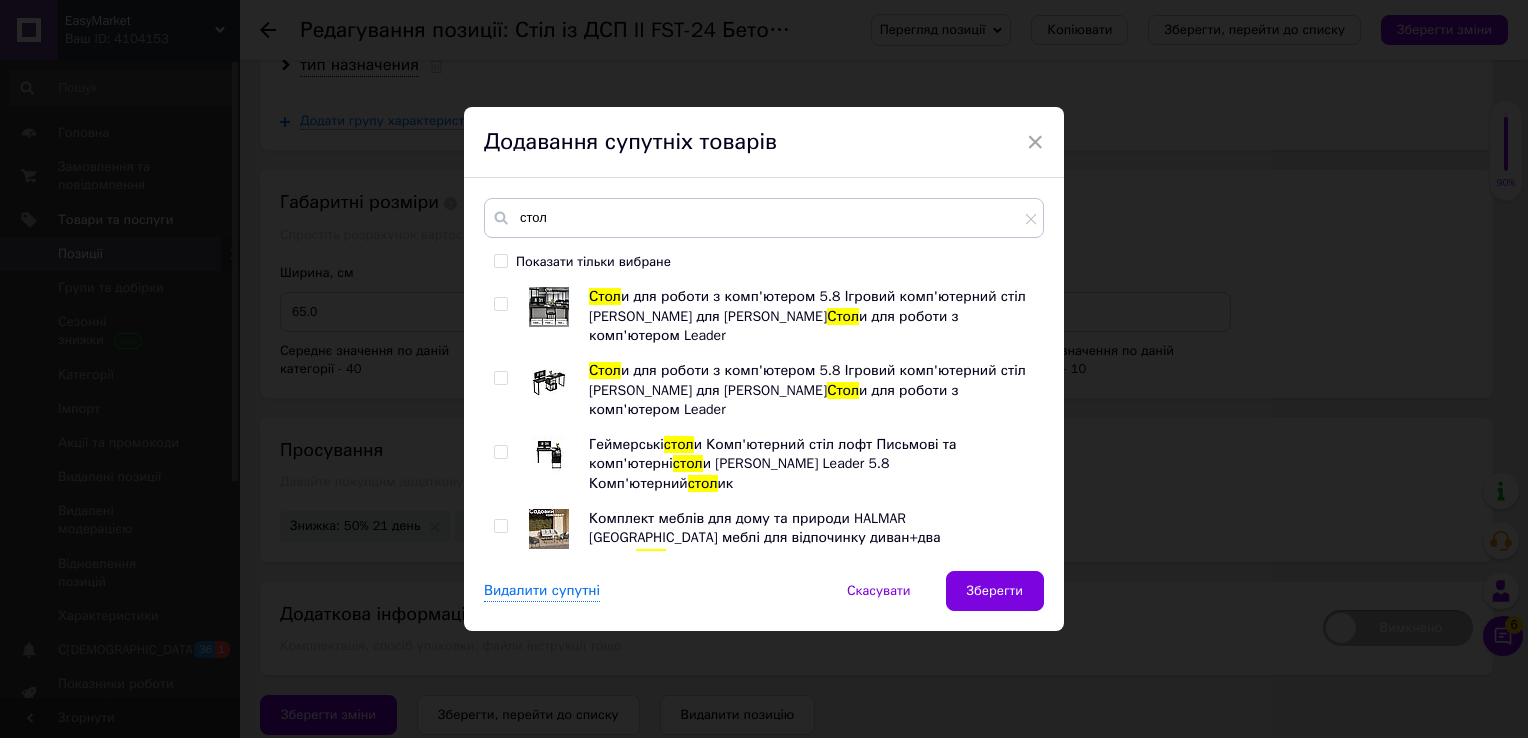 click at bounding box center (500, 526) 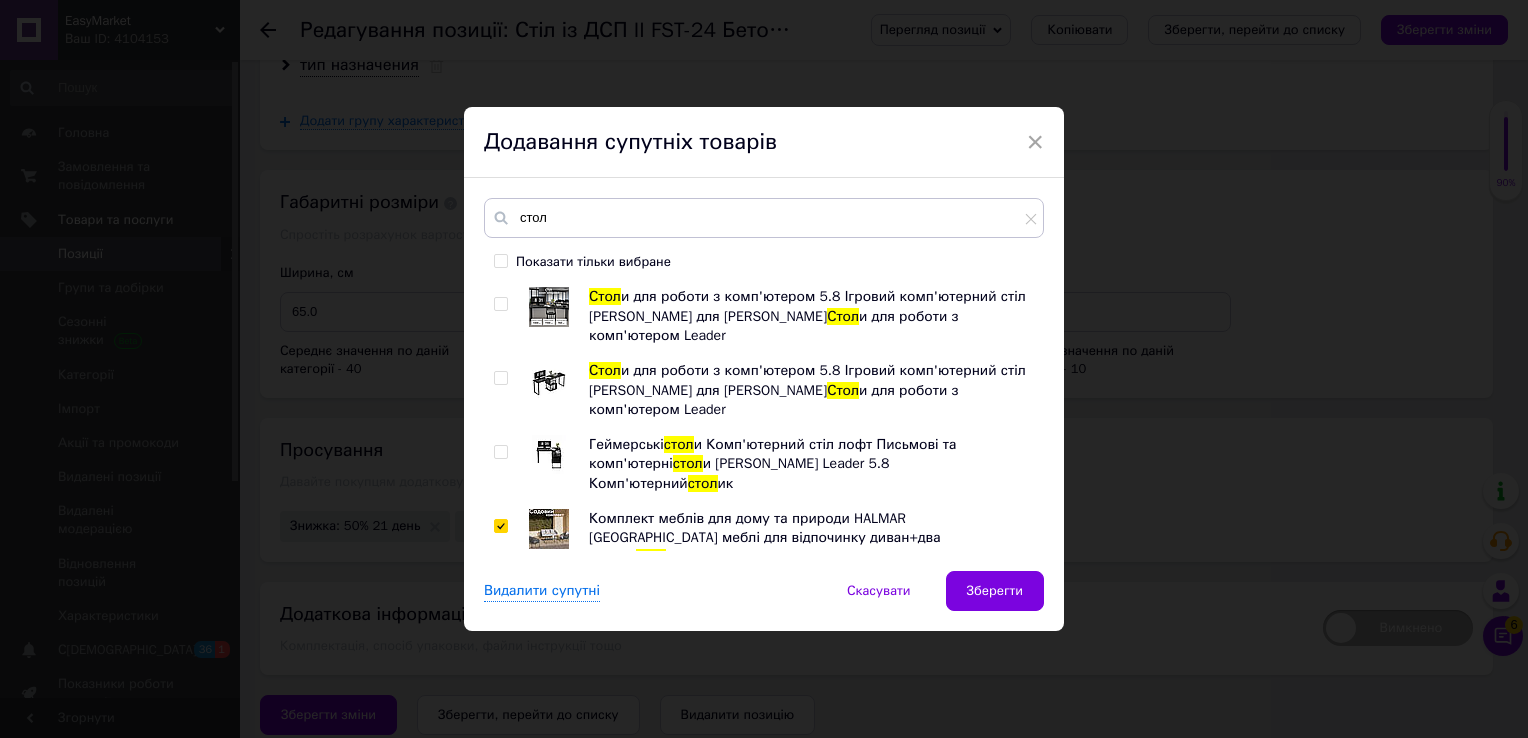 checkbox on "true" 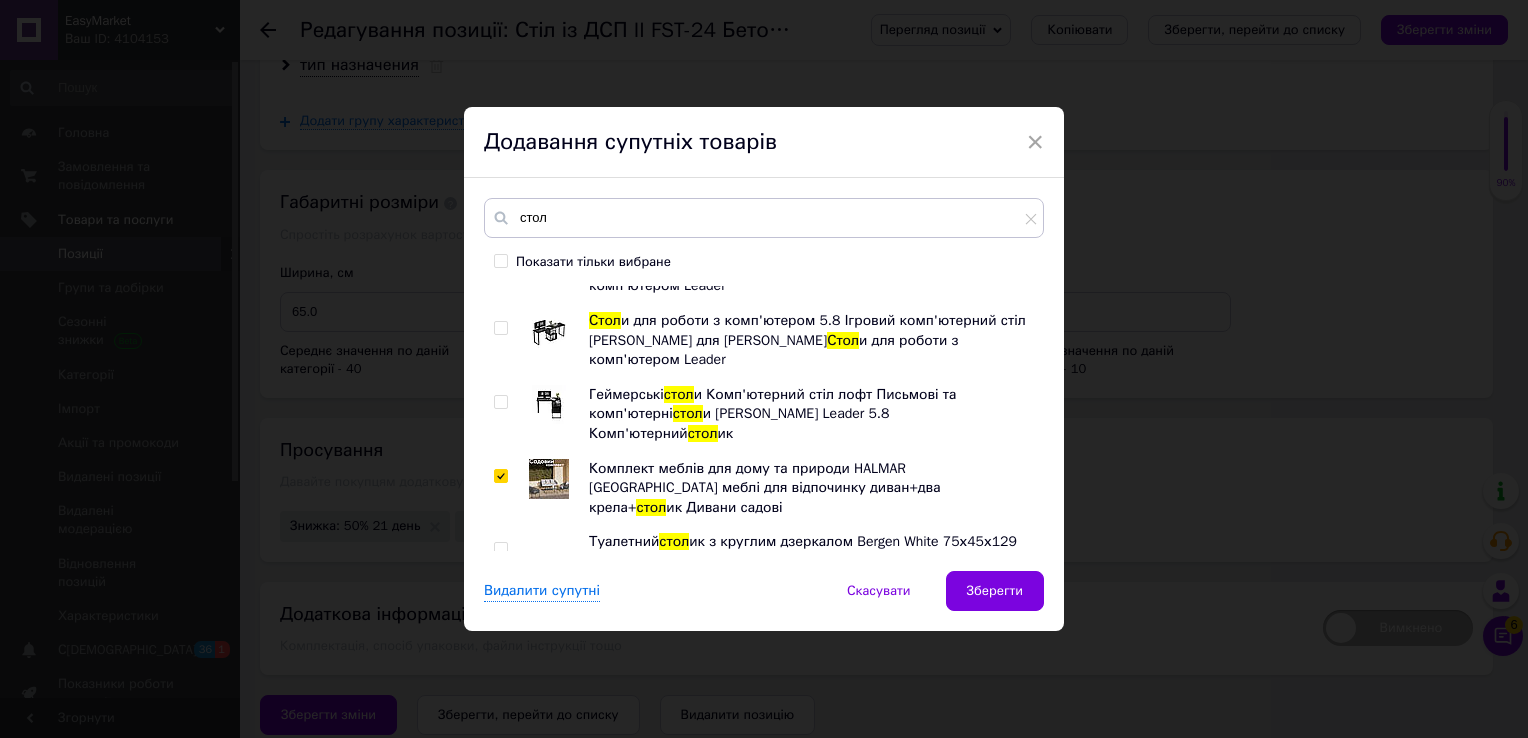 scroll, scrollTop: 176, scrollLeft: 0, axis: vertical 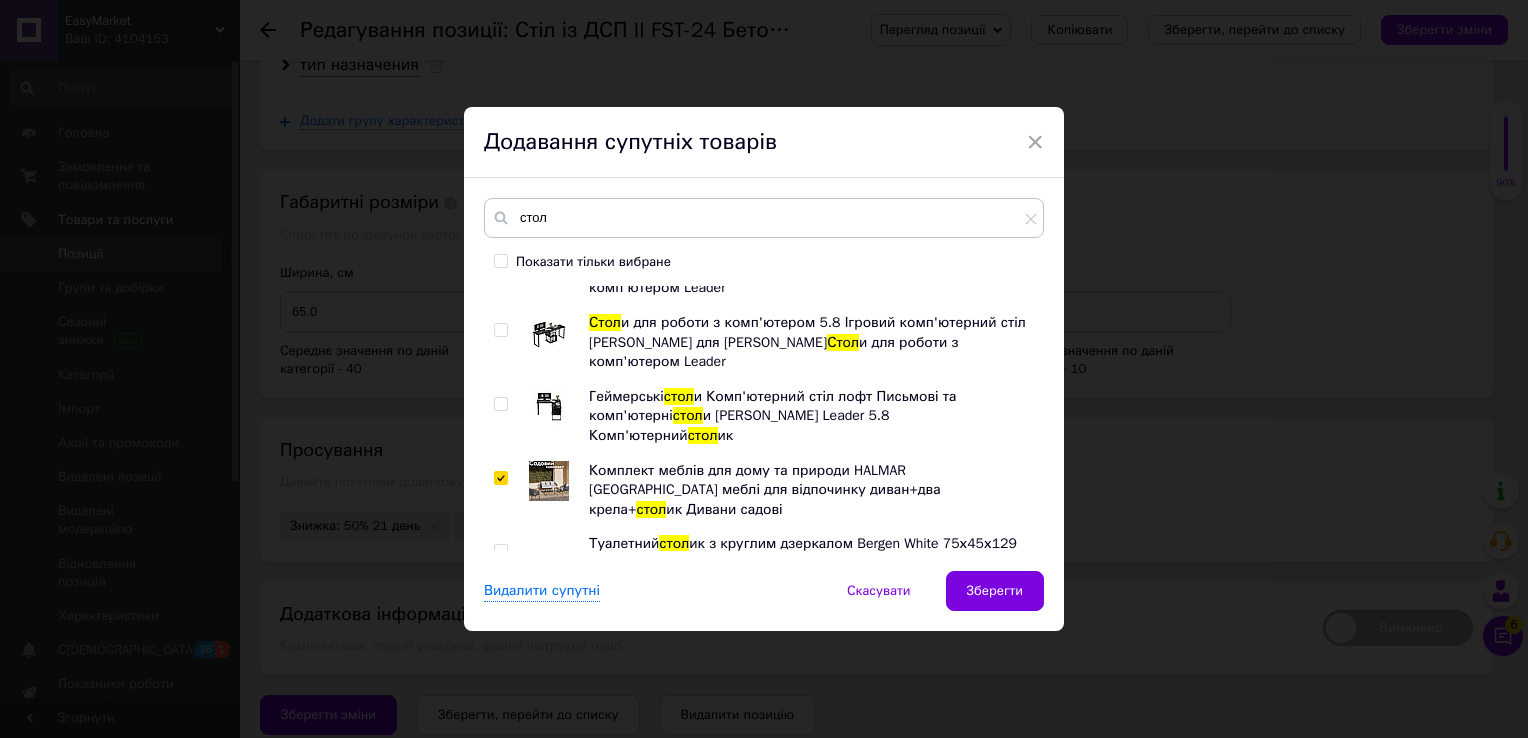 click at bounding box center [504, 563] 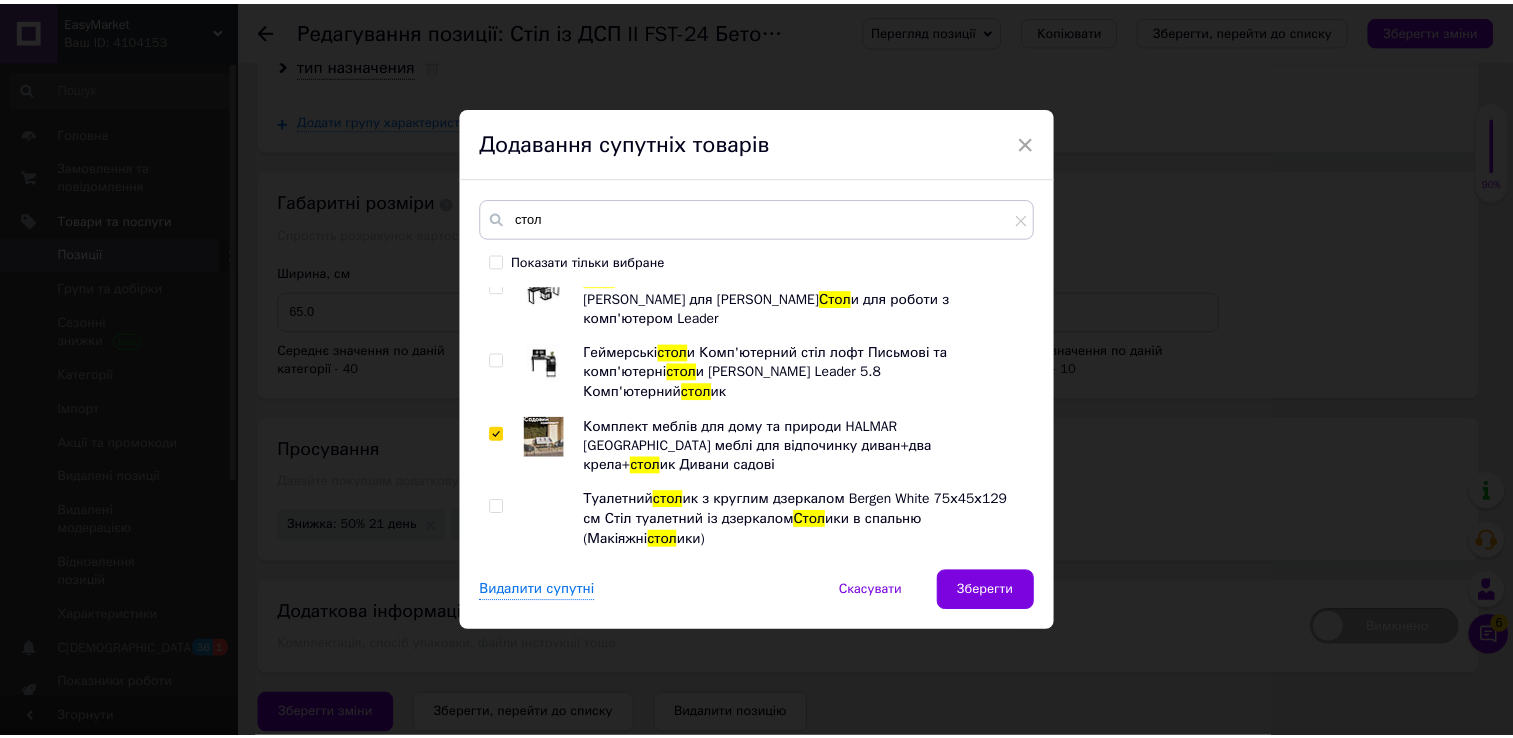 scroll, scrollTop: 228, scrollLeft: 0, axis: vertical 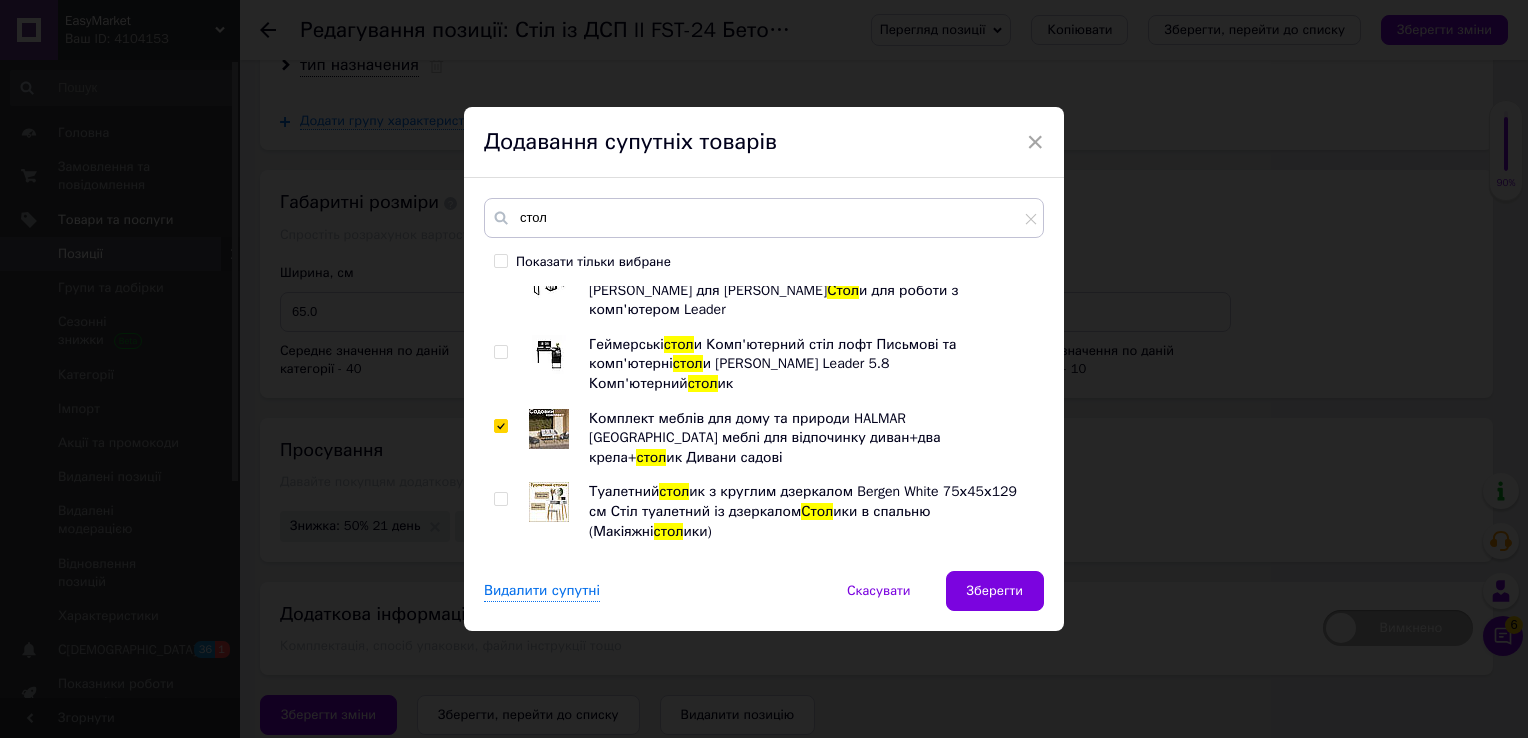 click at bounding box center [501, 499] 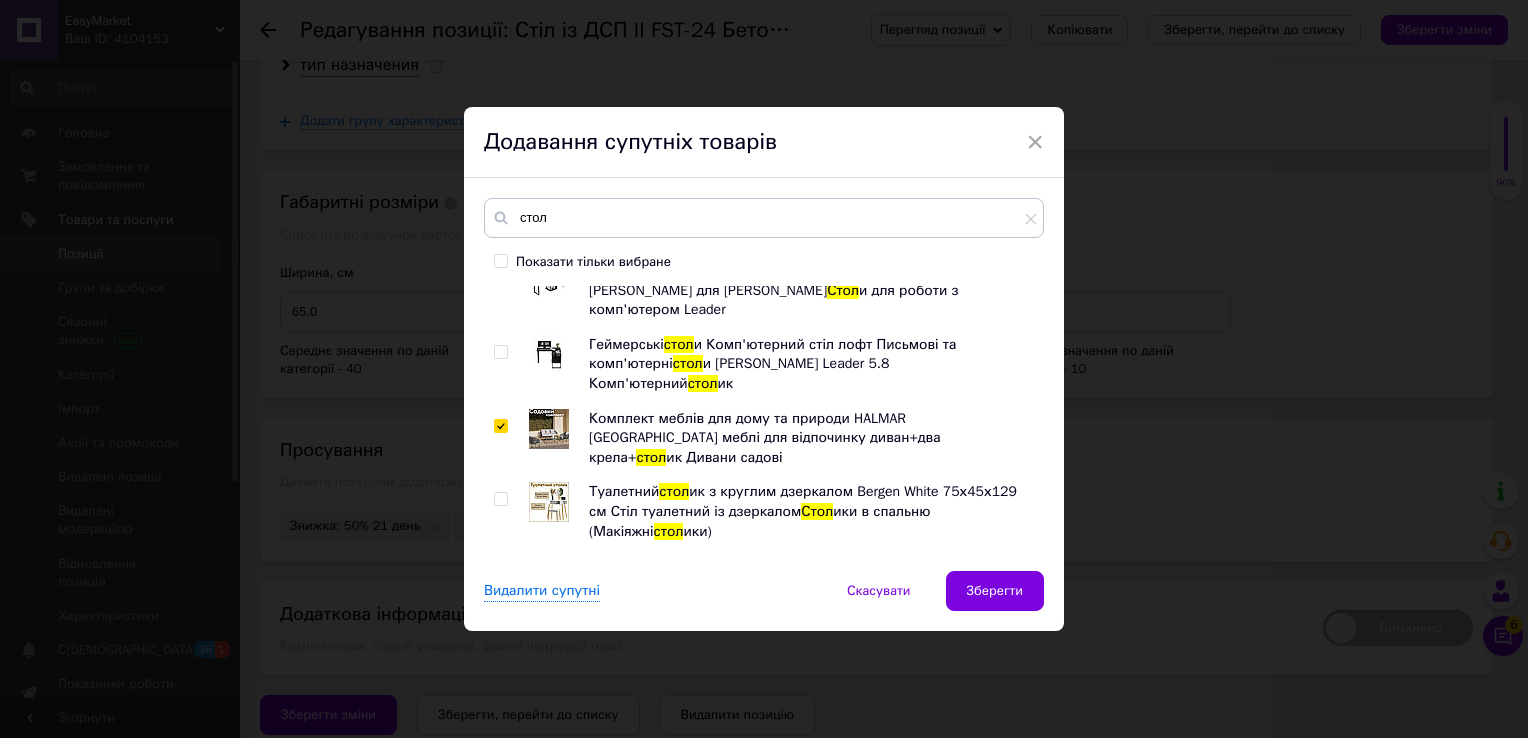 click at bounding box center [500, 499] 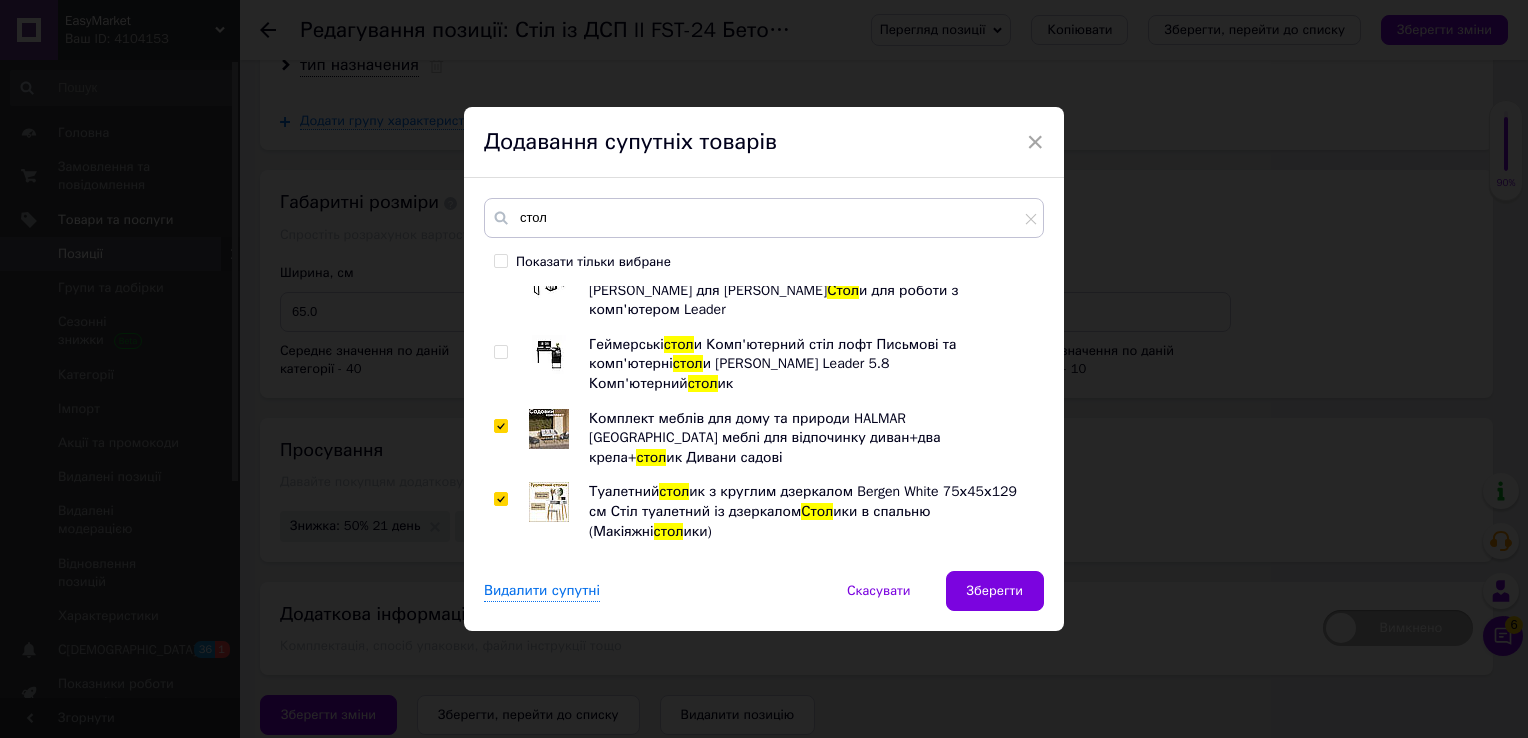 checkbox on "true" 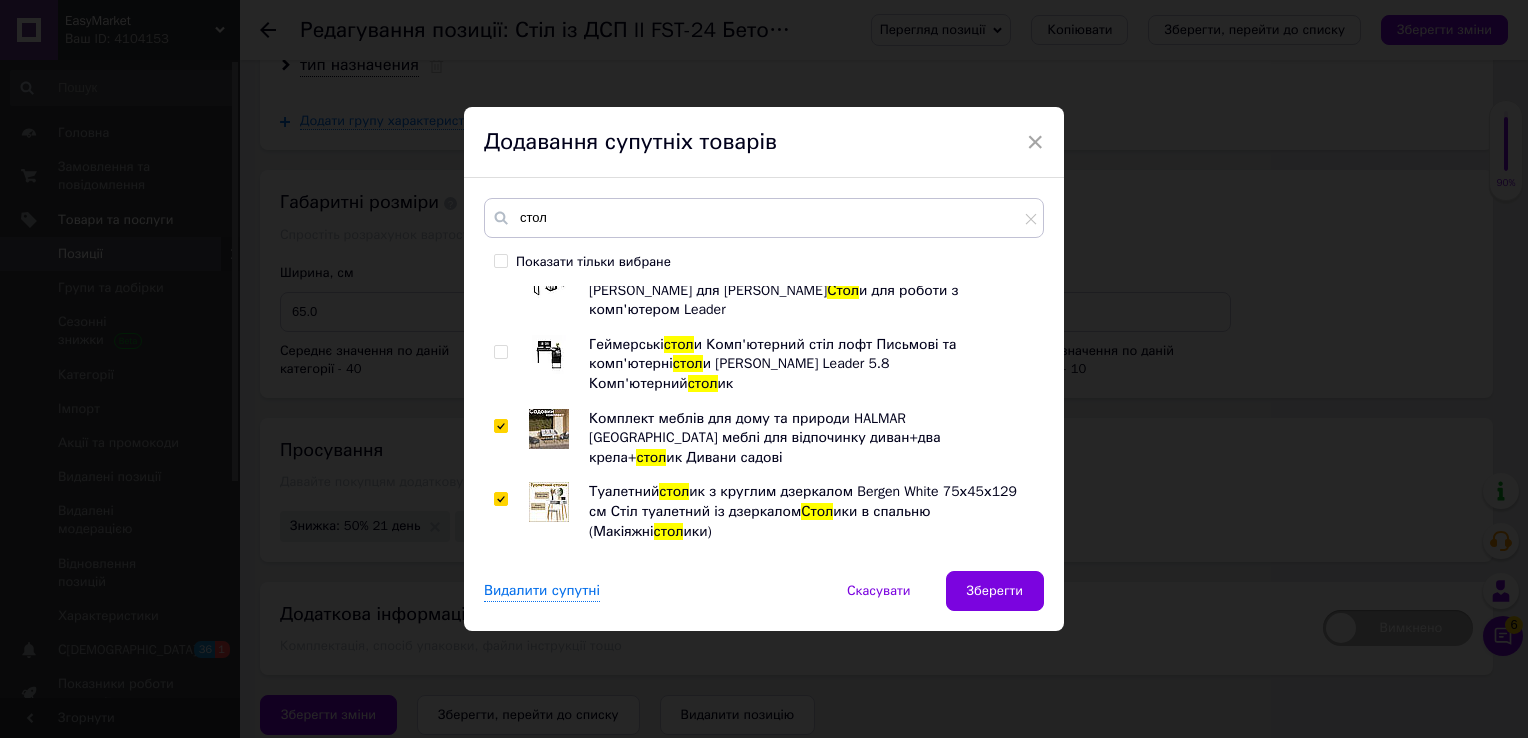 click at bounding box center (504, 576) 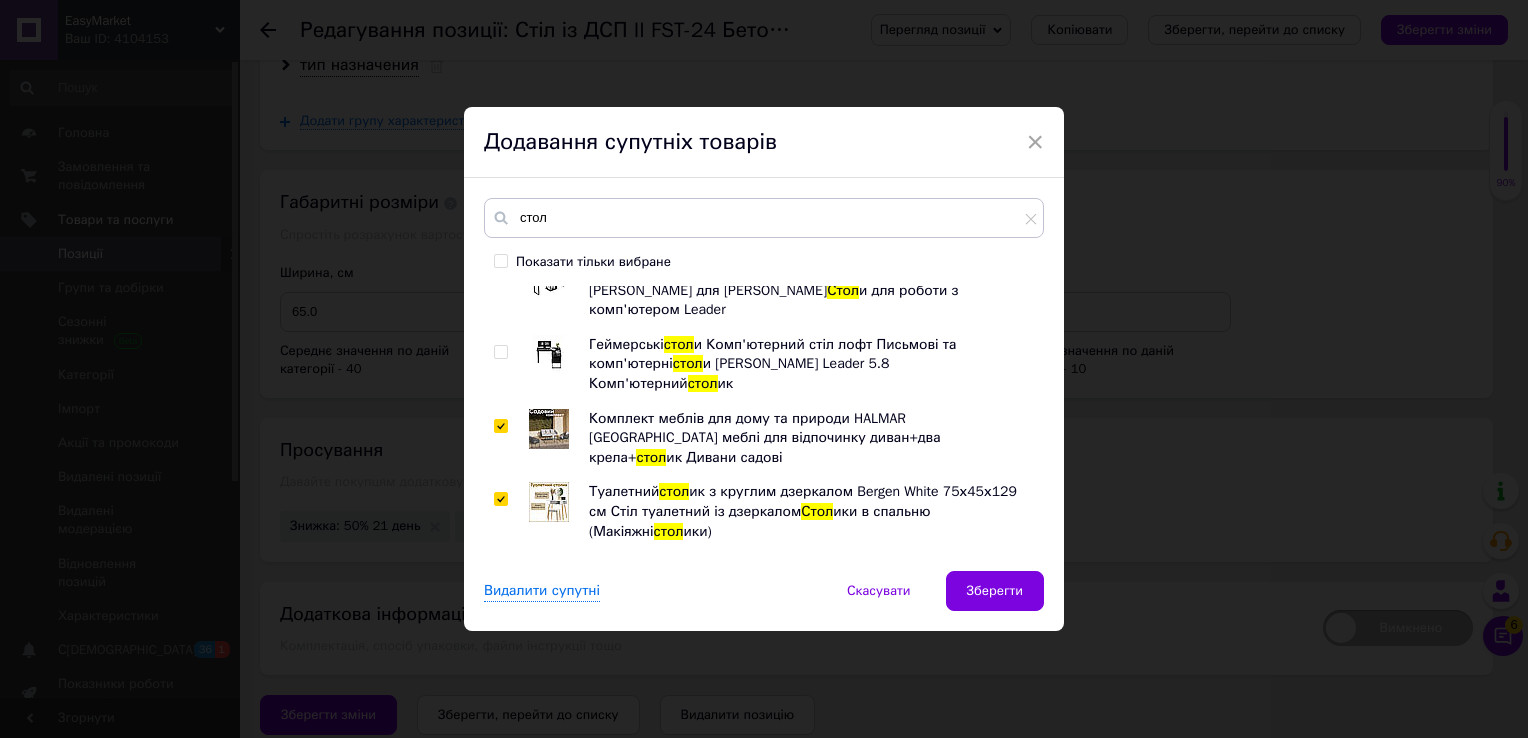 click at bounding box center [500, 573] 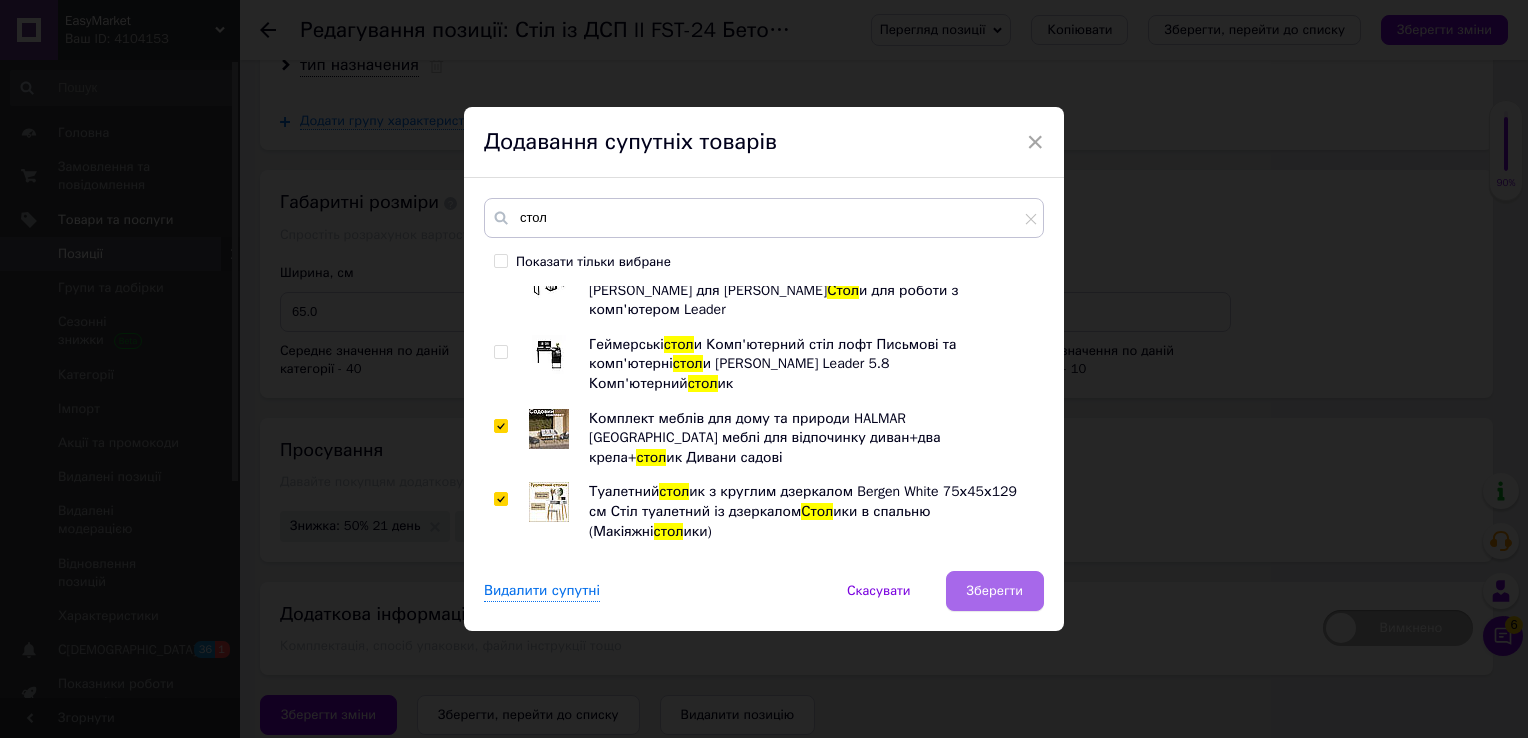 click on "Зберегти" at bounding box center [995, 591] 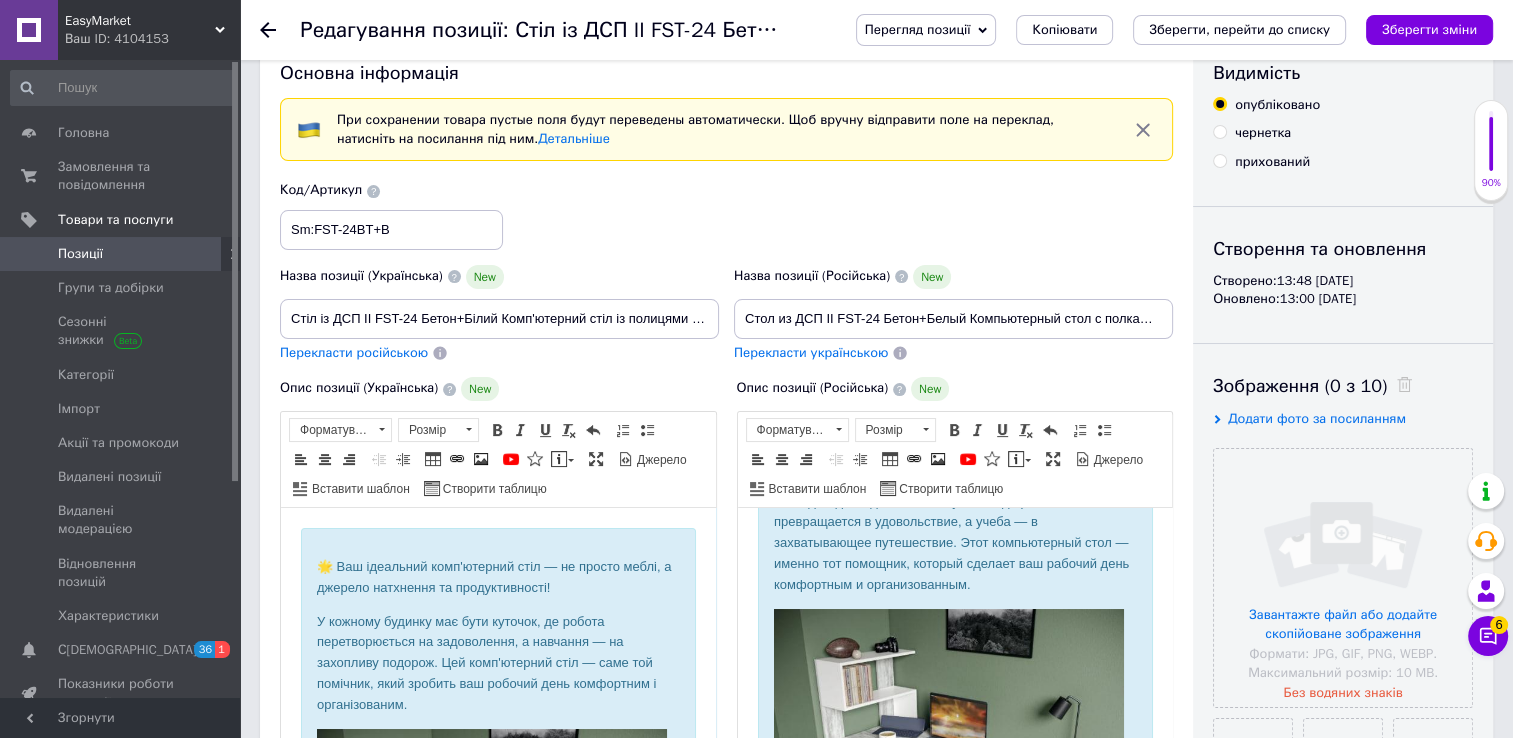 scroll, scrollTop: 0, scrollLeft: 0, axis: both 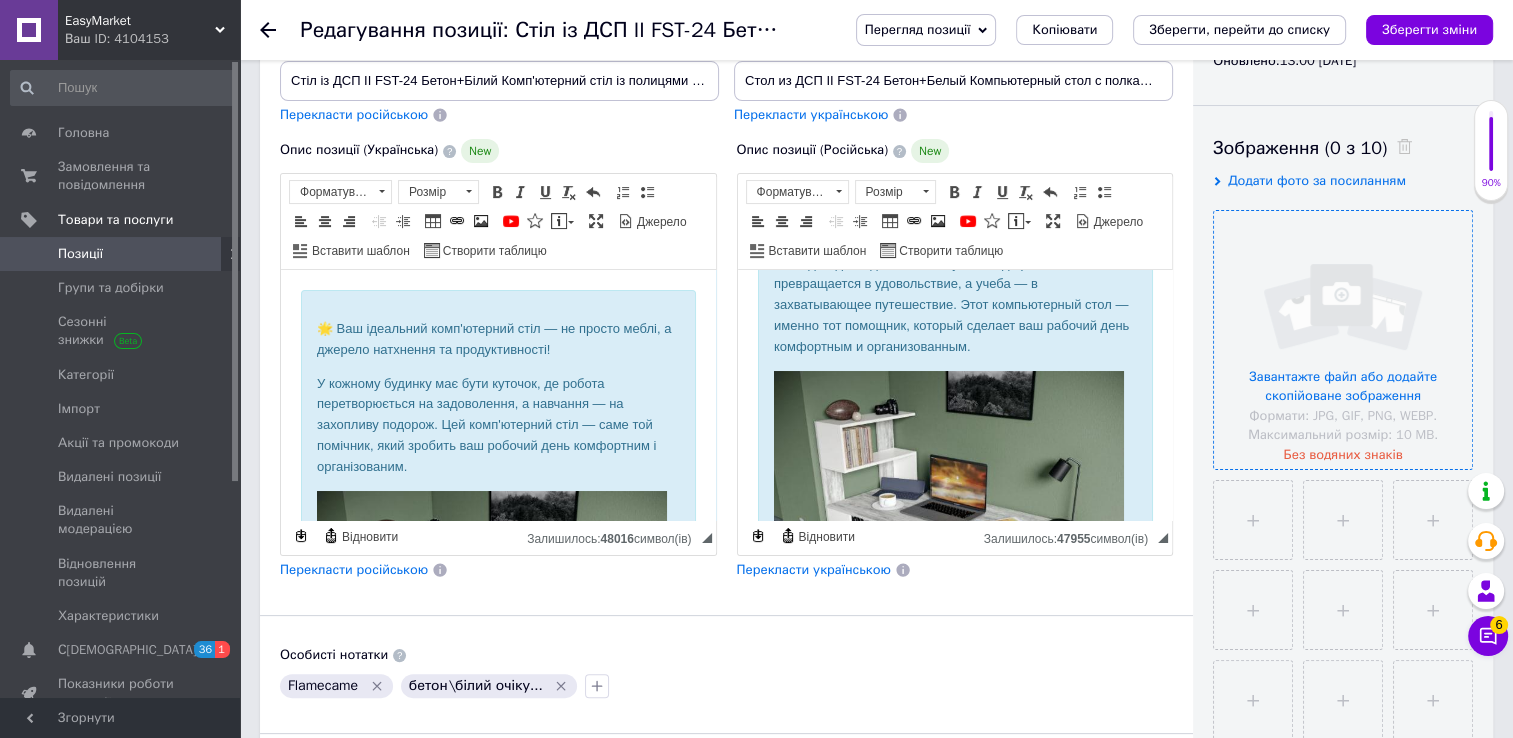 click at bounding box center [1343, 340] 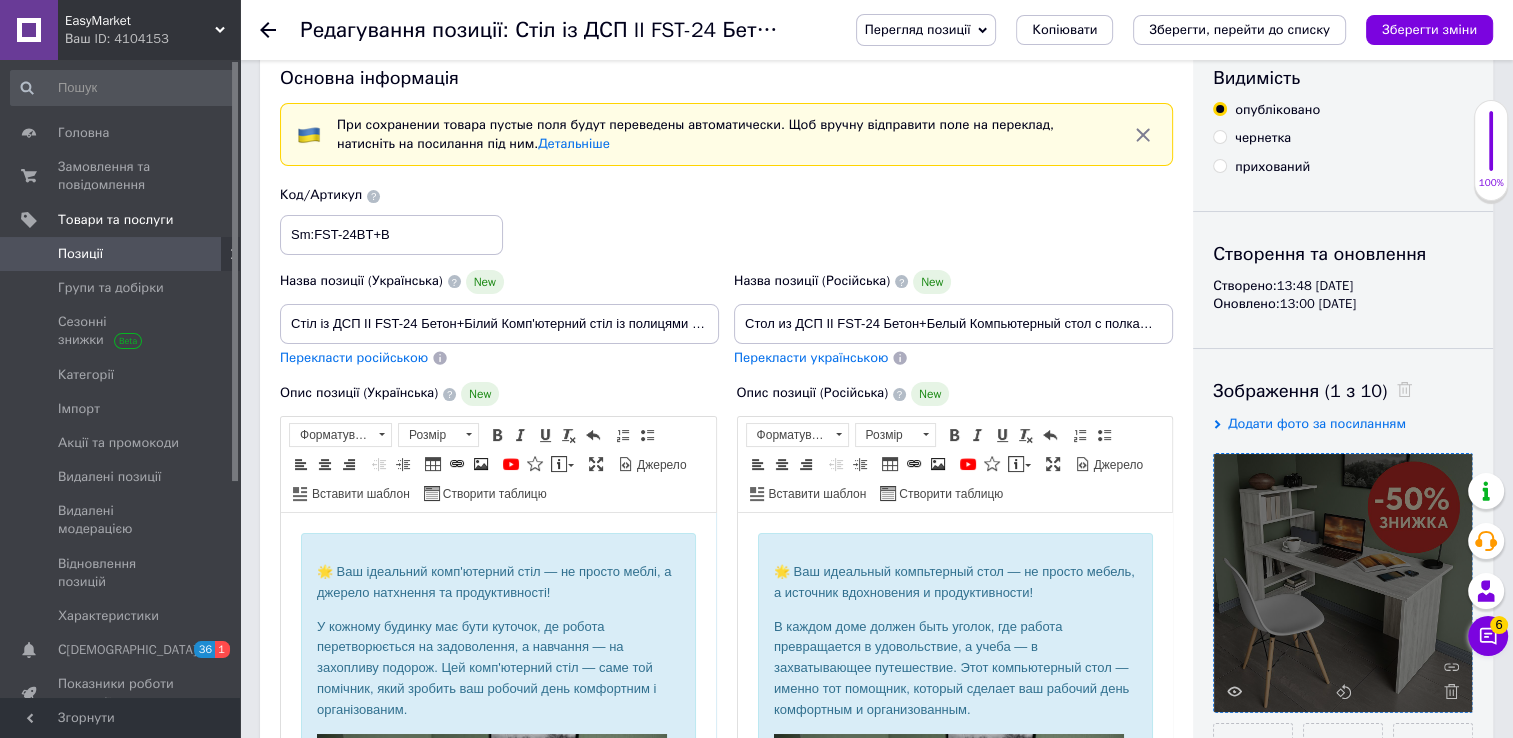 scroll, scrollTop: 0, scrollLeft: 0, axis: both 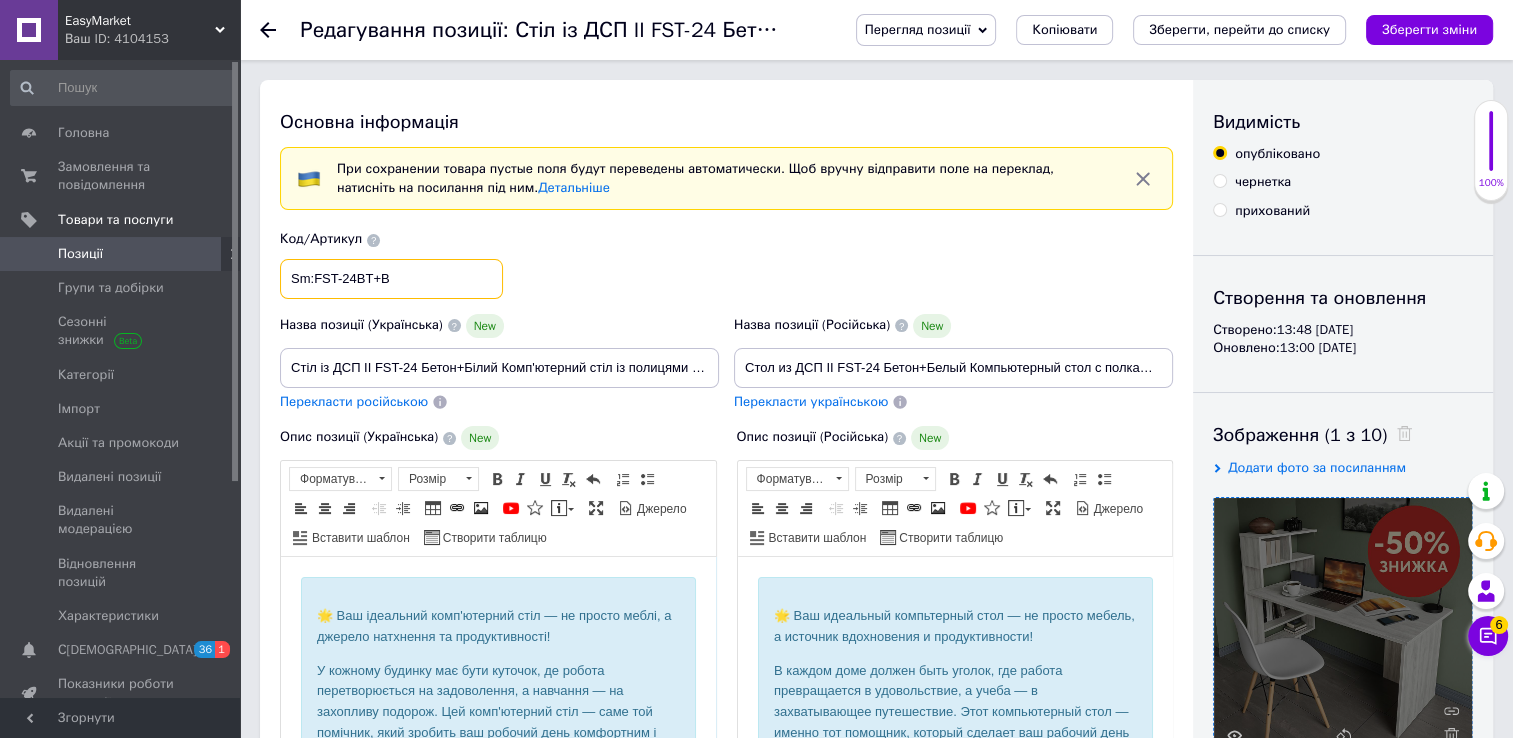 click on "Sm:FST-24BT+B" at bounding box center [391, 279] 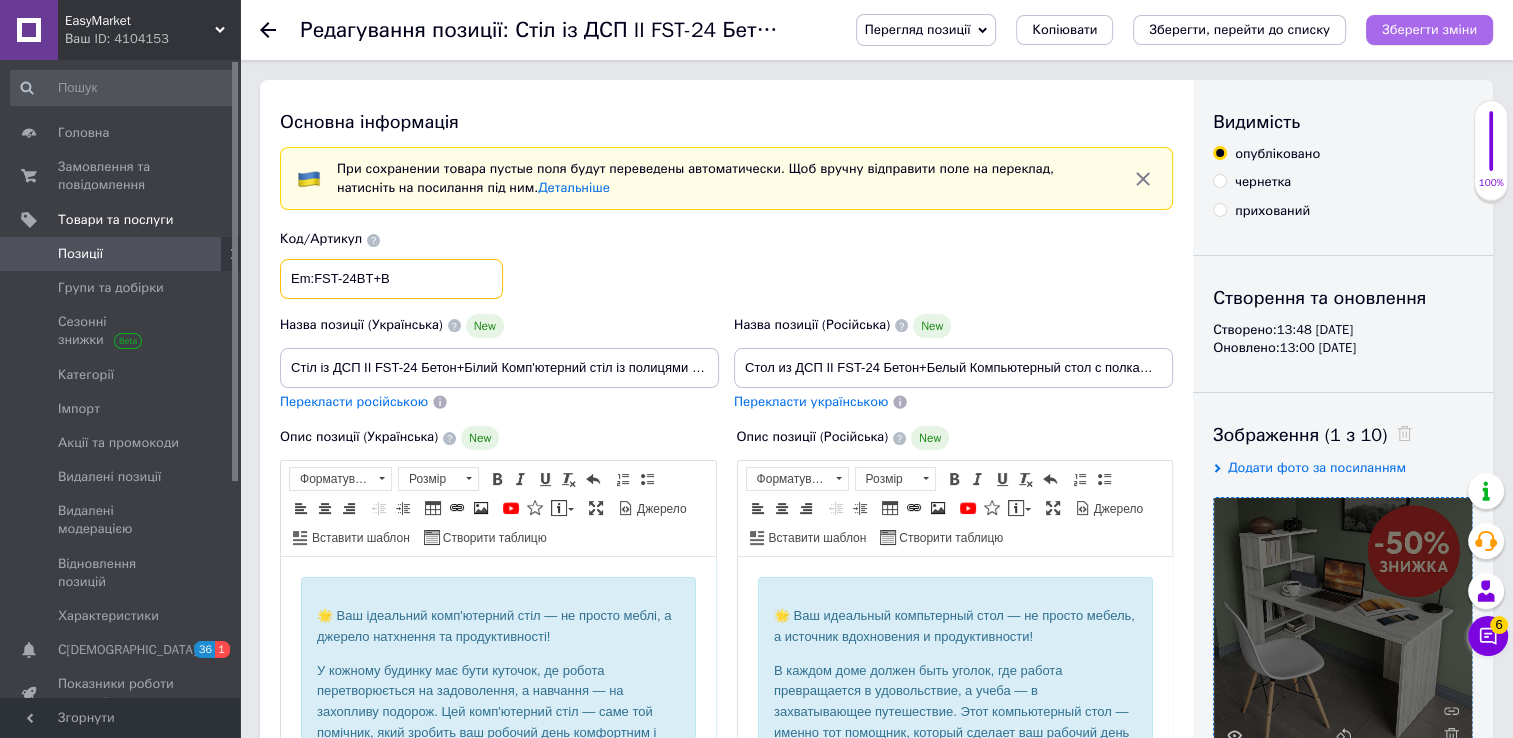 type on "Em:FST-24BT+B" 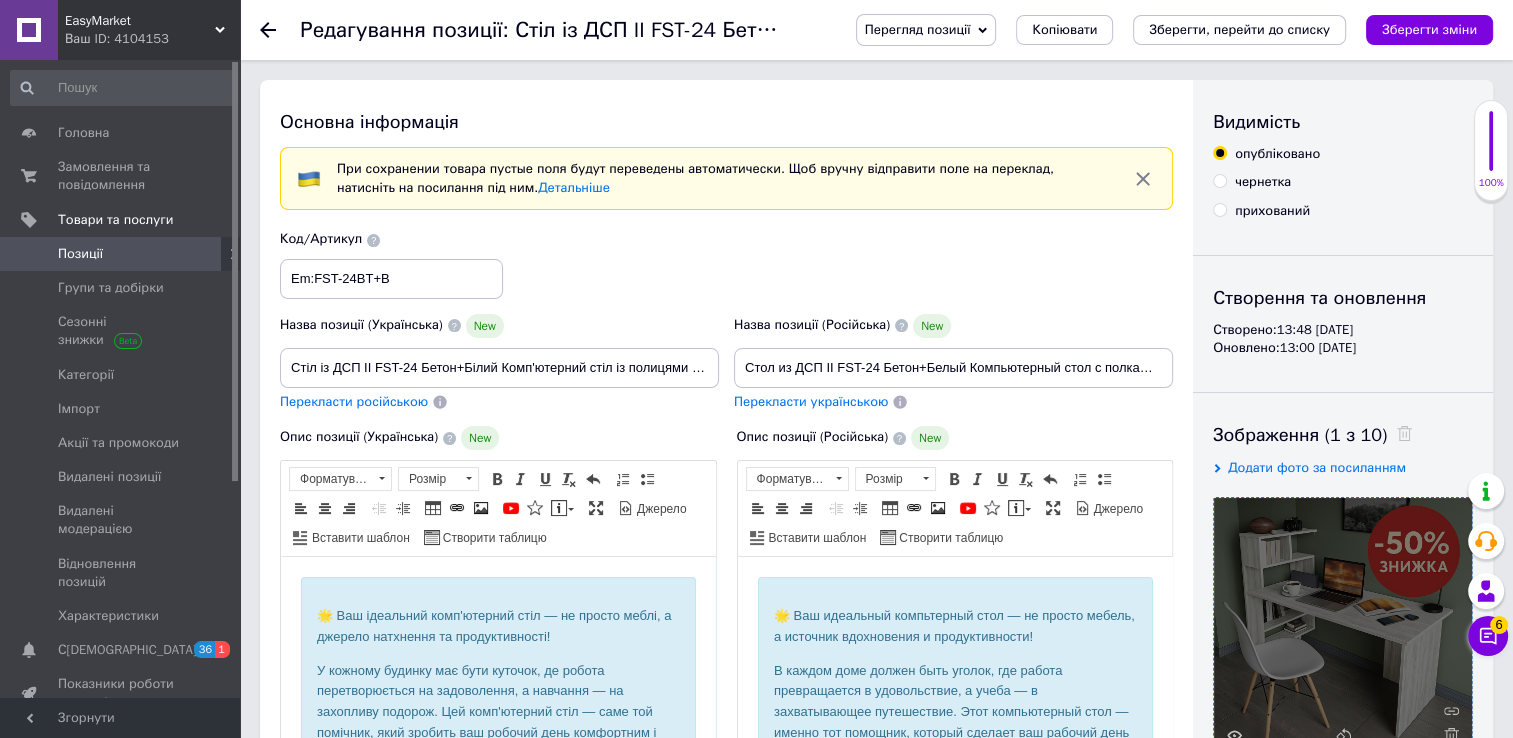 click on "Зберегти зміни" at bounding box center (1429, 29) 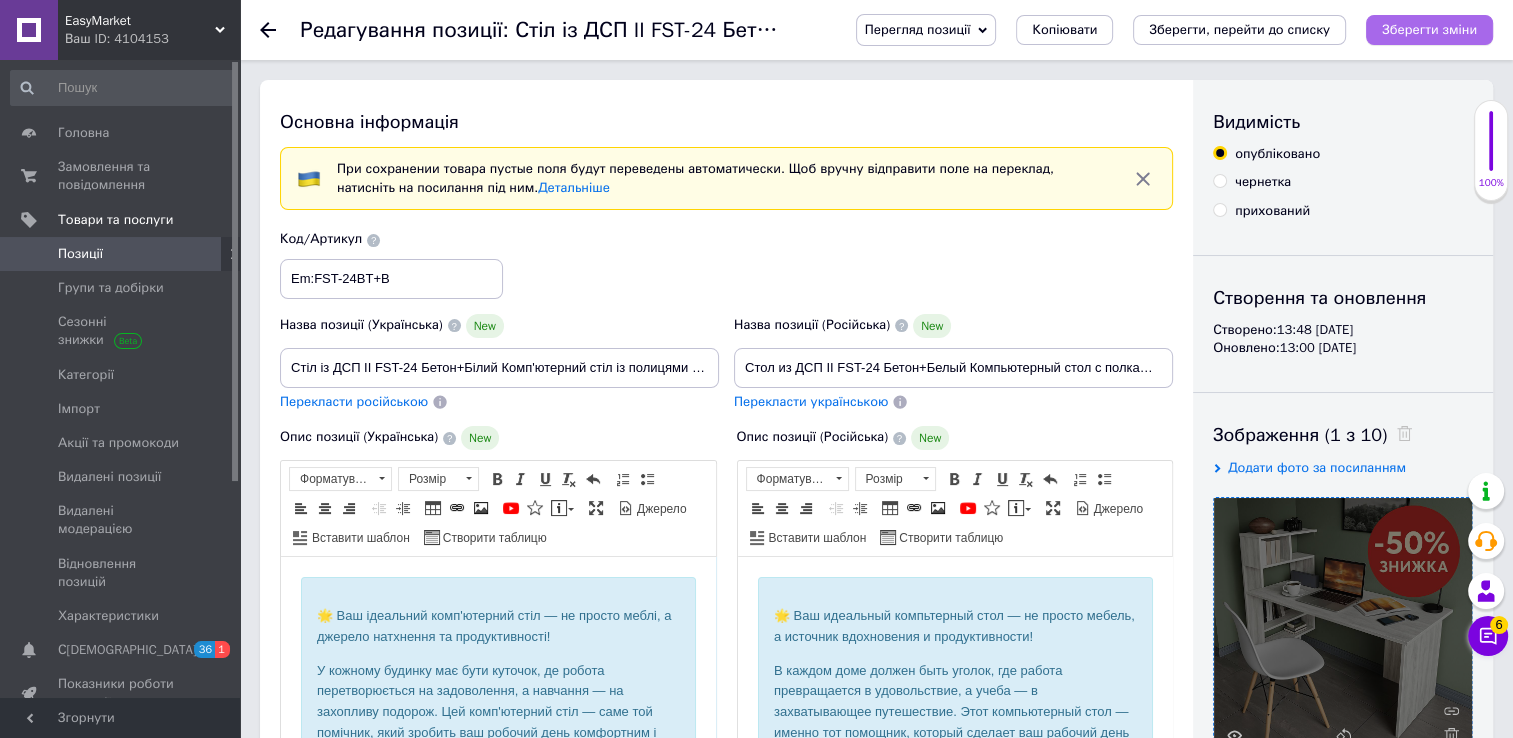 click on "Зберегти зміни" at bounding box center [1429, 29] 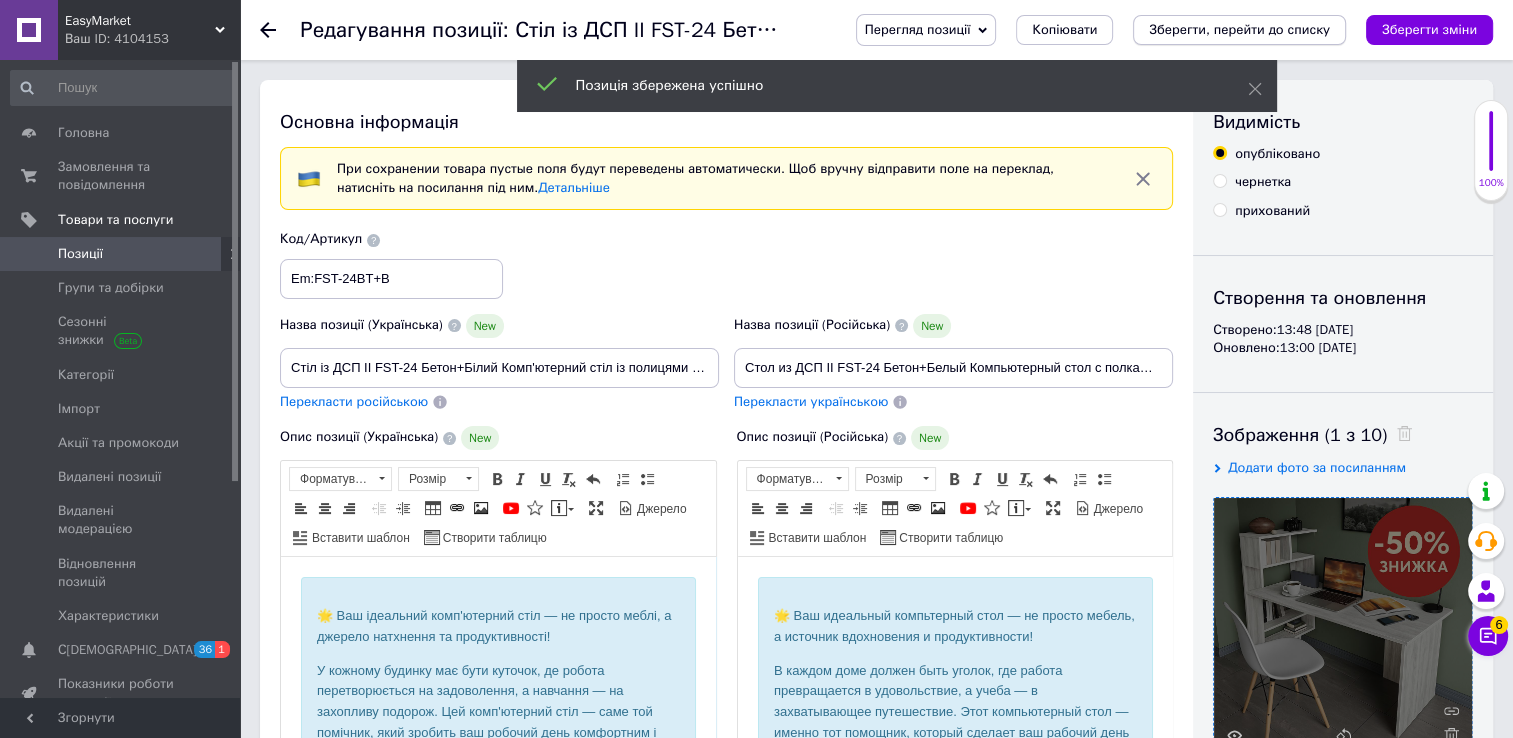 click on "Зберегти, перейти до списку" at bounding box center (1239, 29) 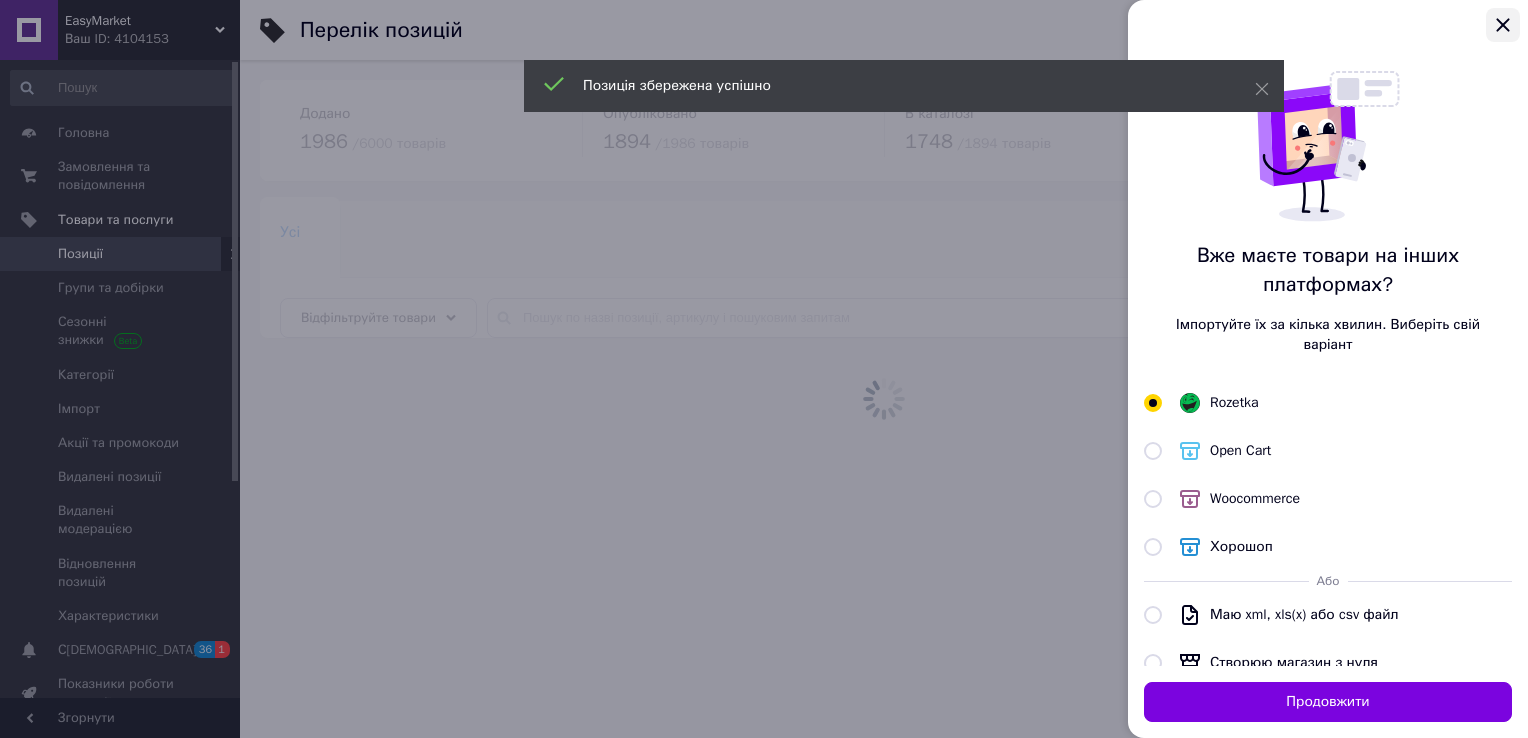 click 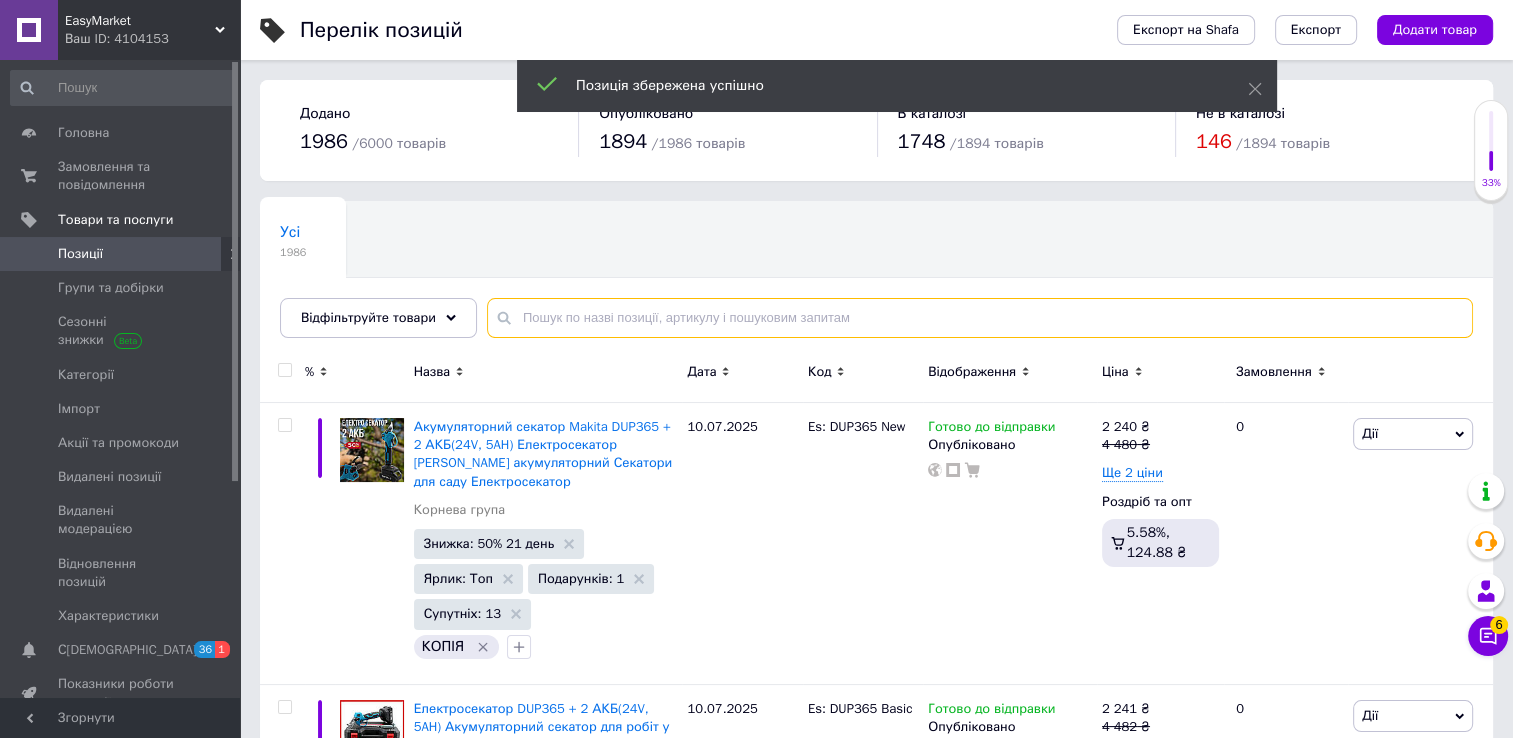 click at bounding box center (980, 318) 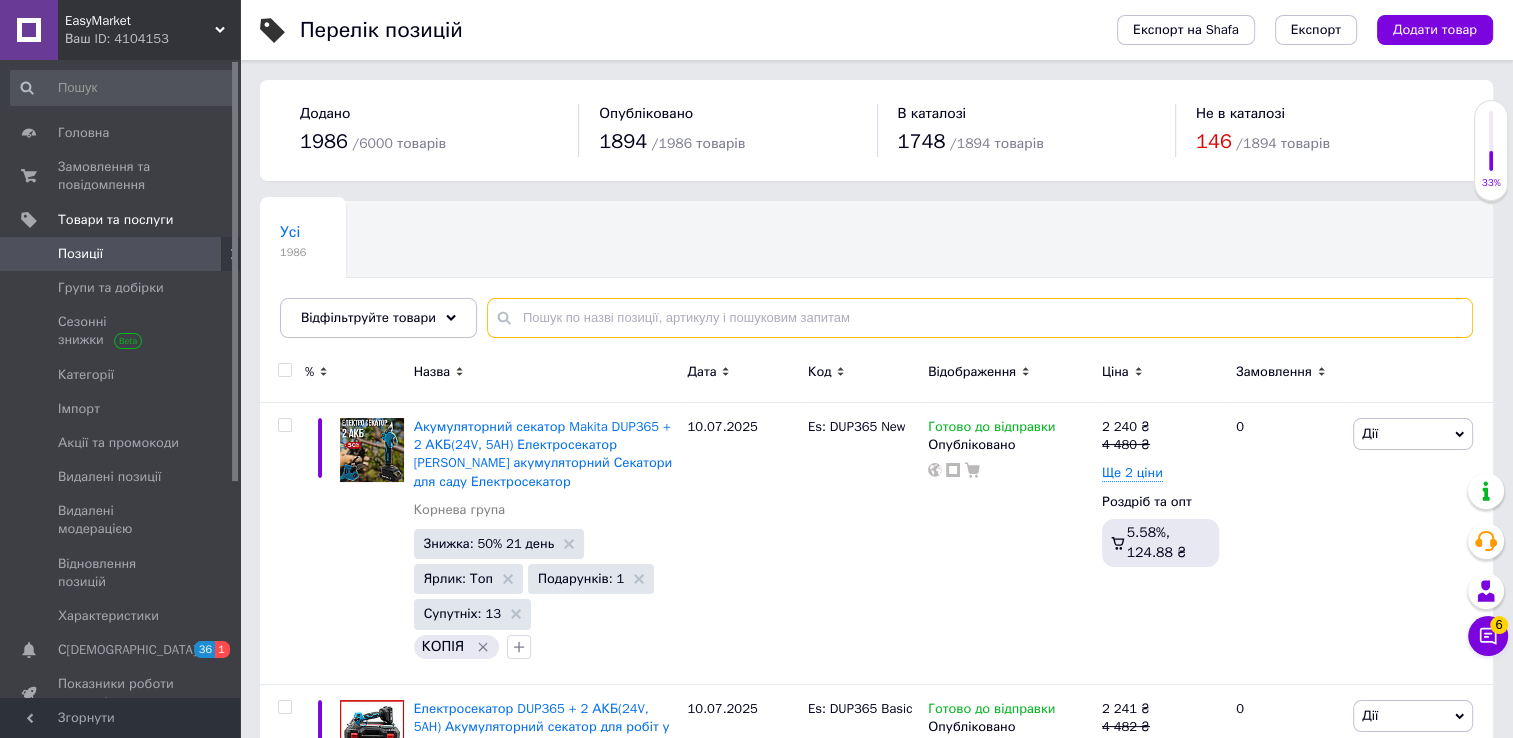 paste on "FST-24BT+B" 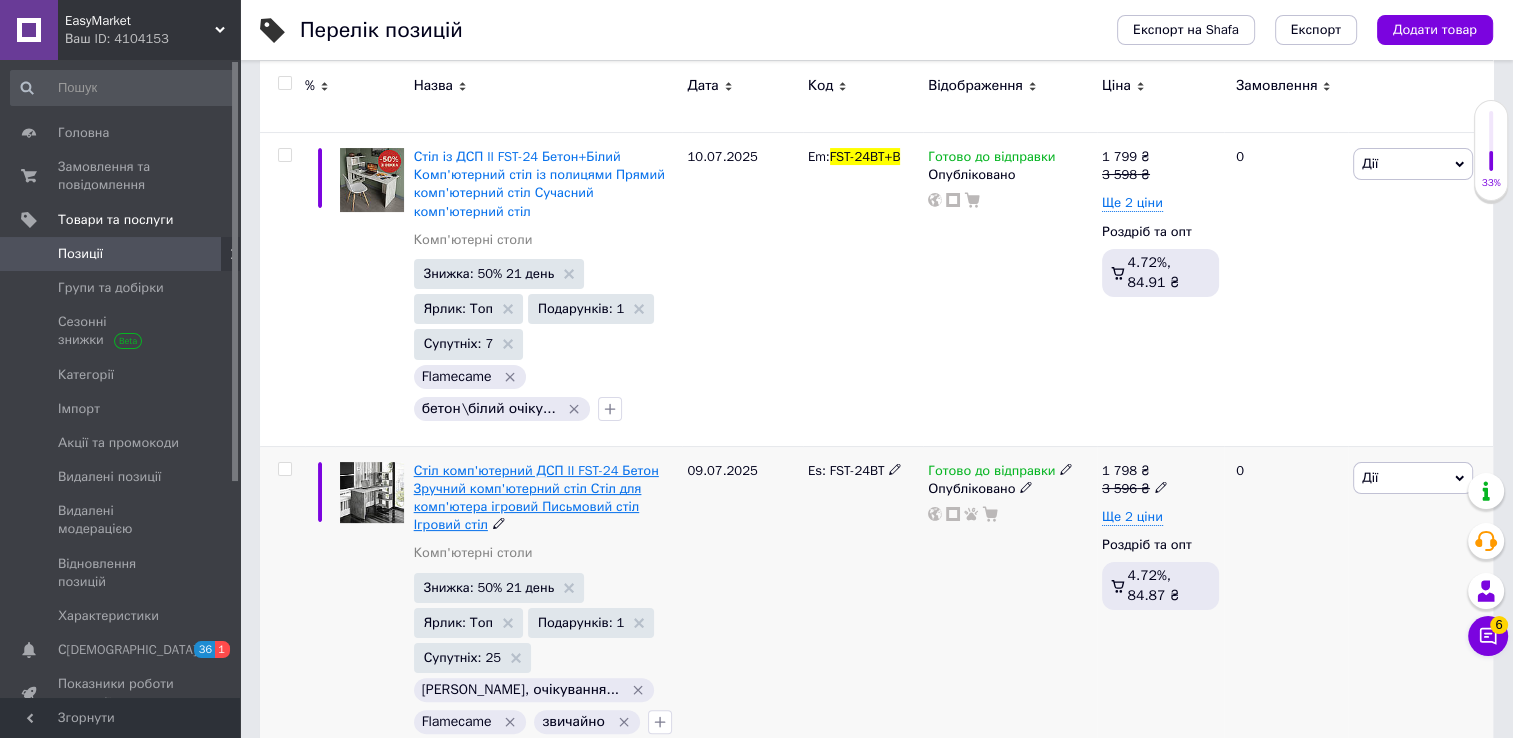 scroll, scrollTop: 309, scrollLeft: 0, axis: vertical 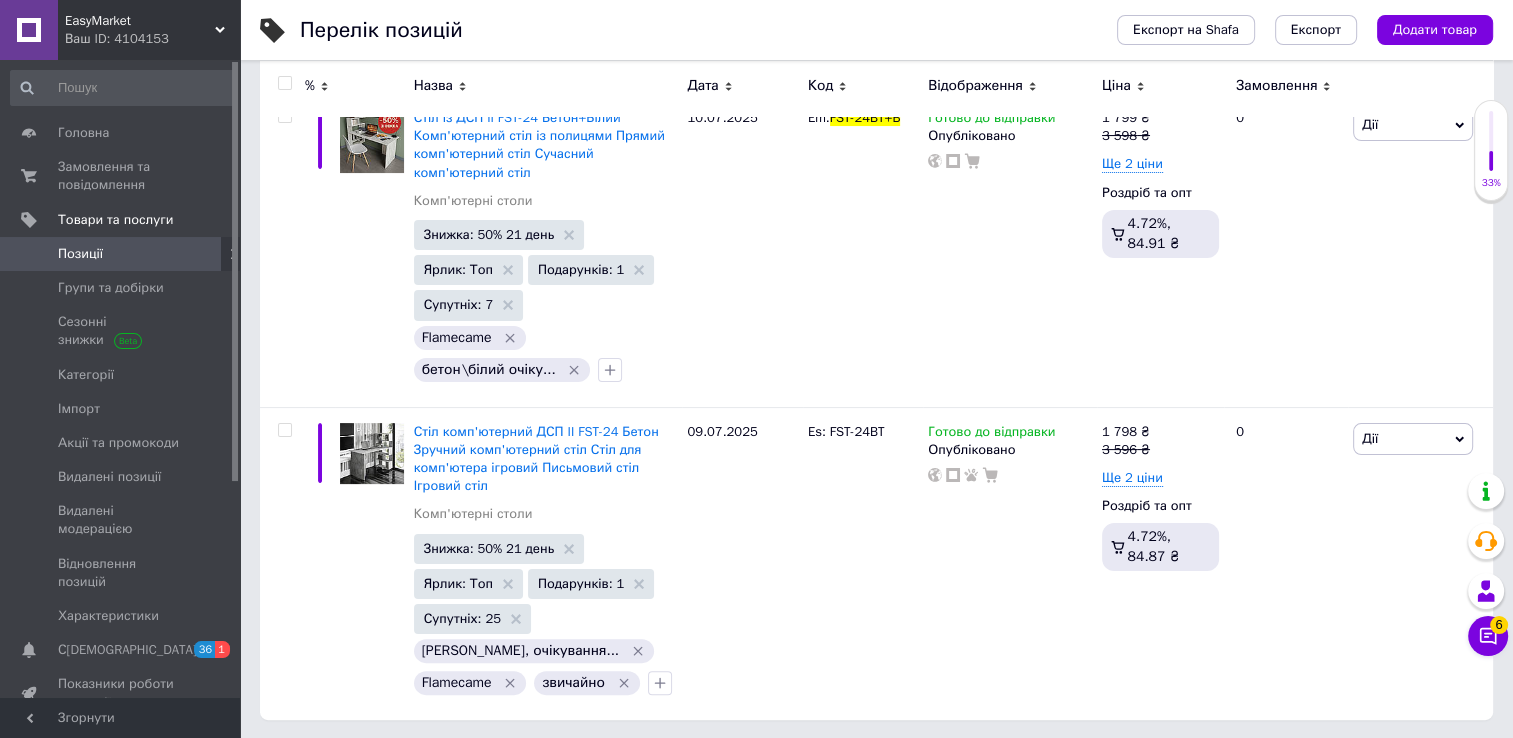 type on "FST-24BT+B" 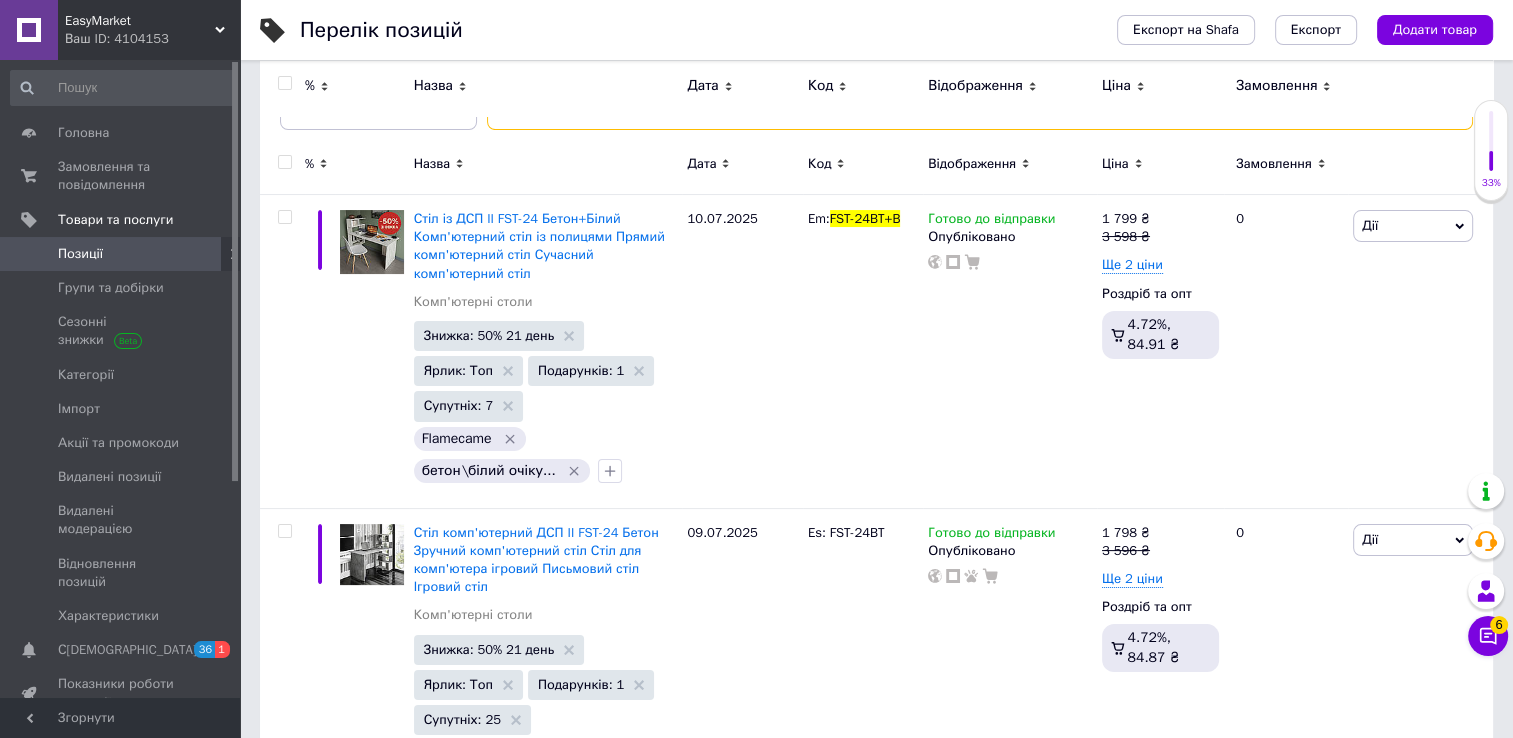 scroll, scrollTop: 0, scrollLeft: 0, axis: both 